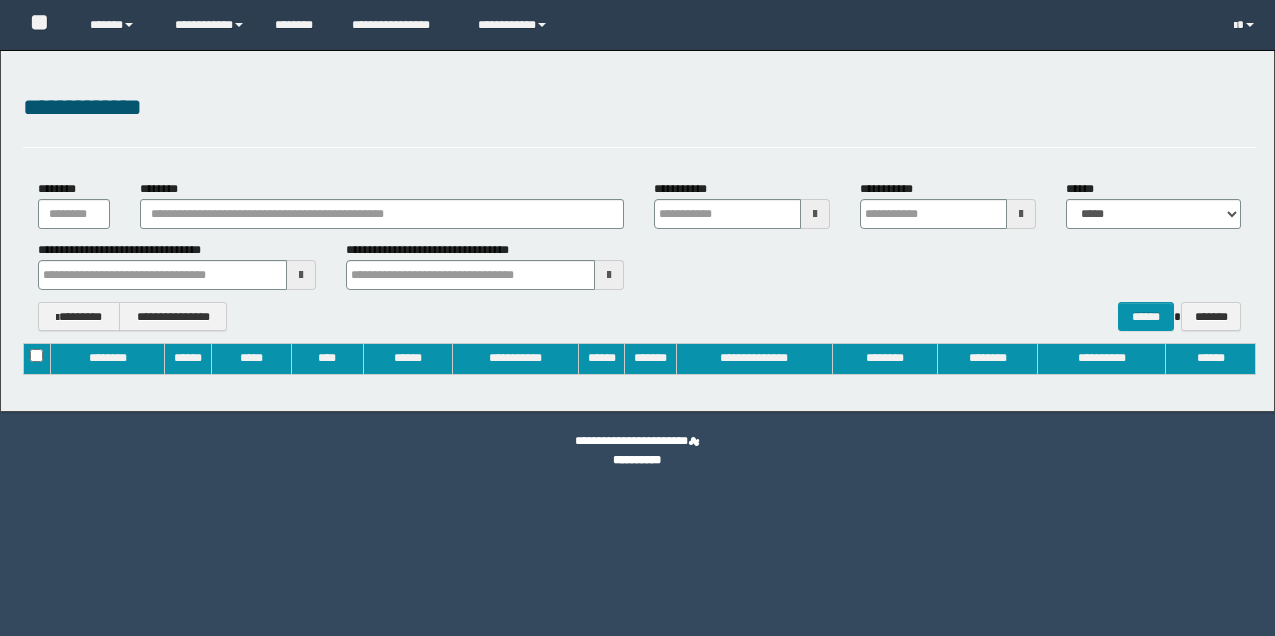 type on "**********" 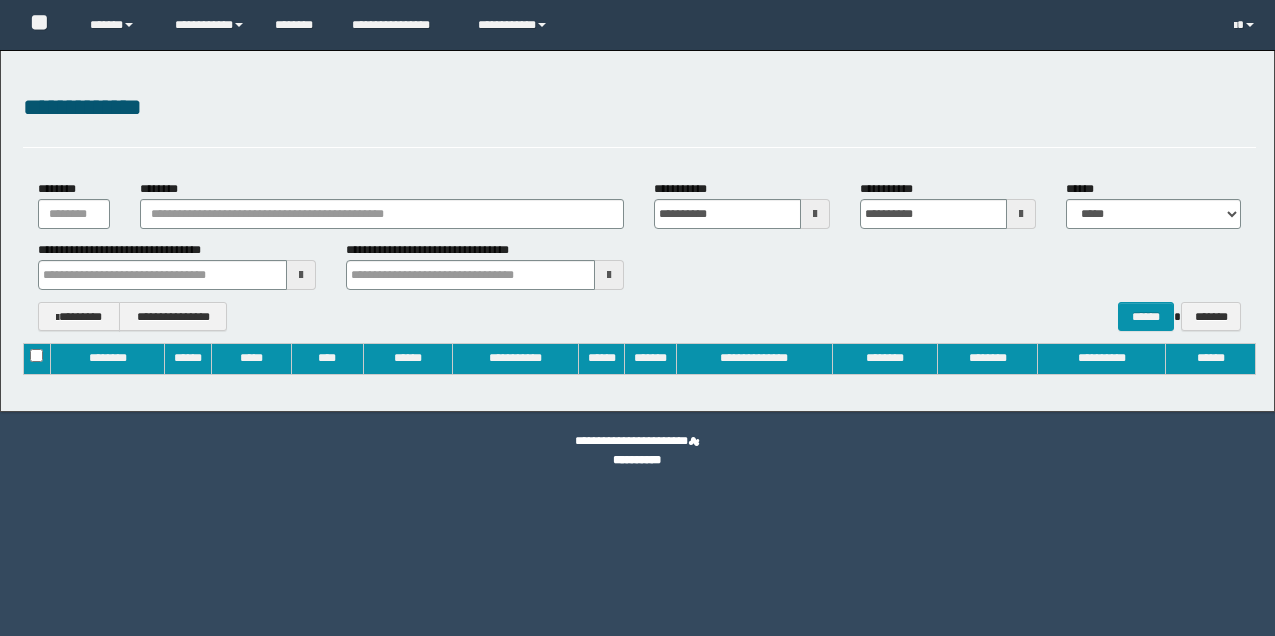 scroll, scrollTop: 0, scrollLeft: 0, axis: both 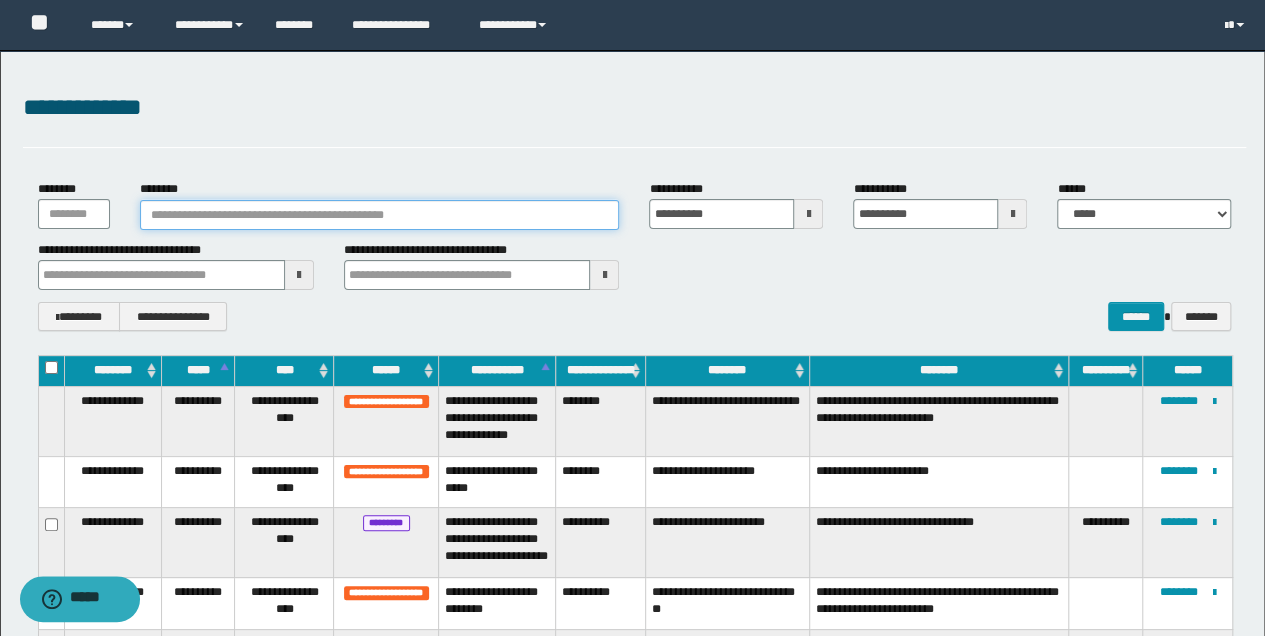 click on "********" at bounding box center (380, 215) 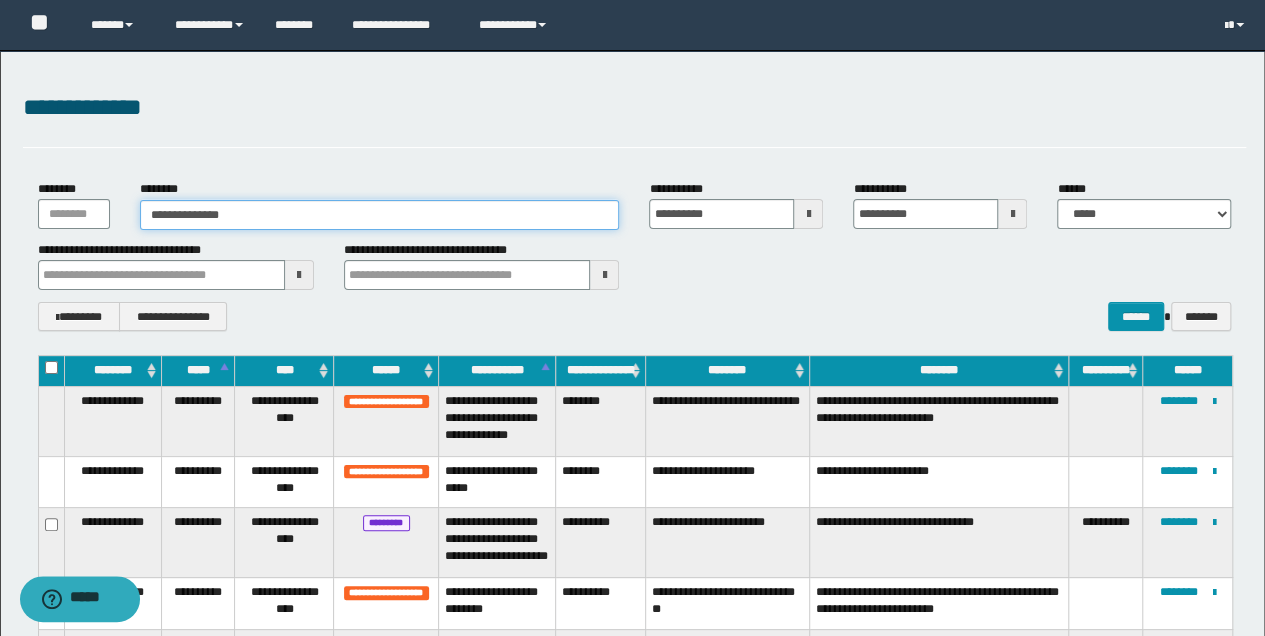 click on "**********" at bounding box center (380, 215) 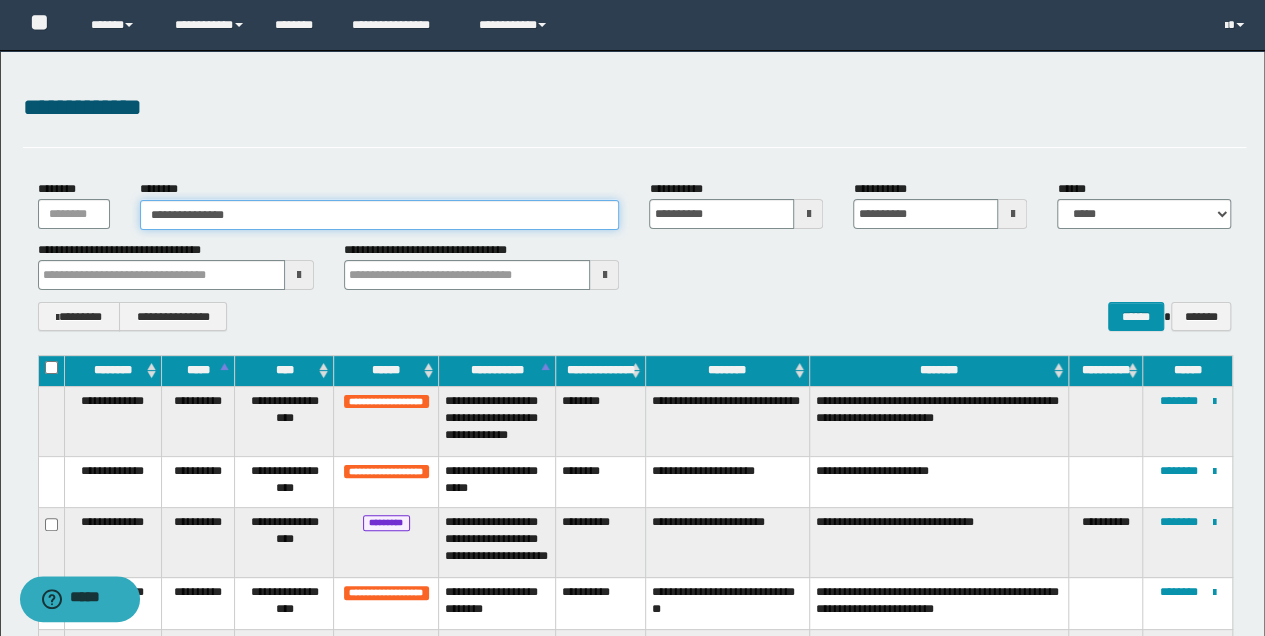 type on "**********" 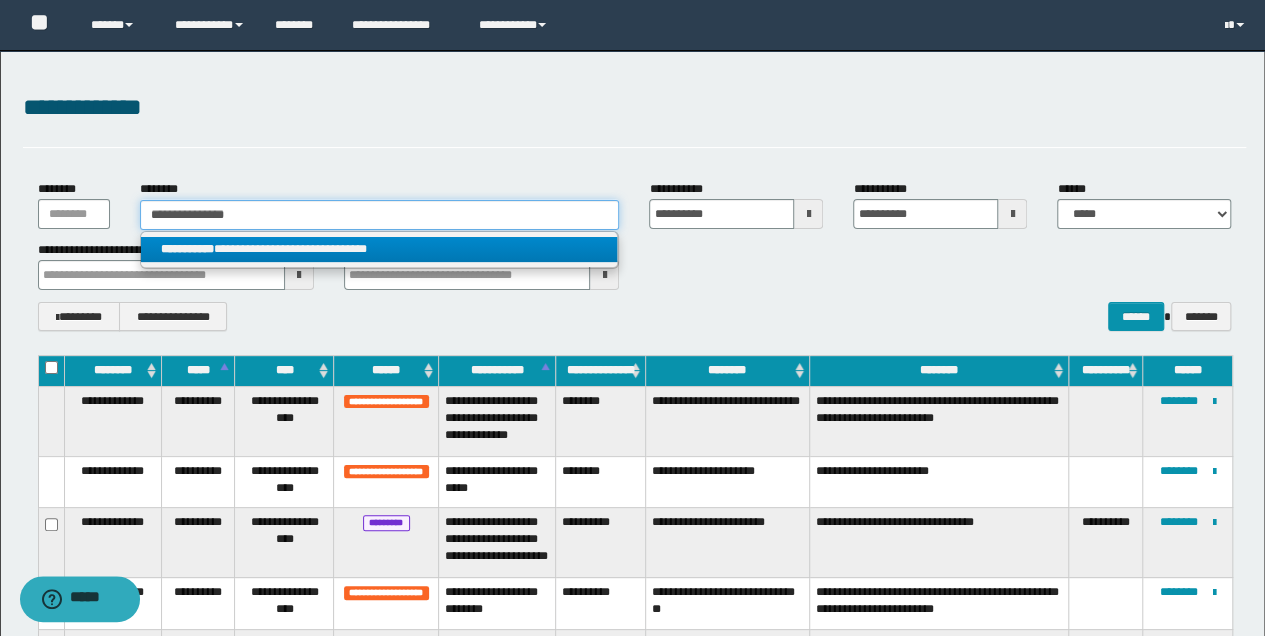 type on "**********" 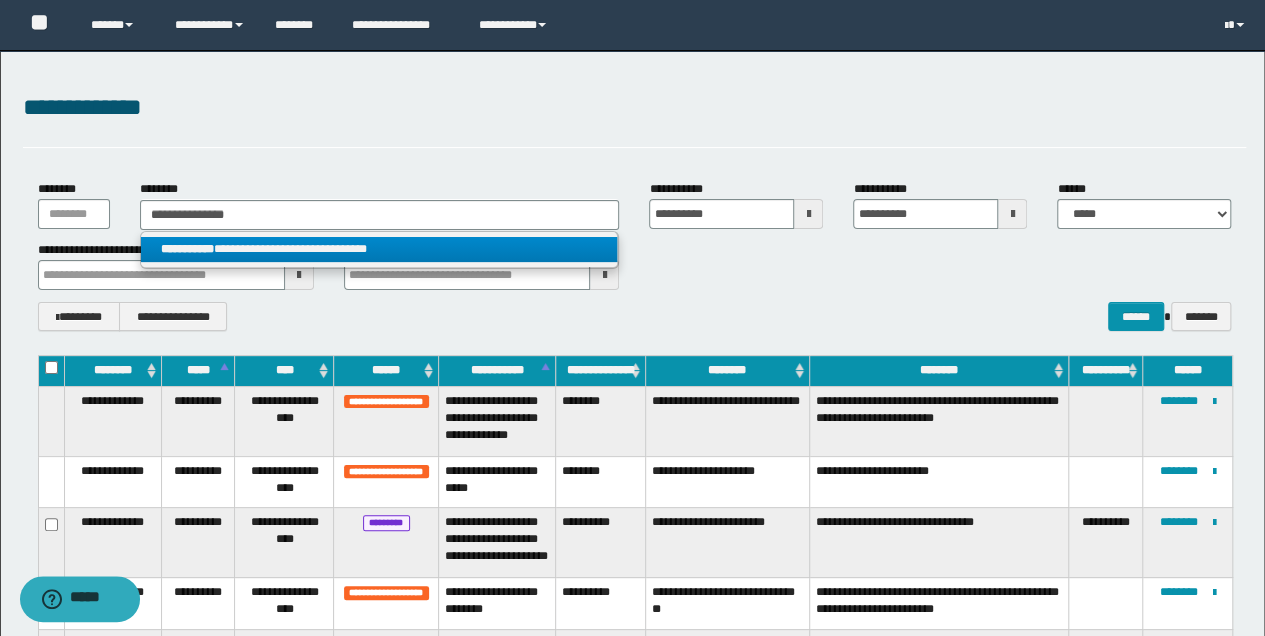 click on "**********" at bounding box center [379, 249] 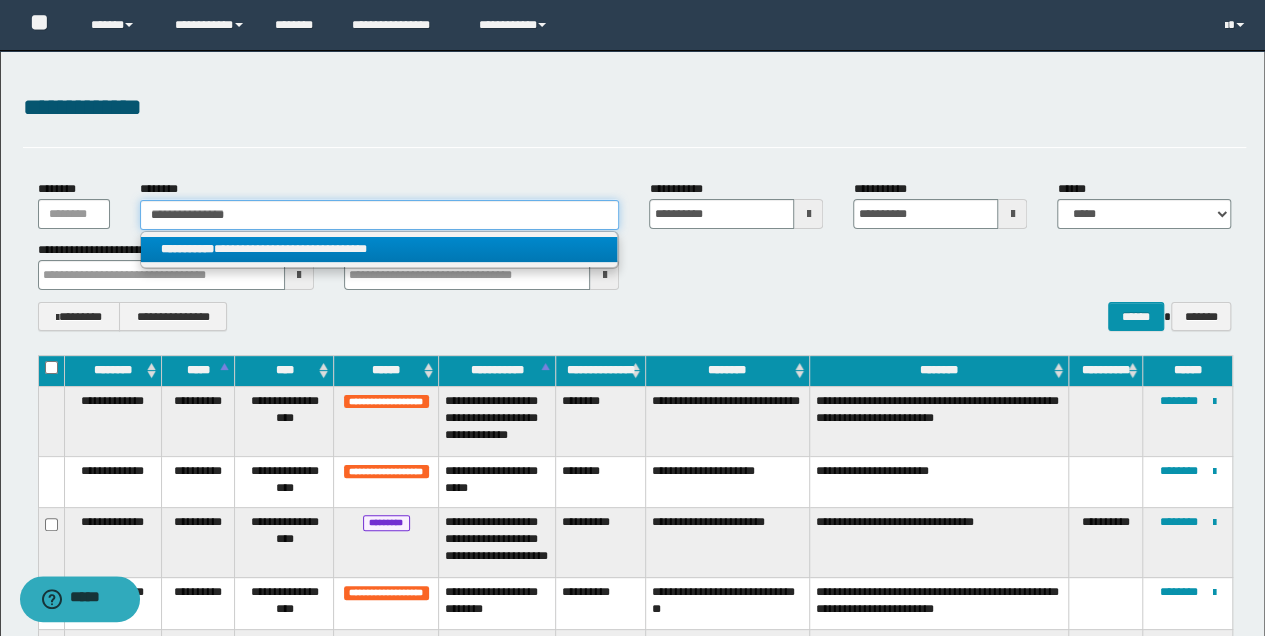 type 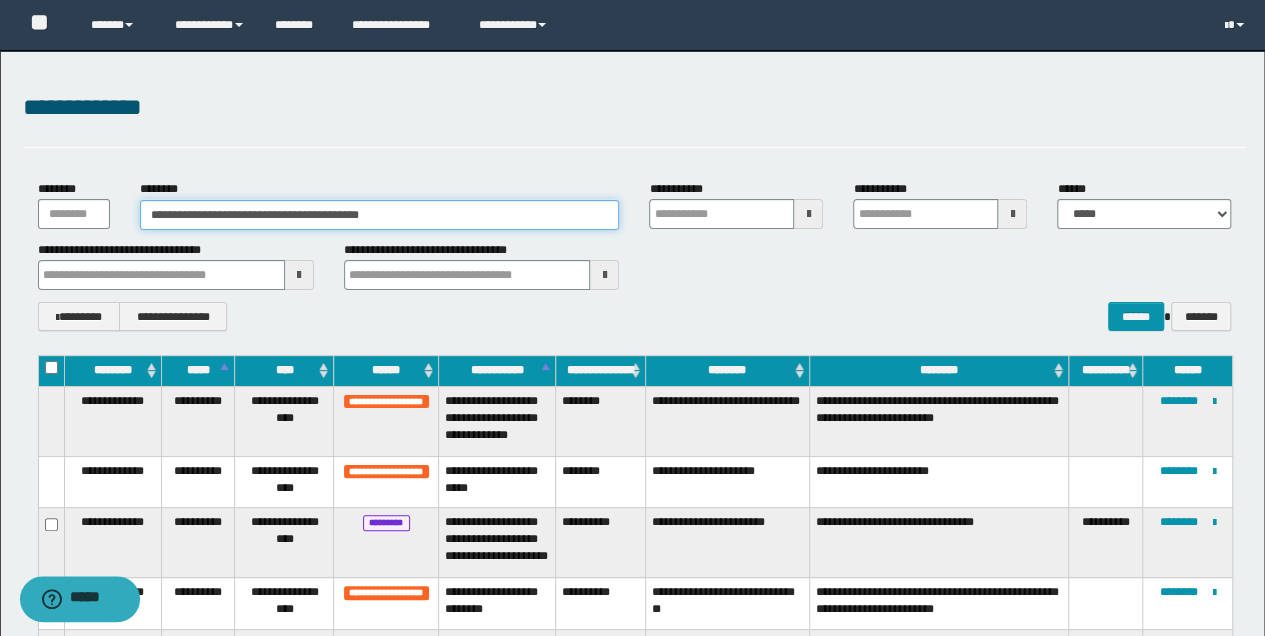 type 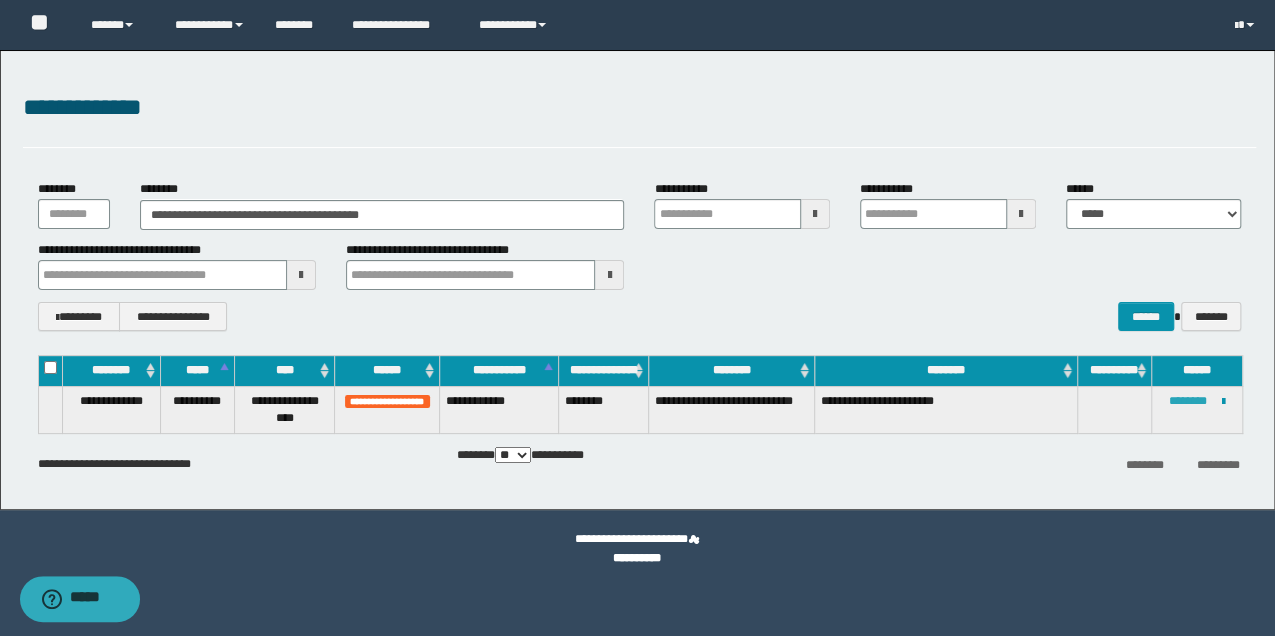 click on "********" at bounding box center (1188, 401) 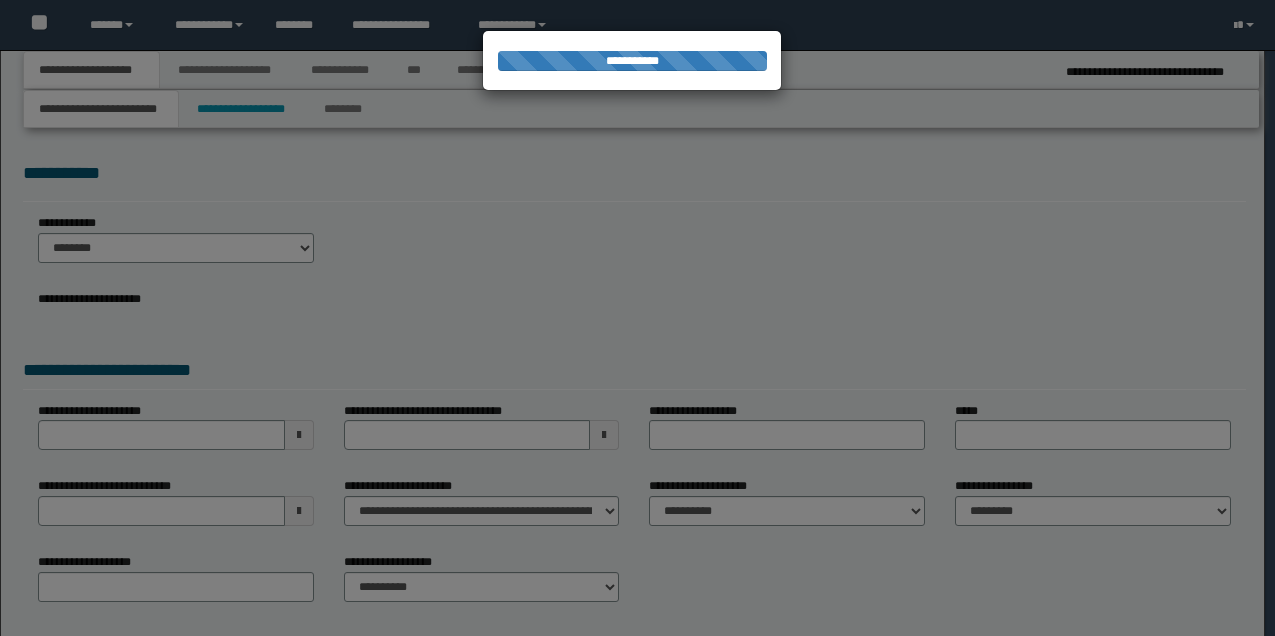 select on "*" 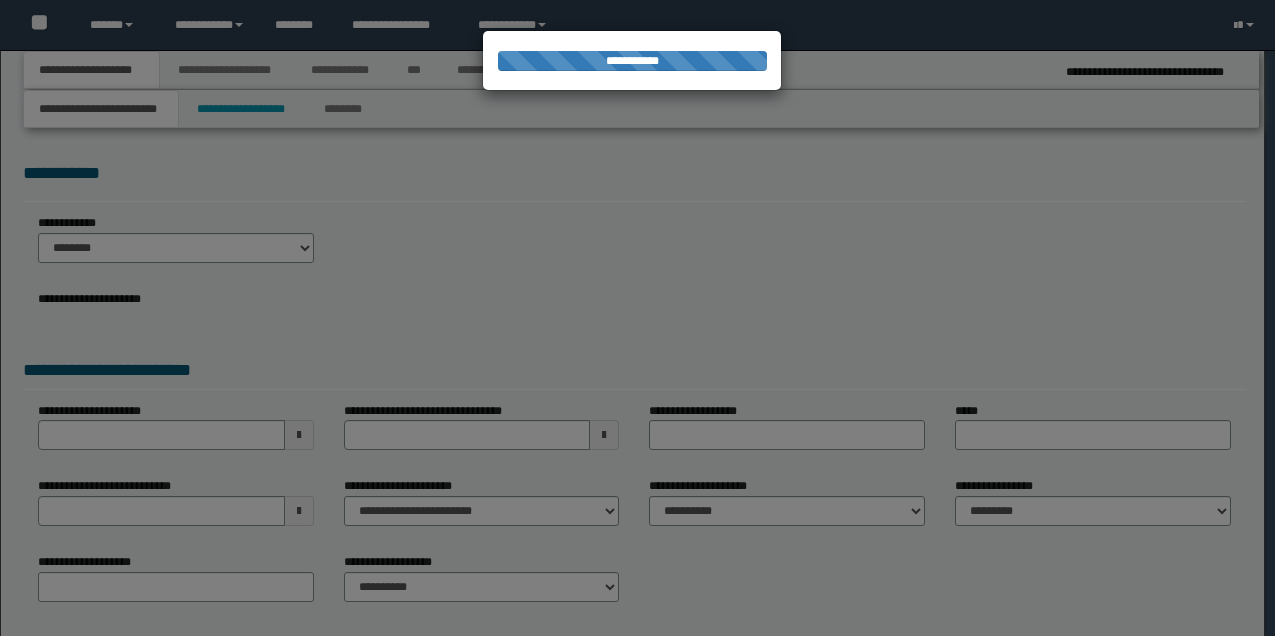 select on "*" 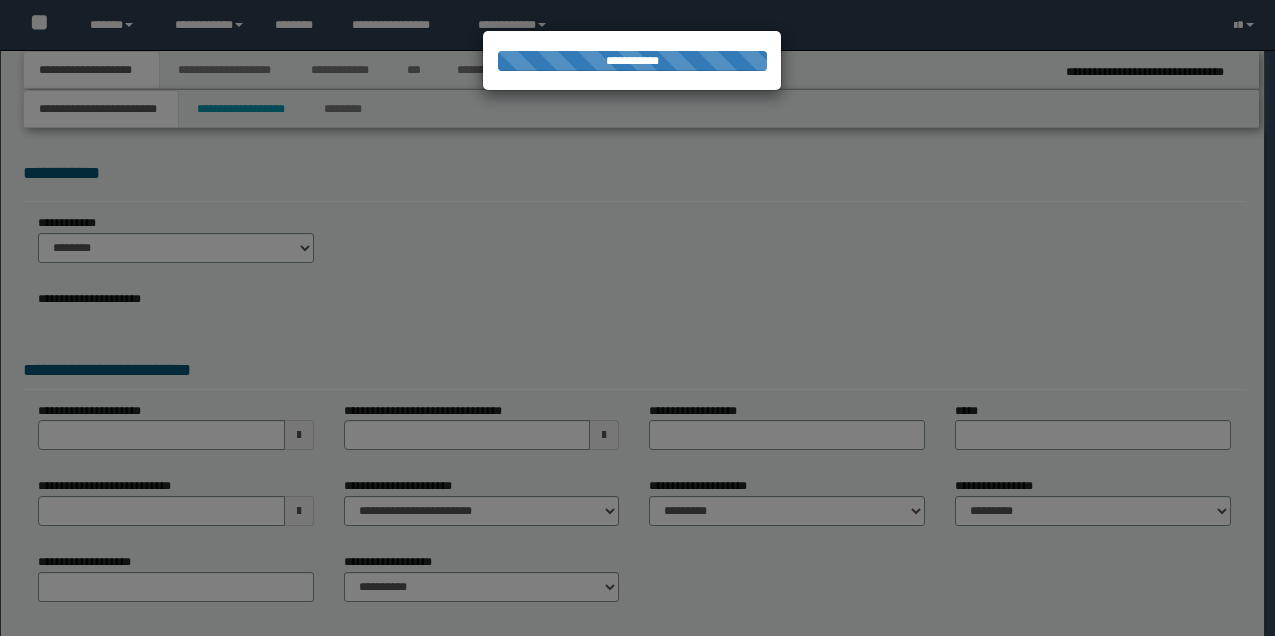 scroll, scrollTop: 0, scrollLeft: 0, axis: both 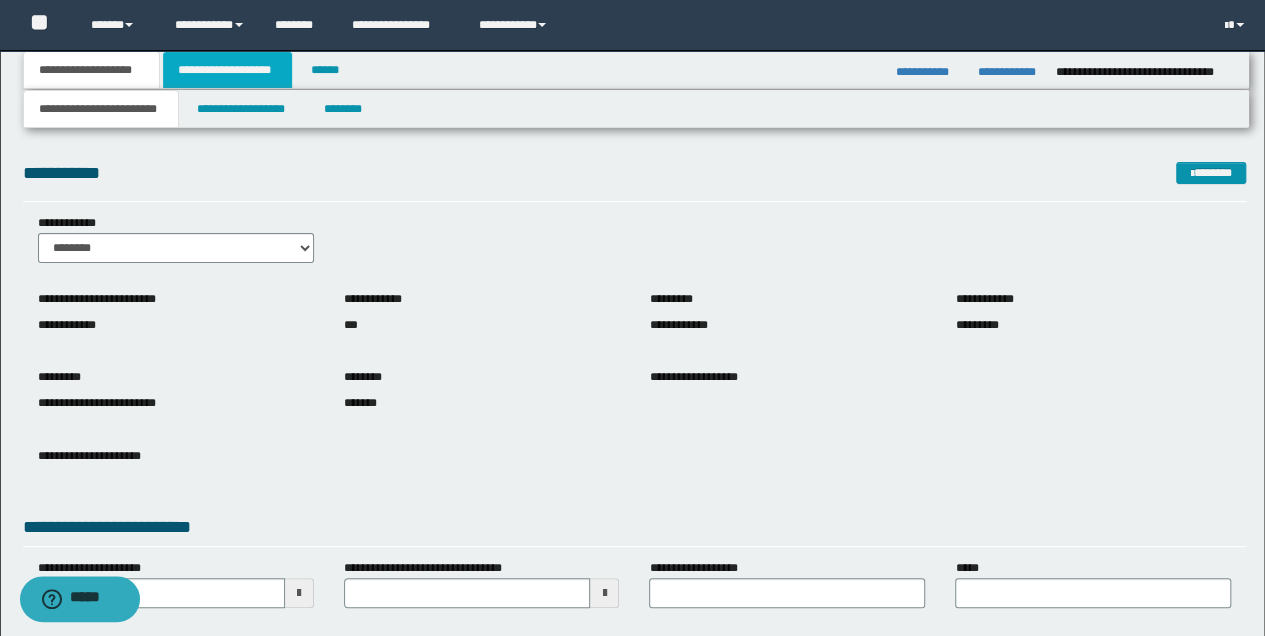 click on "**********" at bounding box center [227, 70] 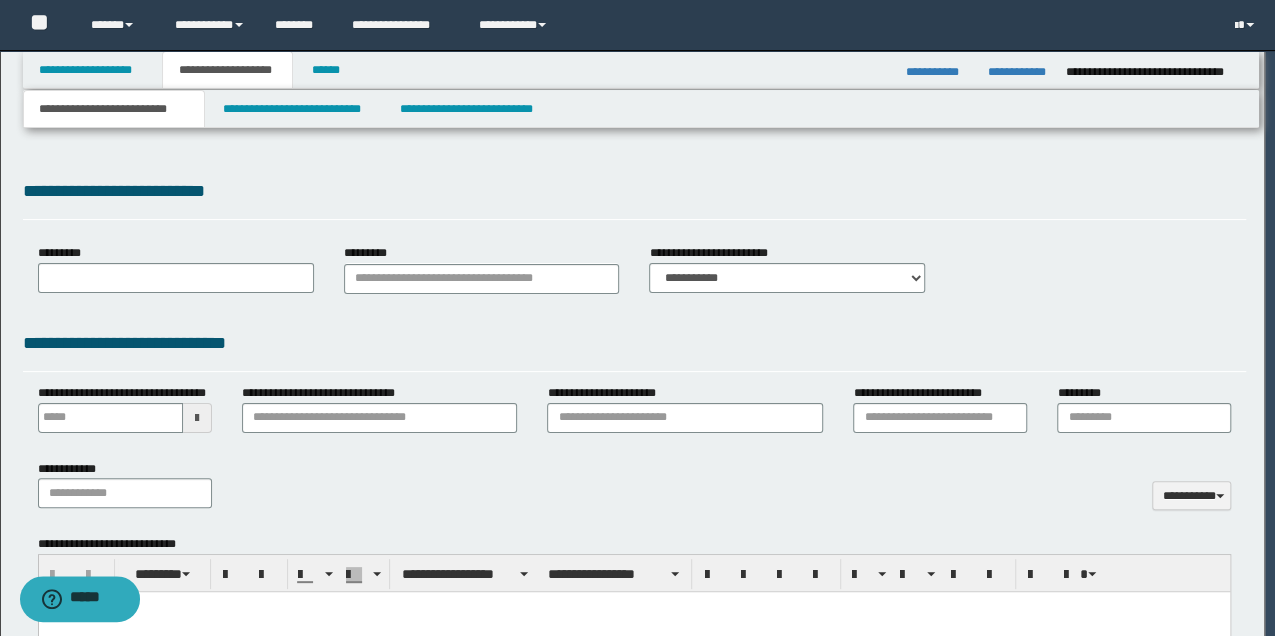 select on "*" 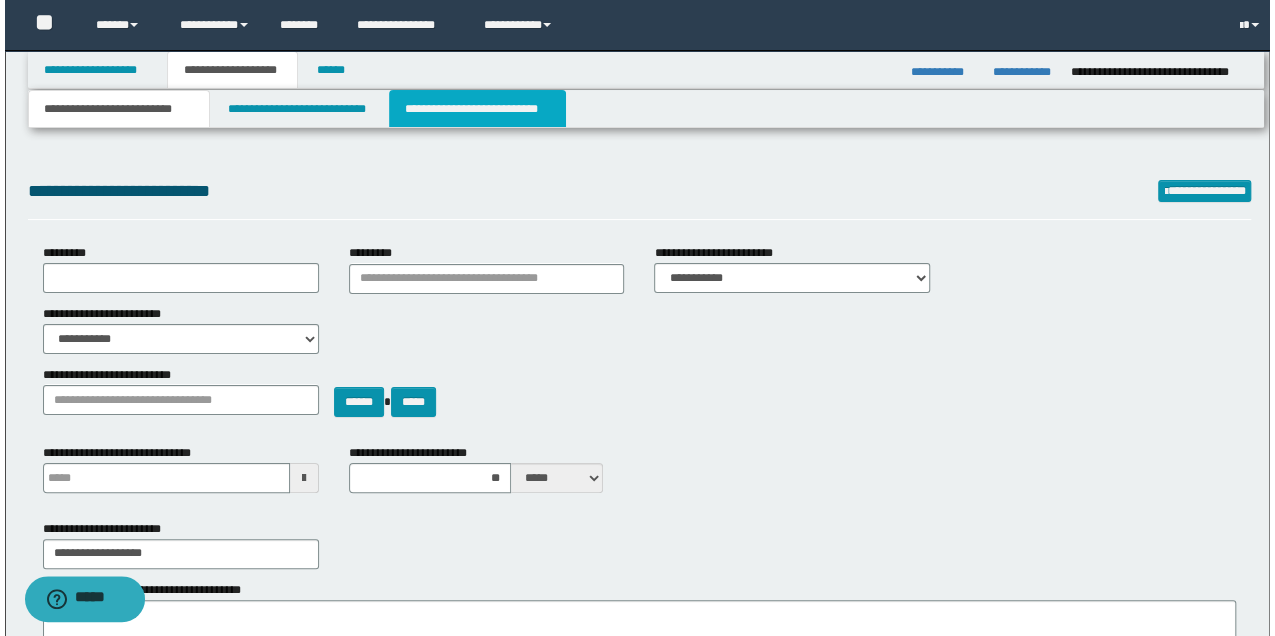 scroll, scrollTop: 0, scrollLeft: 0, axis: both 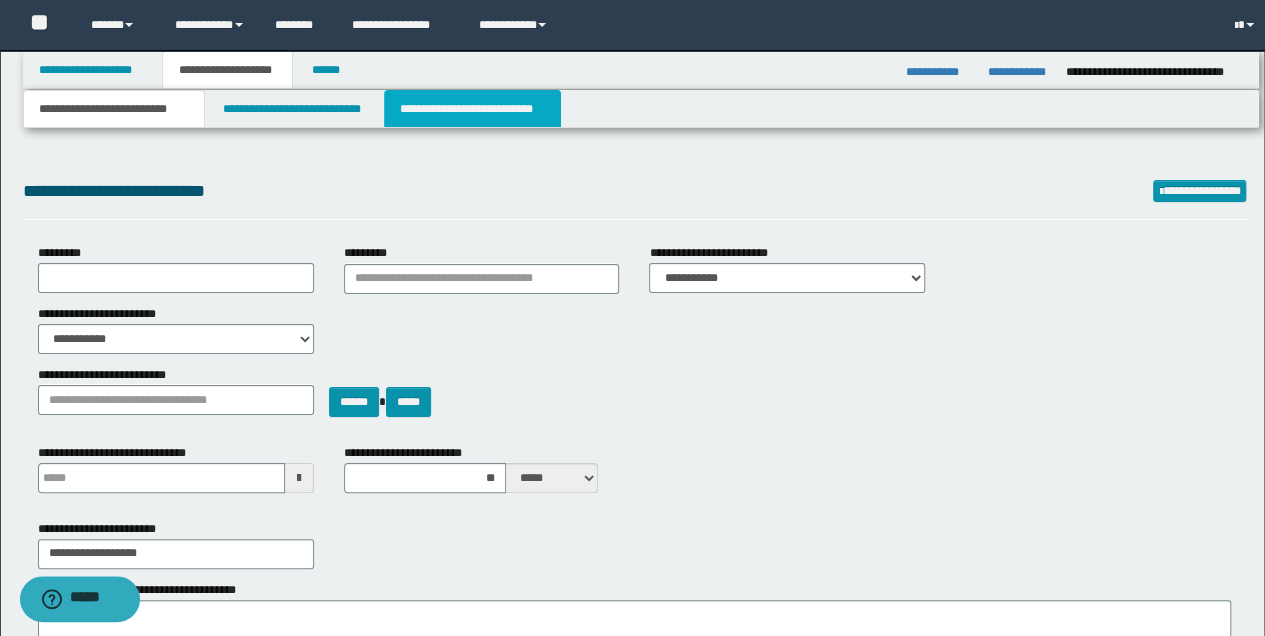 click on "**********" at bounding box center (472, 109) 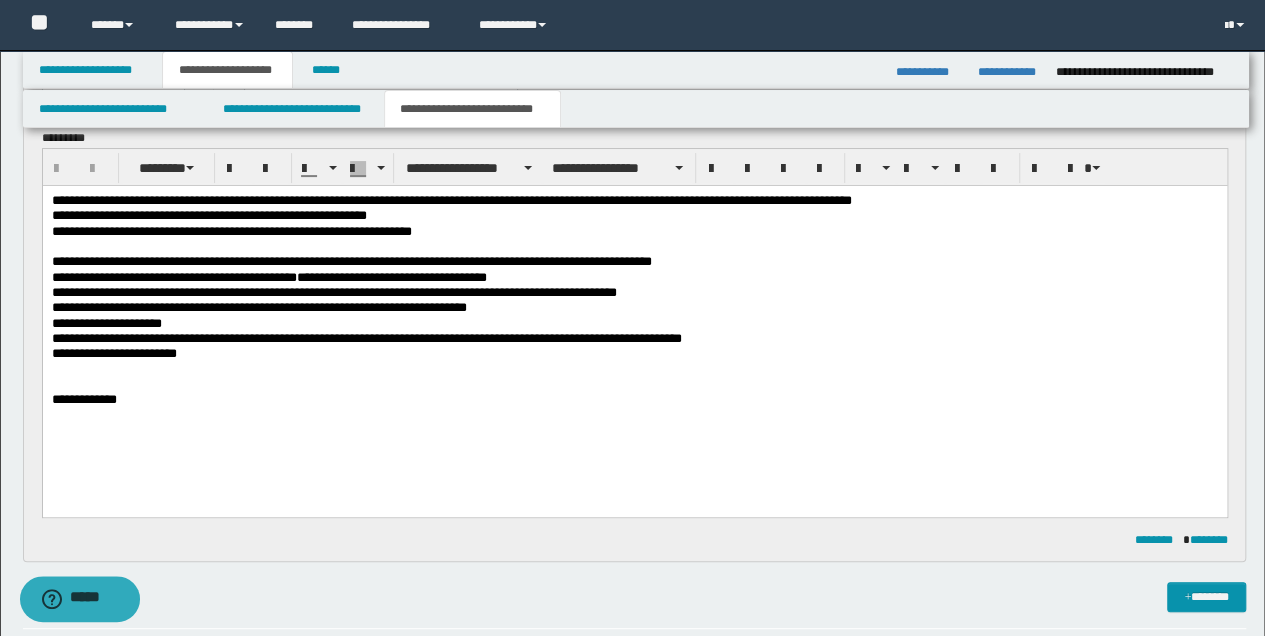 scroll, scrollTop: 200, scrollLeft: 0, axis: vertical 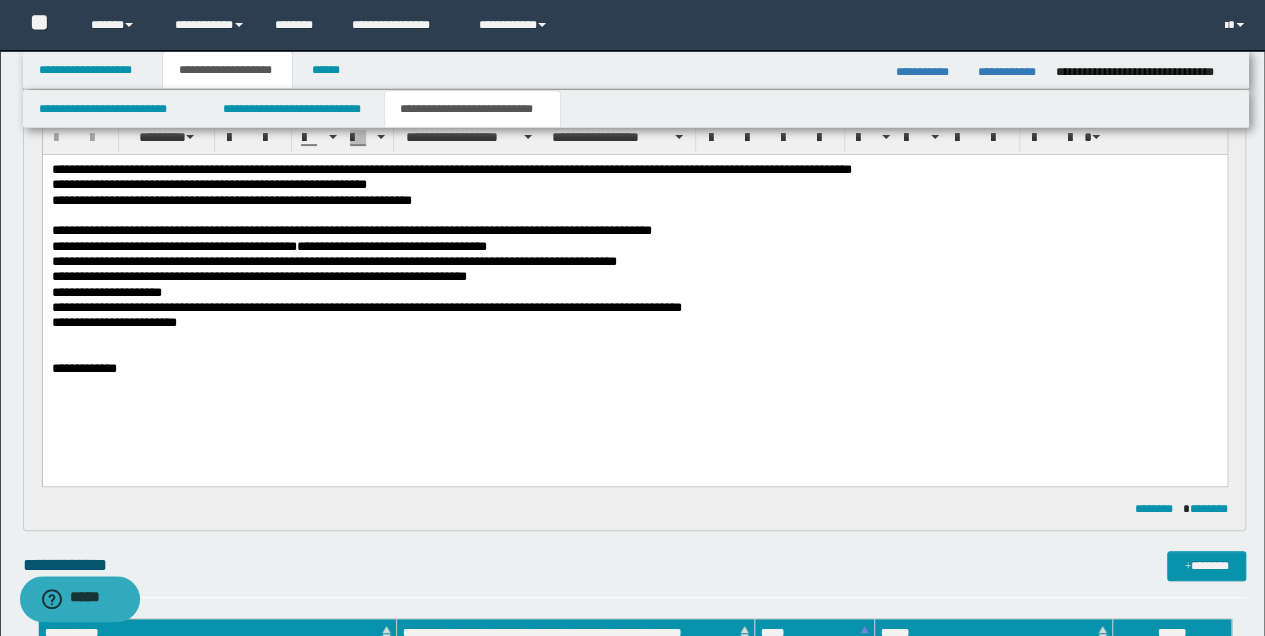 click at bounding box center (634, 353) 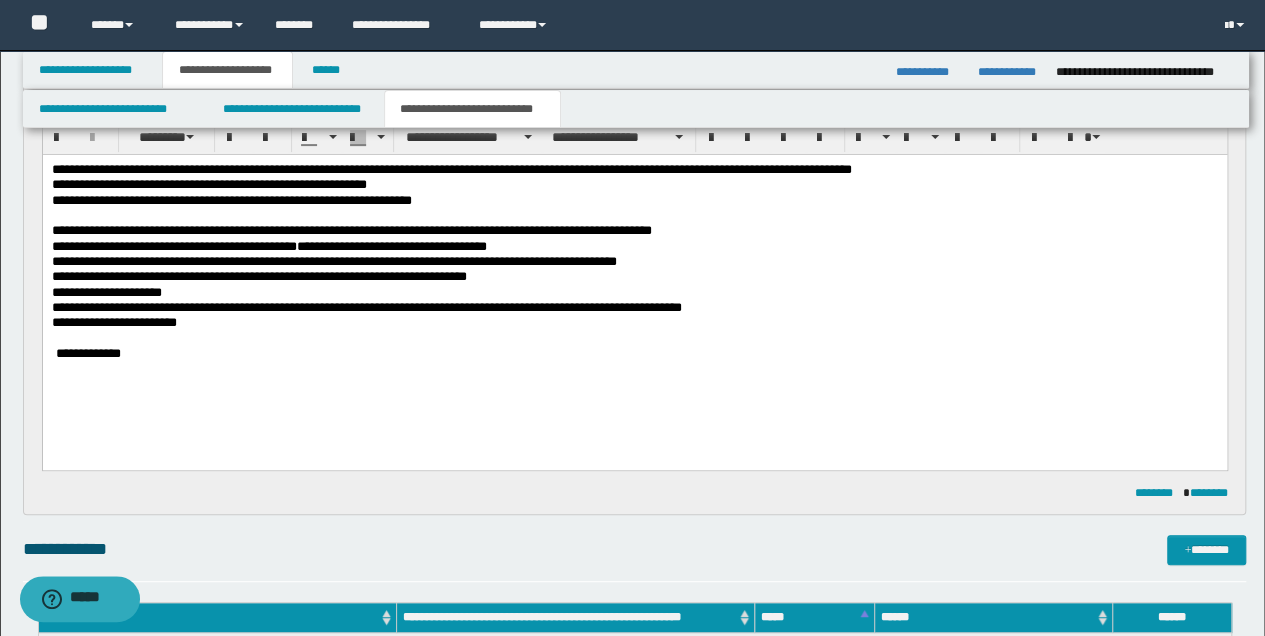 click on "**********" at bounding box center (634, 353) 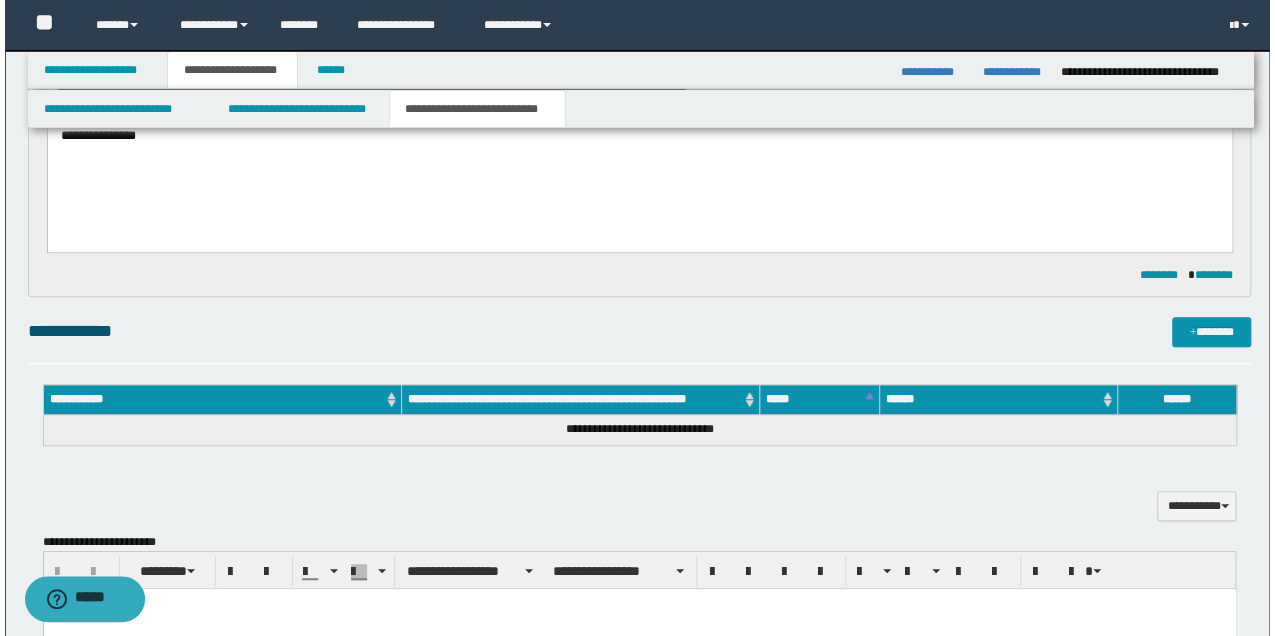 scroll, scrollTop: 466, scrollLeft: 0, axis: vertical 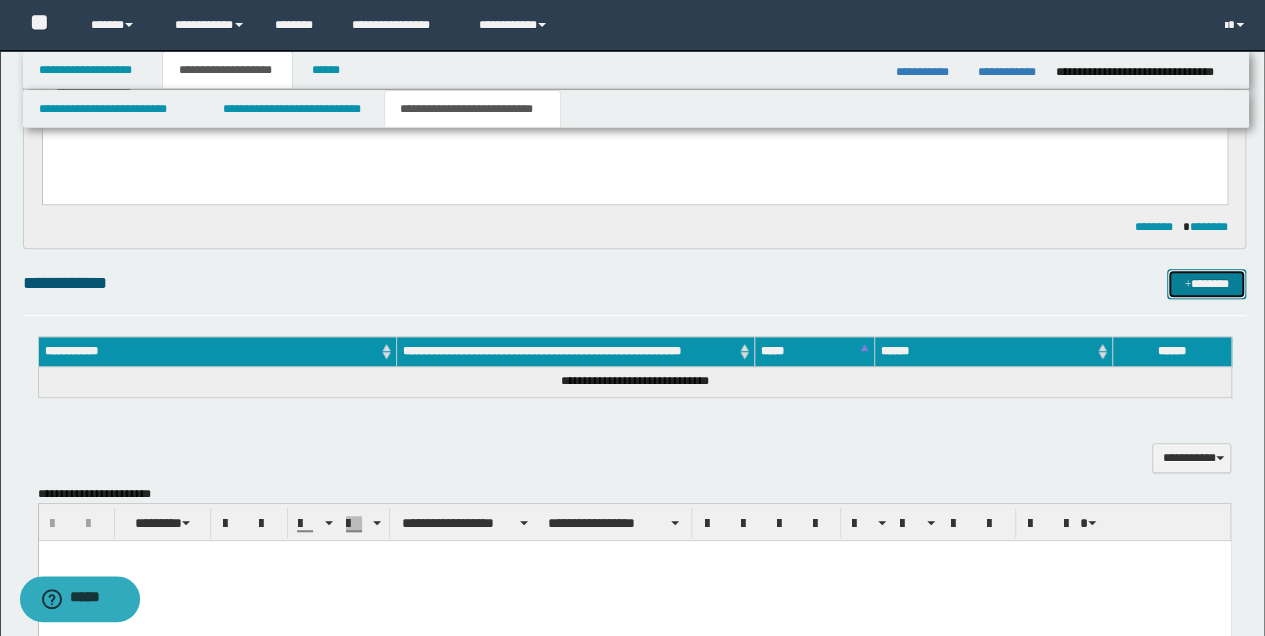 click on "*******" at bounding box center [1206, 283] 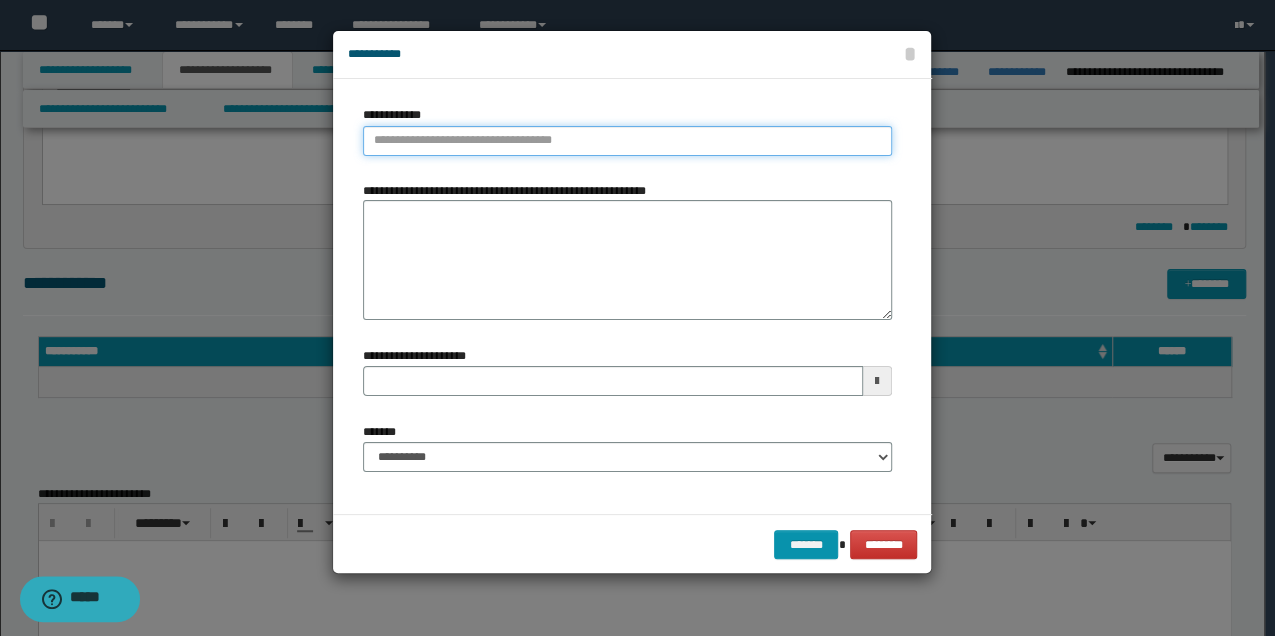 click on "**********" at bounding box center (627, 141) 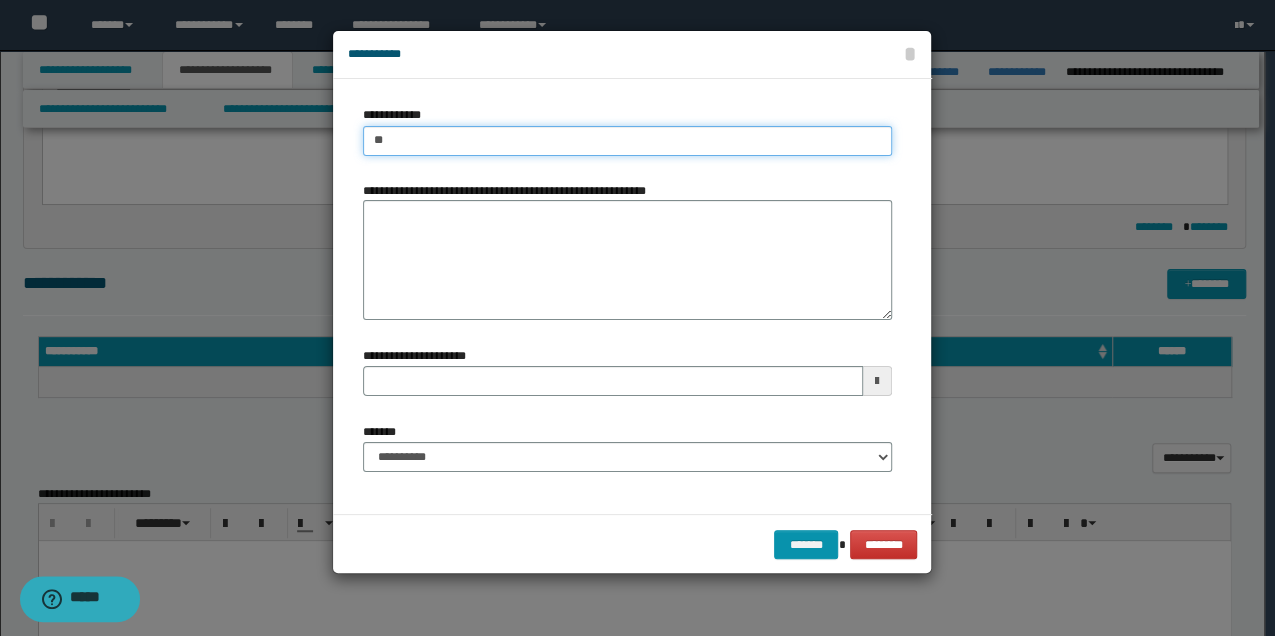 type on "***" 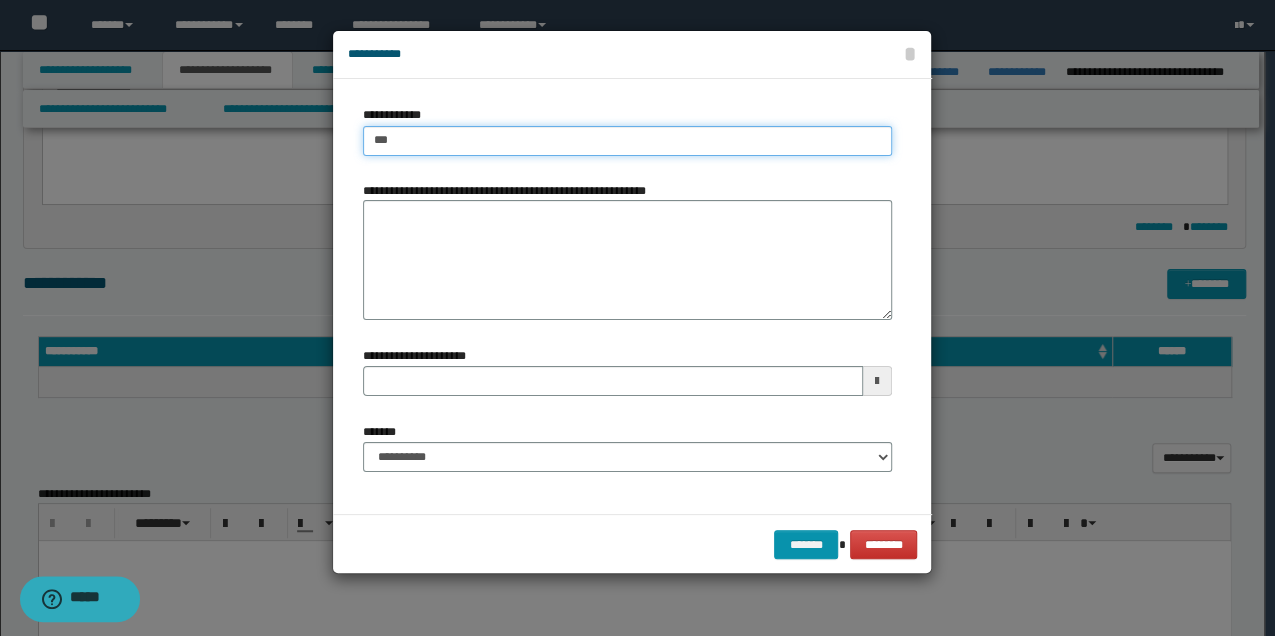 type on "***" 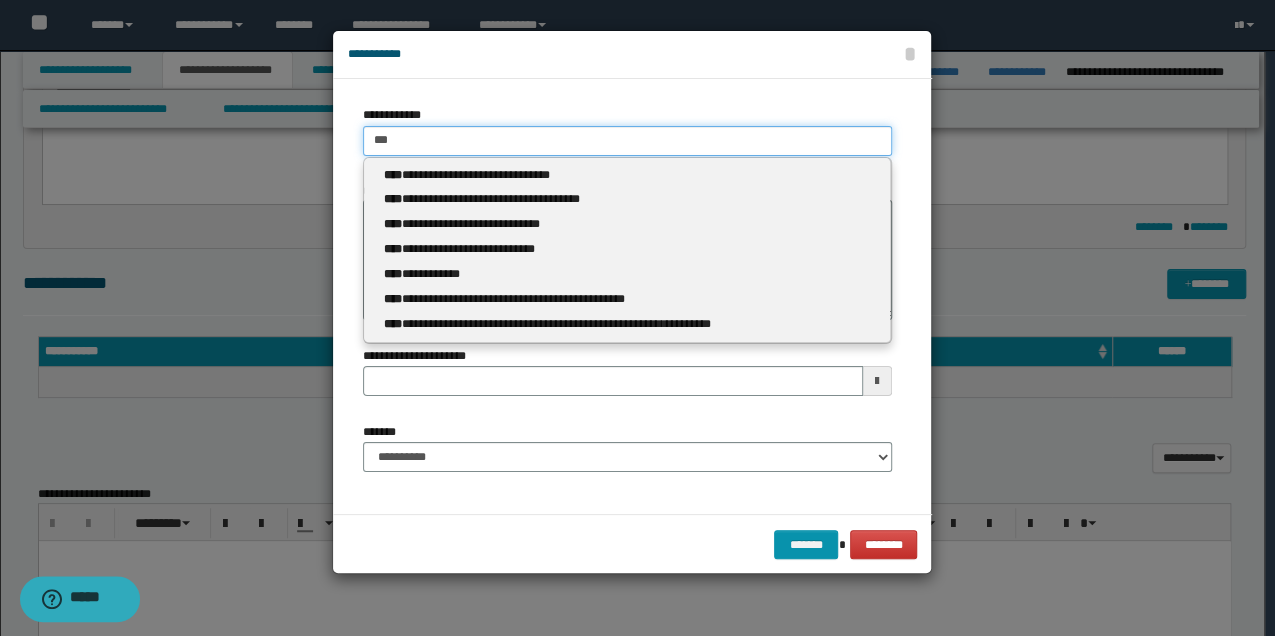 type 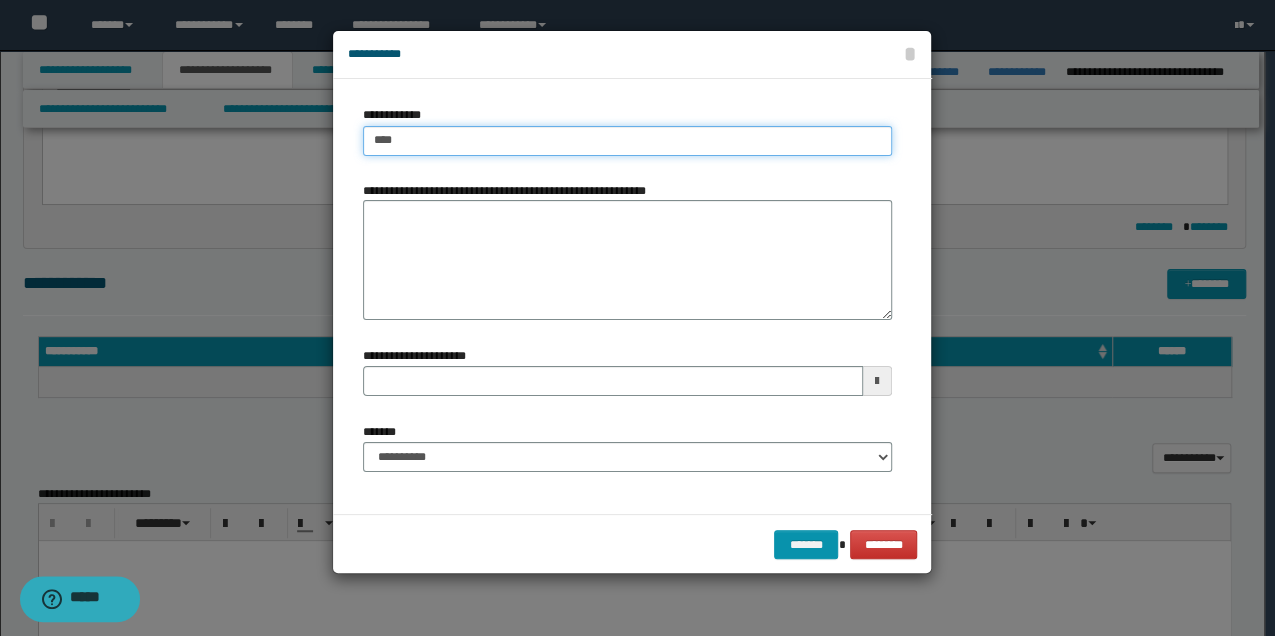 type on "****" 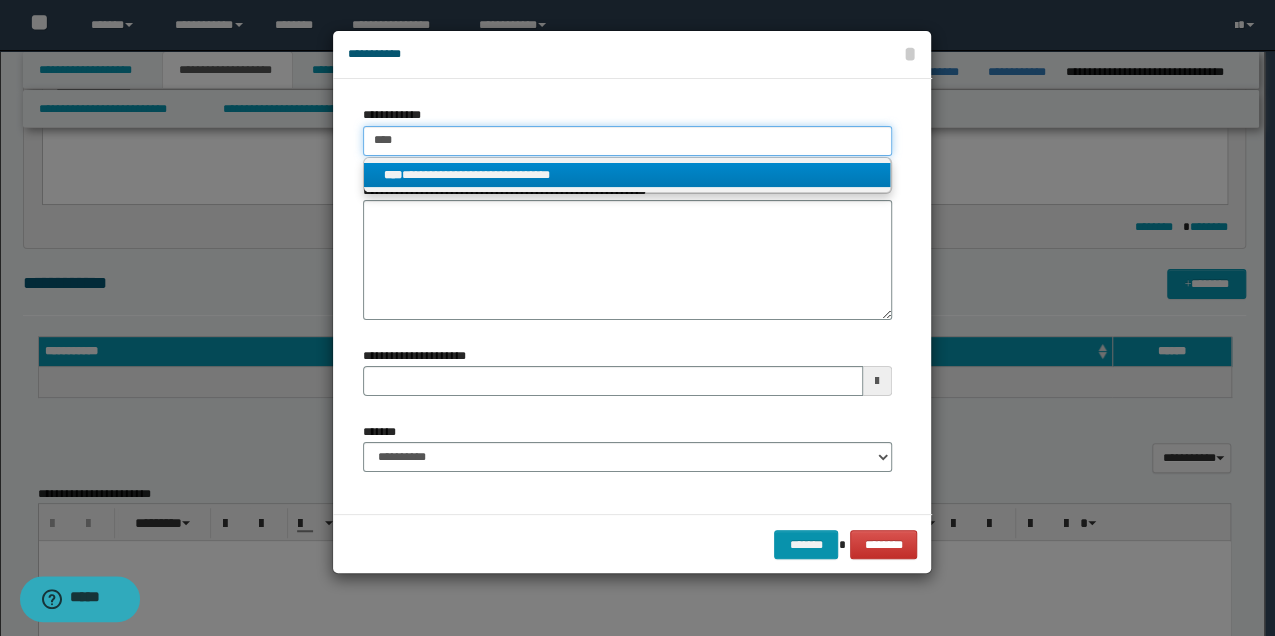 type on "****" 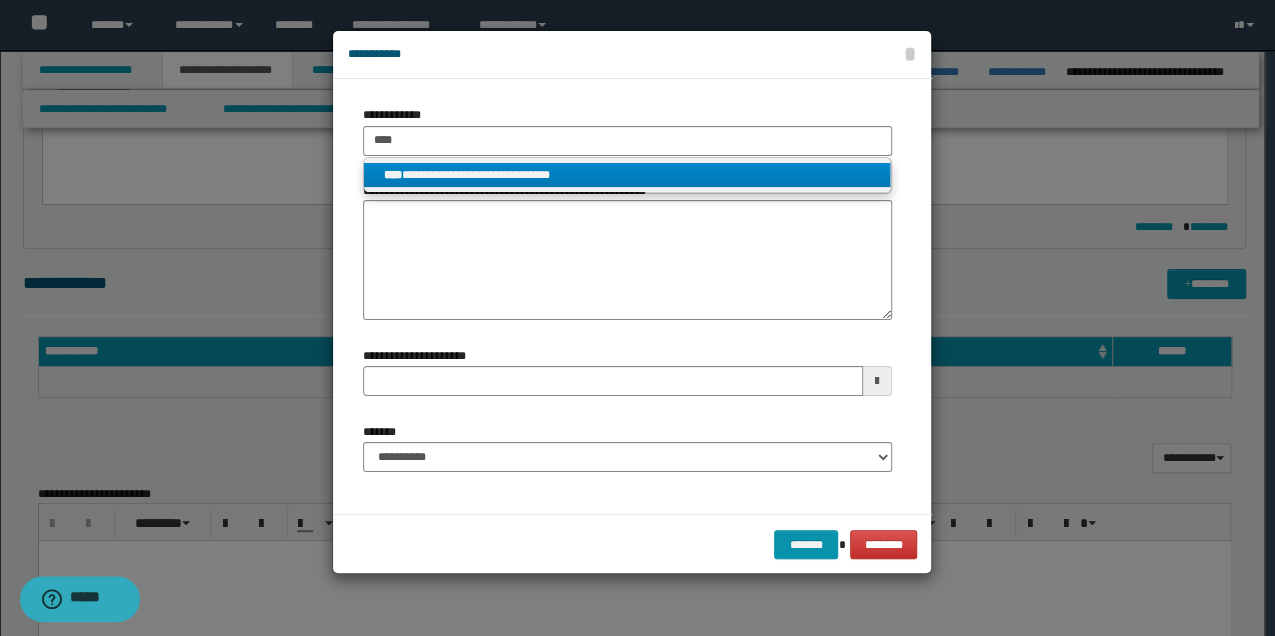 click on "**********" at bounding box center (627, 175) 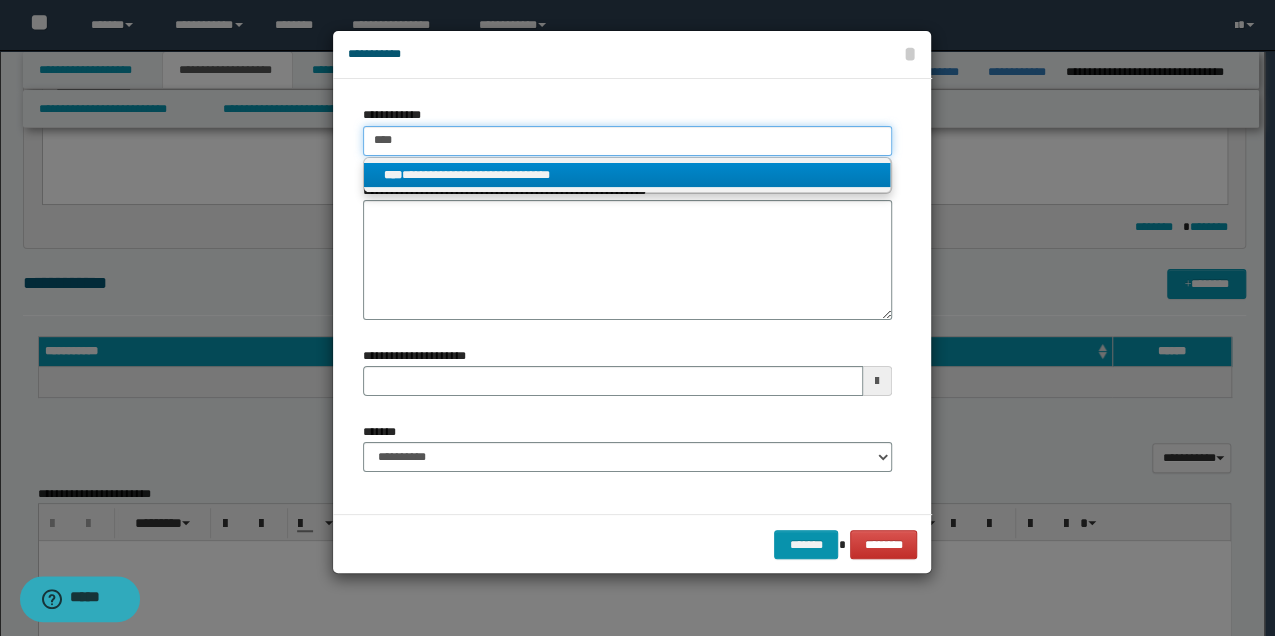 type 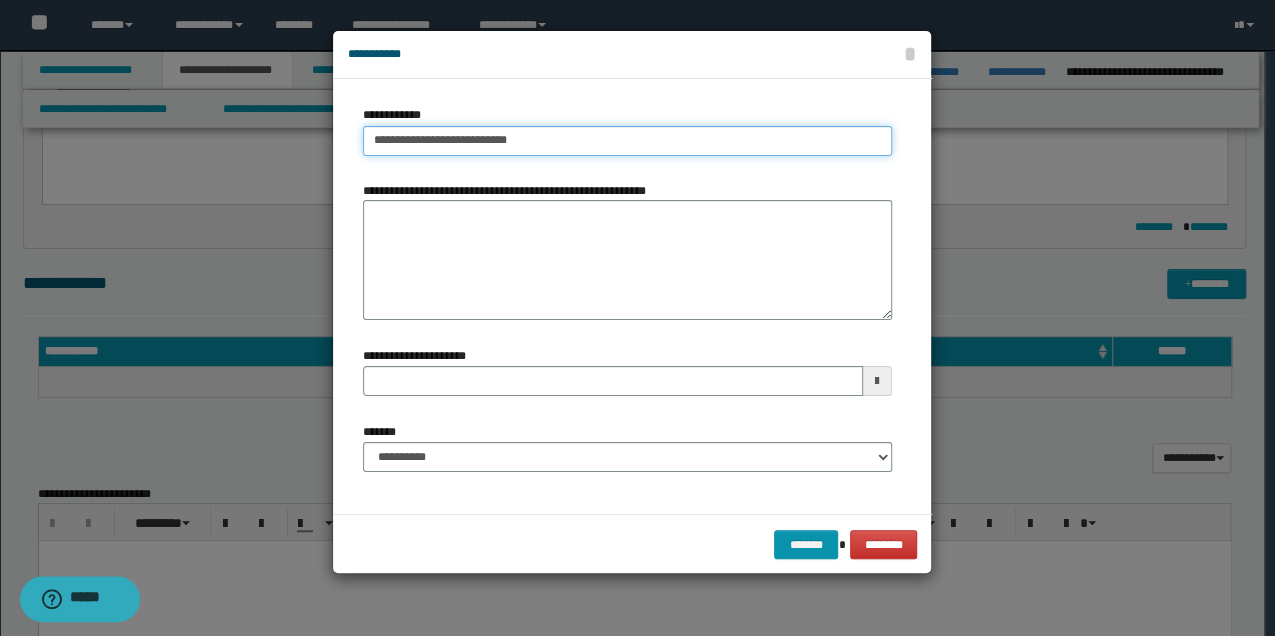 type 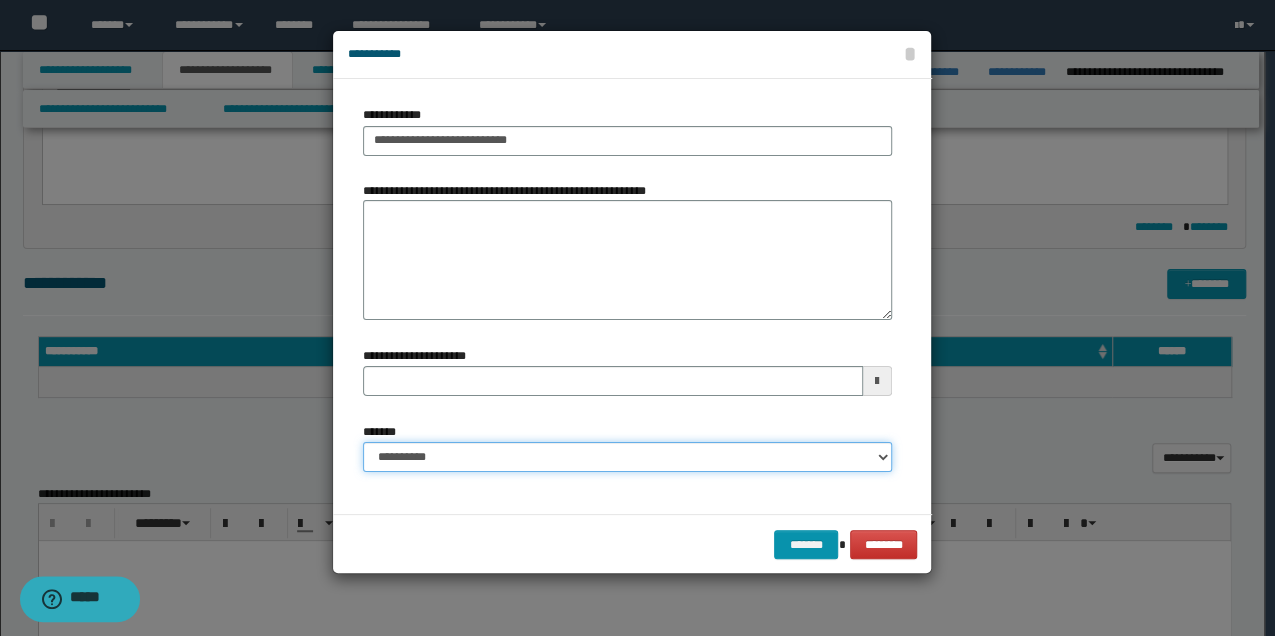 click on "**********" at bounding box center (627, 457) 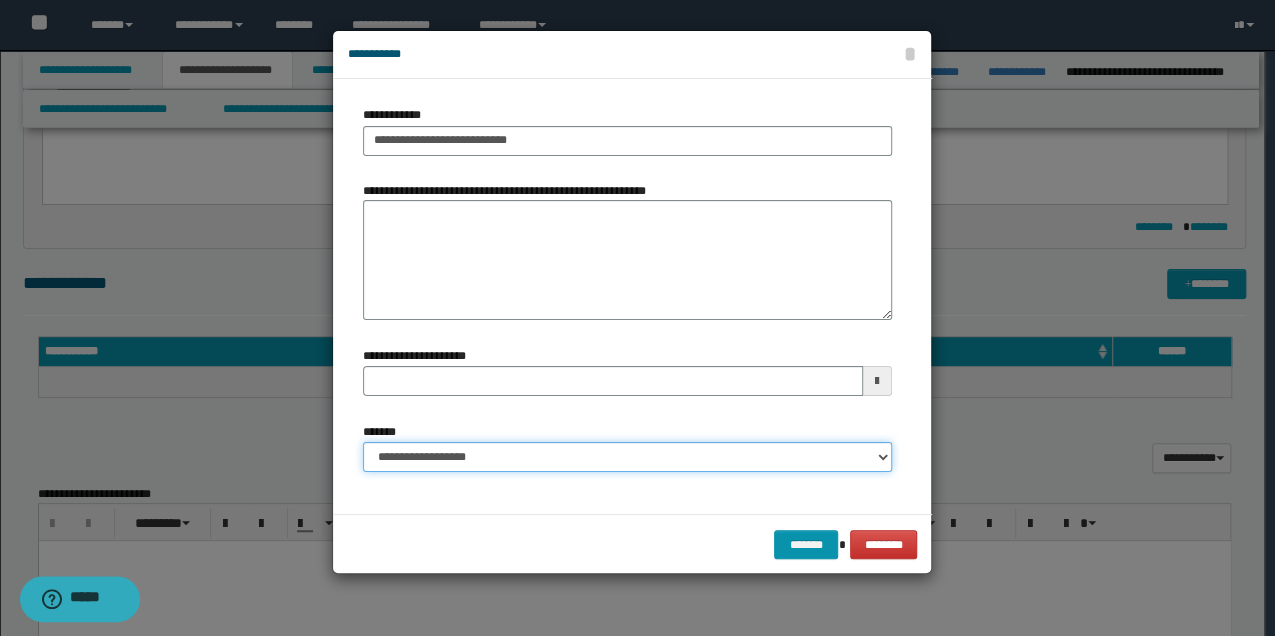 type 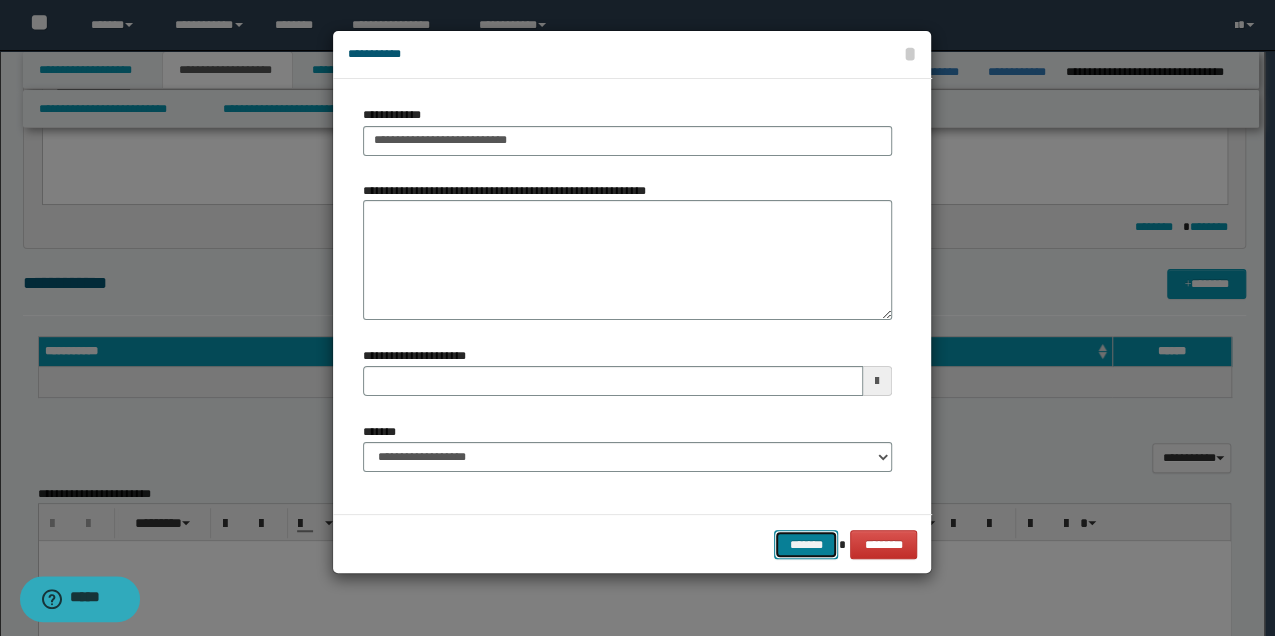 click on "*******" at bounding box center (806, 544) 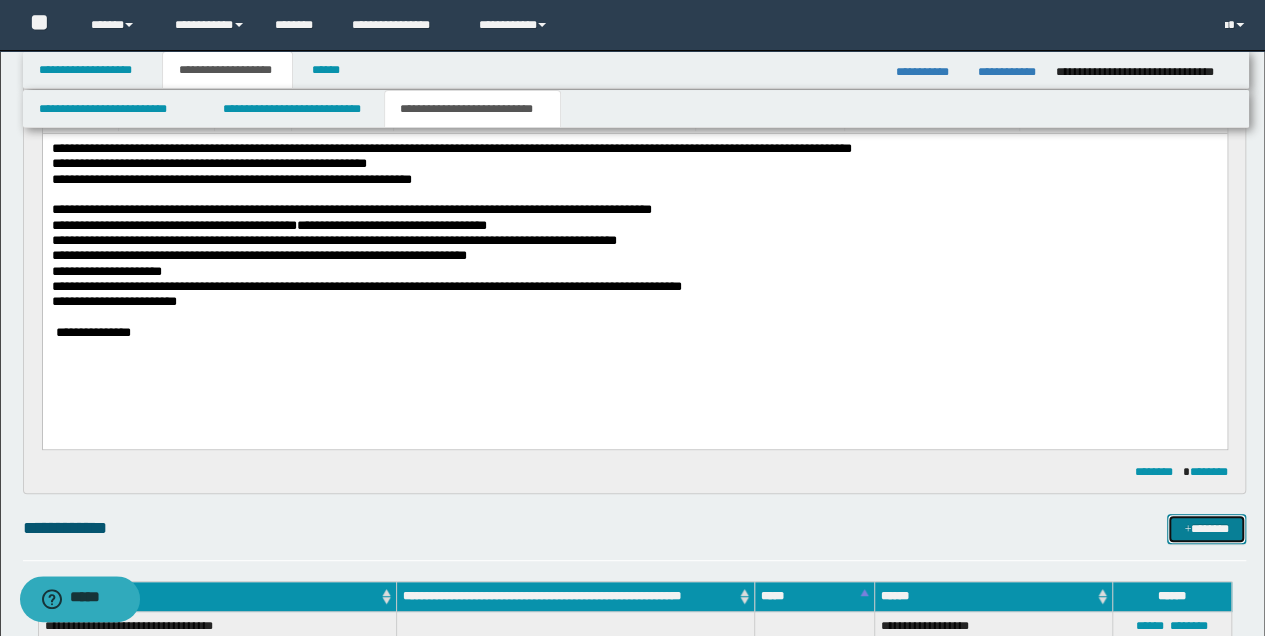 scroll, scrollTop: 400, scrollLeft: 0, axis: vertical 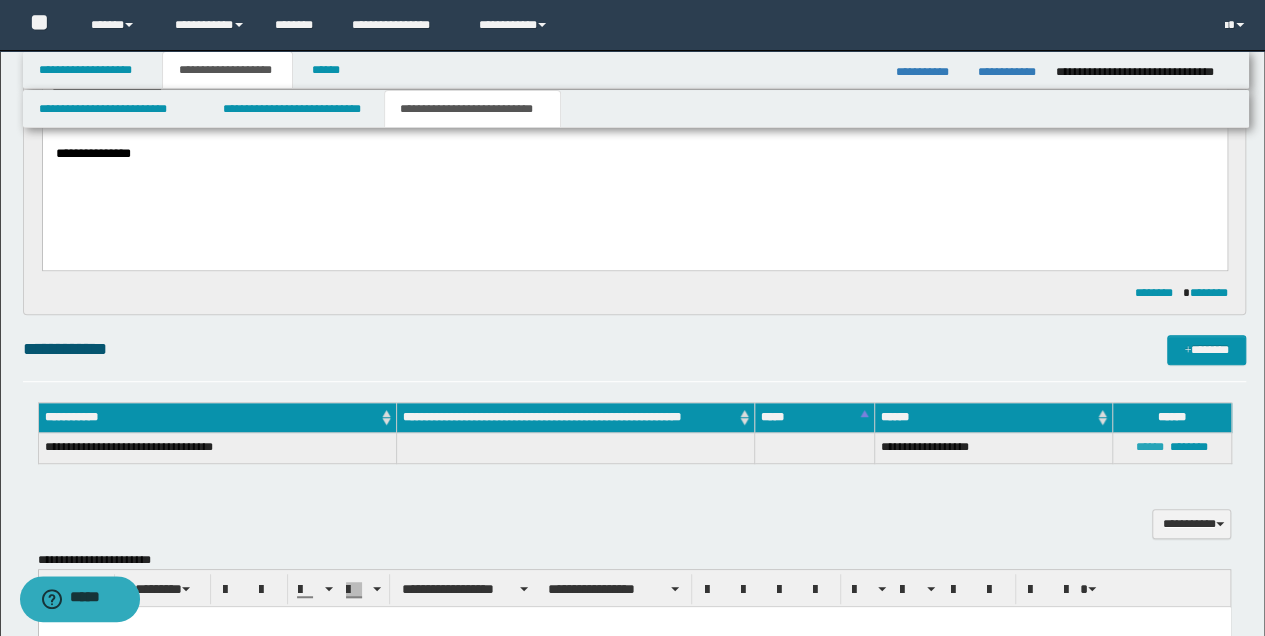 click on "******" at bounding box center [1150, 447] 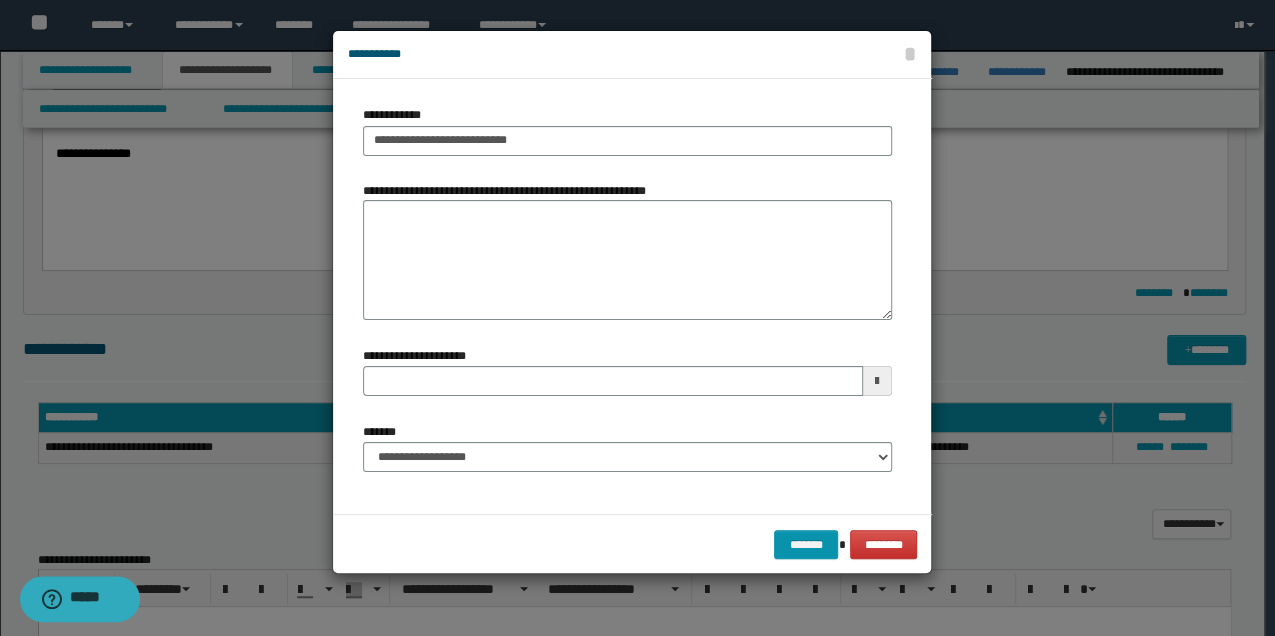 type 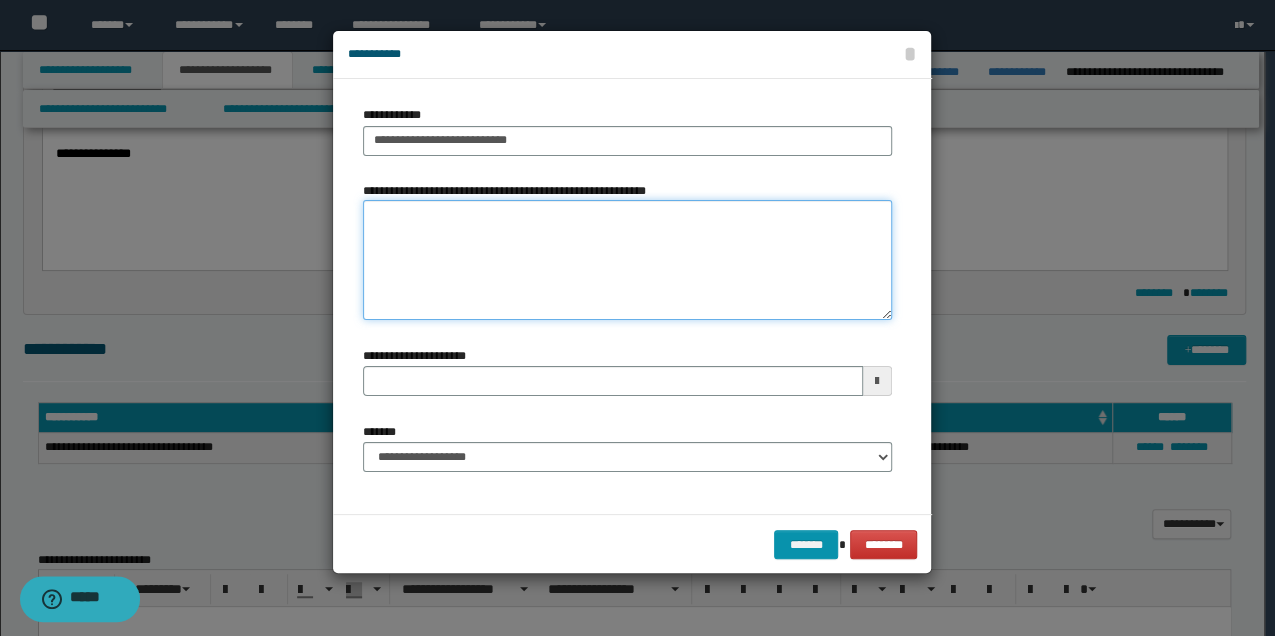 click on "**********" at bounding box center (627, 260) 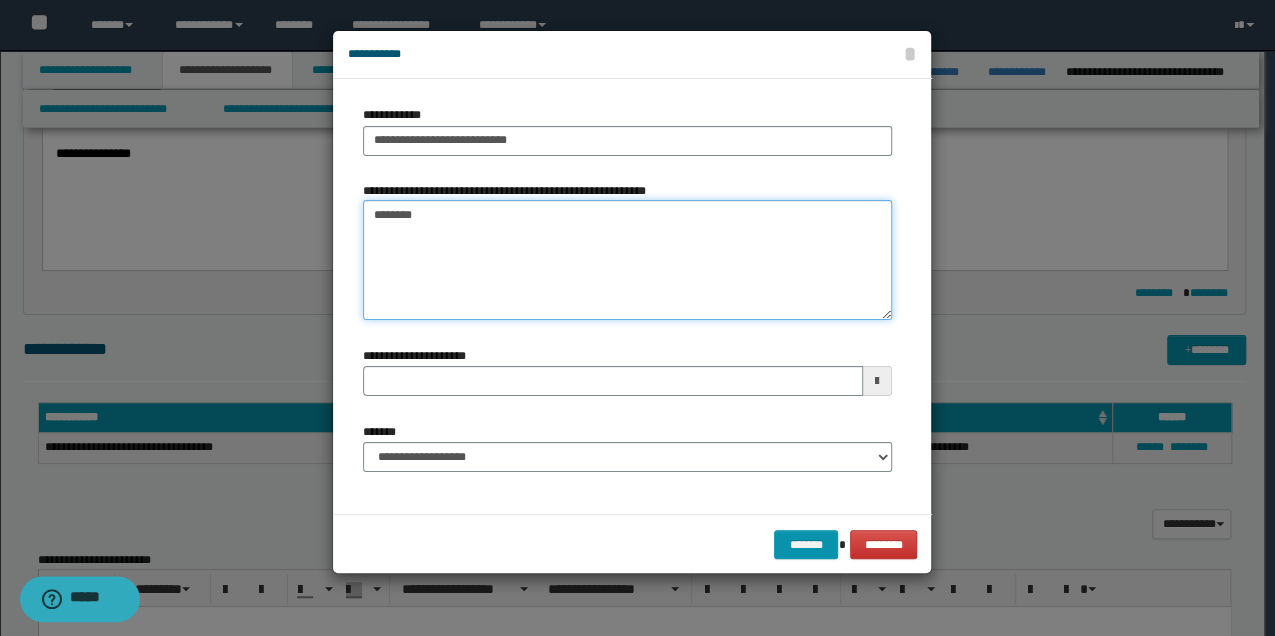 type on "*********" 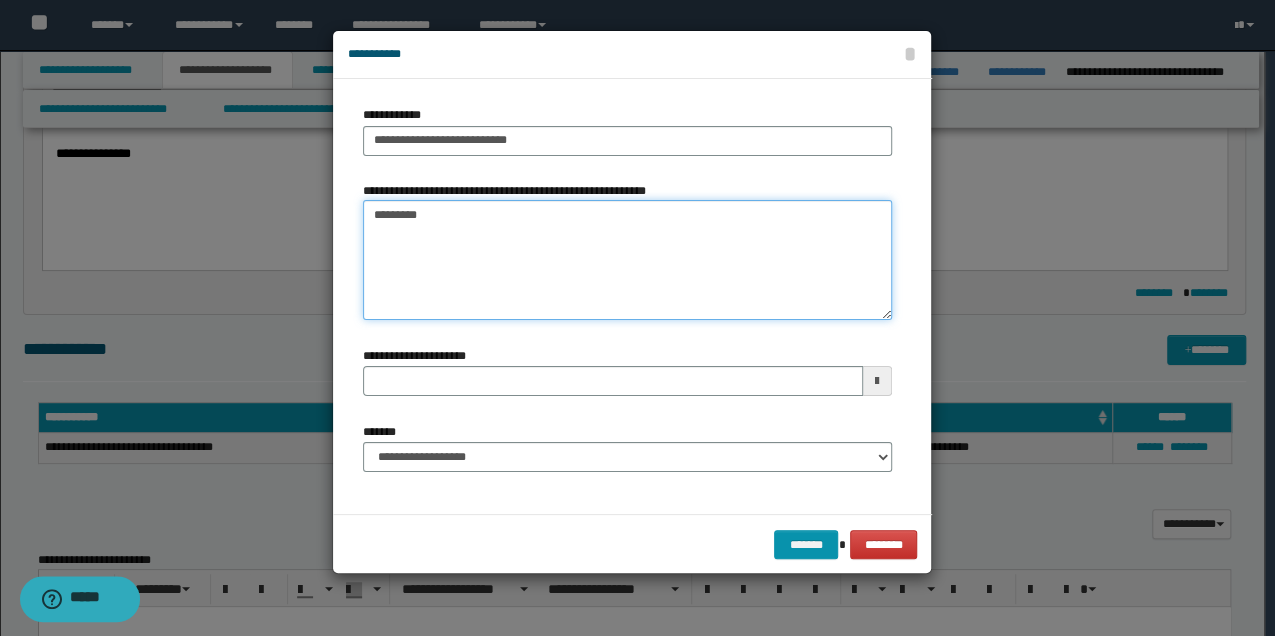type 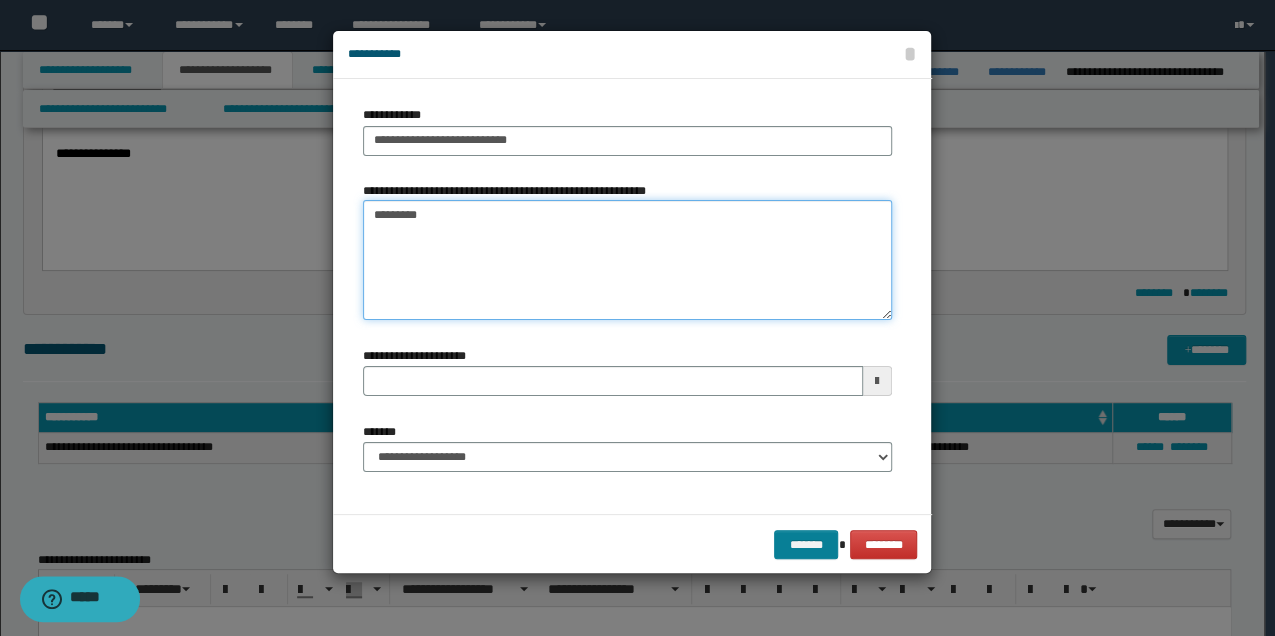 type on "*********" 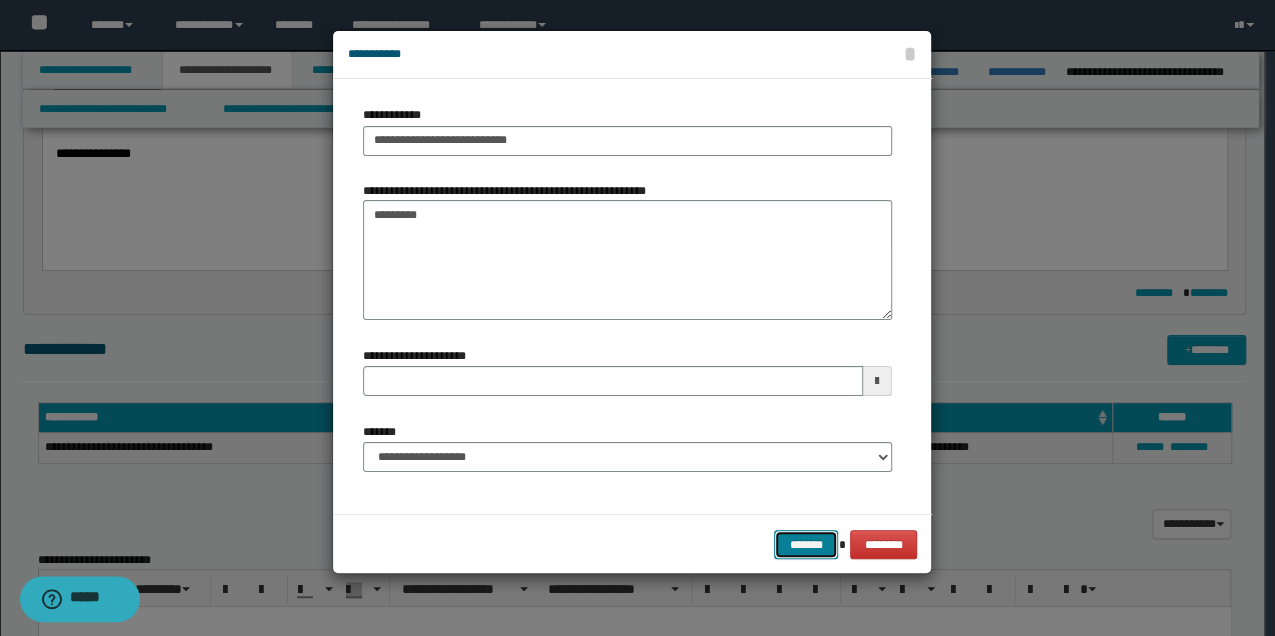 click on "*******" at bounding box center [806, 544] 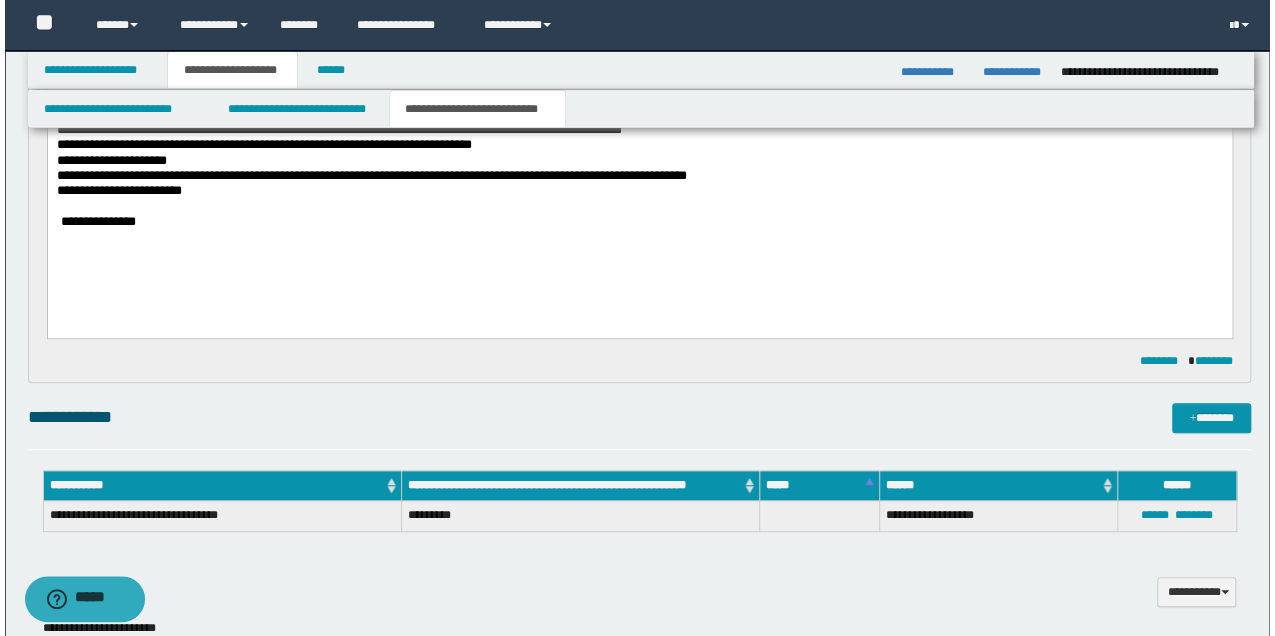 scroll, scrollTop: 333, scrollLeft: 0, axis: vertical 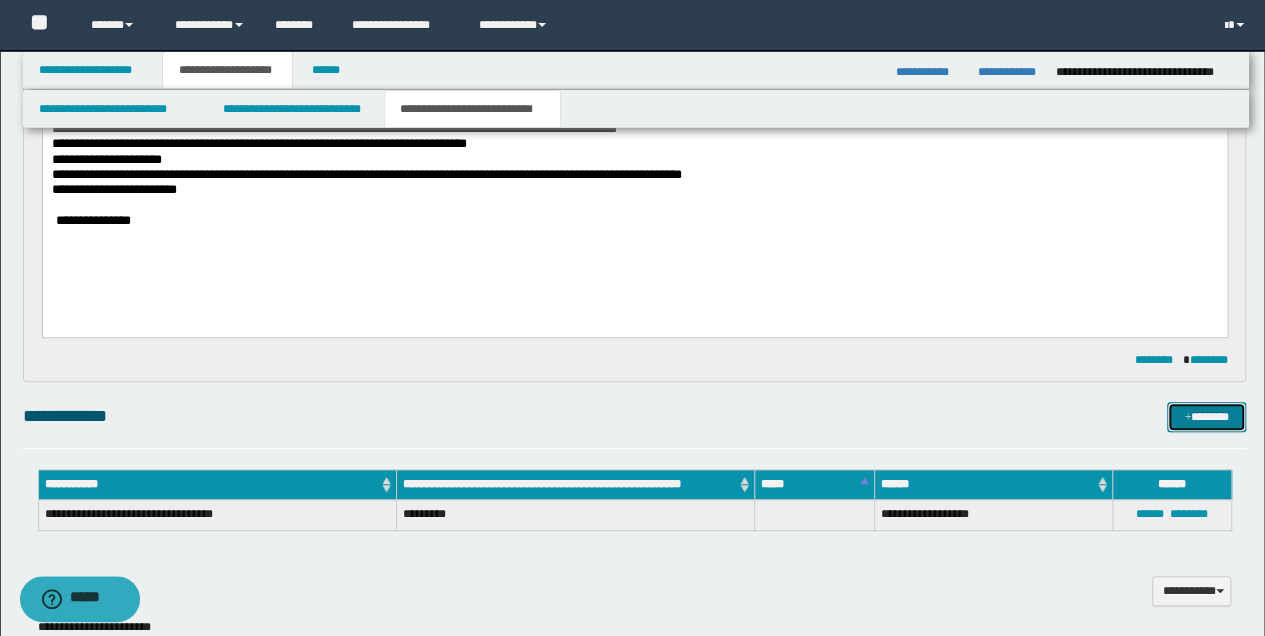 click on "*******" at bounding box center (1206, 416) 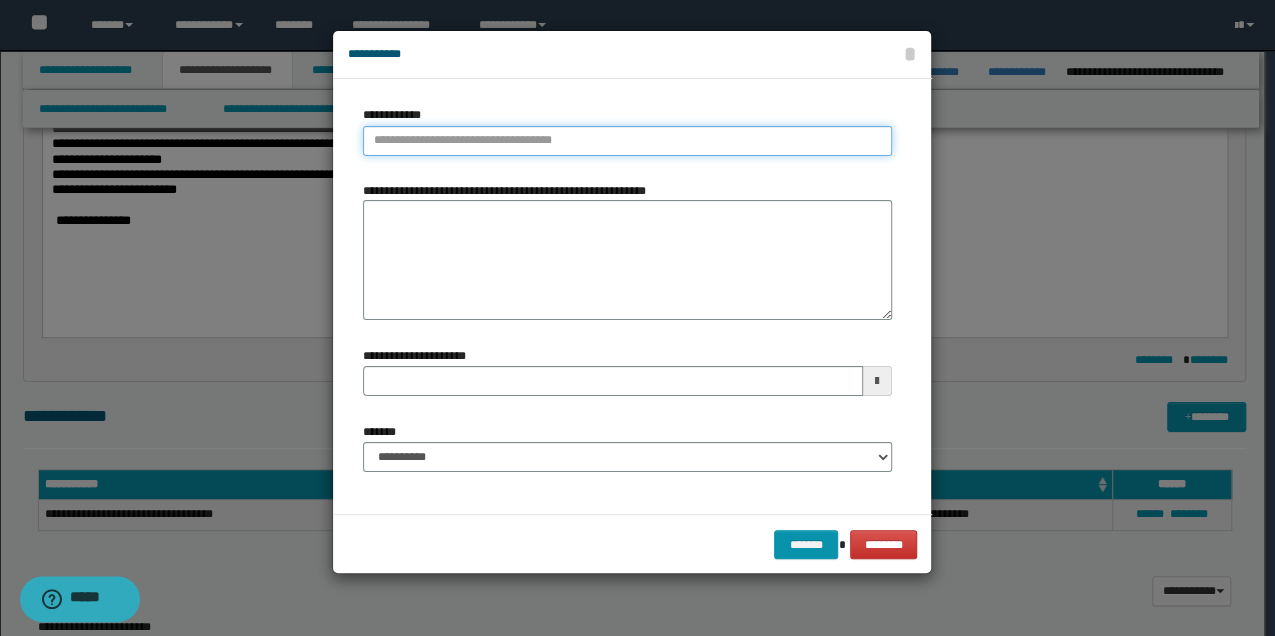 type on "**********" 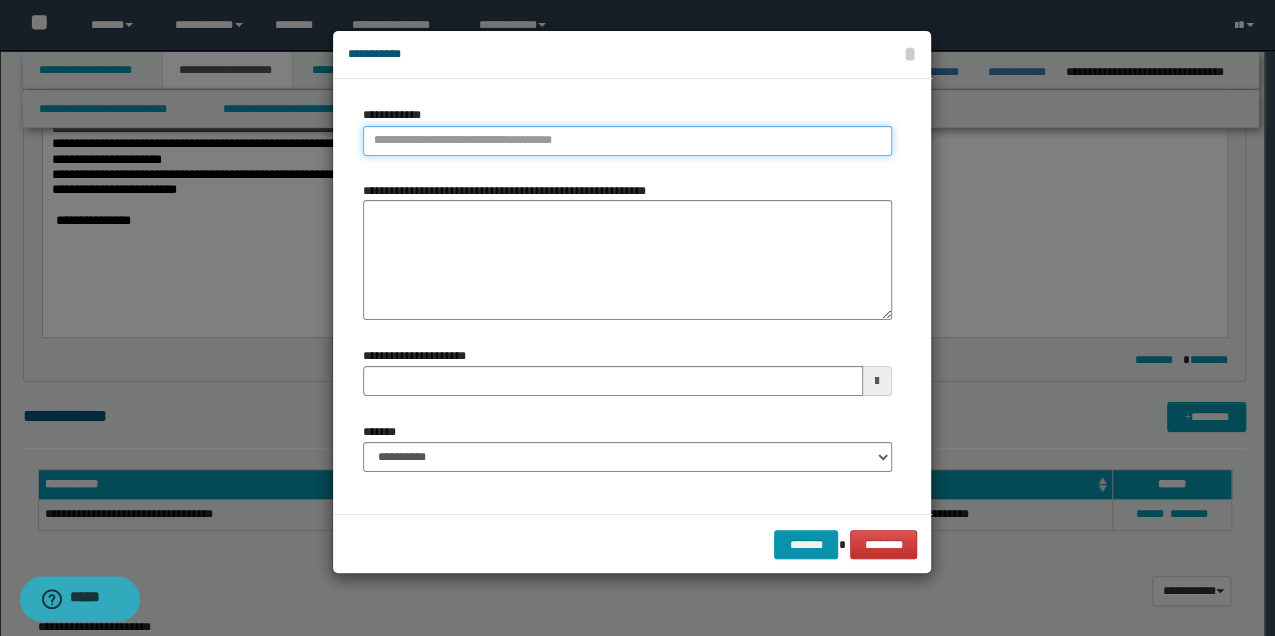 click on "**********" at bounding box center (627, 141) 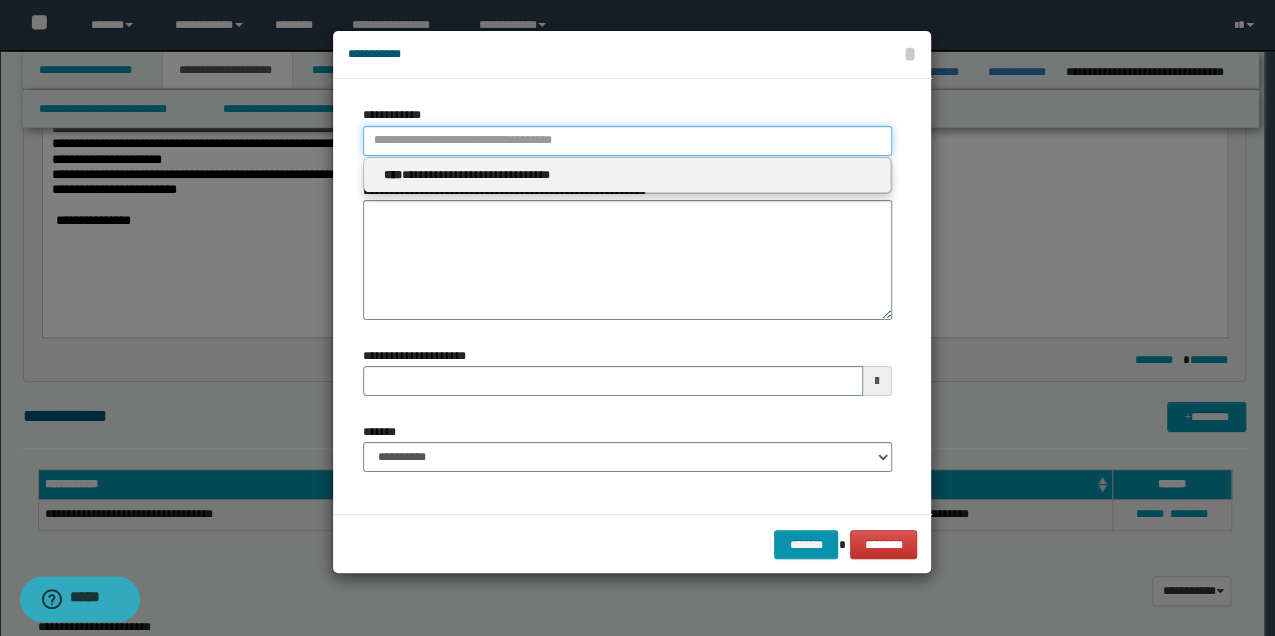 type 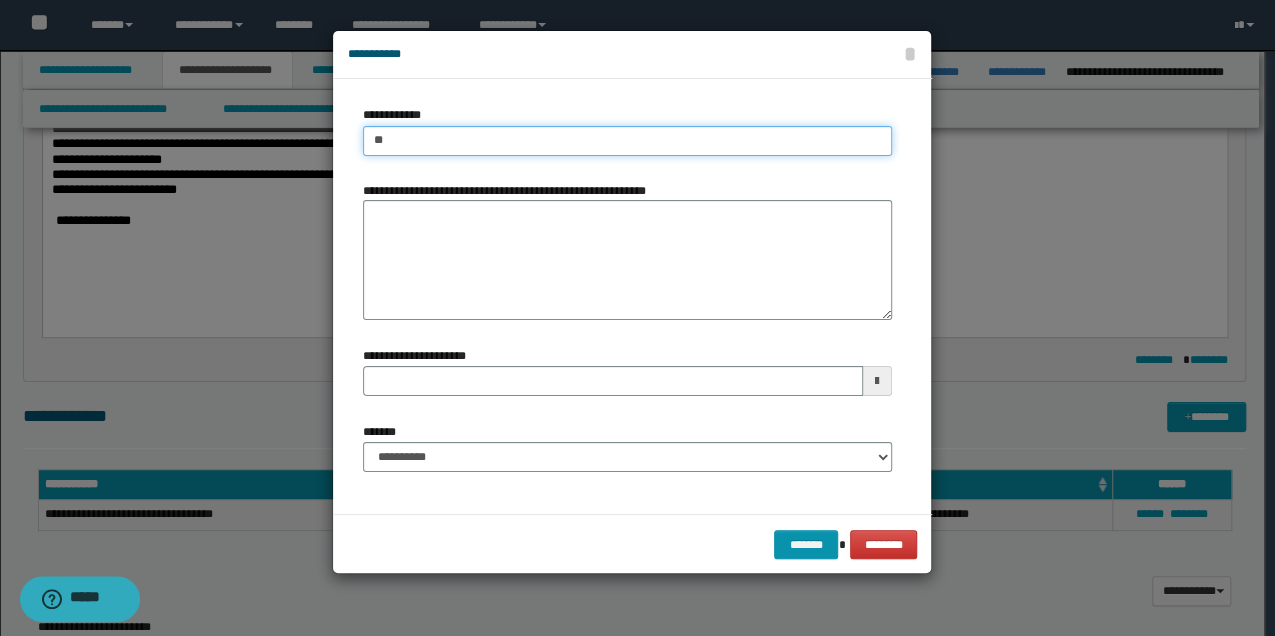 type on "***" 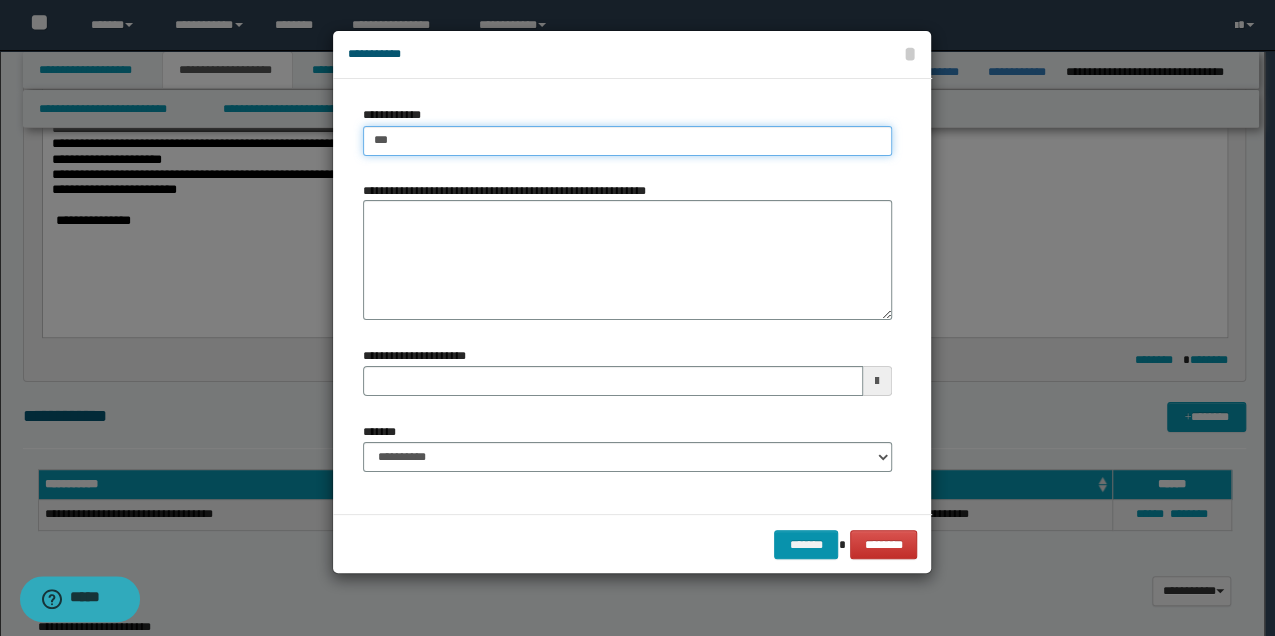 type 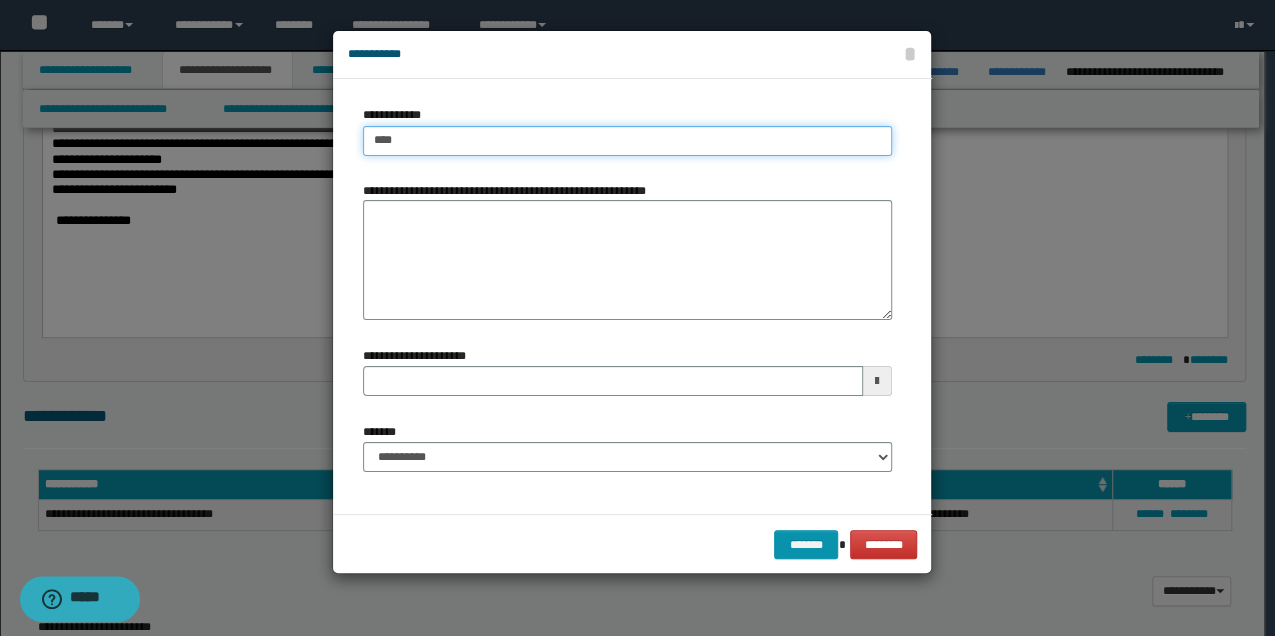 type on "****" 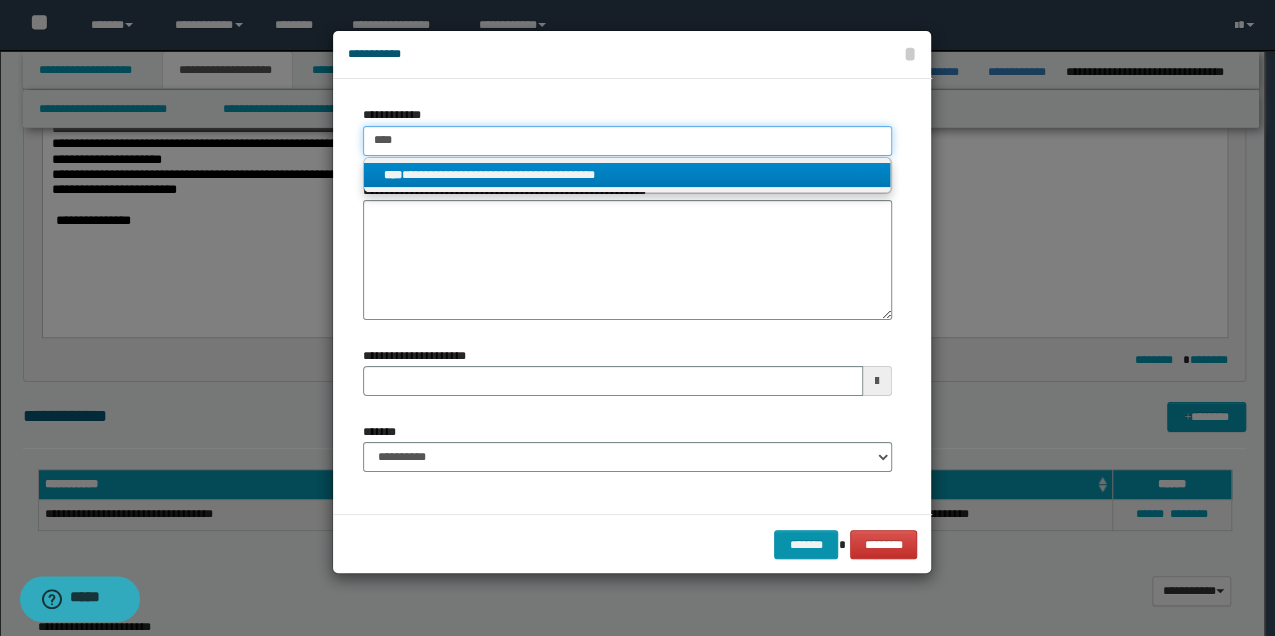 type on "****" 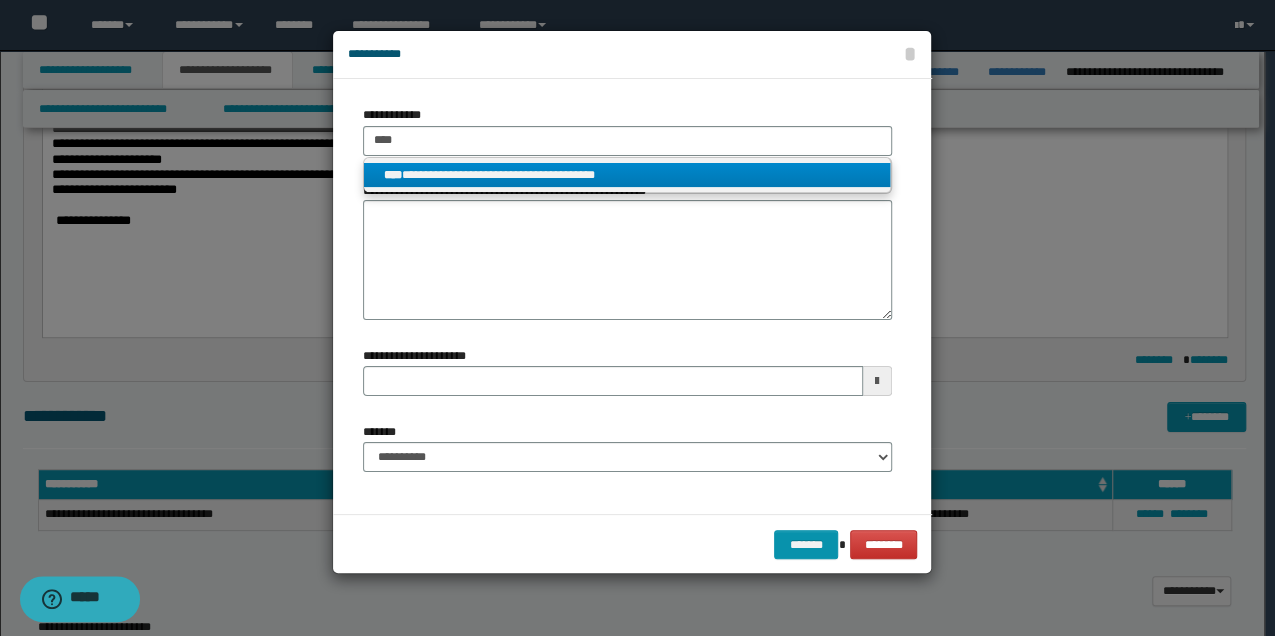 click on "**********" at bounding box center [627, 175] 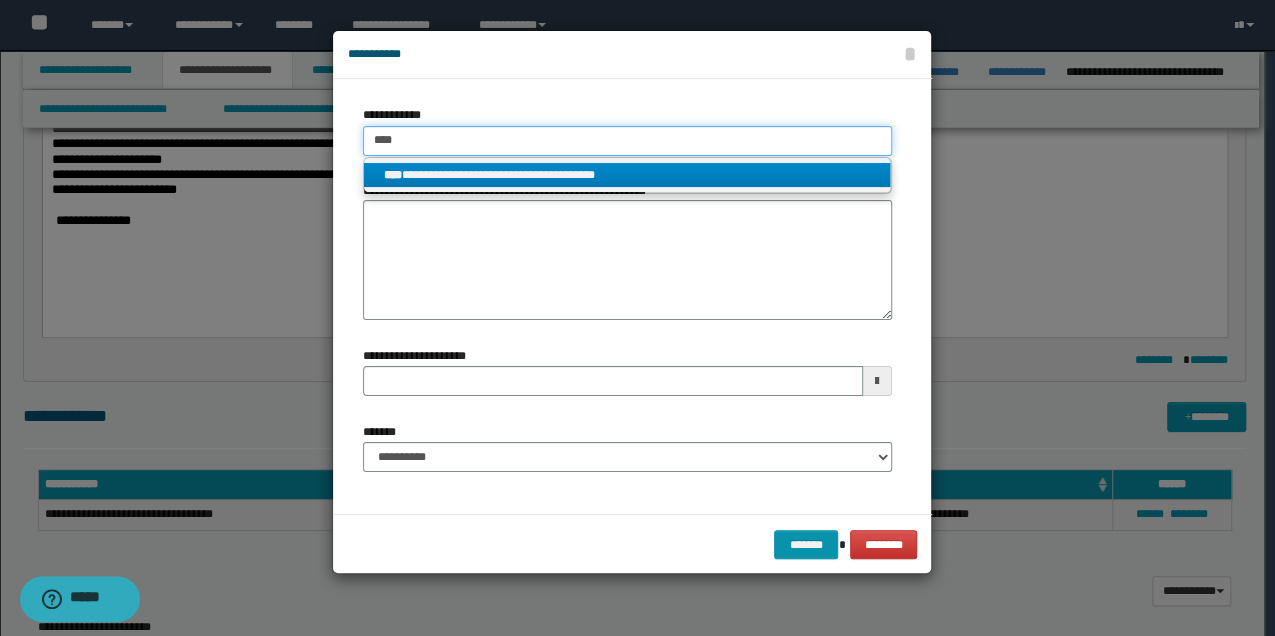type 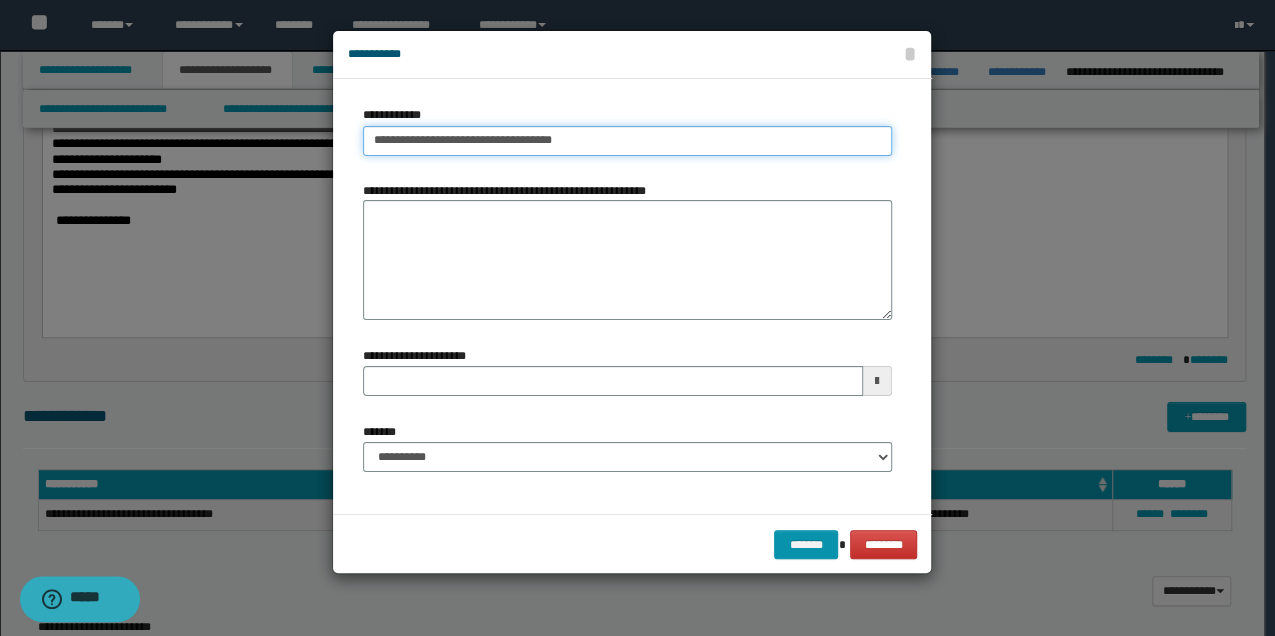 type 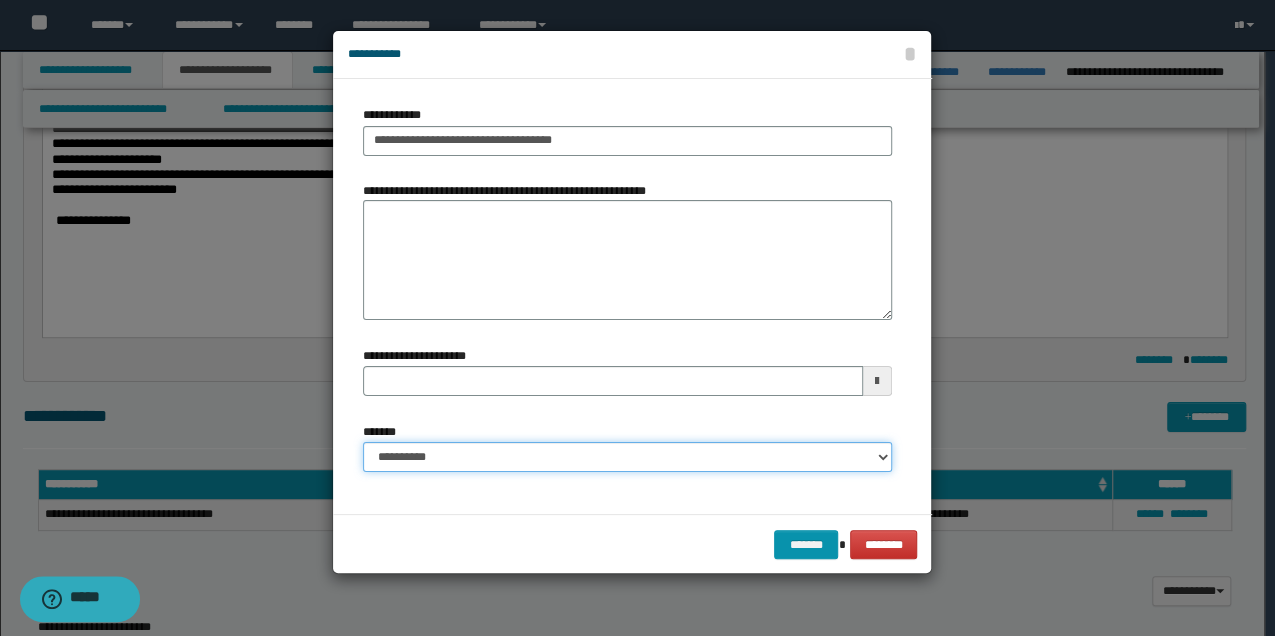 click on "**********" at bounding box center (627, 457) 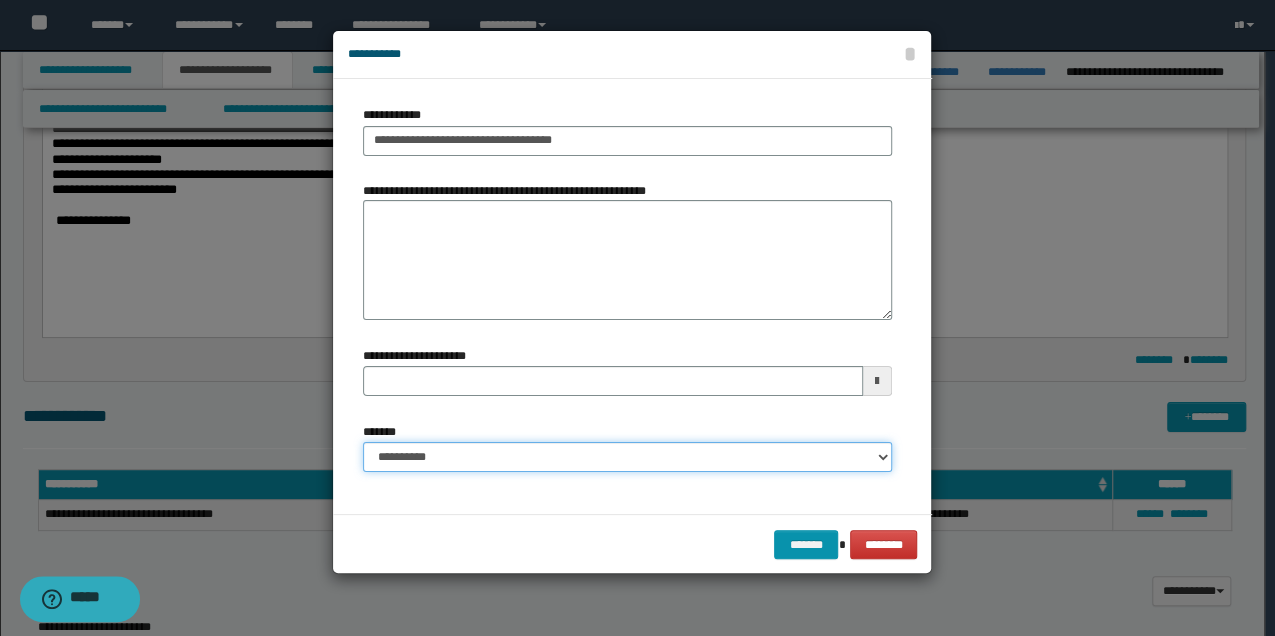 select on "*" 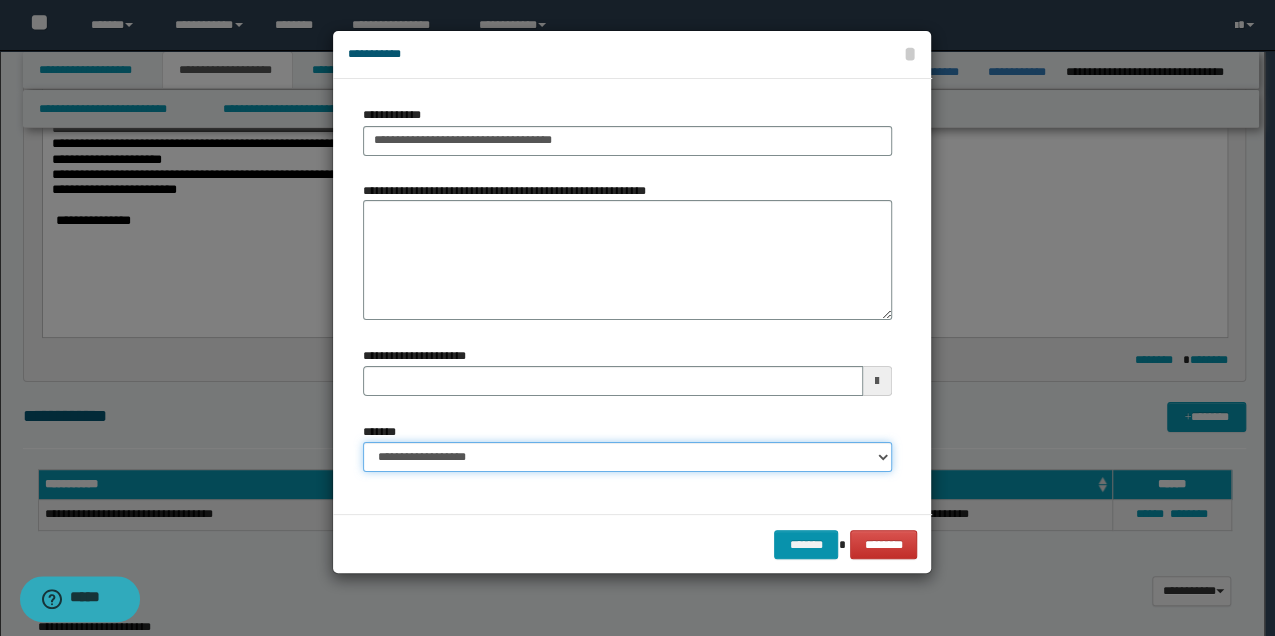 type 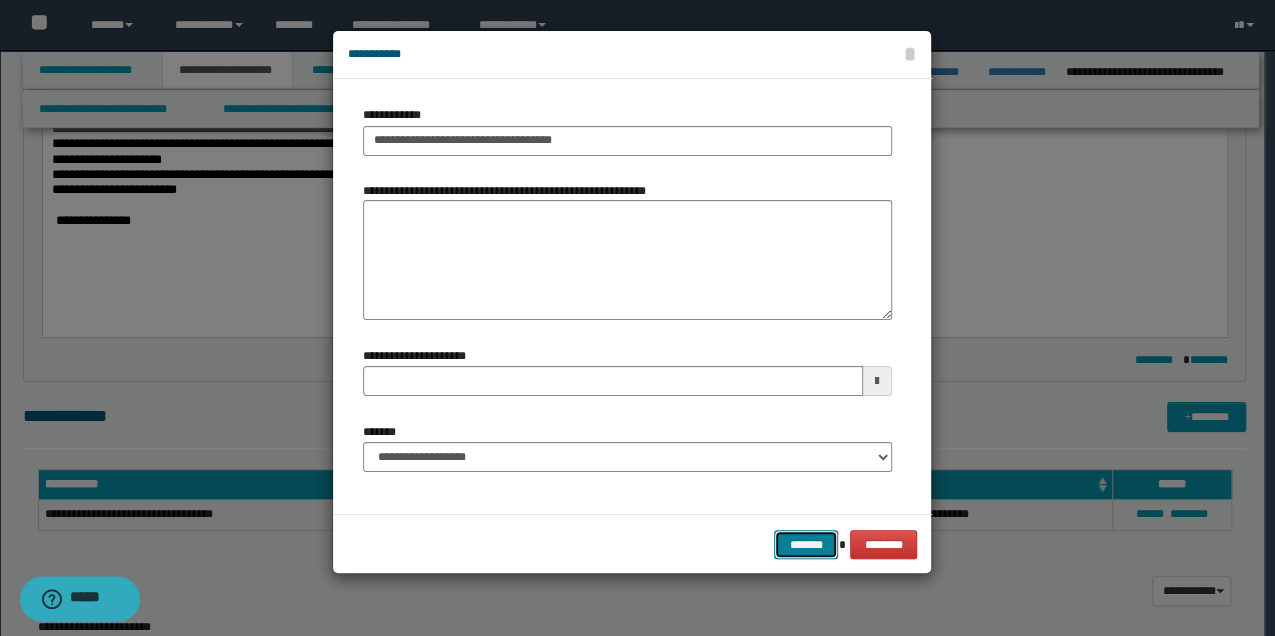 click on "*******" at bounding box center (806, 544) 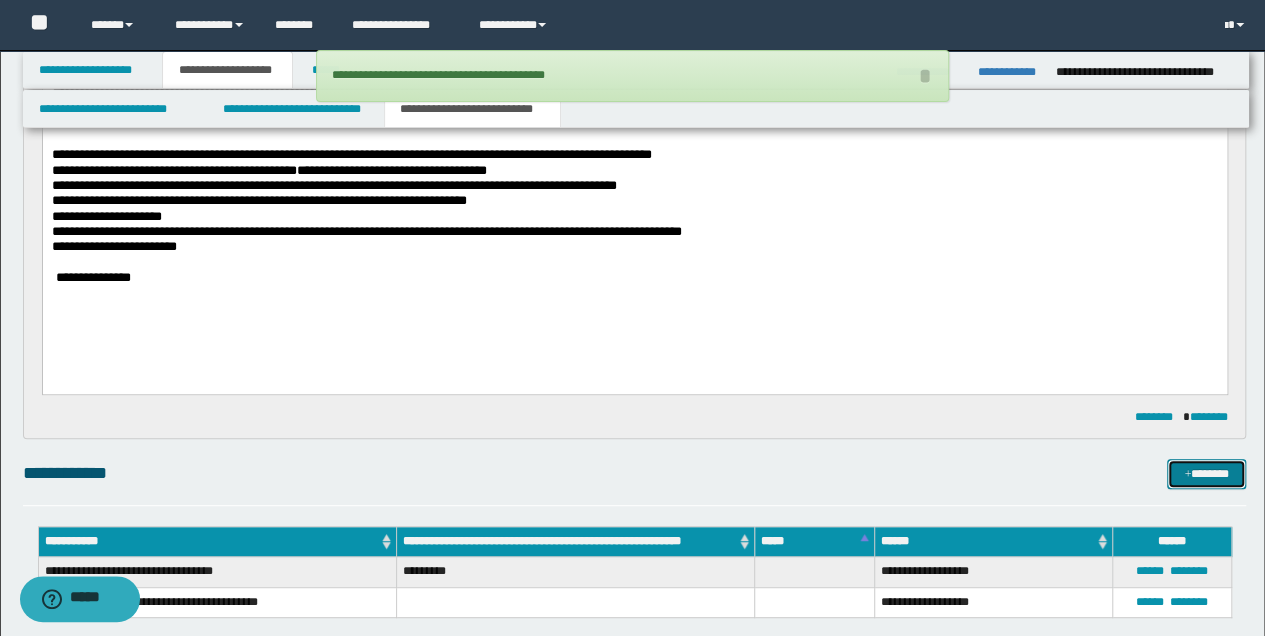 scroll, scrollTop: 200, scrollLeft: 0, axis: vertical 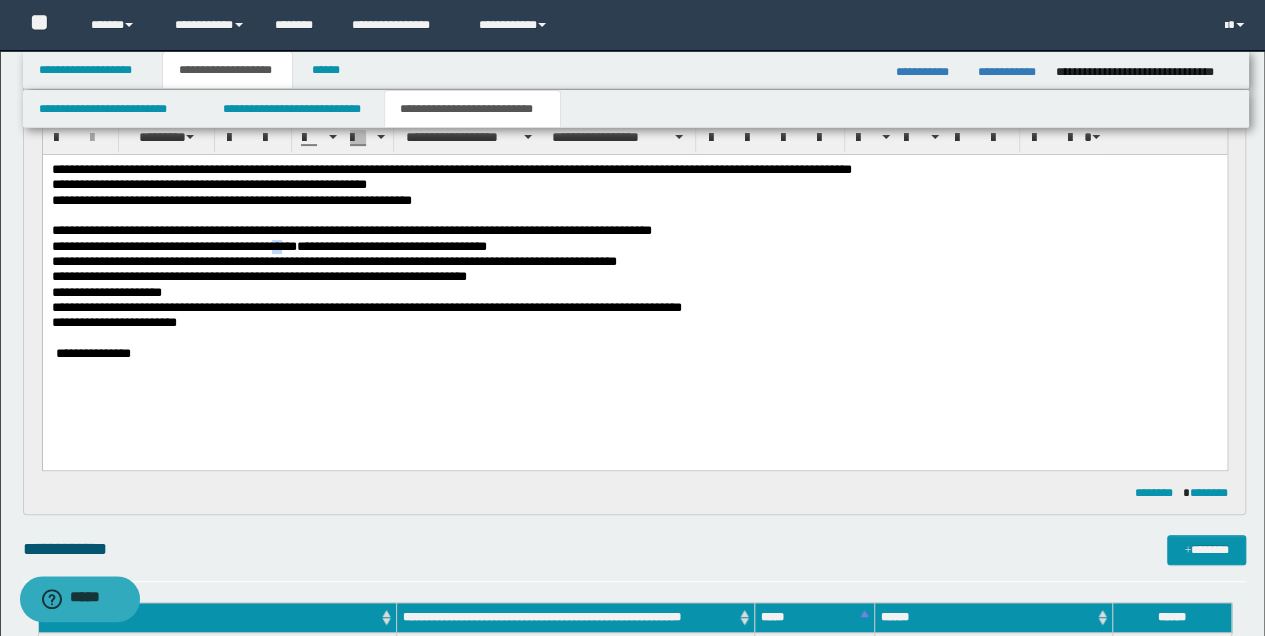 drag, startPoint x: 292, startPoint y: 243, endPoint x: 303, endPoint y: 244, distance: 11.045361 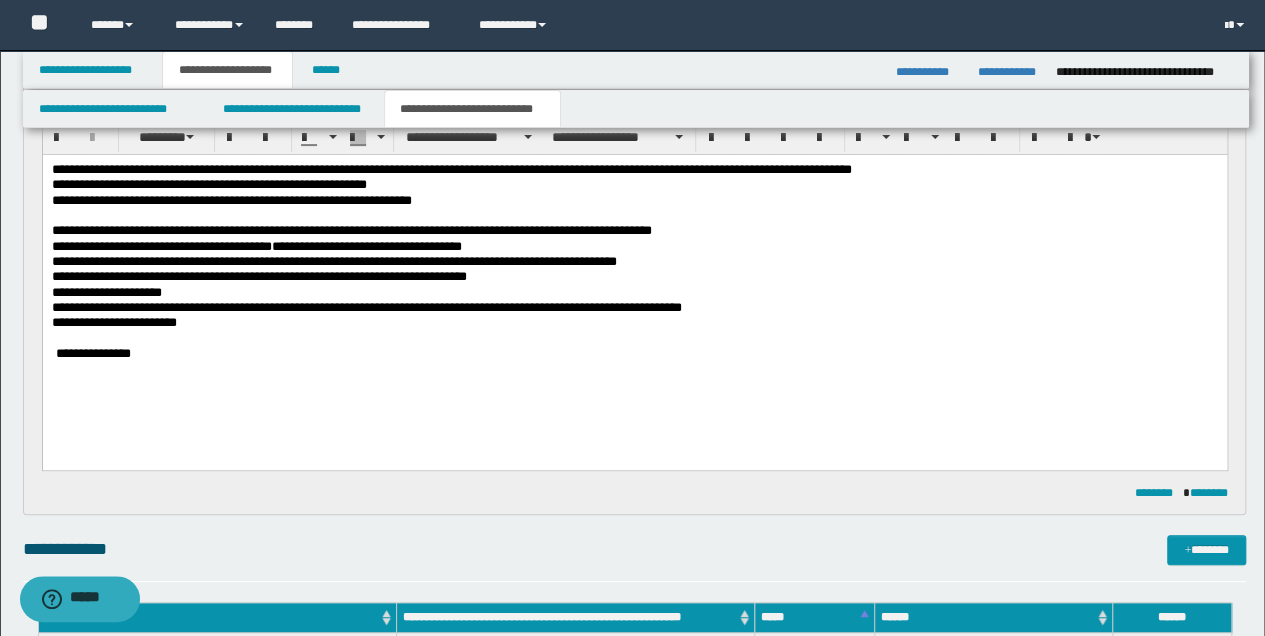 click on "**********" at bounding box center [634, 246] 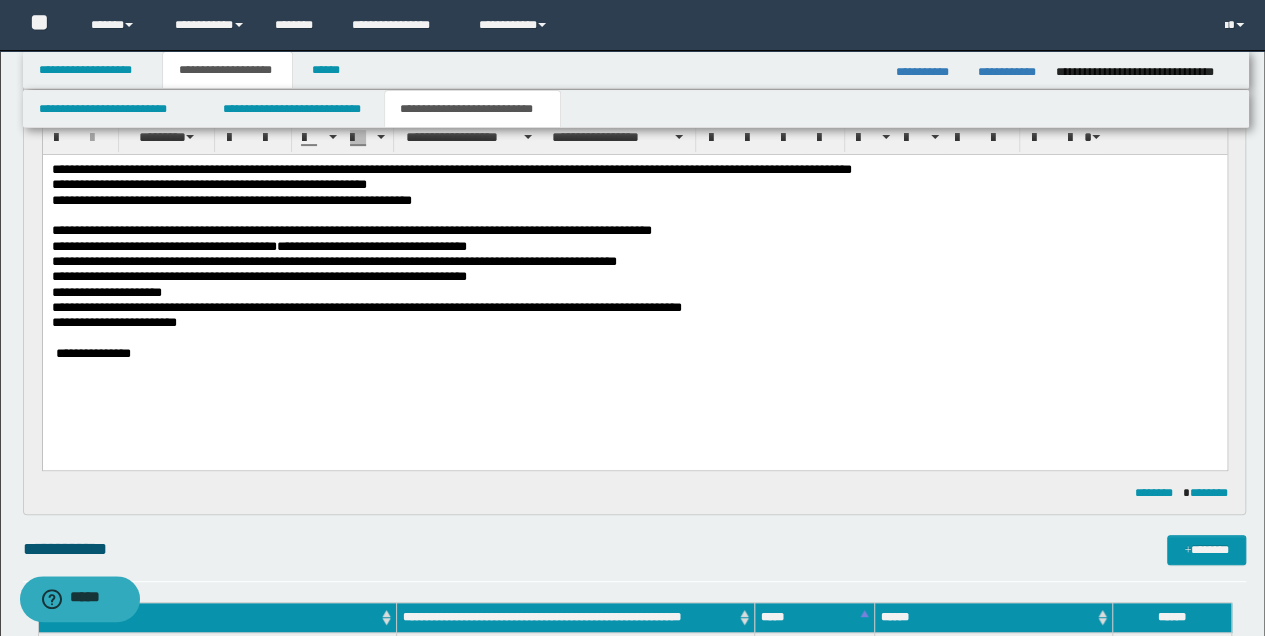 click on "**********" at bounding box center [634, 307] 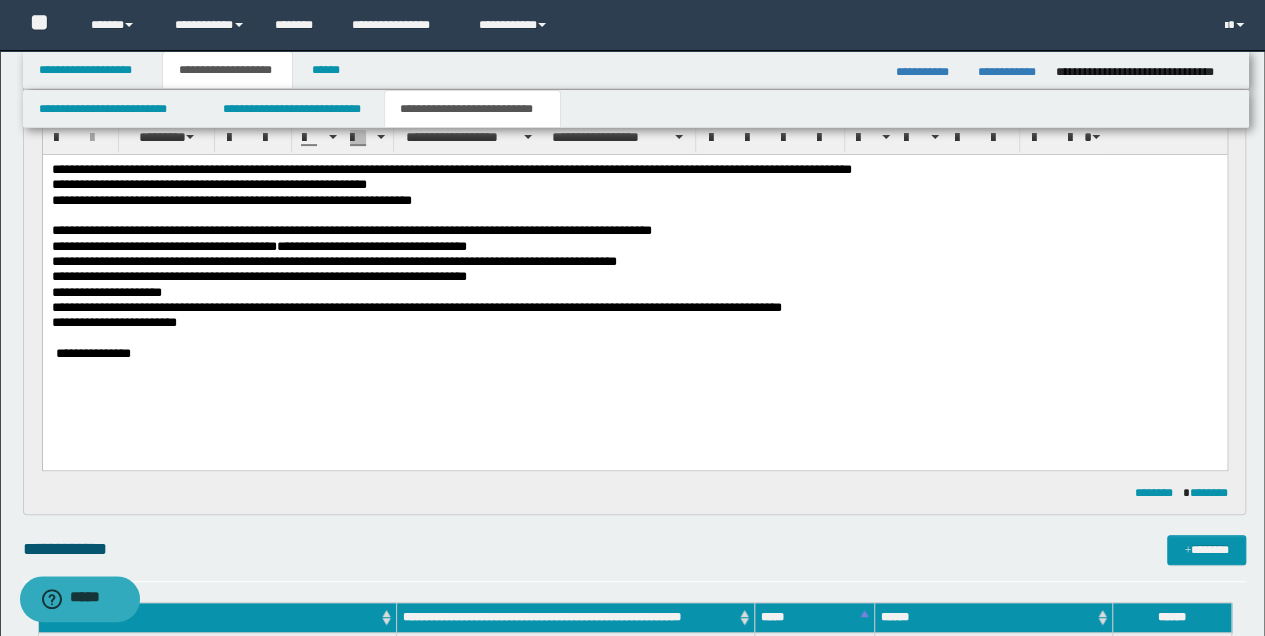 click on "**********" at bounding box center (634, 307) 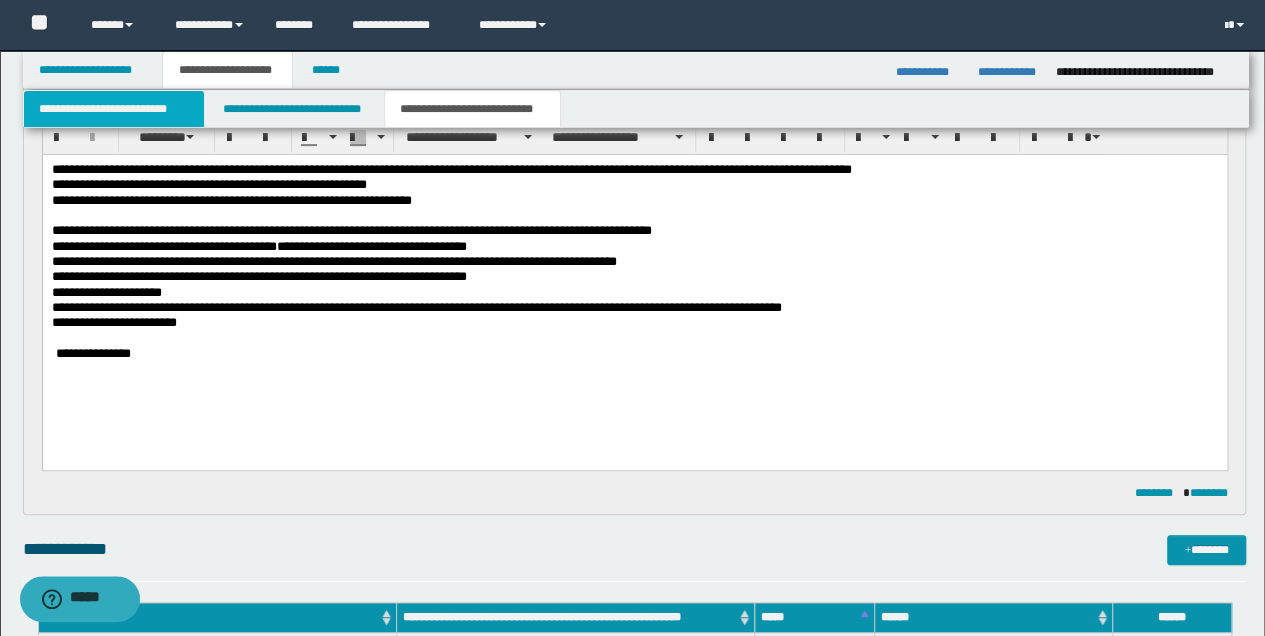 click on "**********" at bounding box center (114, 109) 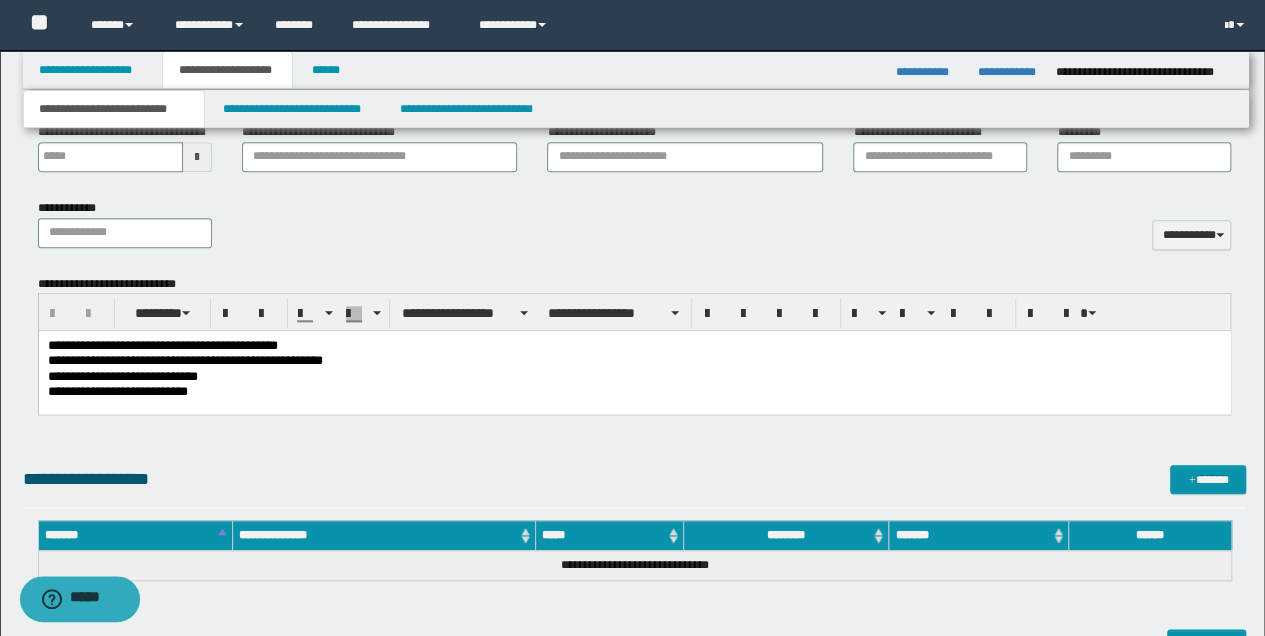 scroll, scrollTop: 933, scrollLeft: 0, axis: vertical 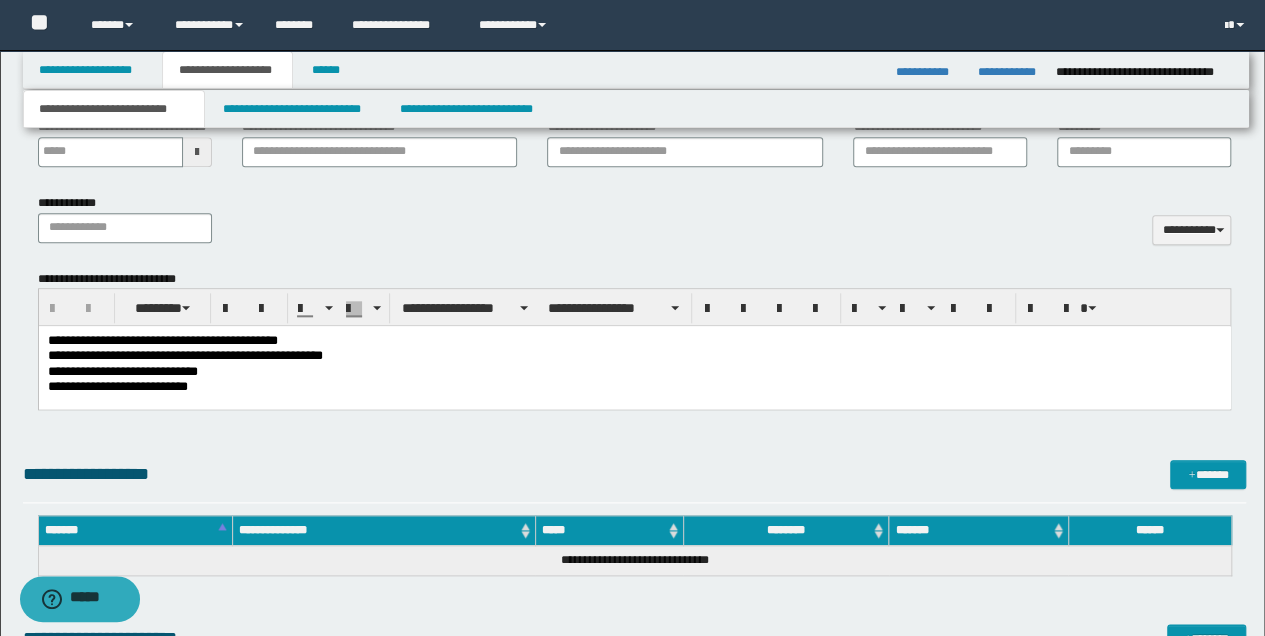 click on "**********" at bounding box center [634, 387] 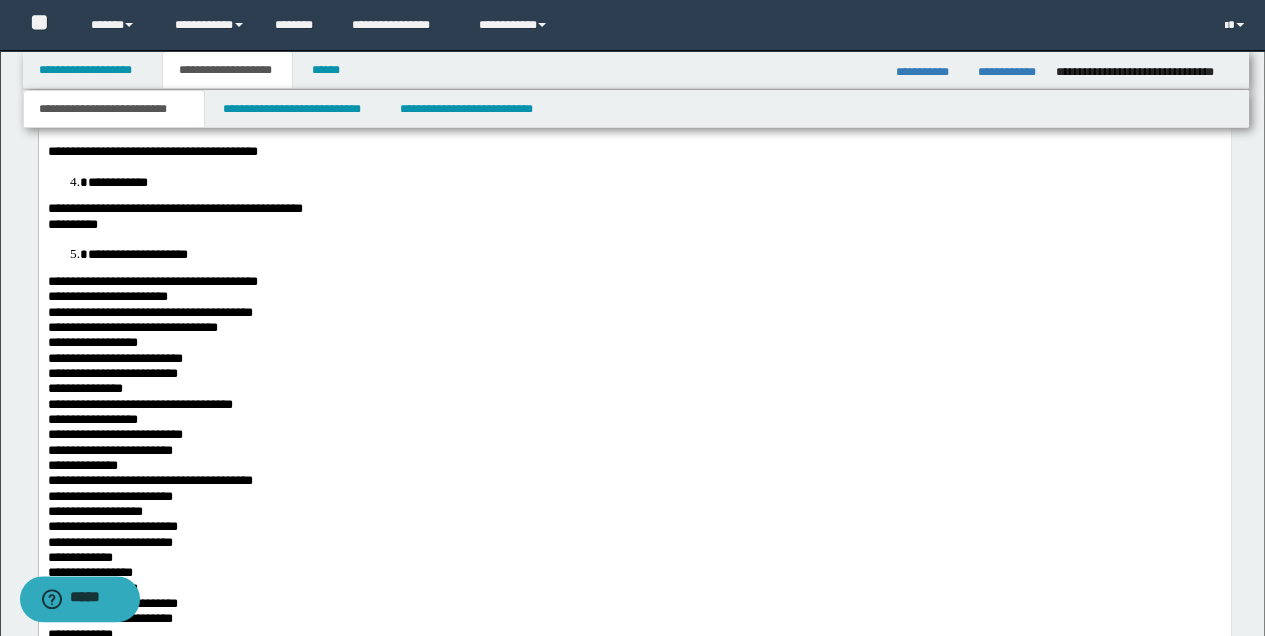 scroll, scrollTop: 2933, scrollLeft: 0, axis: vertical 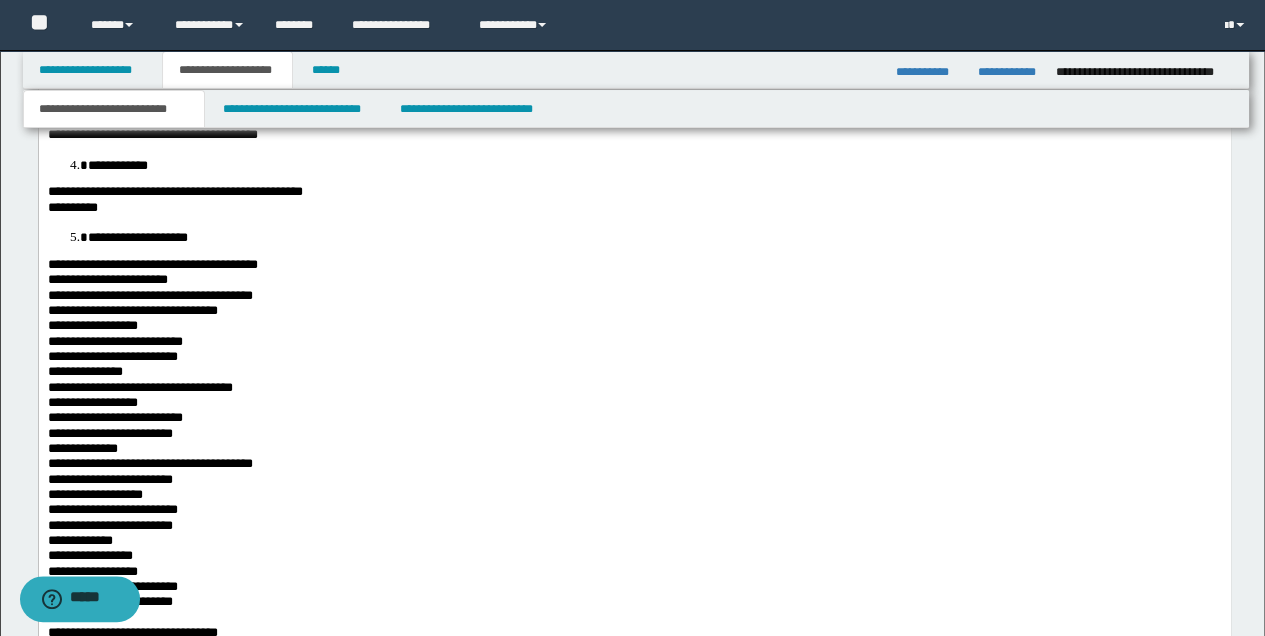 type 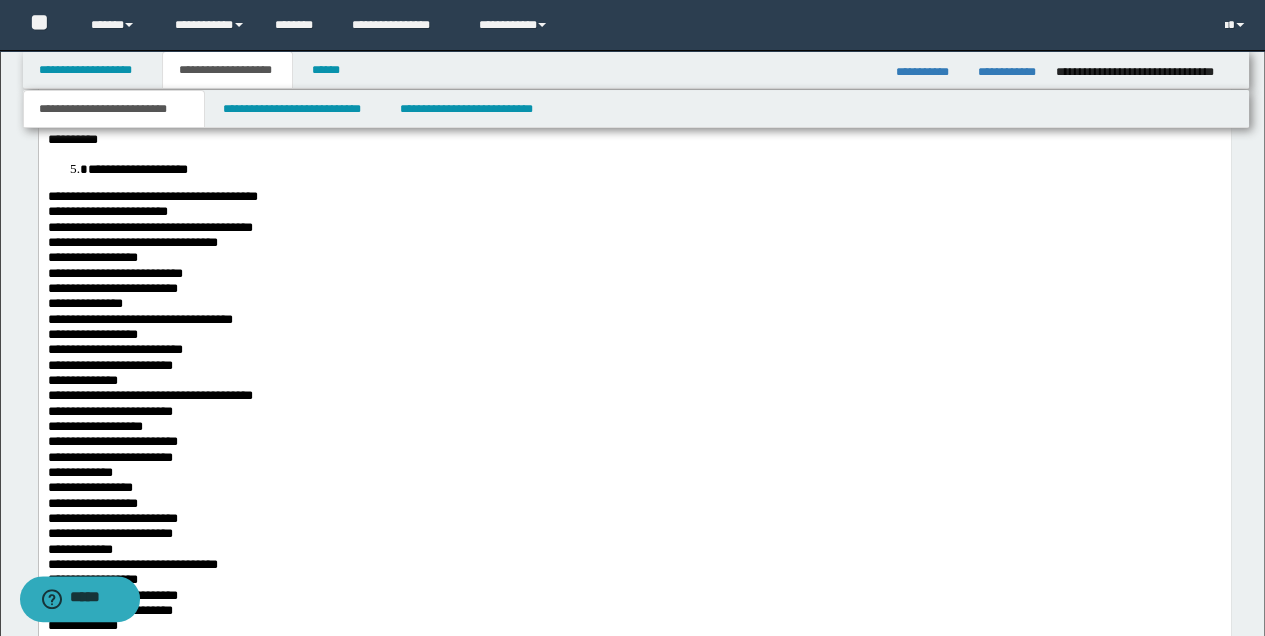 scroll, scrollTop: 3066, scrollLeft: 0, axis: vertical 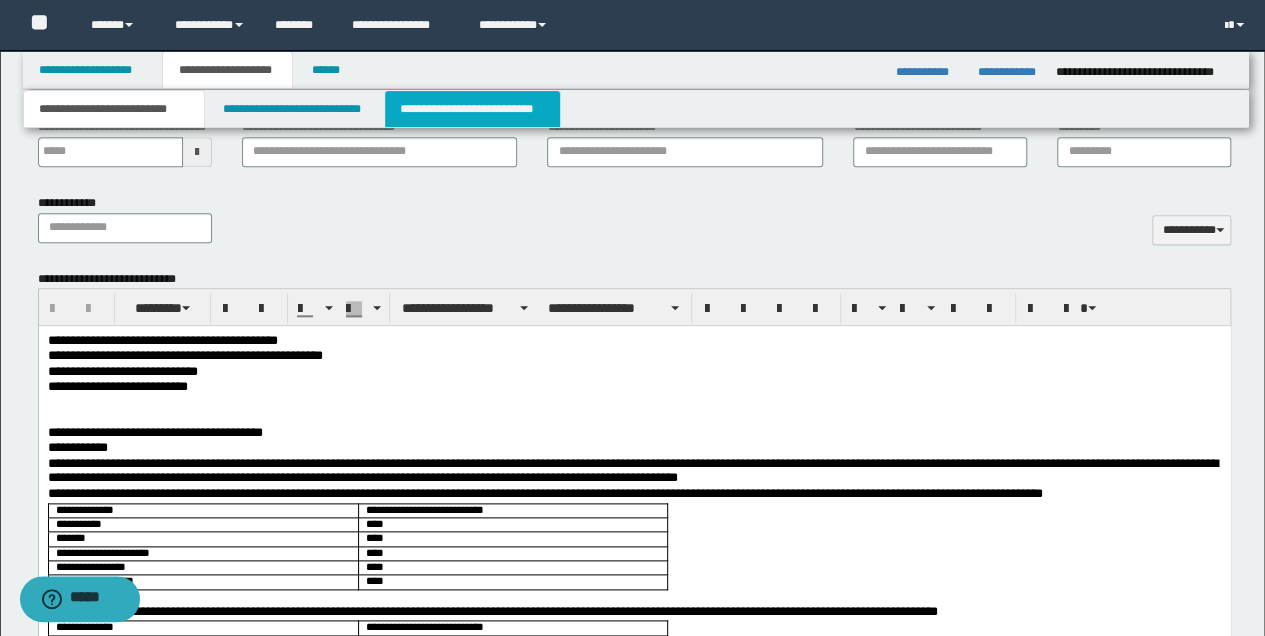 click on "**********" at bounding box center (472, 109) 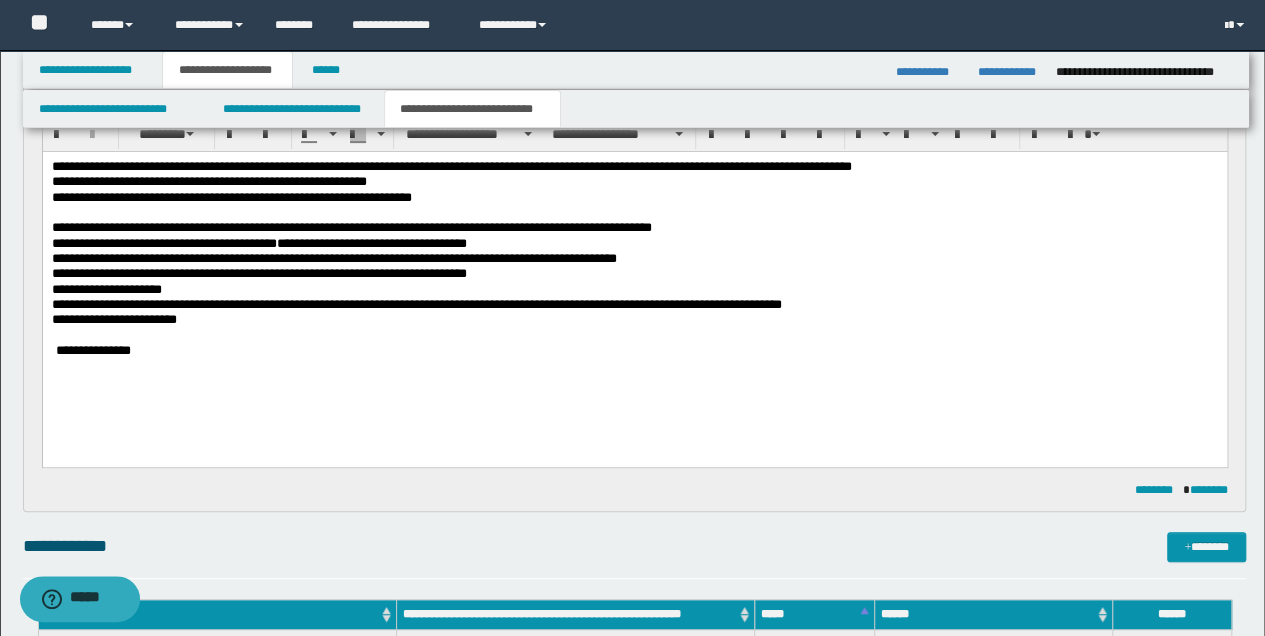 scroll, scrollTop: 200, scrollLeft: 0, axis: vertical 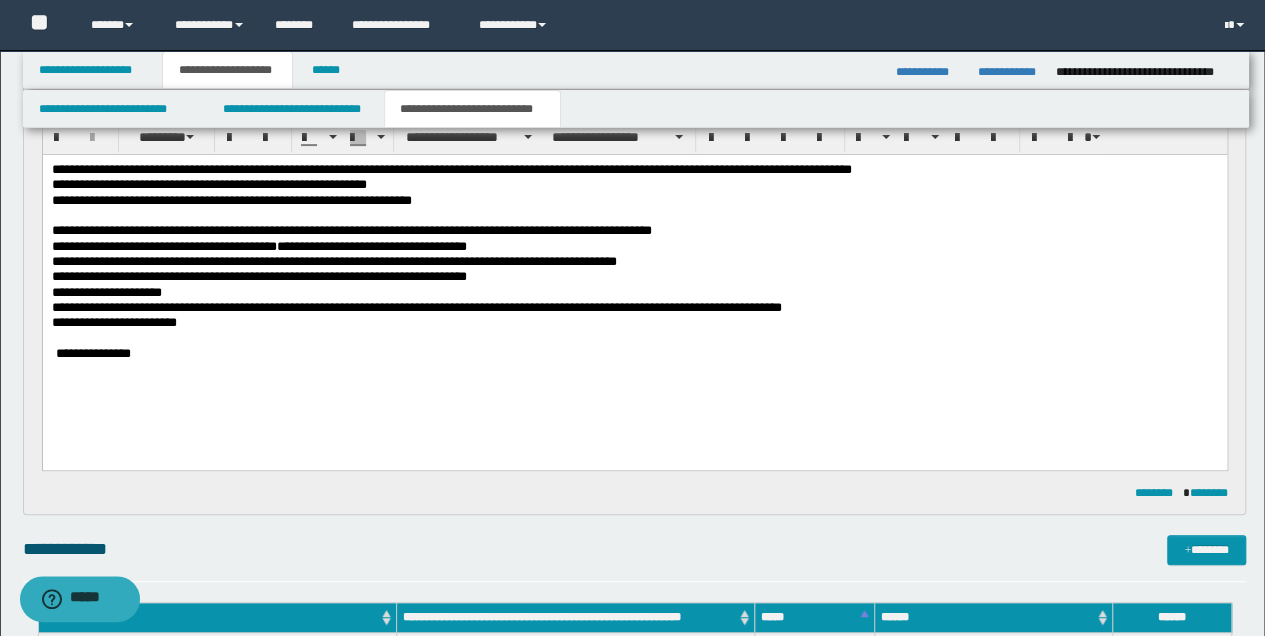 click on "**********" at bounding box center (634, 353) 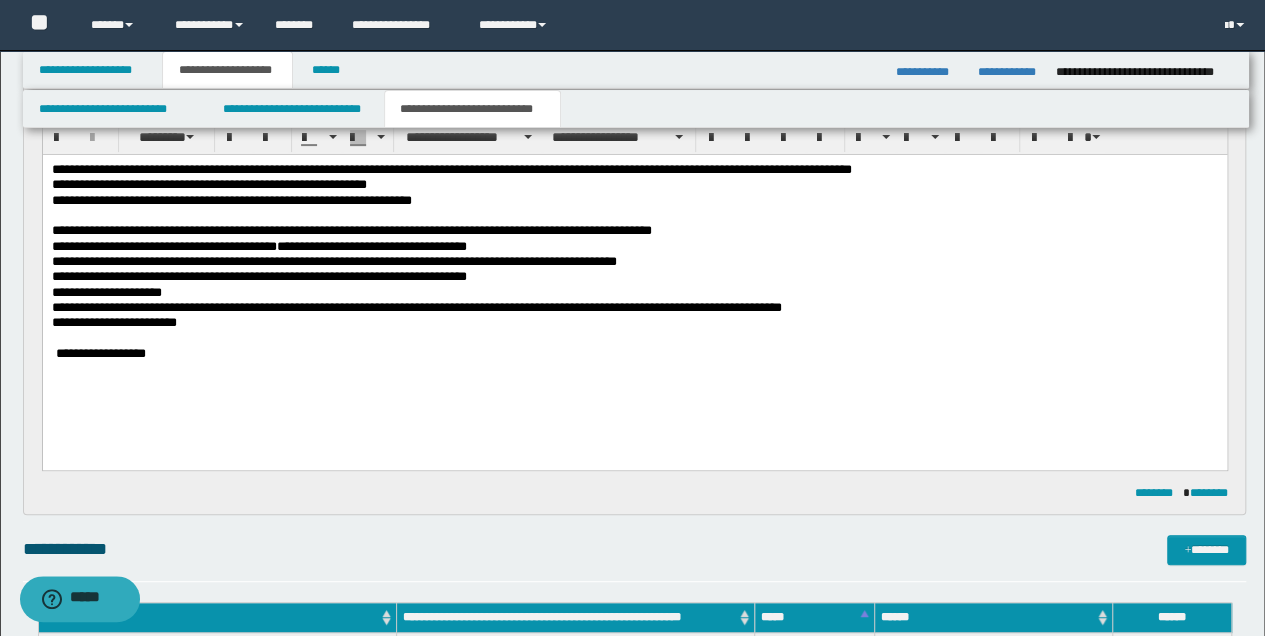 click on "**********" at bounding box center [634, 353] 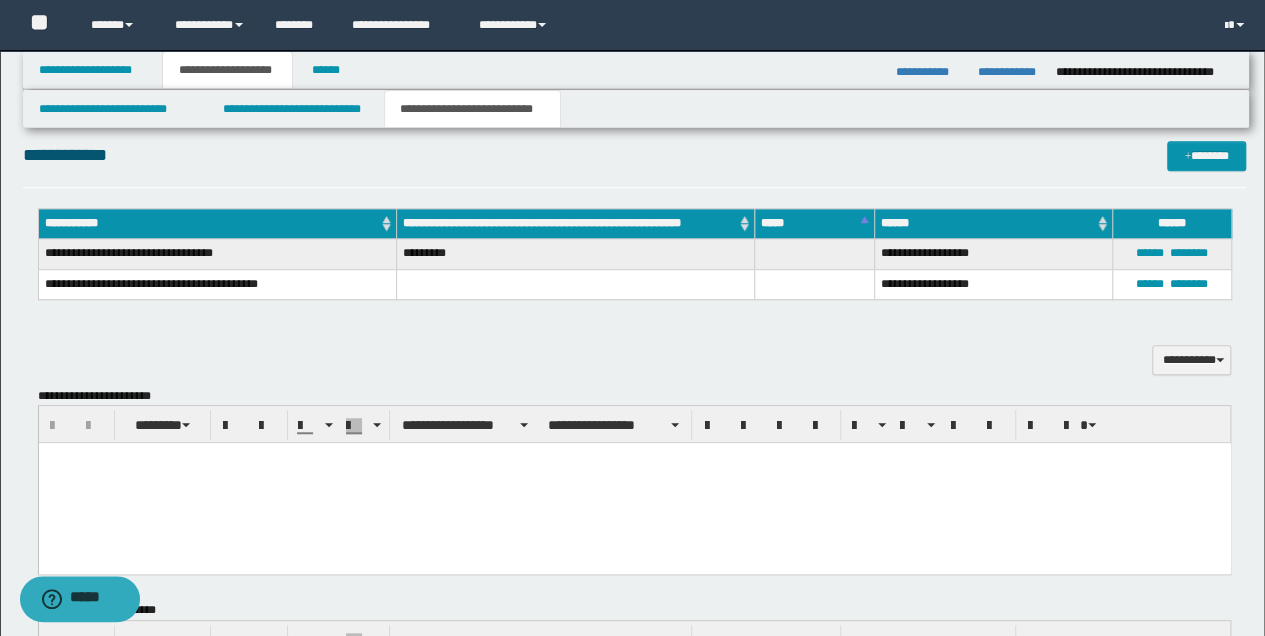 scroll, scrollTop: 600, scrollLeft: 0, axis: vertical 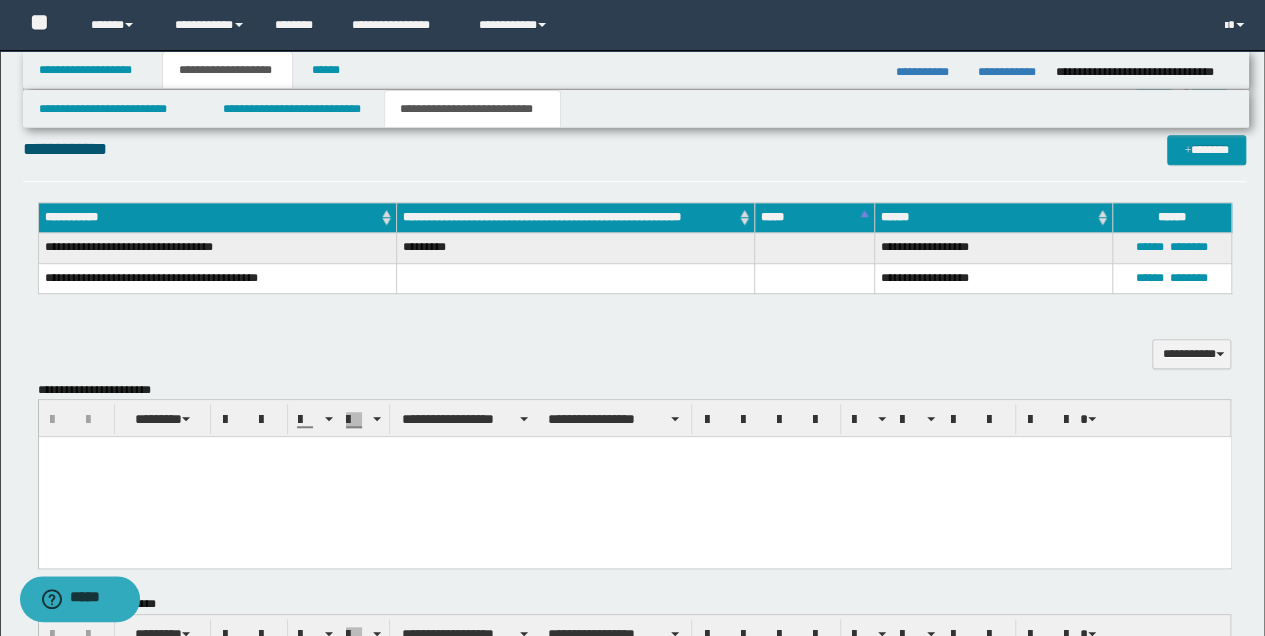 click at bounding box center [634, 477] 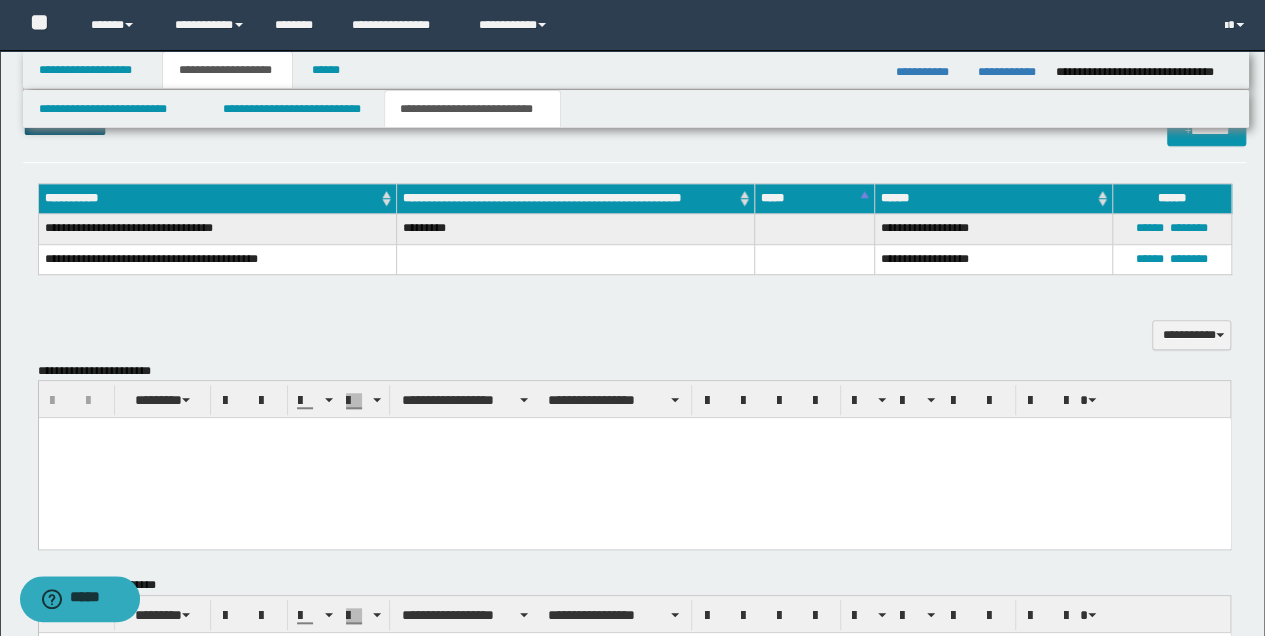 scroll, scrollTop: 666, scrollLeft: 0, axis: vertical 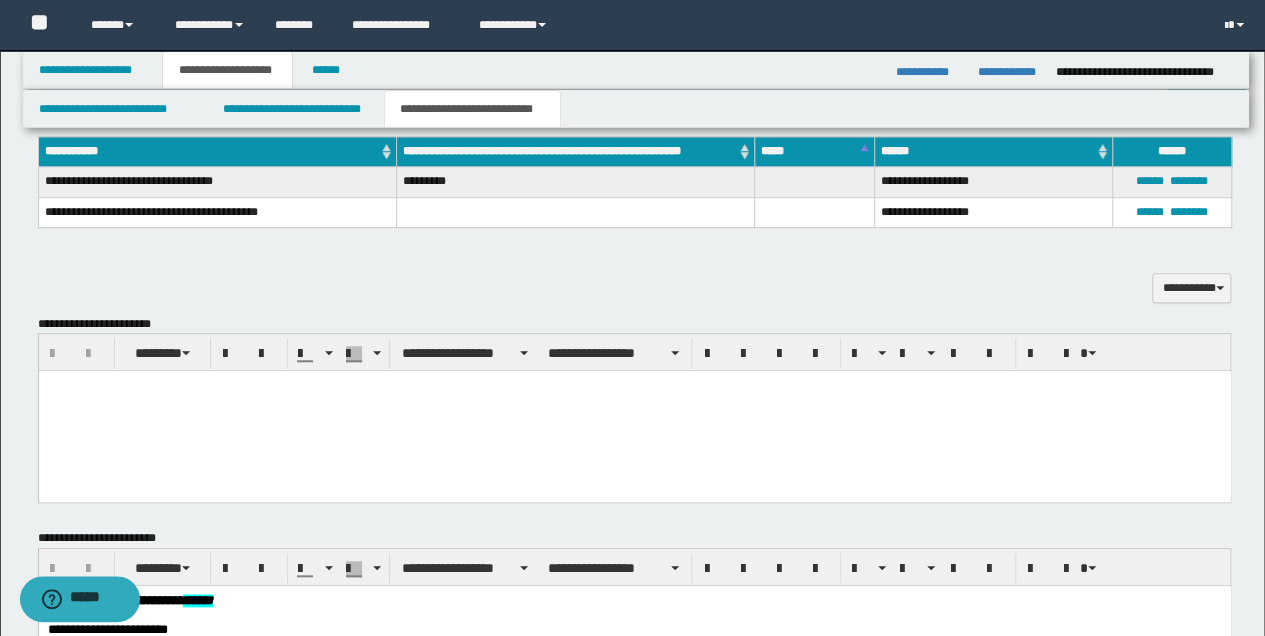 click at bounding box center (634, 386) 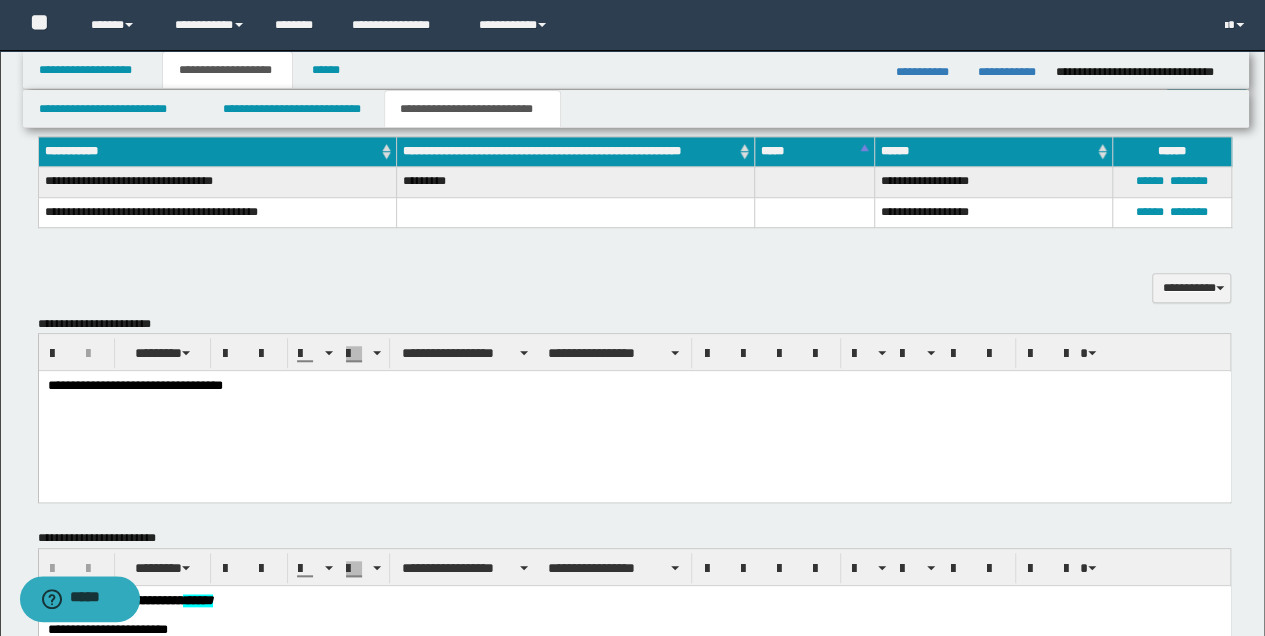 click on "**********" at bounding box center (634, 386) 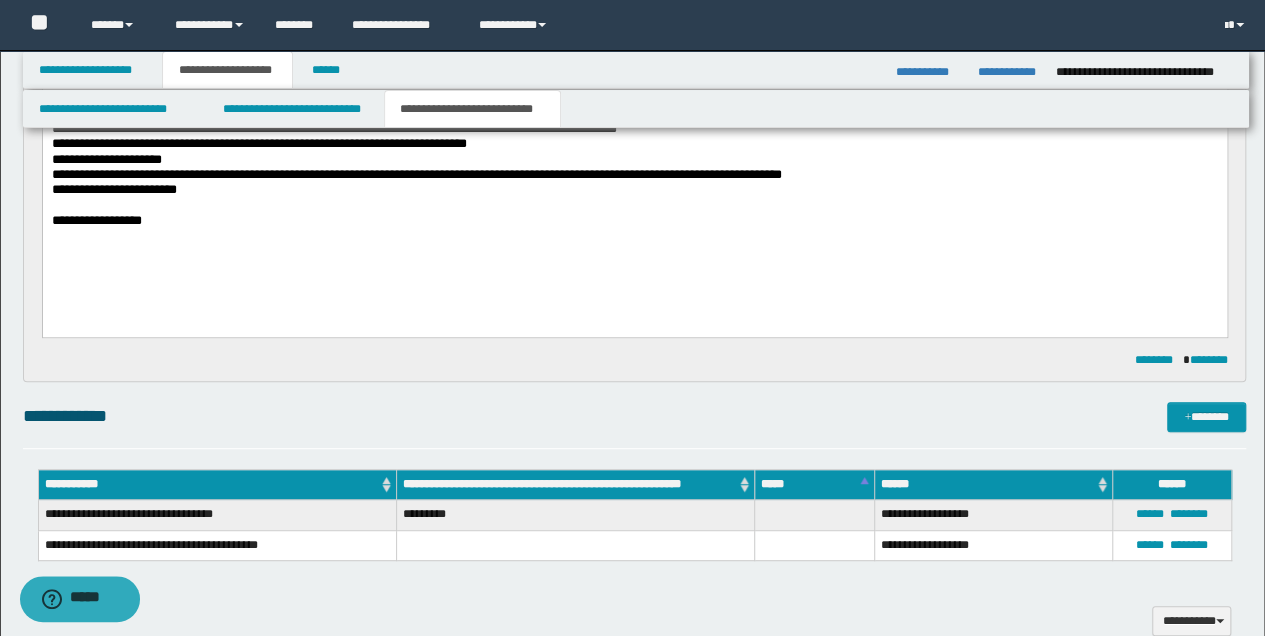 scroll, scrollTop: 600, scrollLeft: 0, axis: vertical 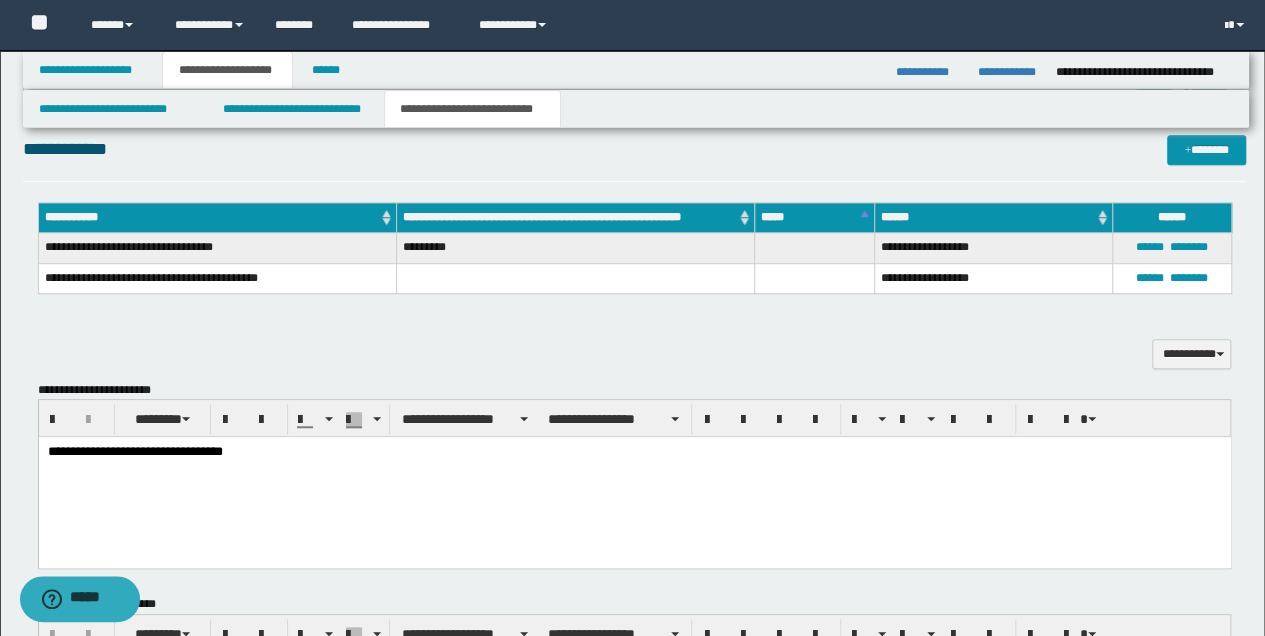 click on "**********" at bounding box center (634, 477) 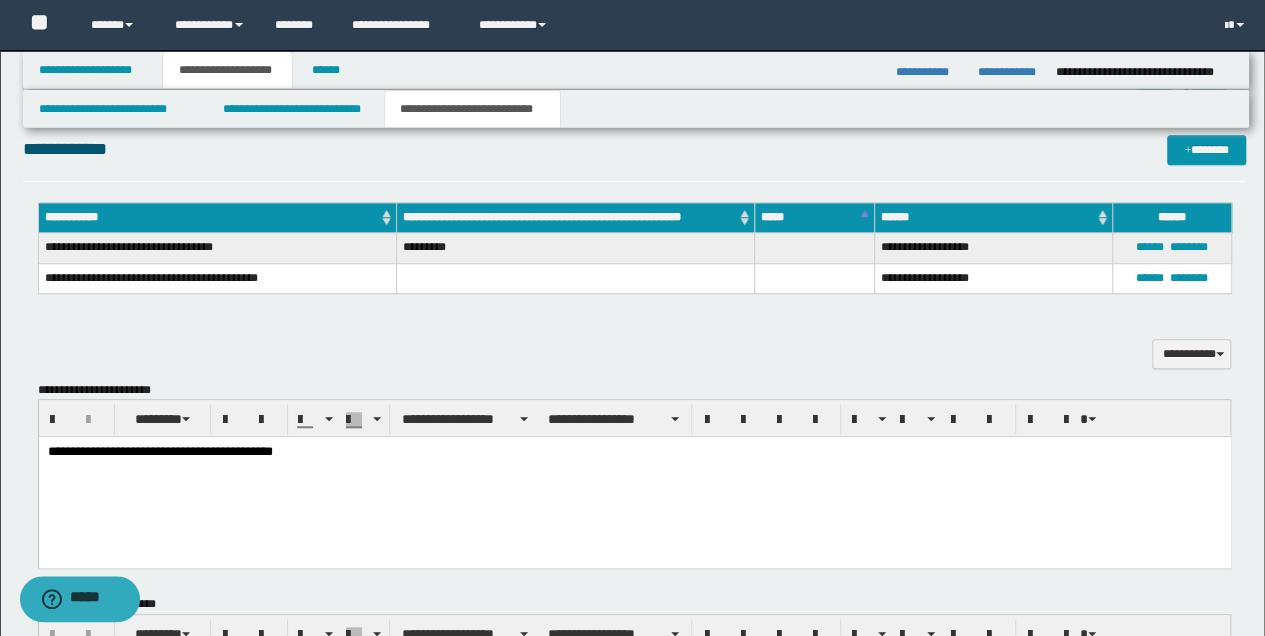 click on "**********" at bounding box center [634, 452] 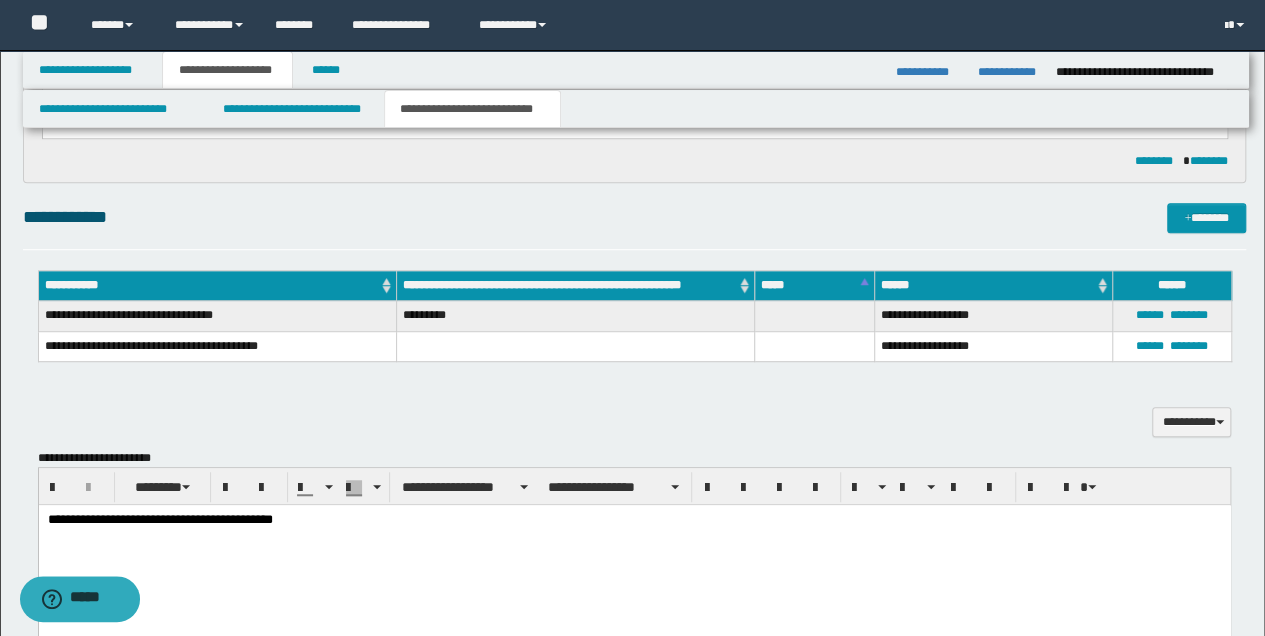 scroll, scrollTop: 533, scrollLeft: 0, axis: vertical 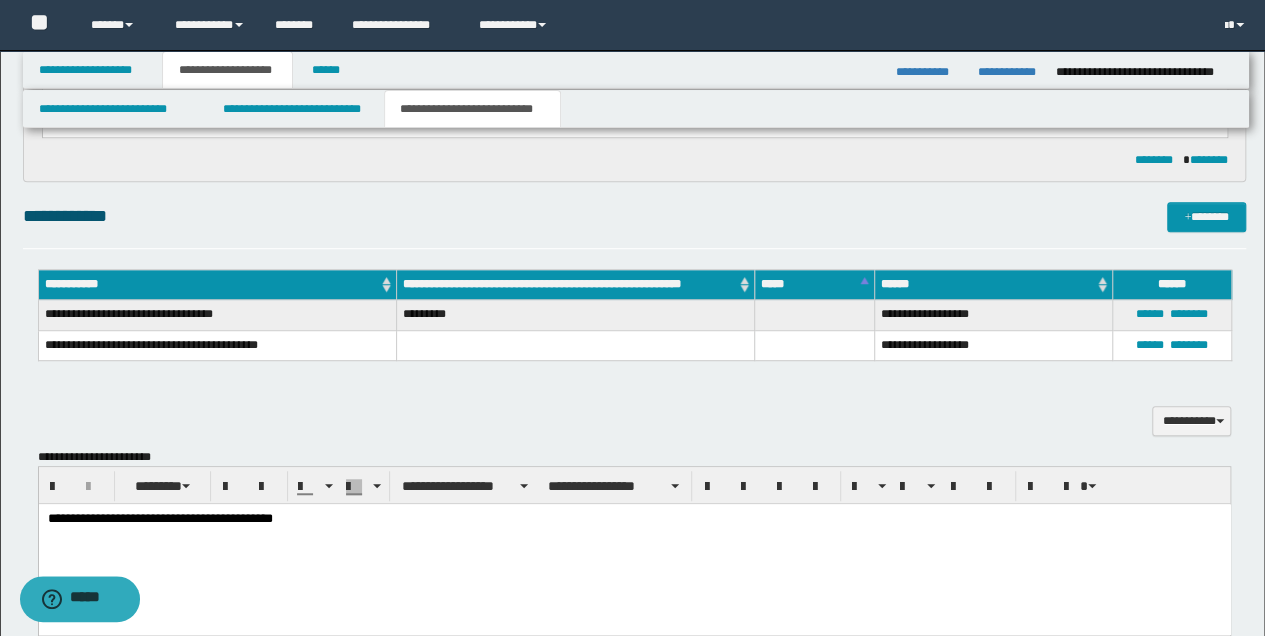 click on "**********" at bounding box center (634, 519) 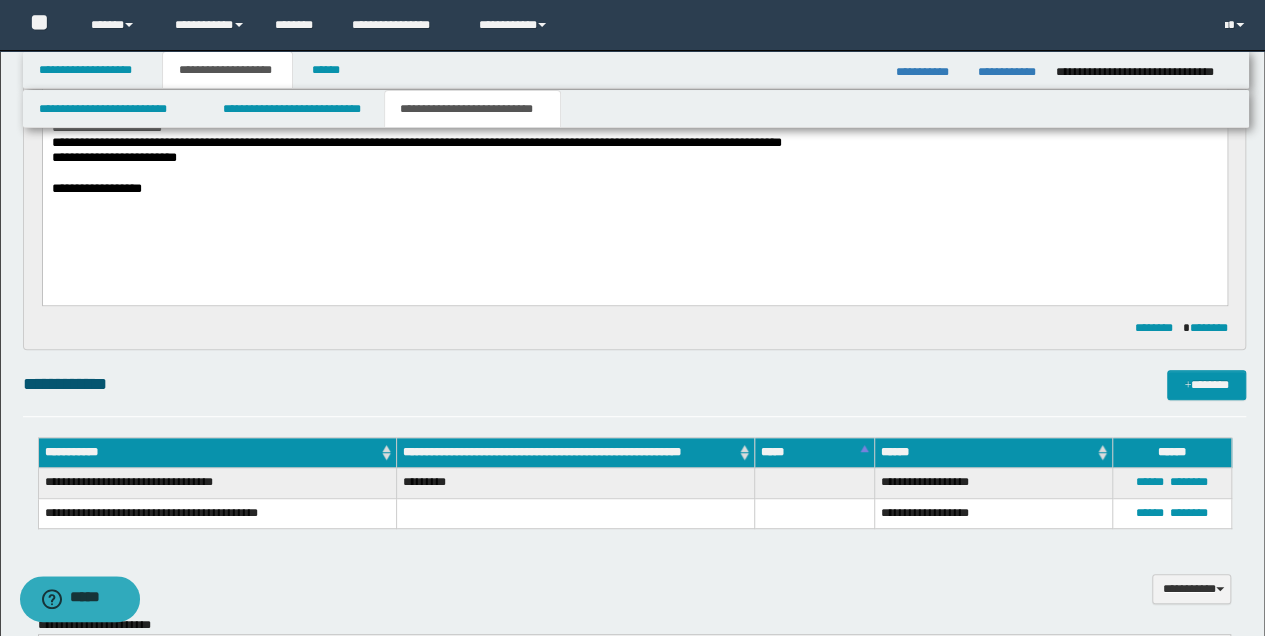 scroll, scrollTop: 200, scrollLeft: 0, axis: vertical 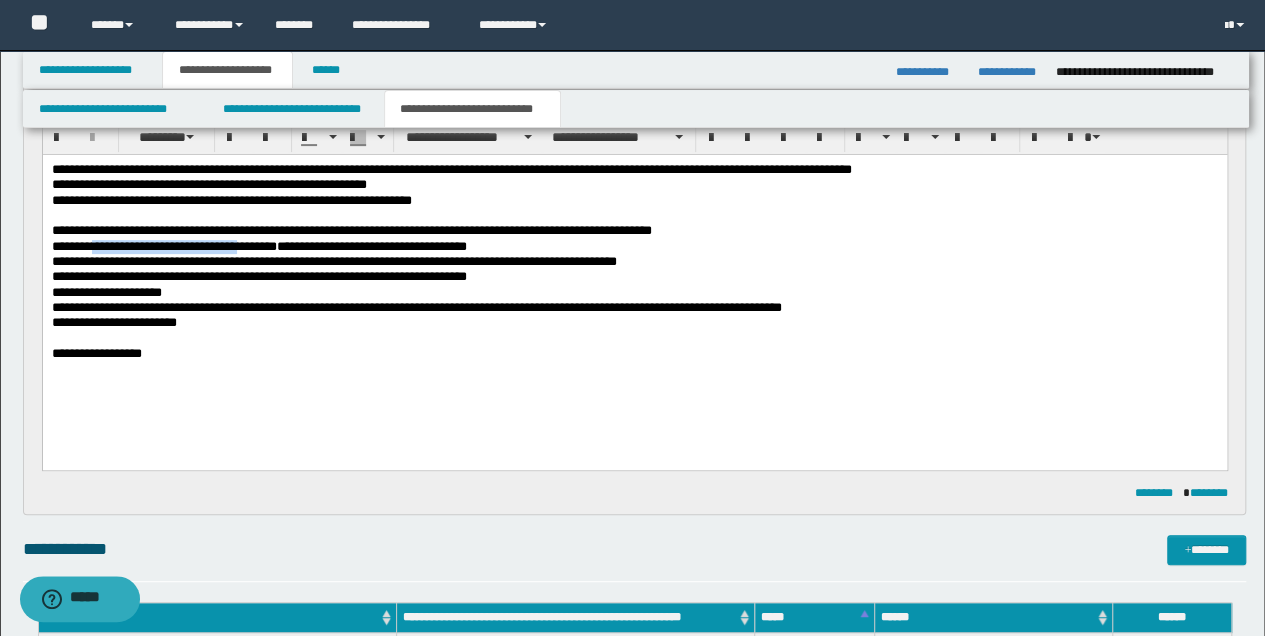 drag, startPoint x: 99, startPoint y: 247, endPoint x: 259, endPoint y: 246, distance: 160.00313 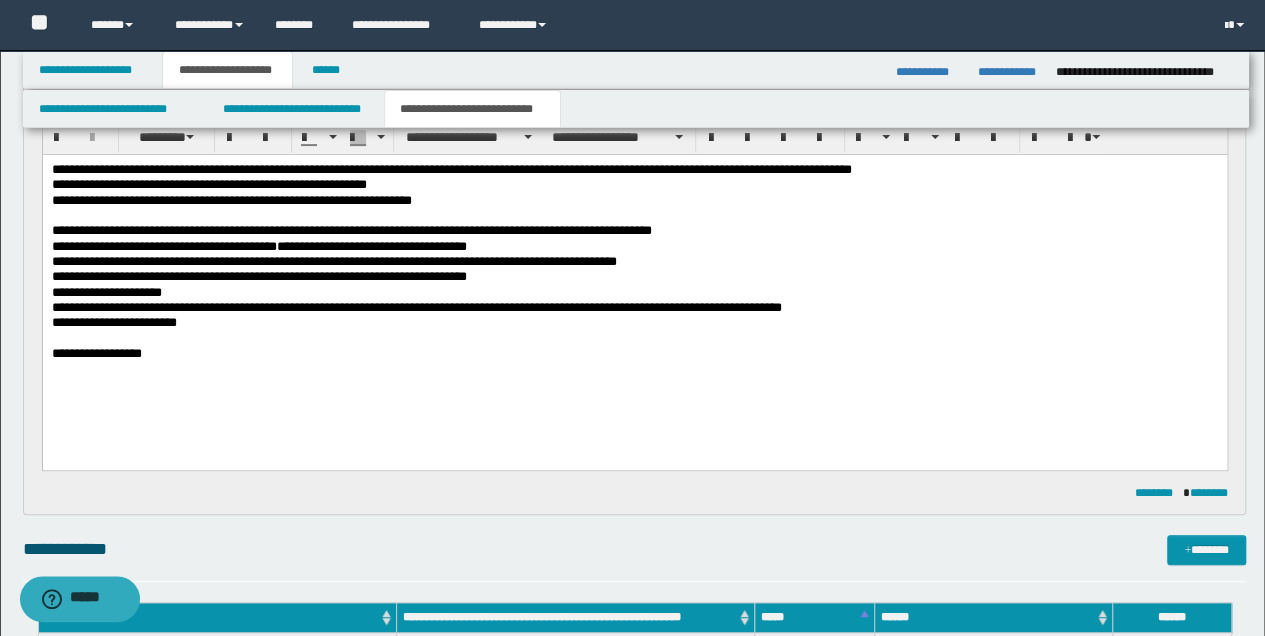 click on "**********" at bounding box center (634, 286) 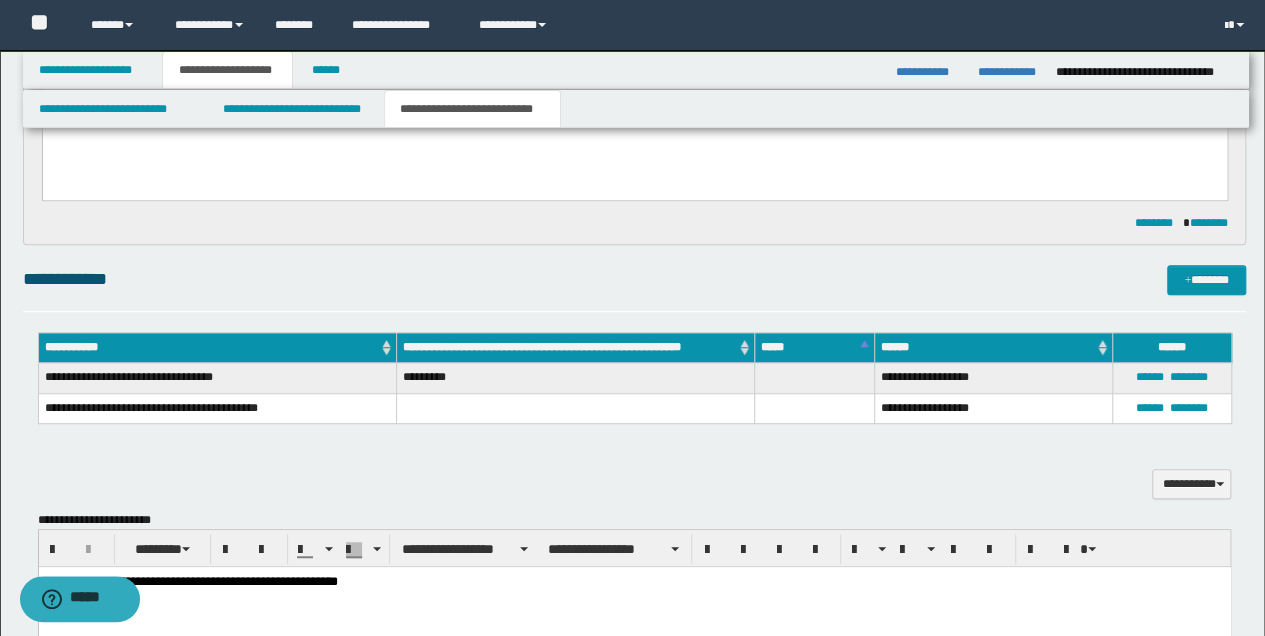scroll, scrollTop: 600, scrollLeft: 0, axis: vertical 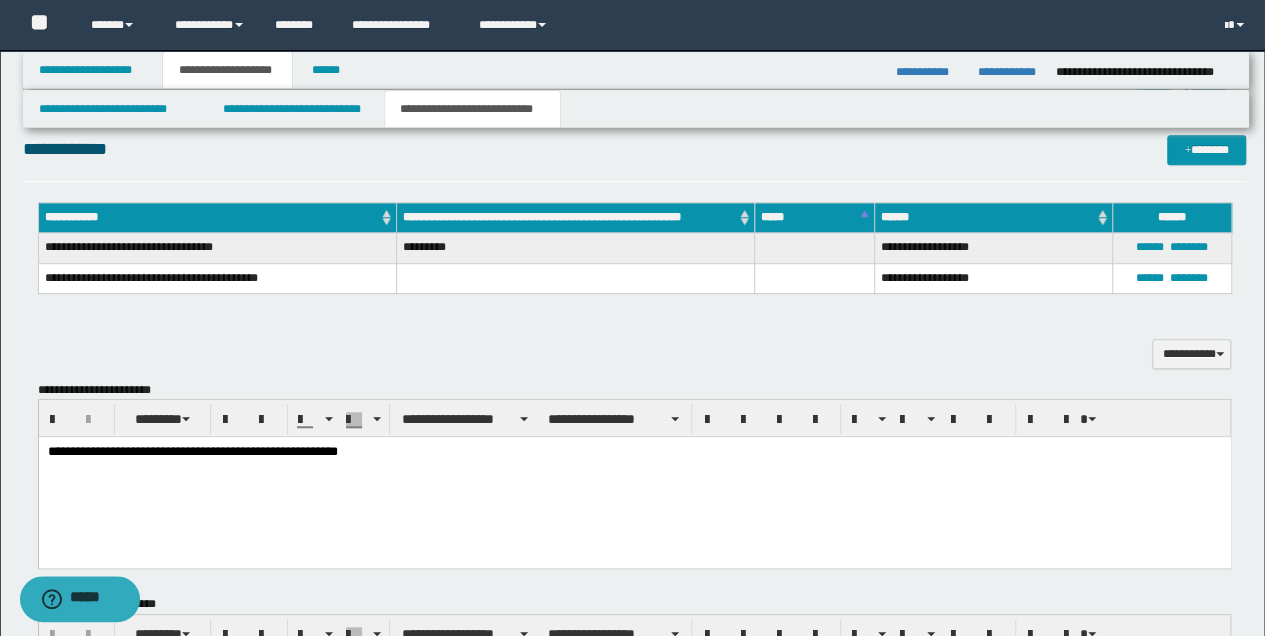click on "**********" at bounding box center [634, 452] 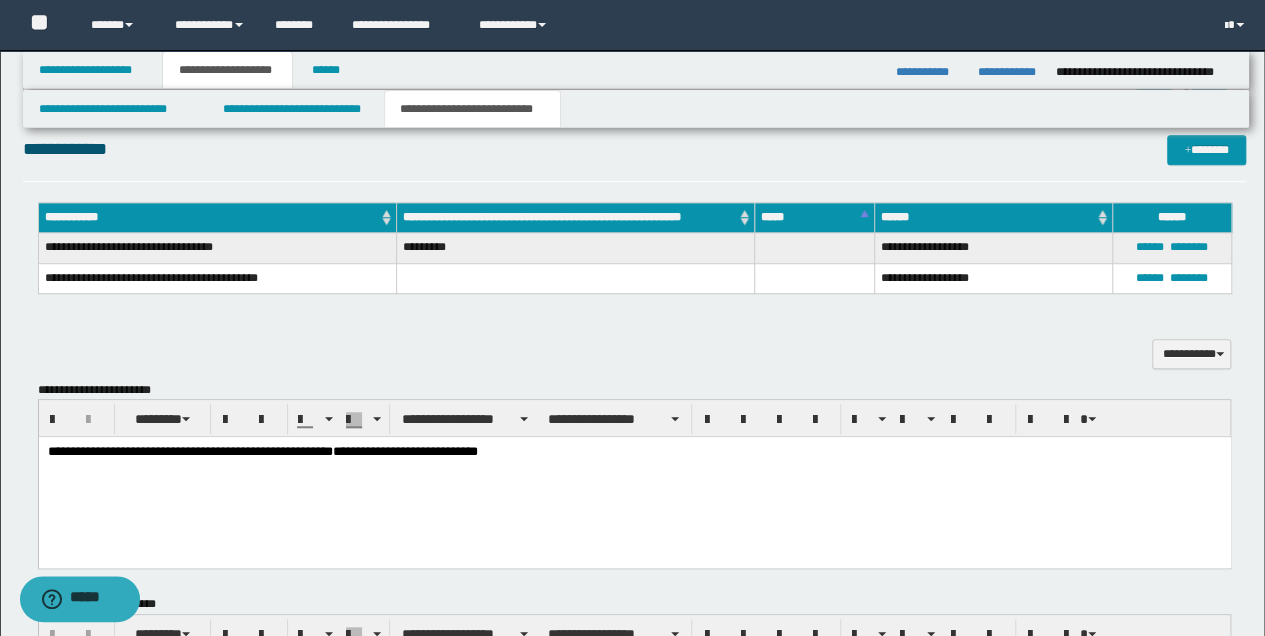 click on "**********" at bounding box center [634, 452] 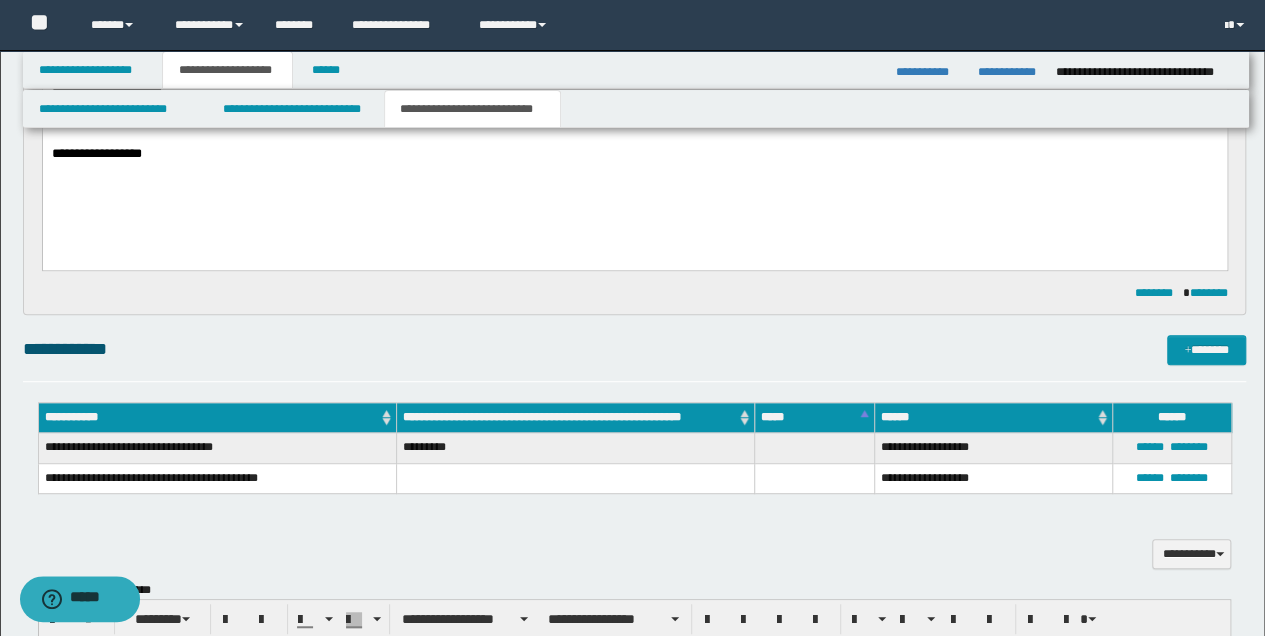 scroll, scrollTop: 666, scrollLeft: 0, axis: vertical 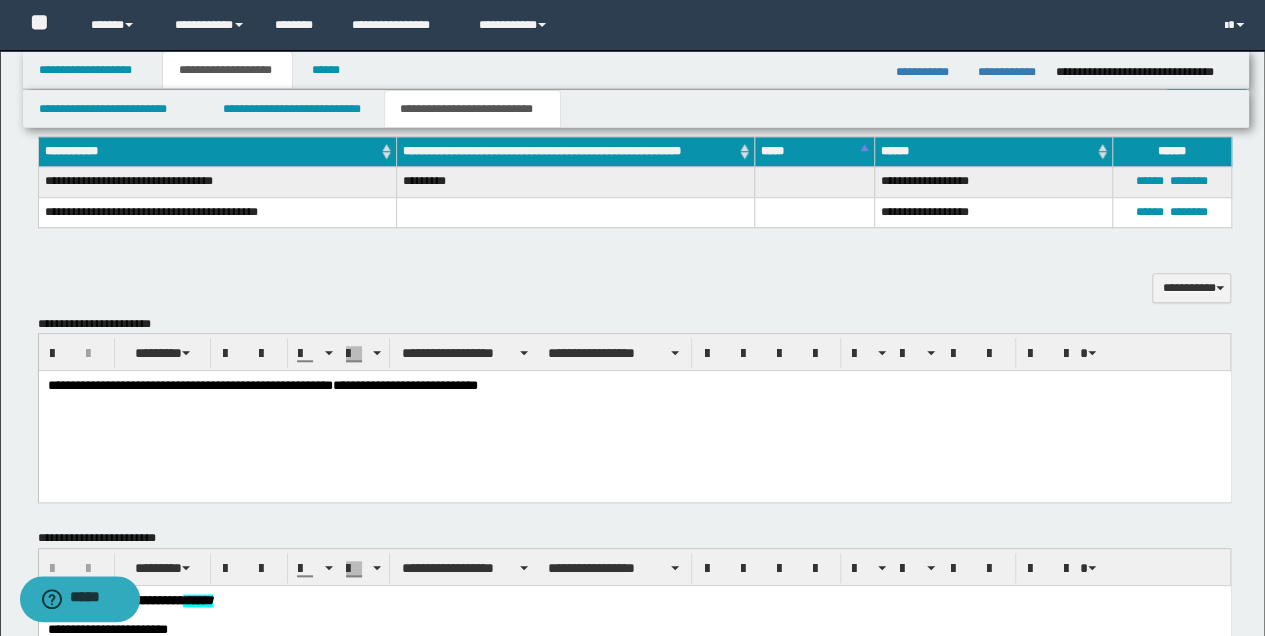 click on "**********" at bounding box center (634, 386) 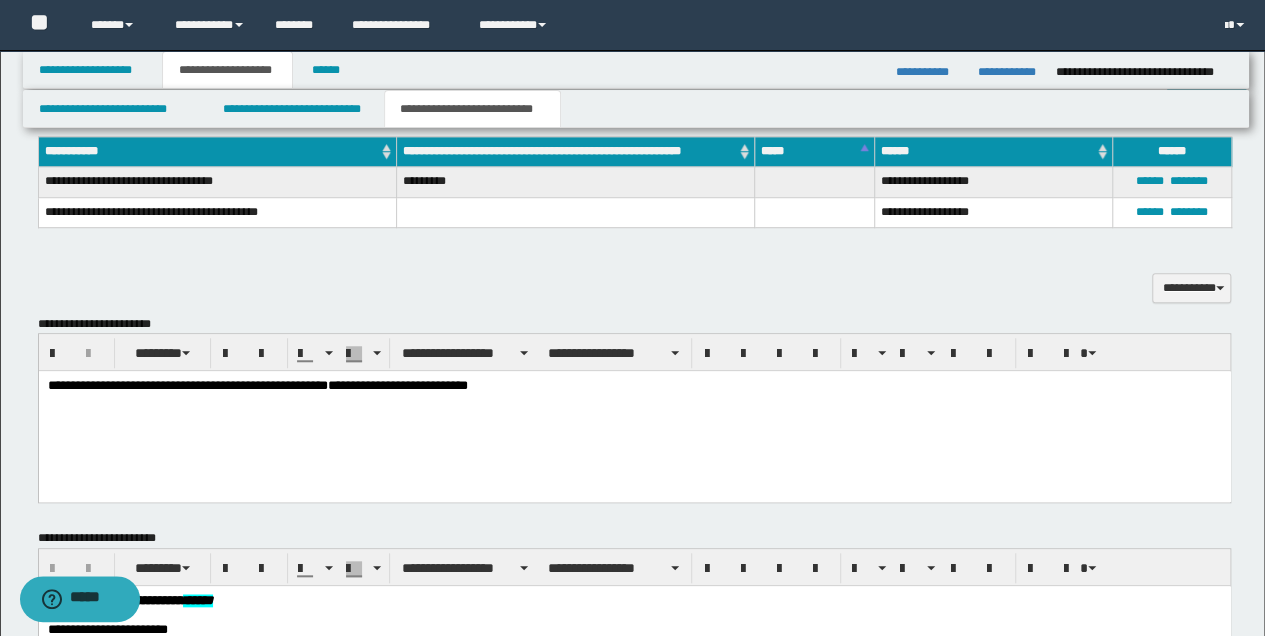 click on "**********" at bounding box center (397, 385) 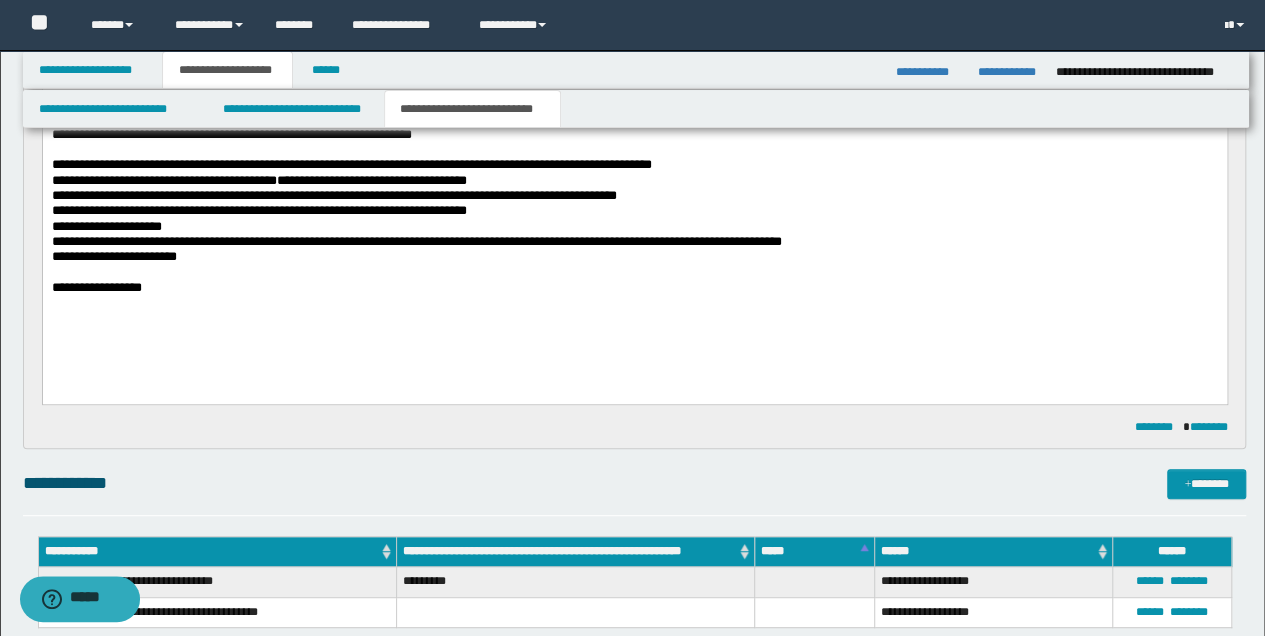 scroll, scrollTop: 533, scrollLeft: 0, axis: vertical 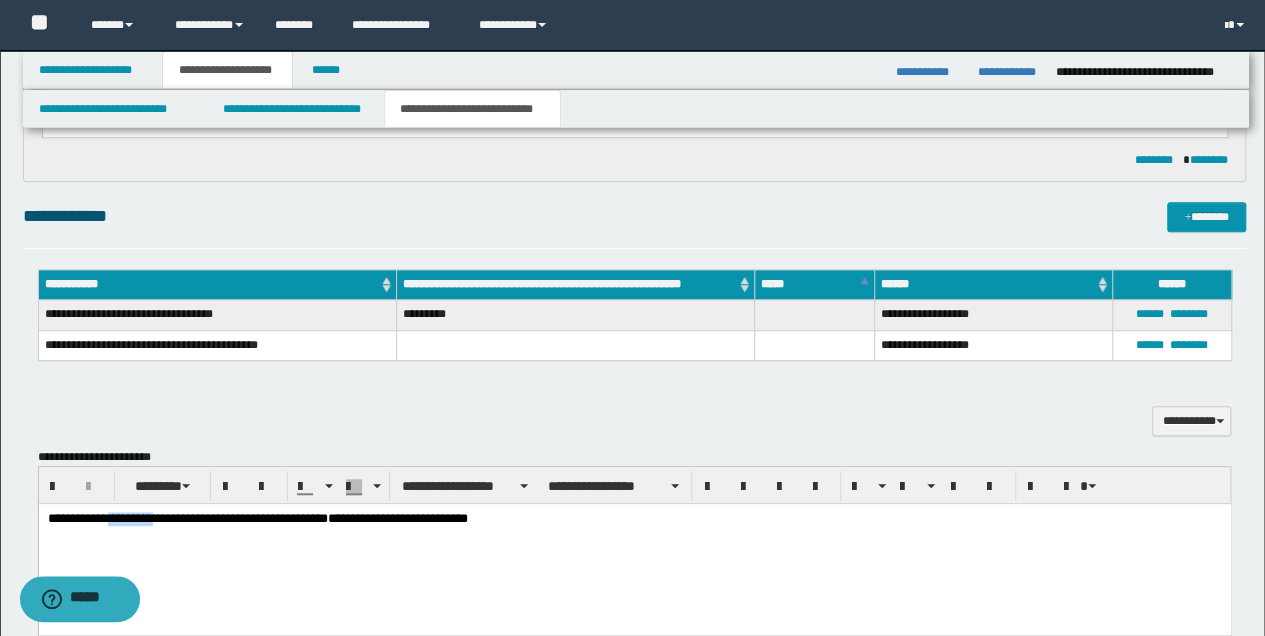 drag, startPoint x: 114, startPoint y: 524, endPoint x: 160, endPoint y: 525, distance: 46.010868 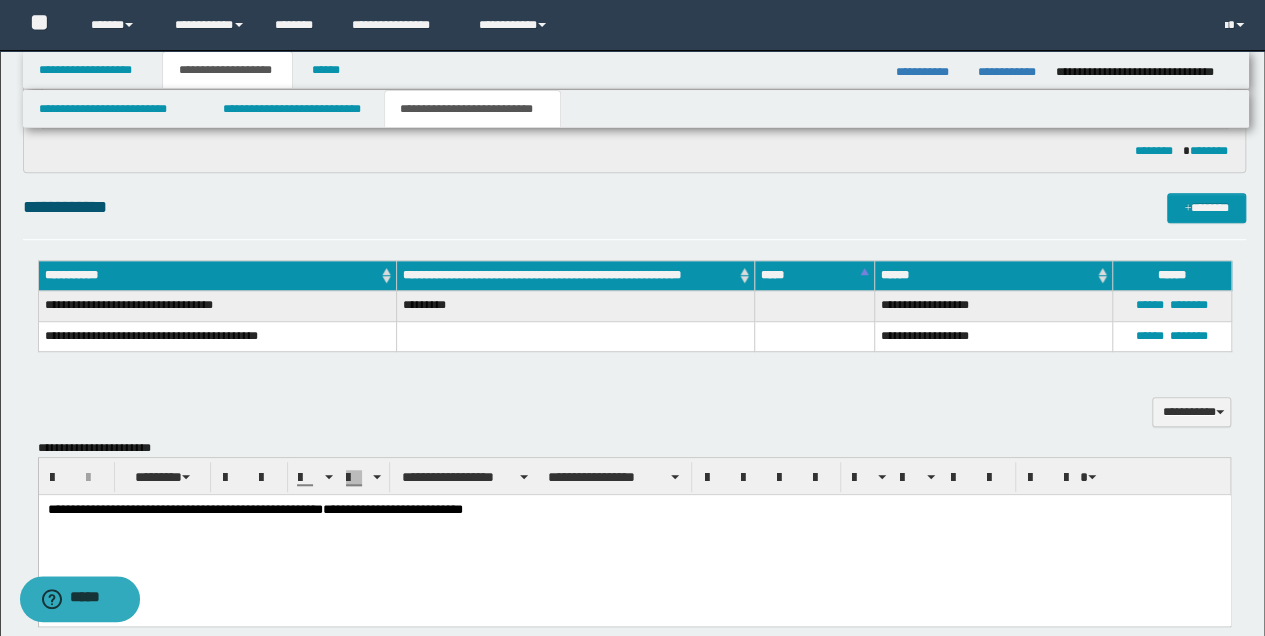 scroll, scrollTop: 666, scrollLeft: 0, axis: vertical 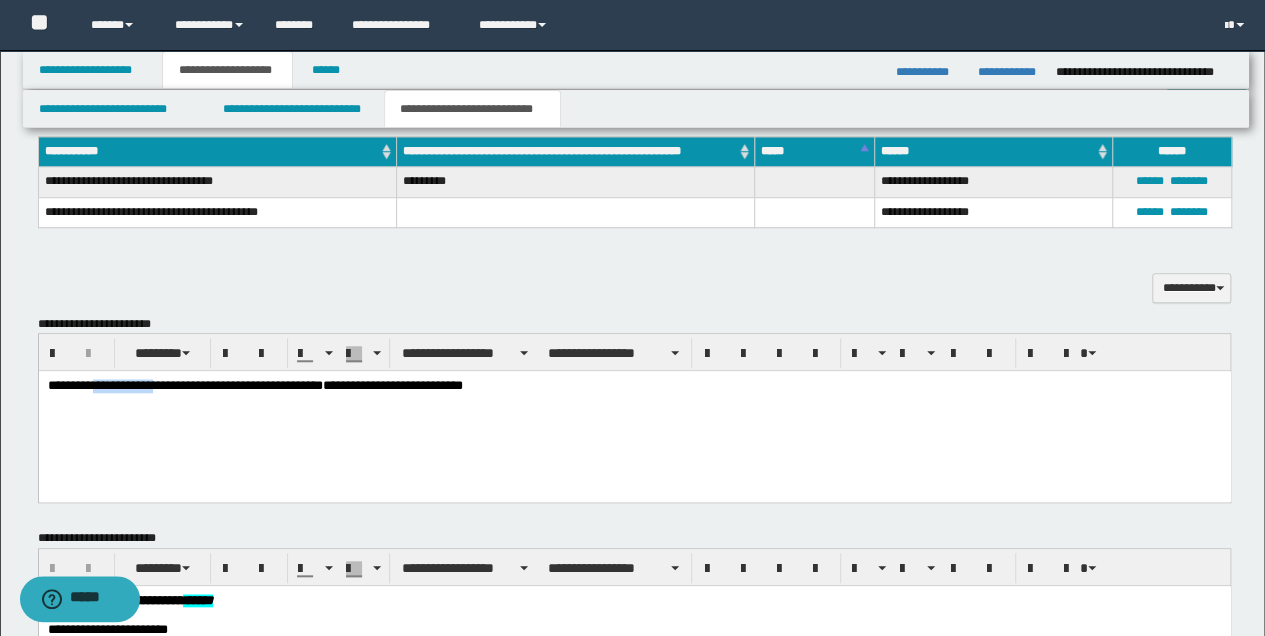 drag, startPoint x: 98, startPoint y: 381, endPoint x: 160, endPoint y: 389, distance: 62.514 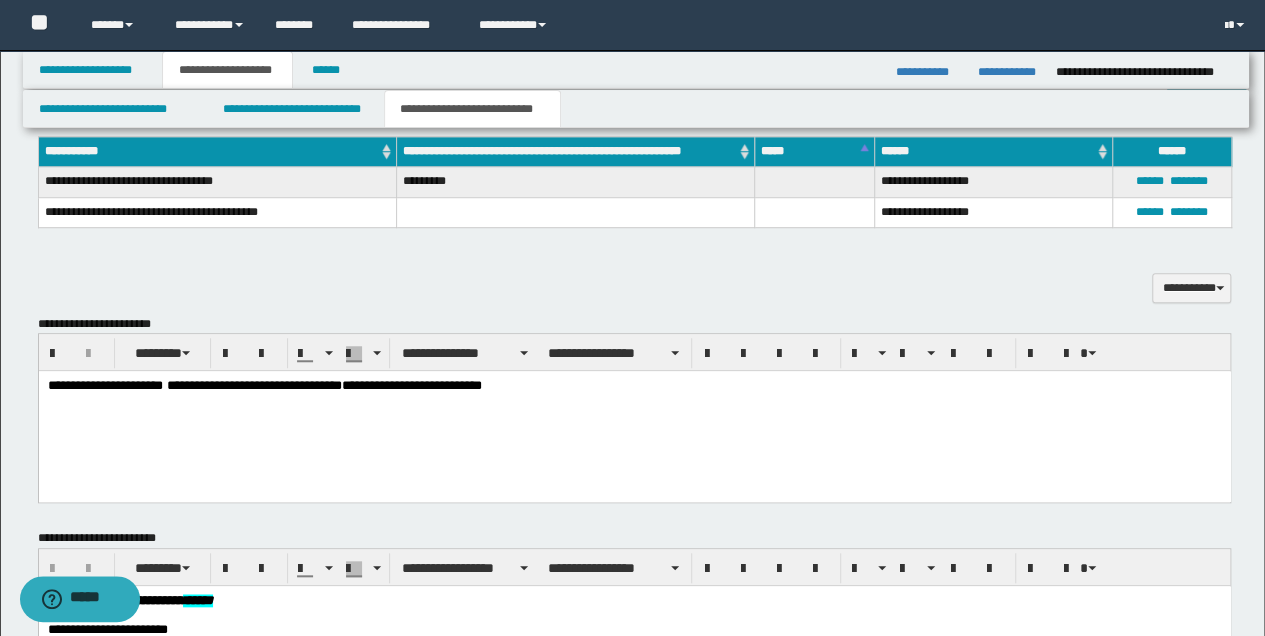 click on "**********" at bounding box center [634, 386] 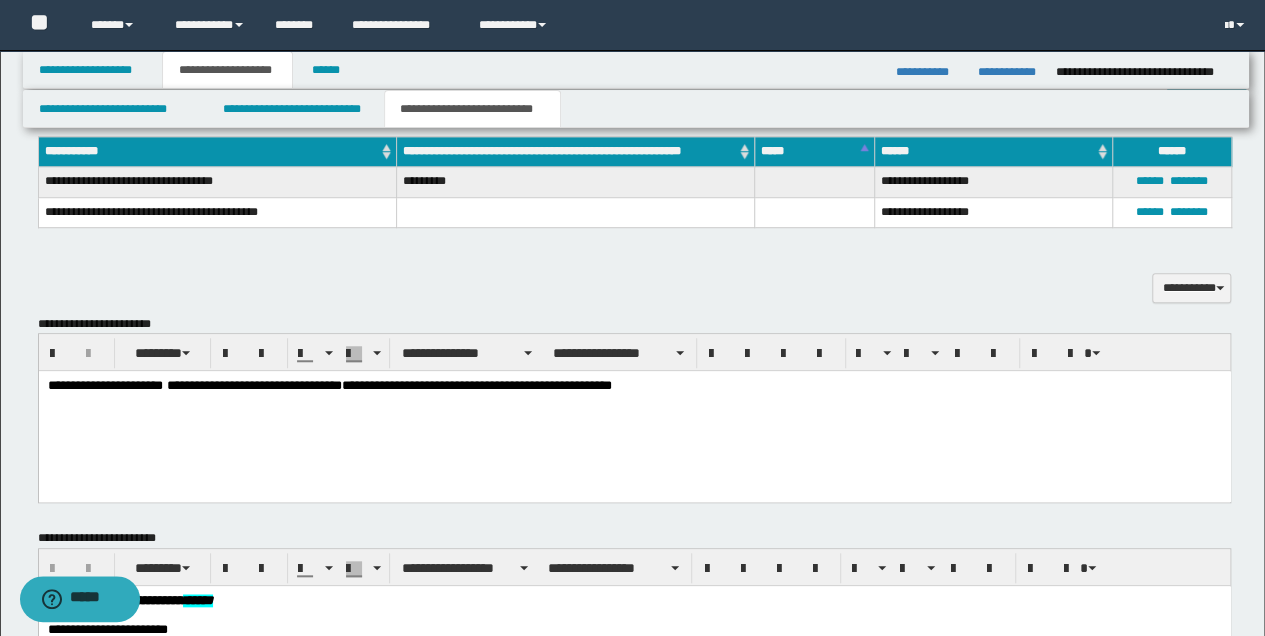 click on "**********" at bounding box center (634, 386) 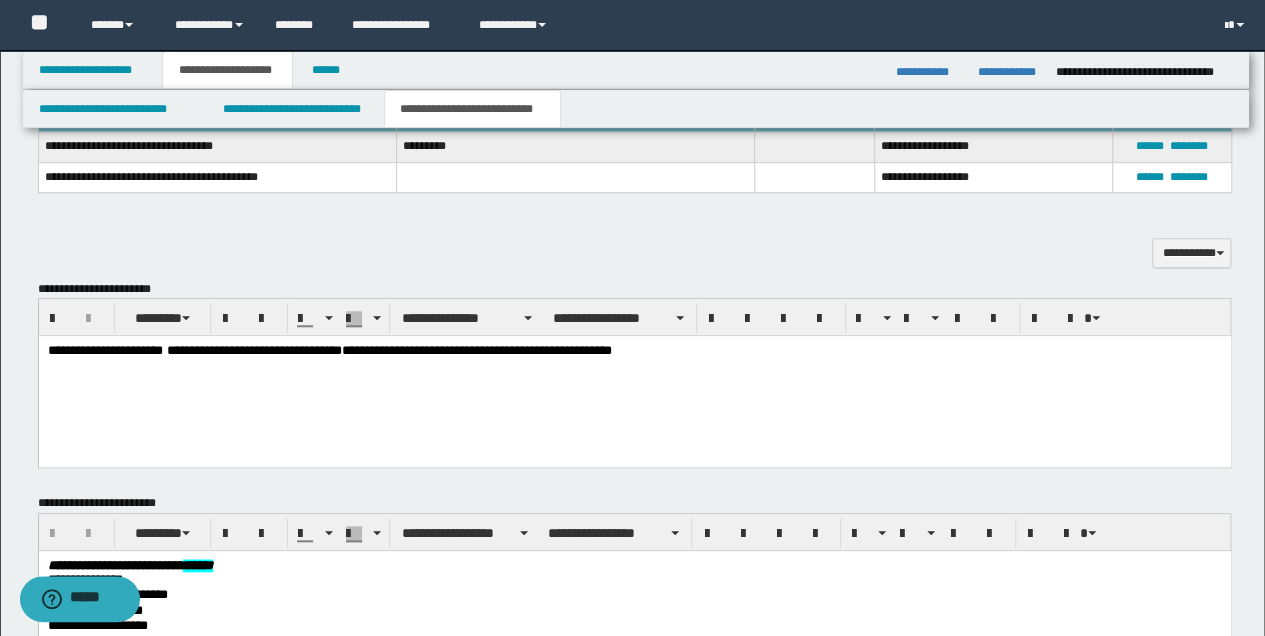 scroll, scrollTop: 733, scrollLeft: 0, axis: vertical 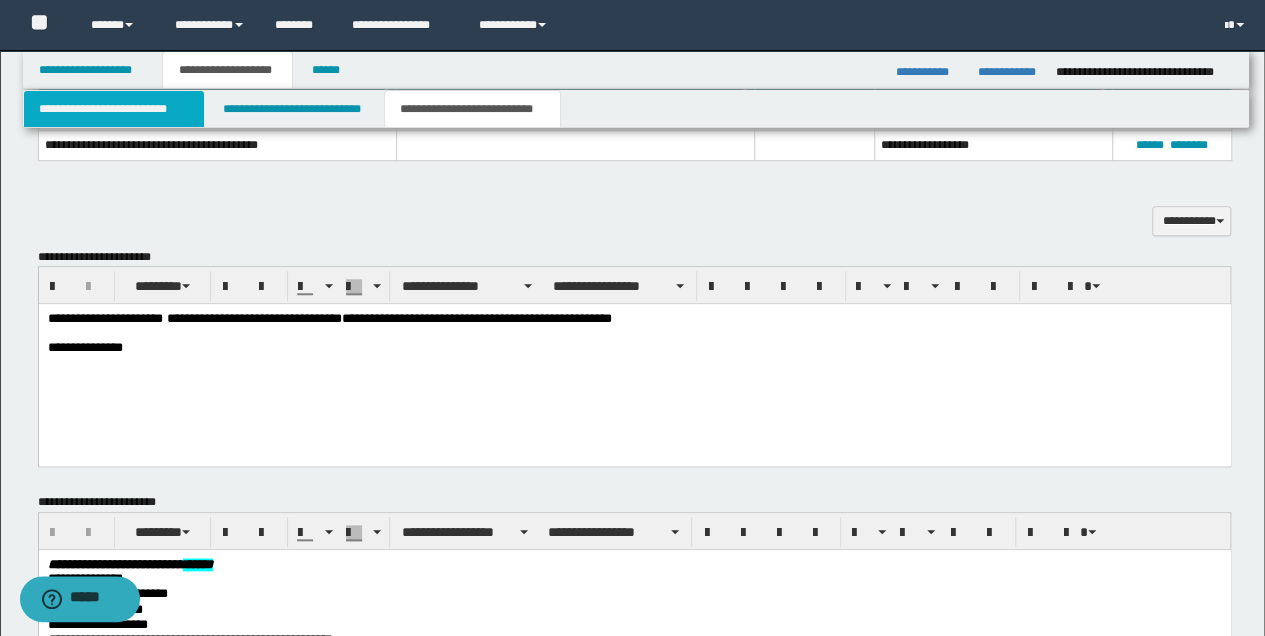 click on "**********" at bounding box center [114, 109] 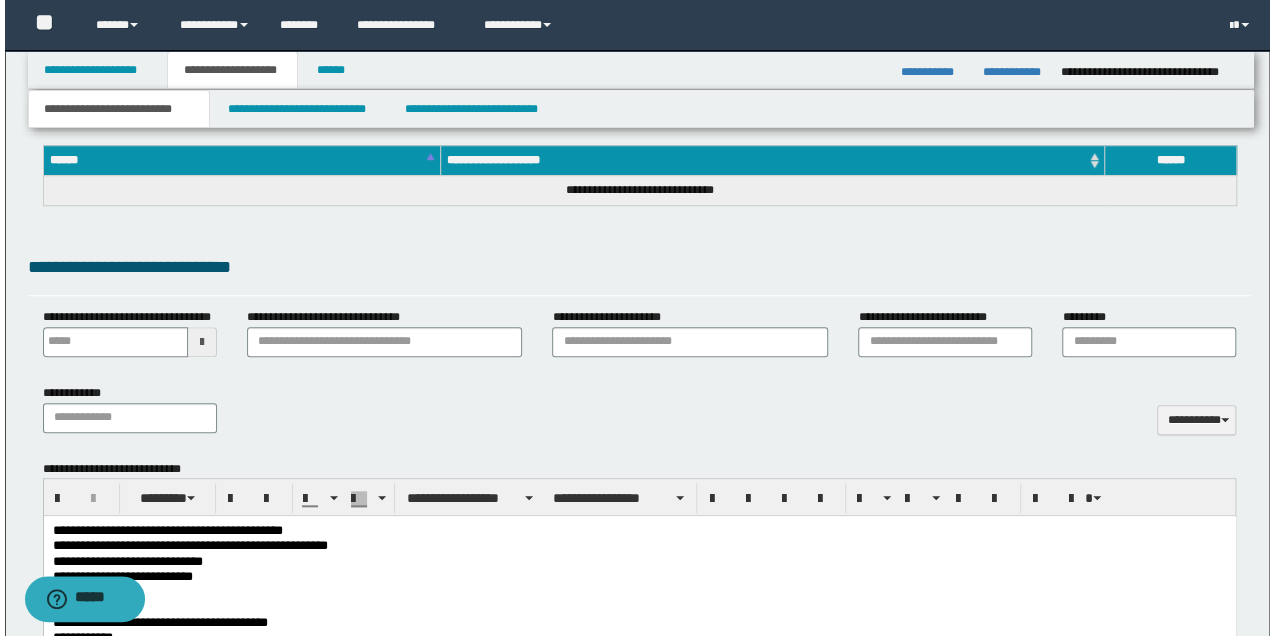 scroll, scrollTop: 866, scrollLeft: 0, axis: vertical 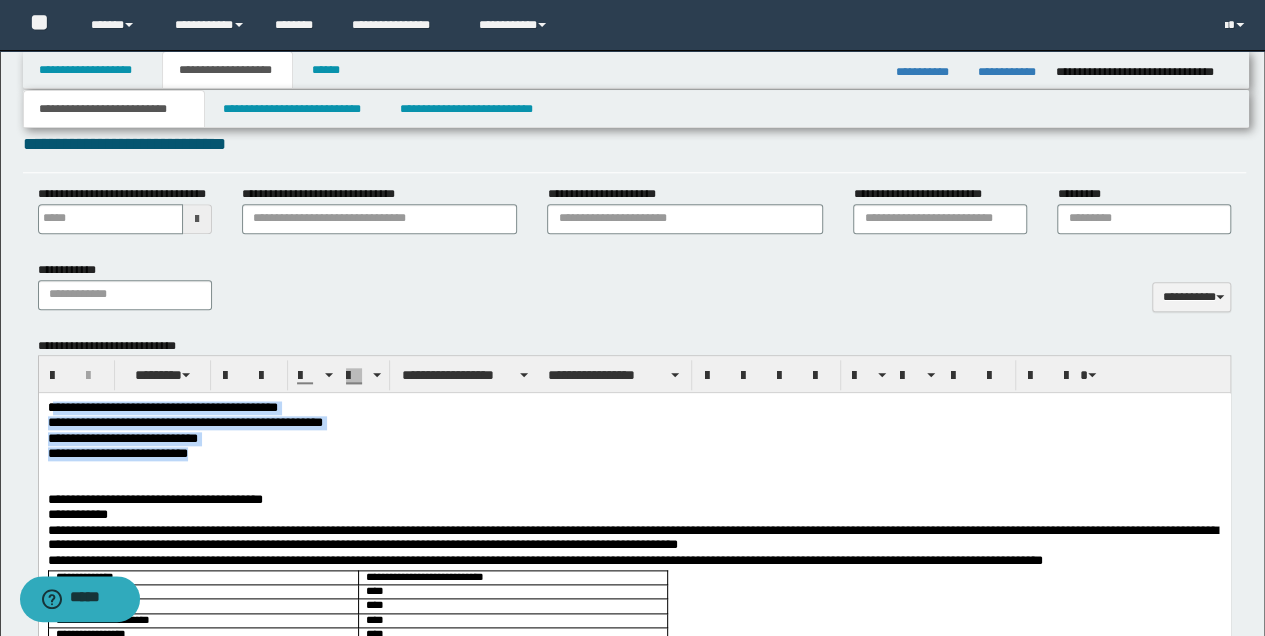 drag, startPoint x: 51, startPoint y: 405, endPoint x: 300, endPoint y: 455, distance: 253.97047 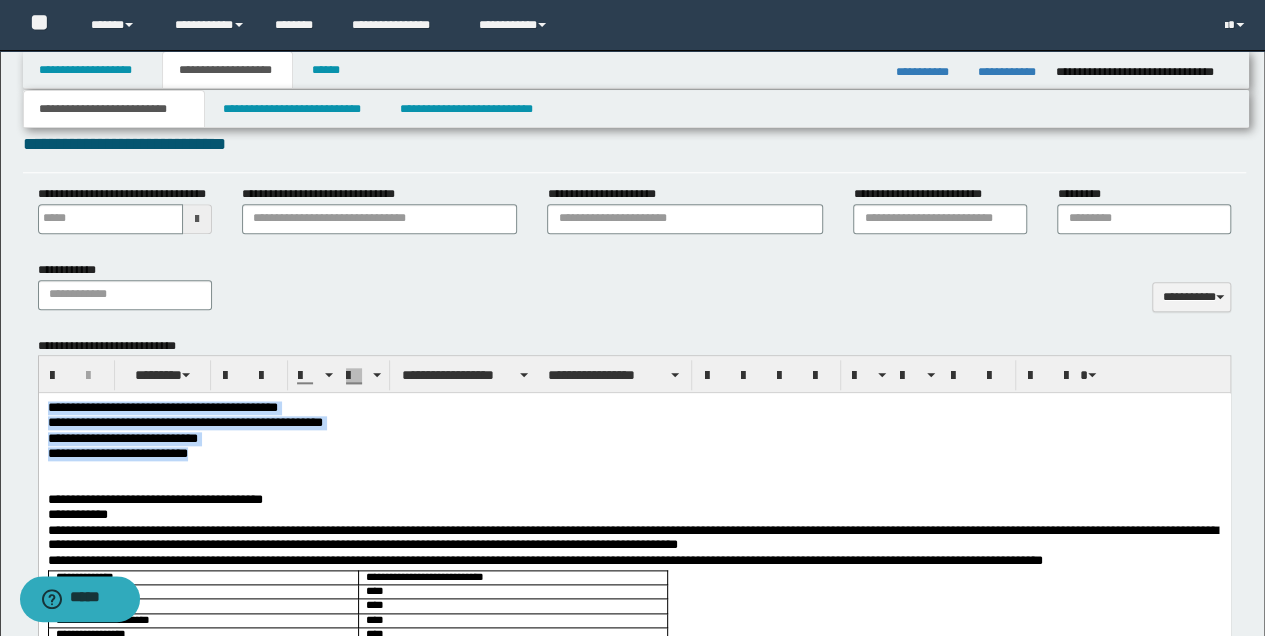 drag, startPoint x: 49, startPoint y: 409, endPoint x: 324, endPoint y: 454, distance: 278.6575 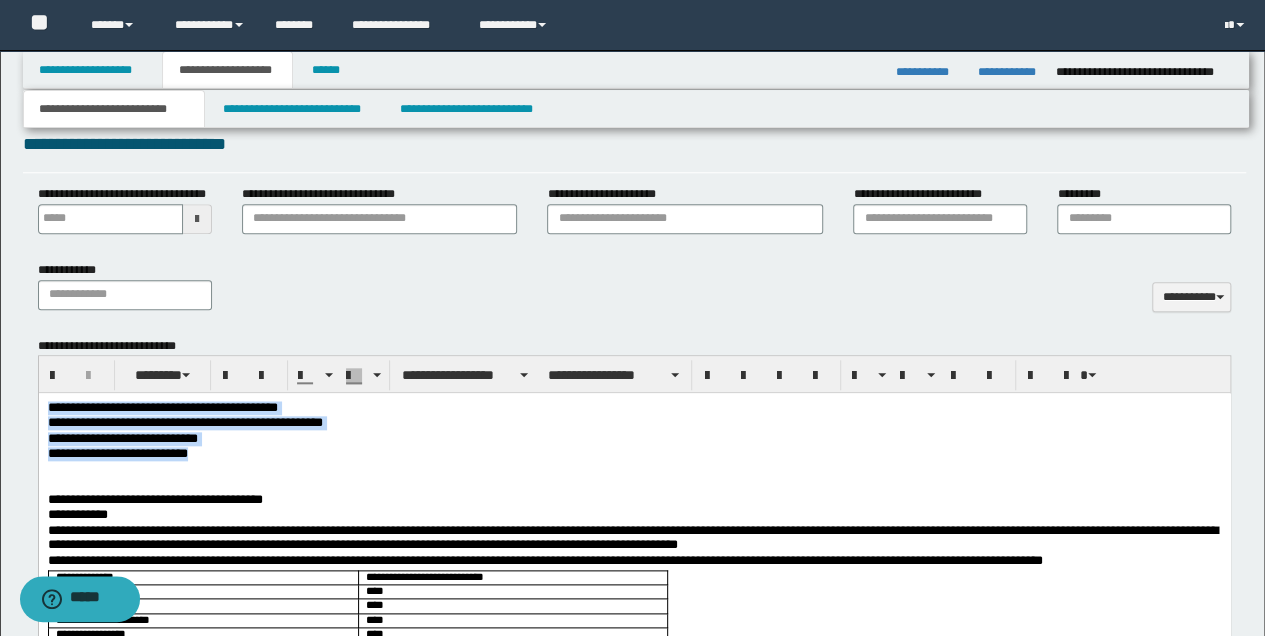 copy on "[PHONE]" 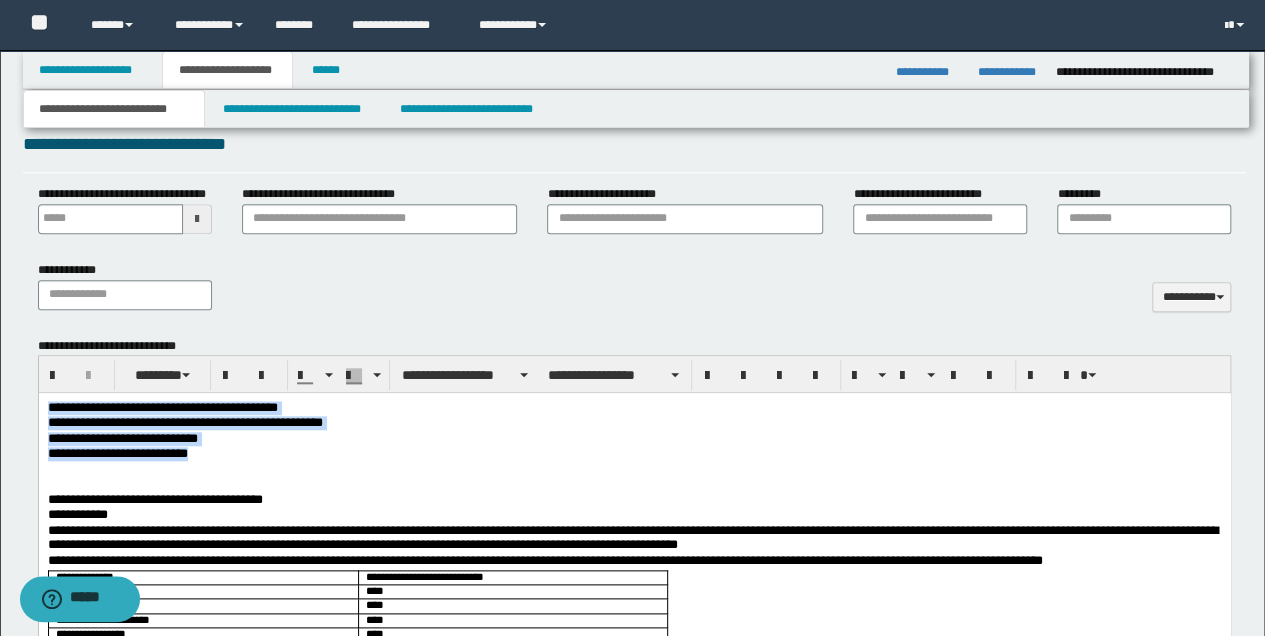click on "**********" at bounding box center [634, 439] 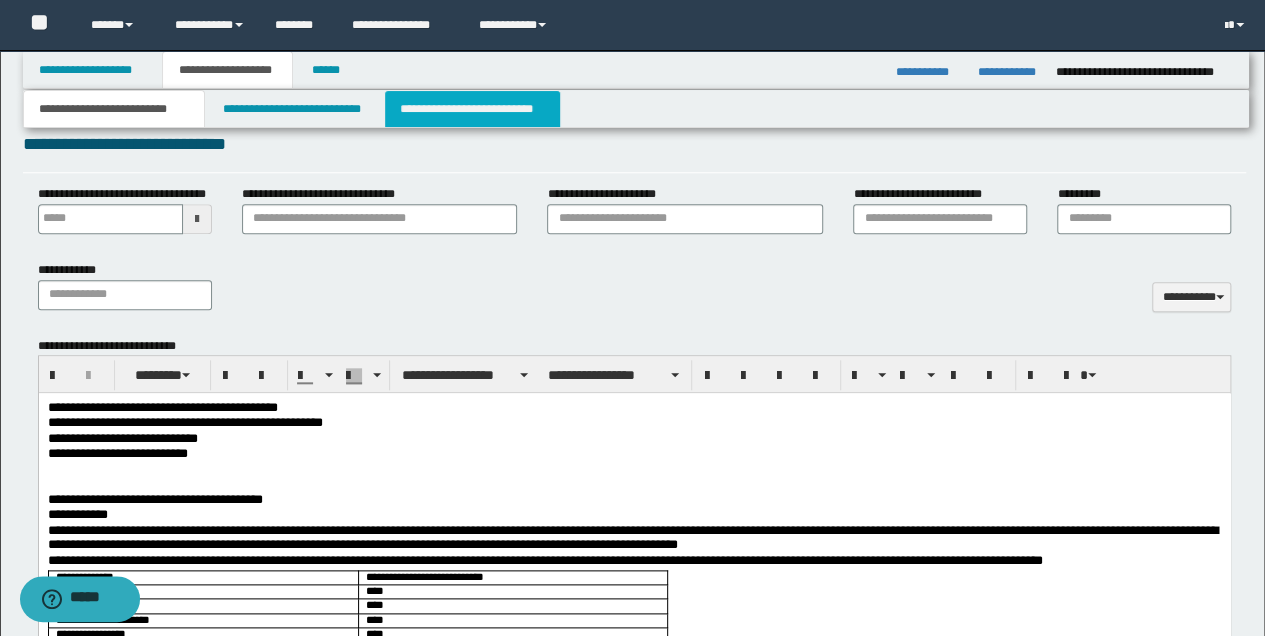 click on "**********" at bounding box center (472, 109) 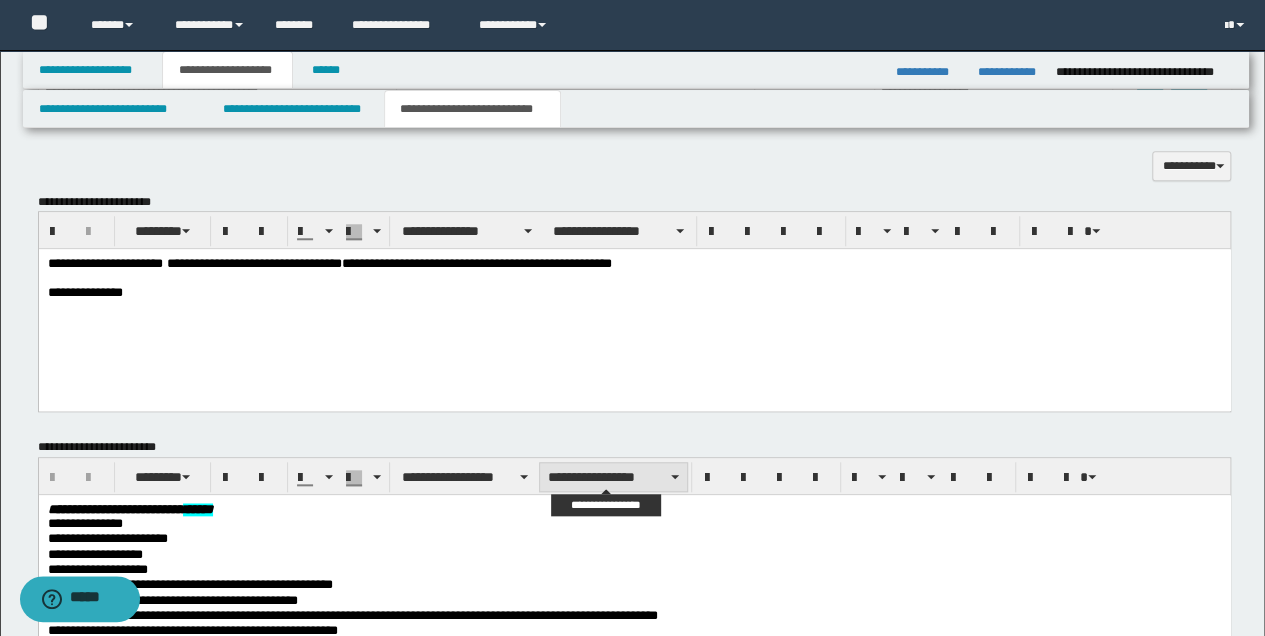 scroll, scrollTop: 733, scrollLeft: 0, axis: vertical 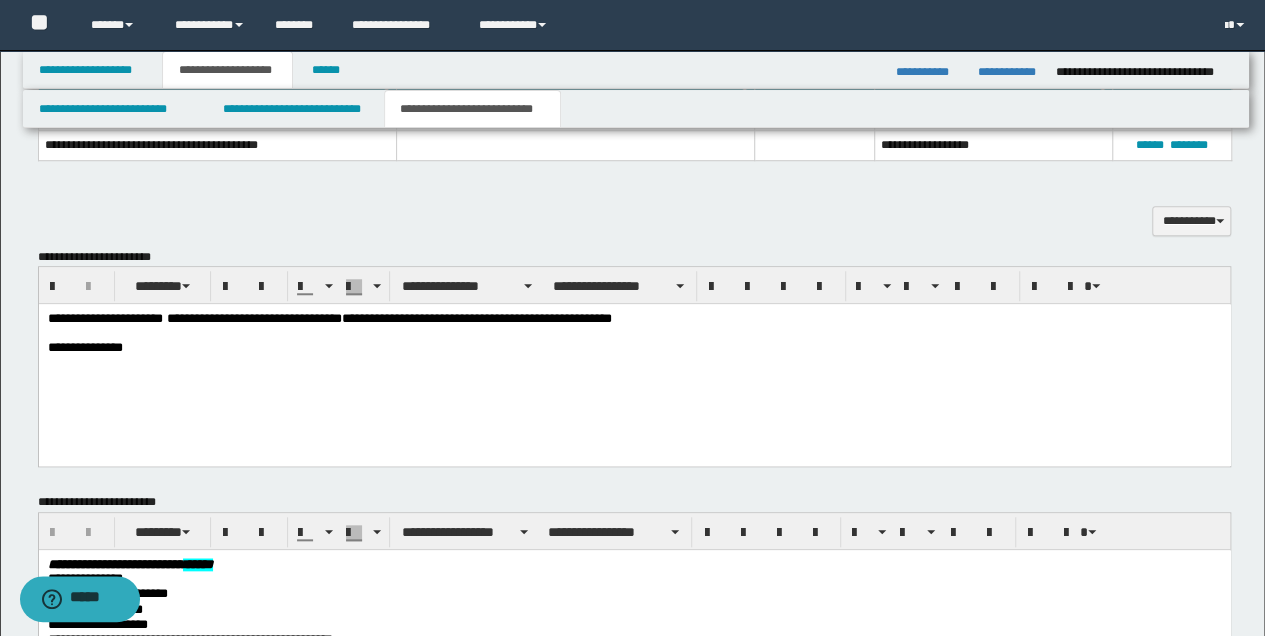 click on "**********" at bounding box center [634, 348] 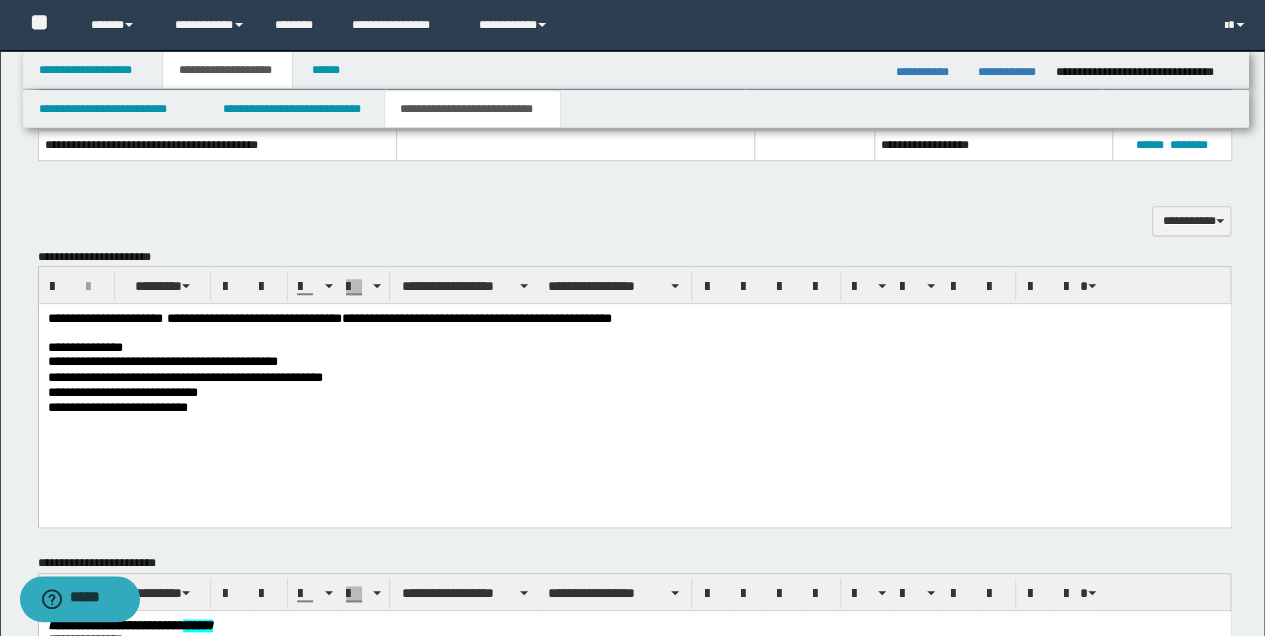 click on "**********" at bounding box center [634, 348] 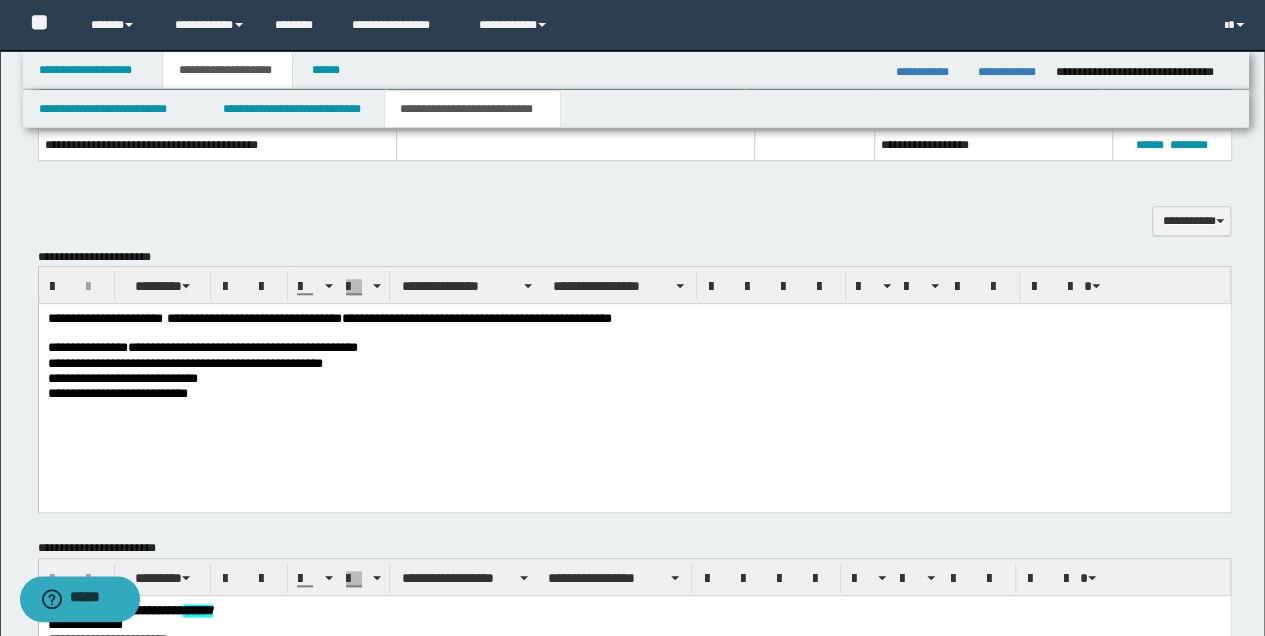 click on "[FIRST] [LAST]" at bounding box center [634, 348] 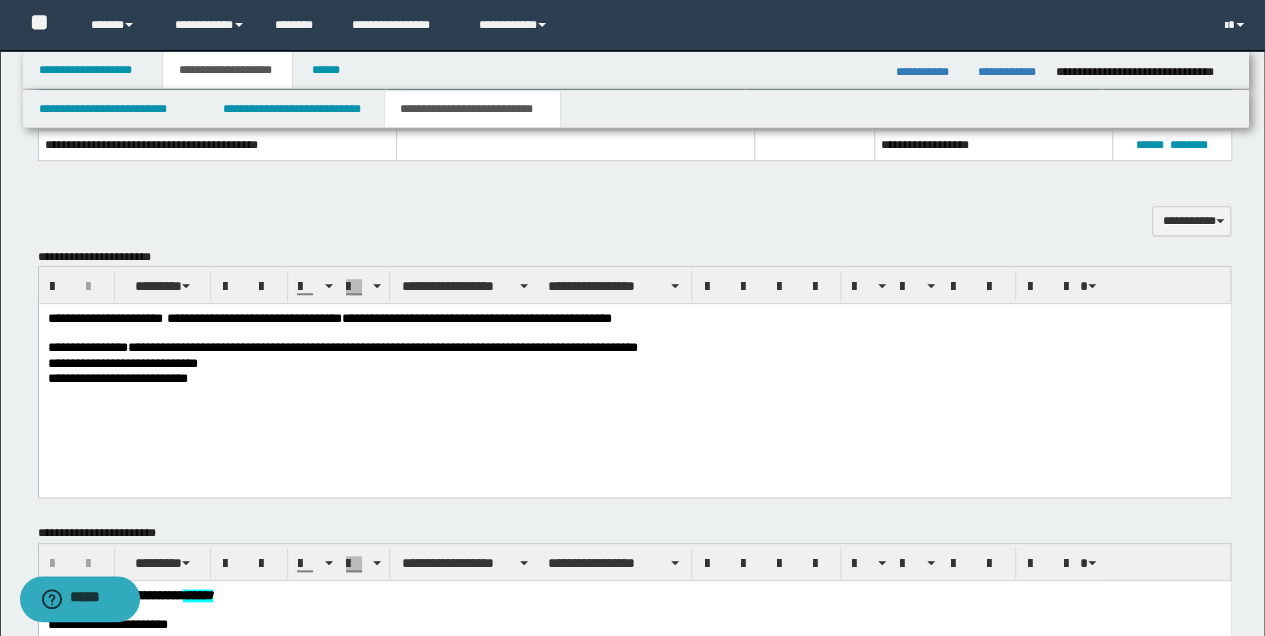 click on "My birthday is [DATE]." at bounding box center (634, 348) 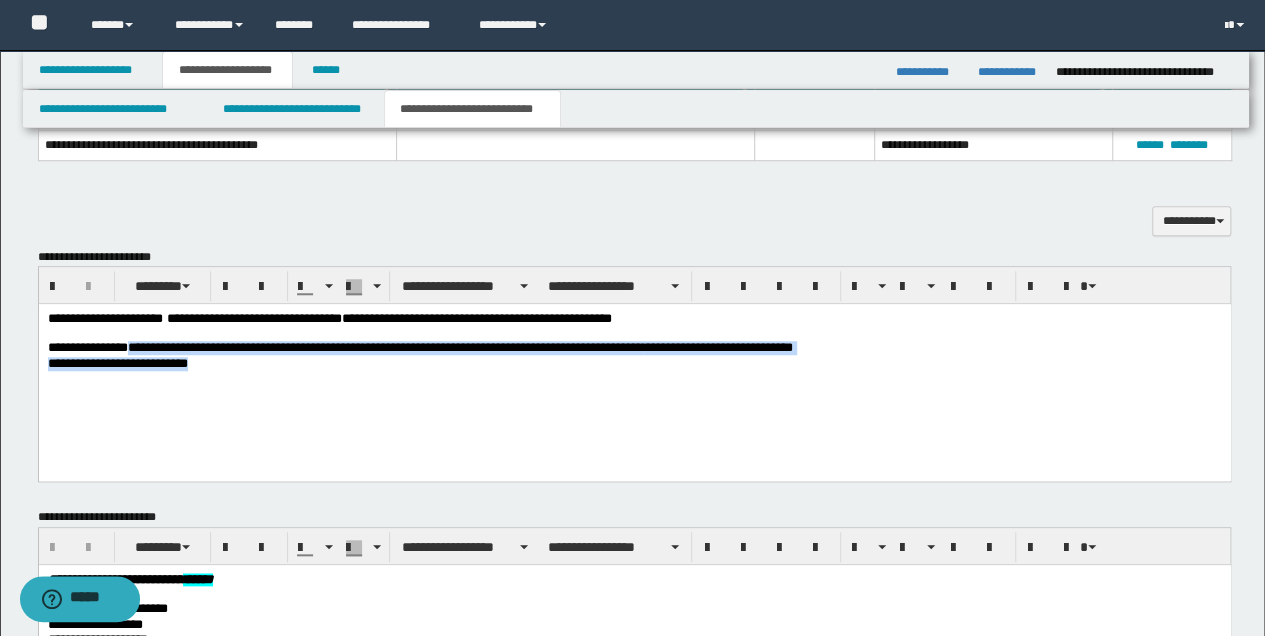 drag, startPoint x: 138, startPoint y: 353, endPoint x: 292, endPoint y: 370, distance: 154.93547 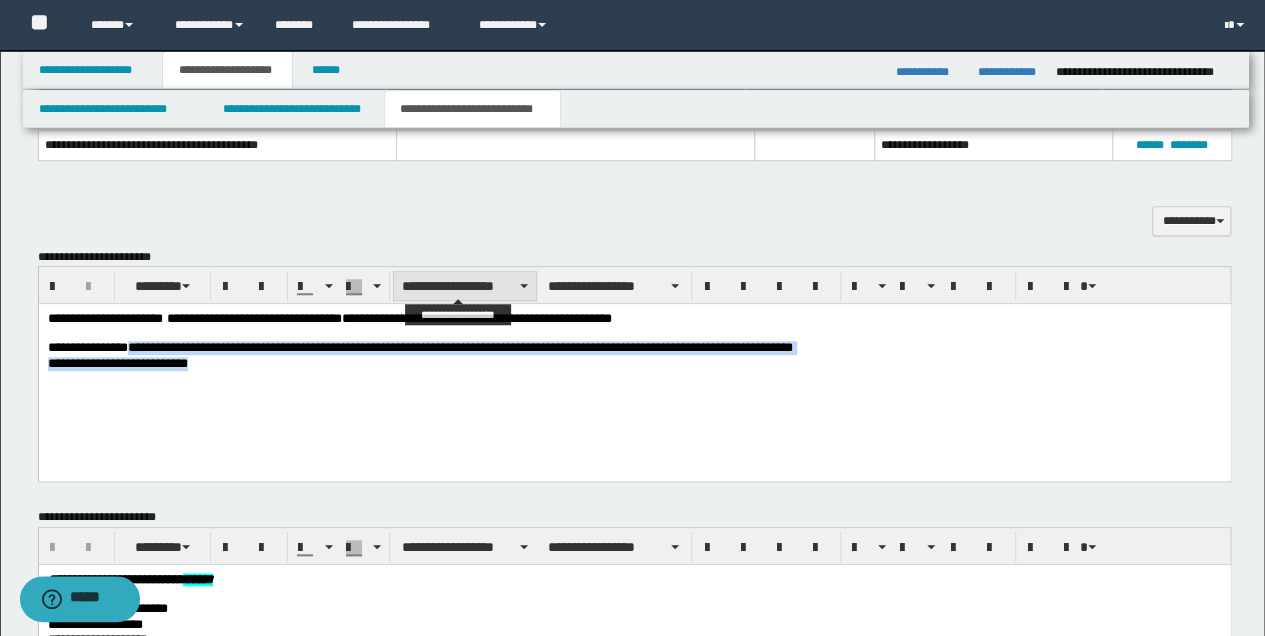 click on "**********" at bounding box center (465, 286) 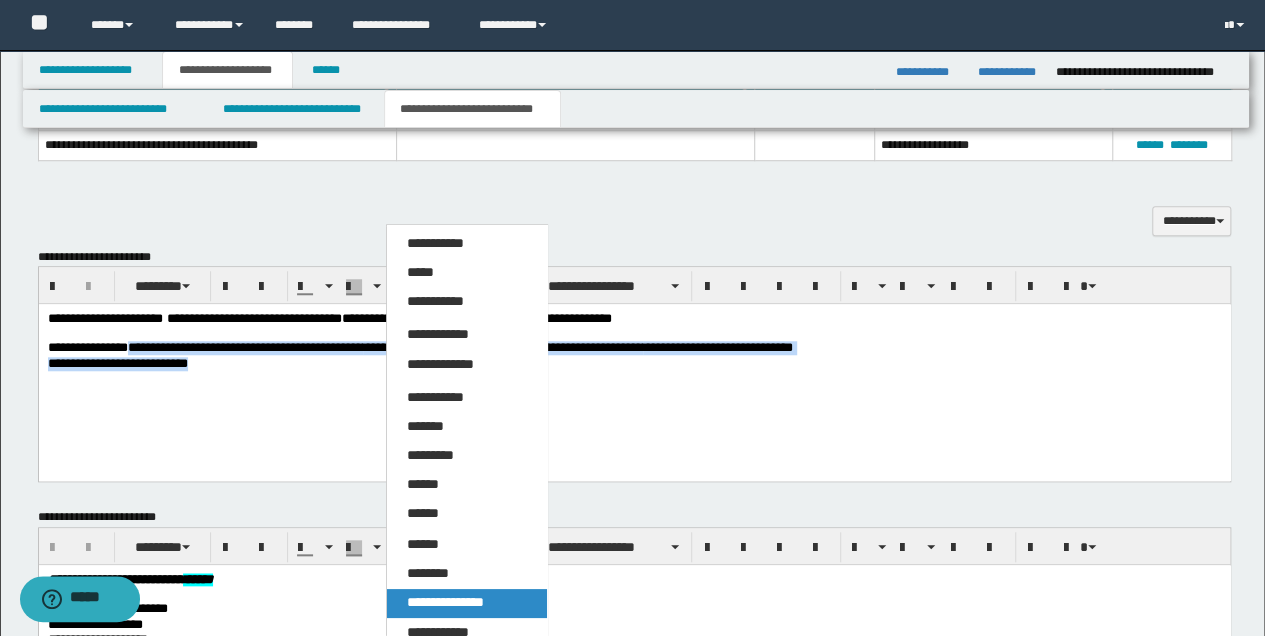 click on "**********" at bounding box center [445, 602] 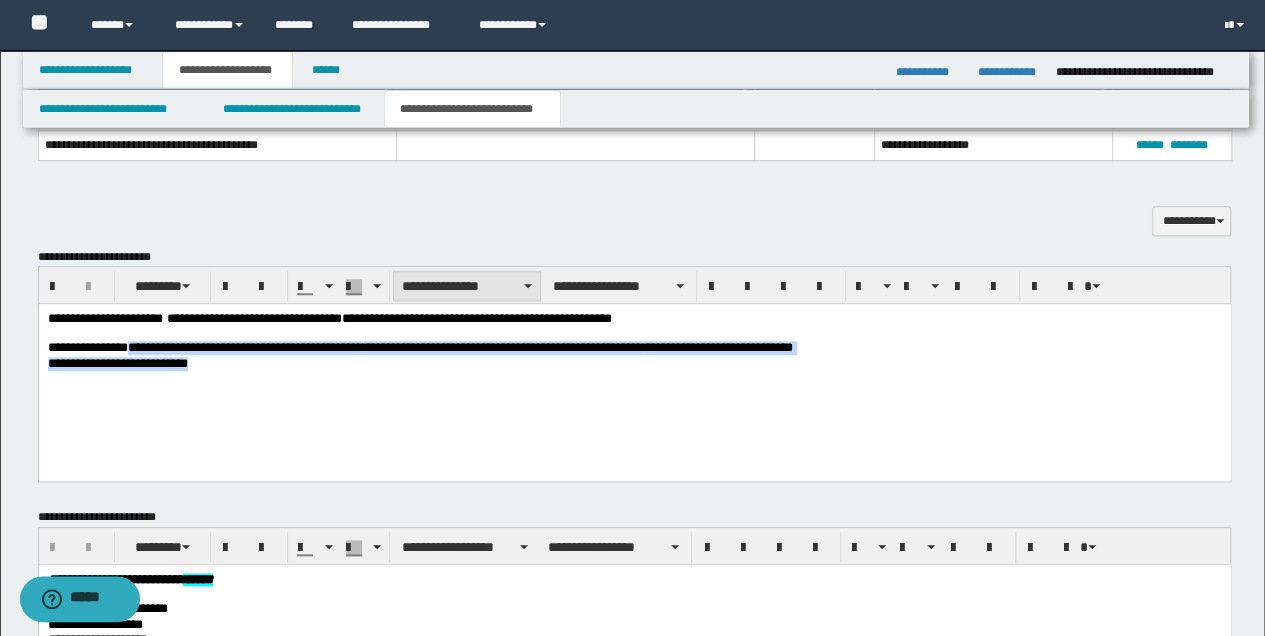 click on "**********" at bounding box center (467, 286) 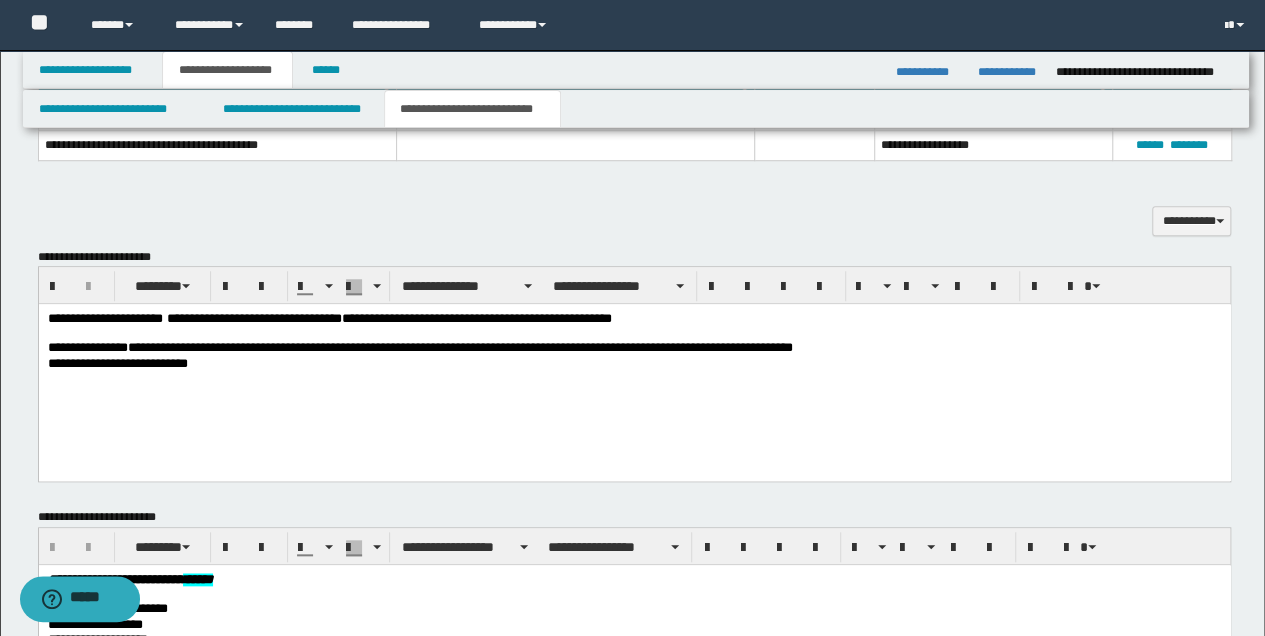 click on "This is a regular sentence about a company called ExampleCorp." at bounding box center [634, 367] 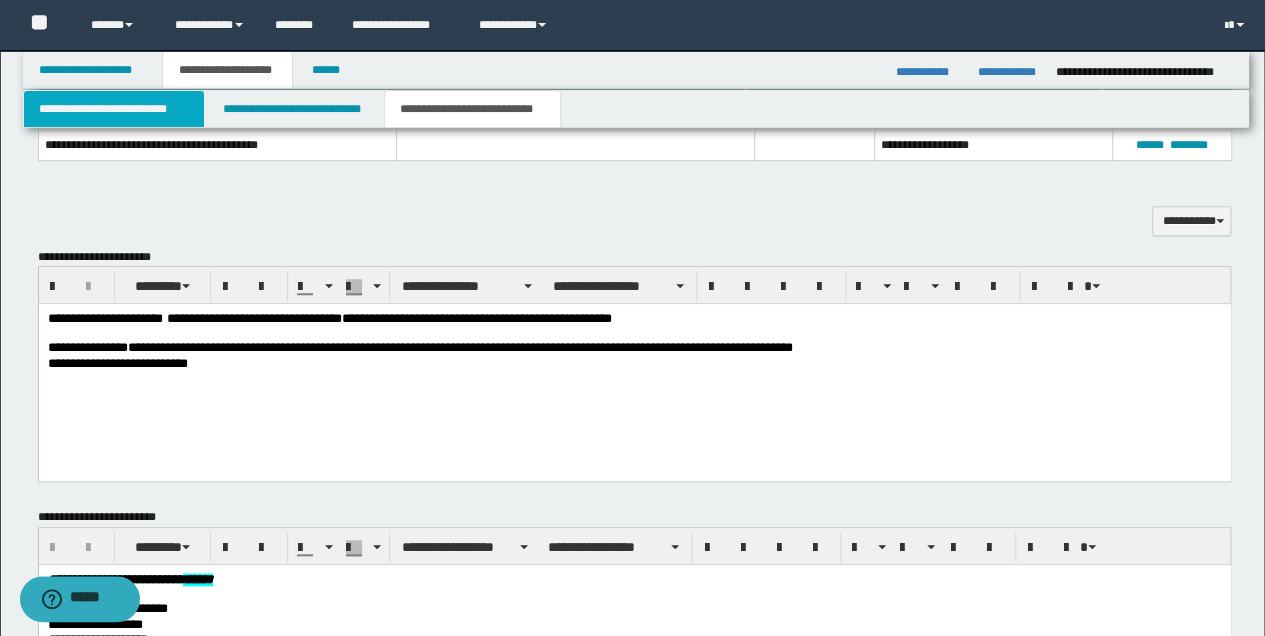 click on "**********" at bounding box center [114, 109] 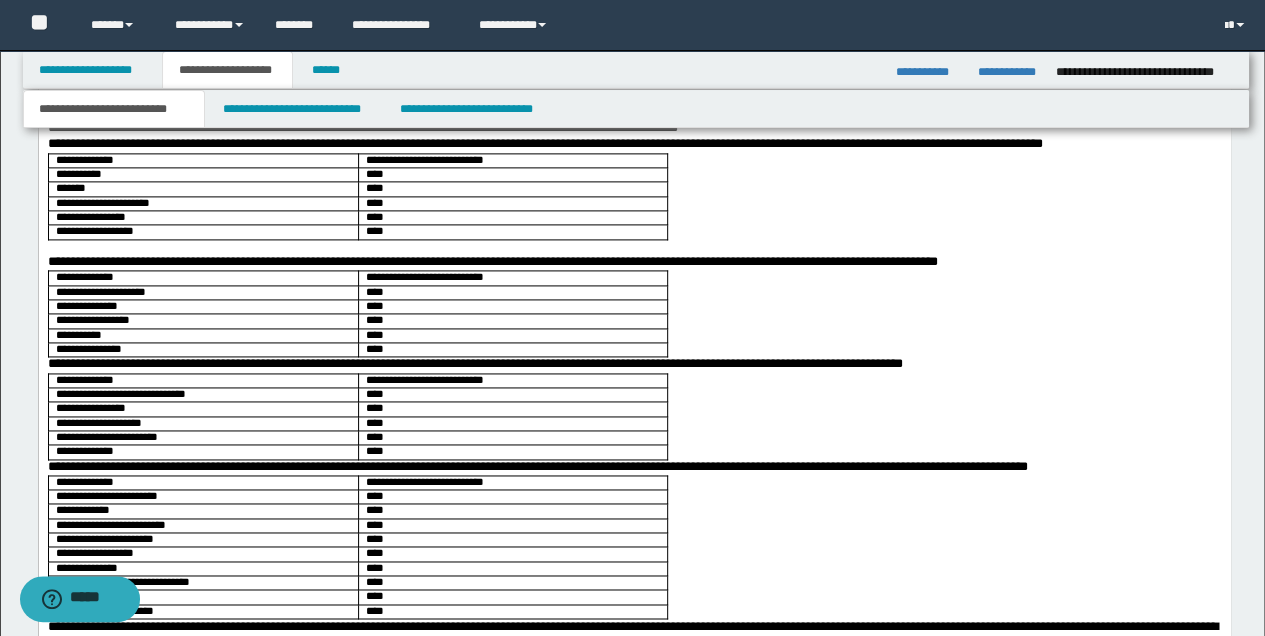 scroll, scrollTop: 1400, scrollLeft: 0, axis: vertical 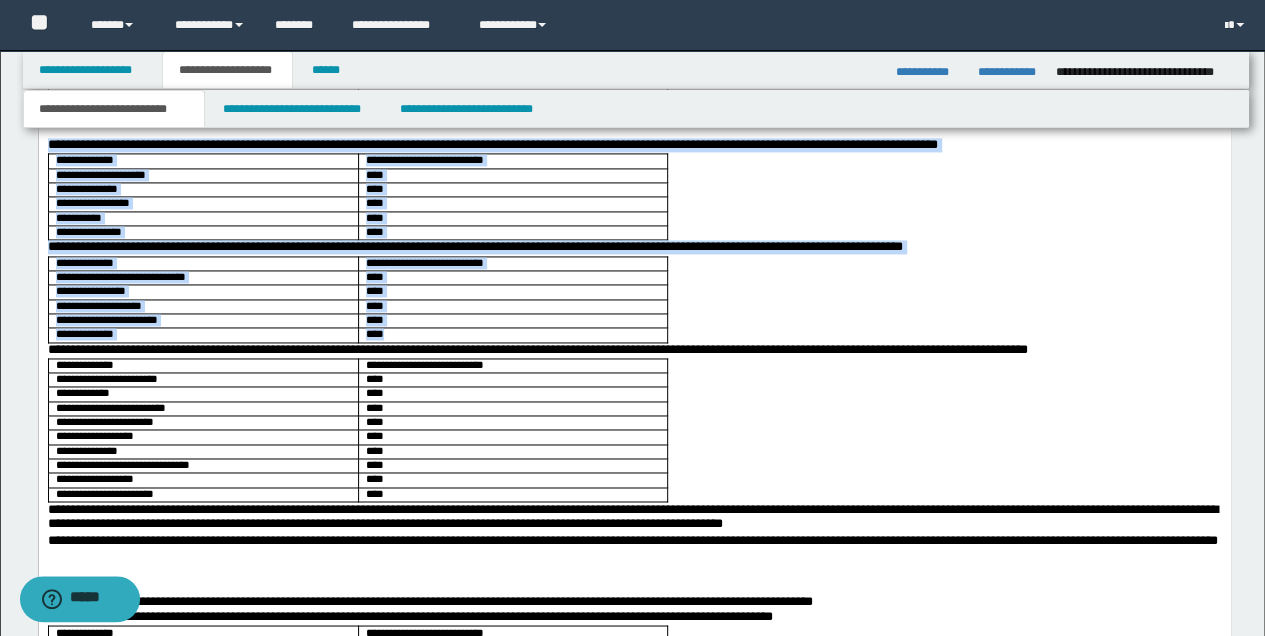 drag, startPoint x: 50, startPoint y: 147, endPoint x: 636, endPoint y: 348, distance: 619.5135 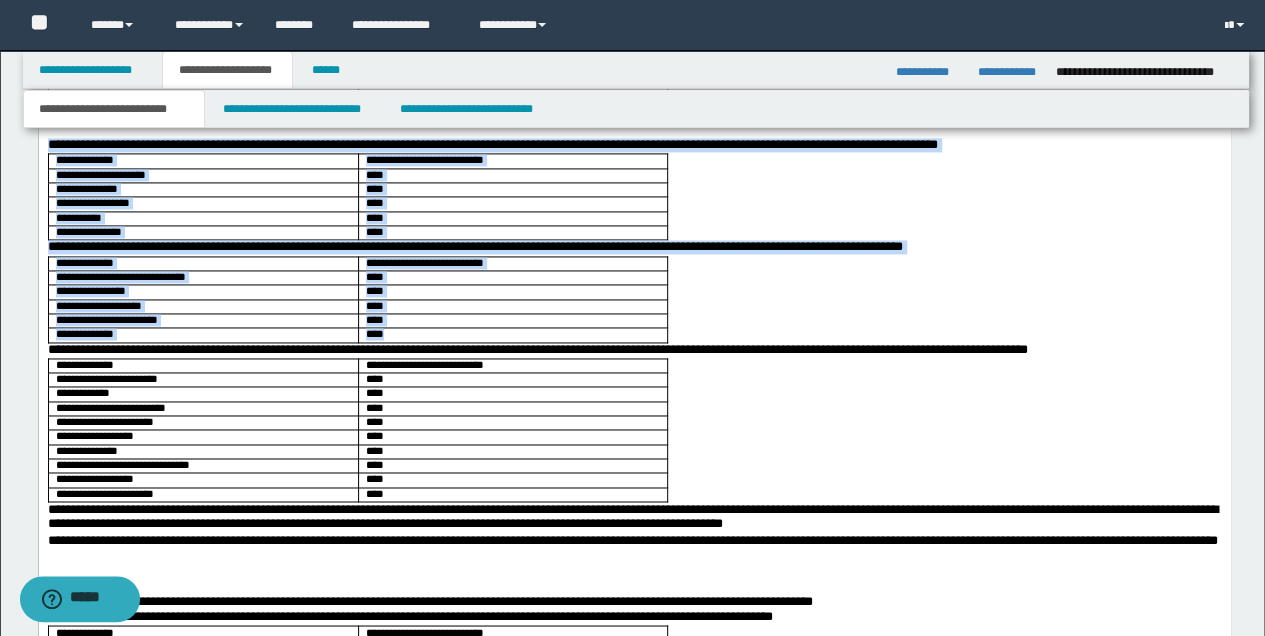 click on "**********" at bounding box center (634, 1100) 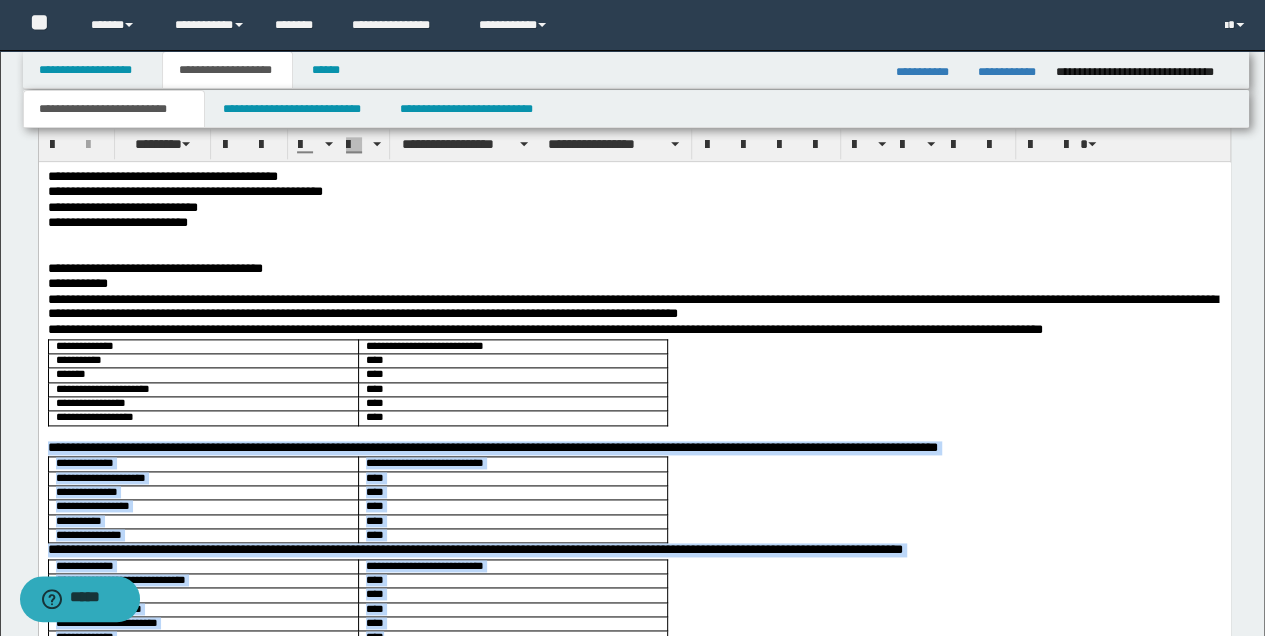 scroll, scrollTop: 1066, scrollLeft: 0, axis: vertical 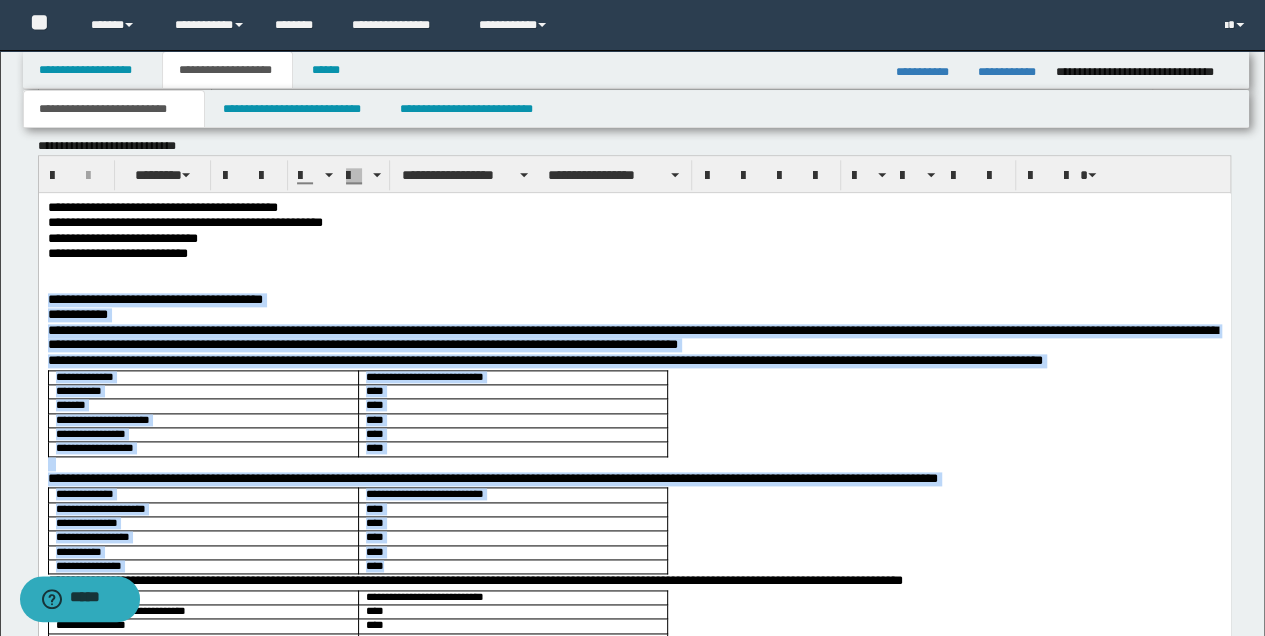 drag, startPoint x: 48, startPoint y: 303, endPoint x: 422, endPoint y: 565, distance: 456.6399 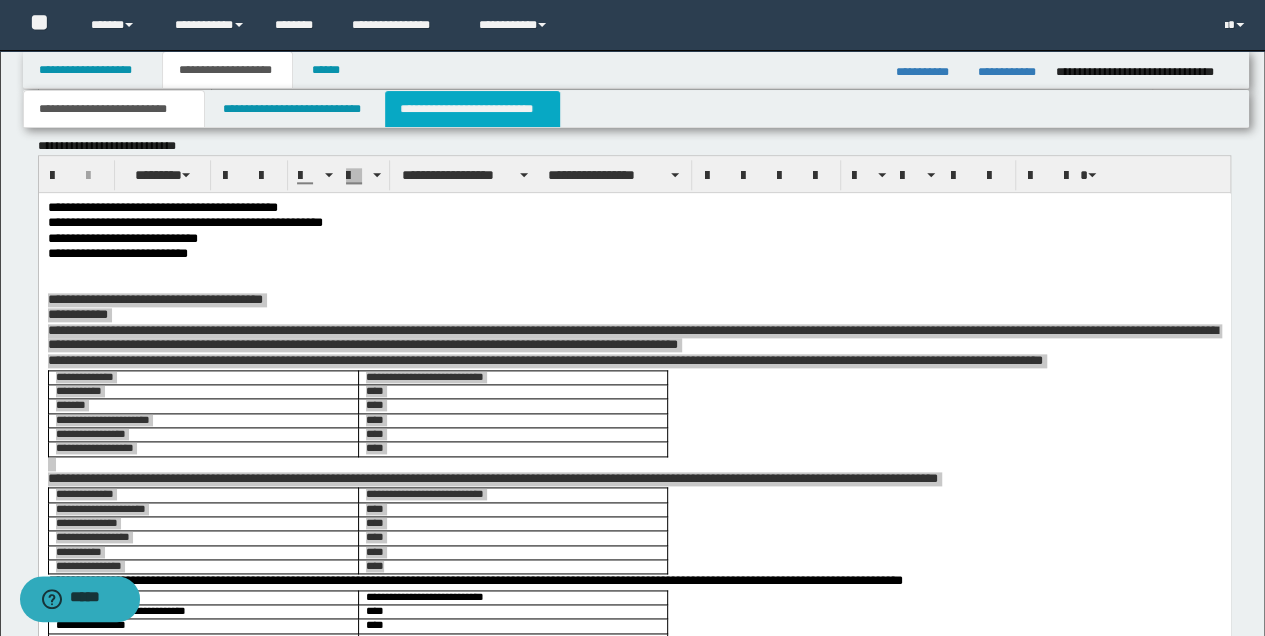 click on "**********" at bounding box center (472, 109) 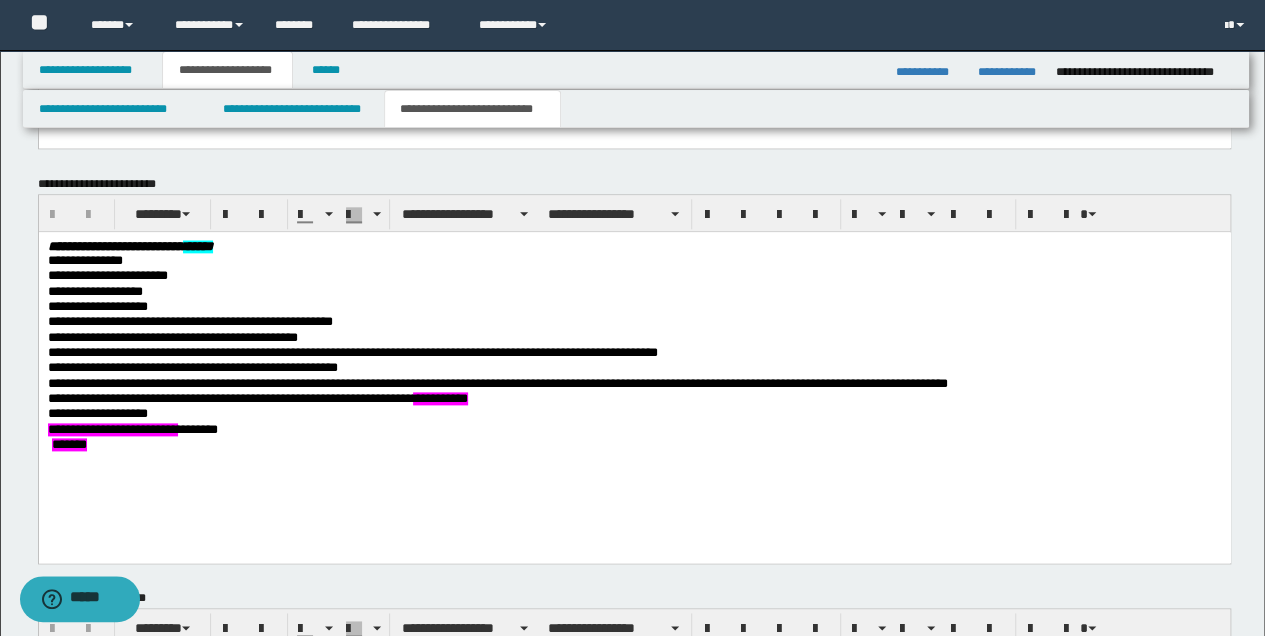scroll, scrollTop: 666, scrollLeft: 0, axis: vertical 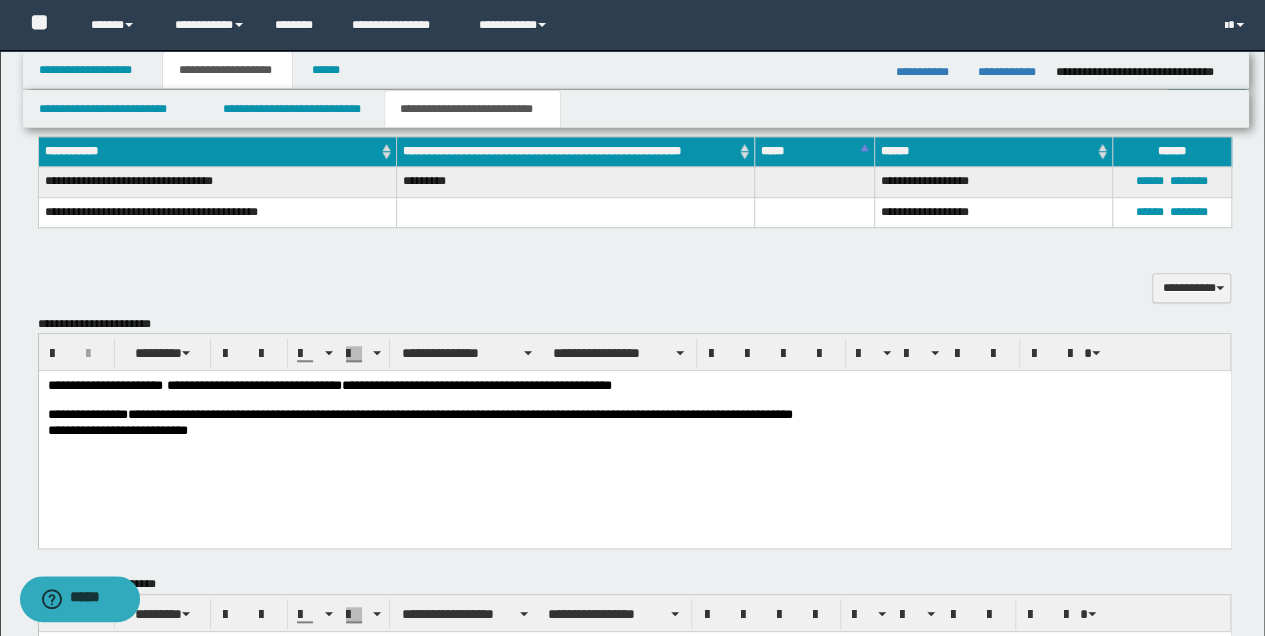 click on "This is a regular sentence about a company called ExampleCorp." at bounding box center (634, 434) 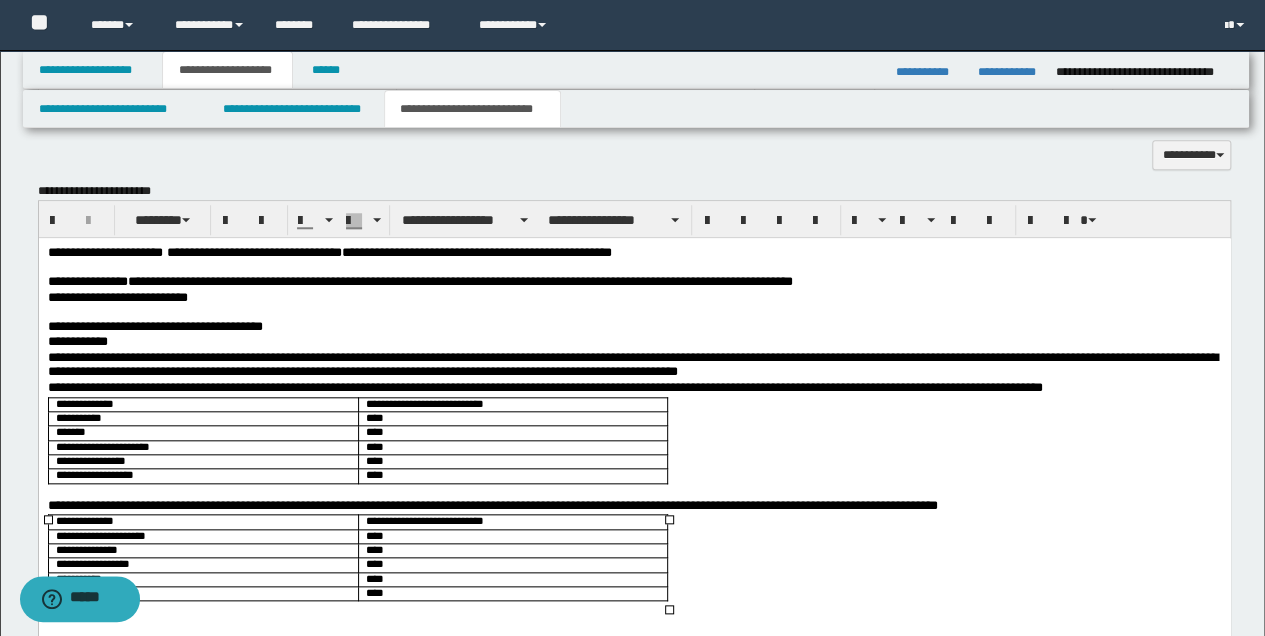 scroll, scrollTop: 800, scrollLeft: 0, axis: vertical 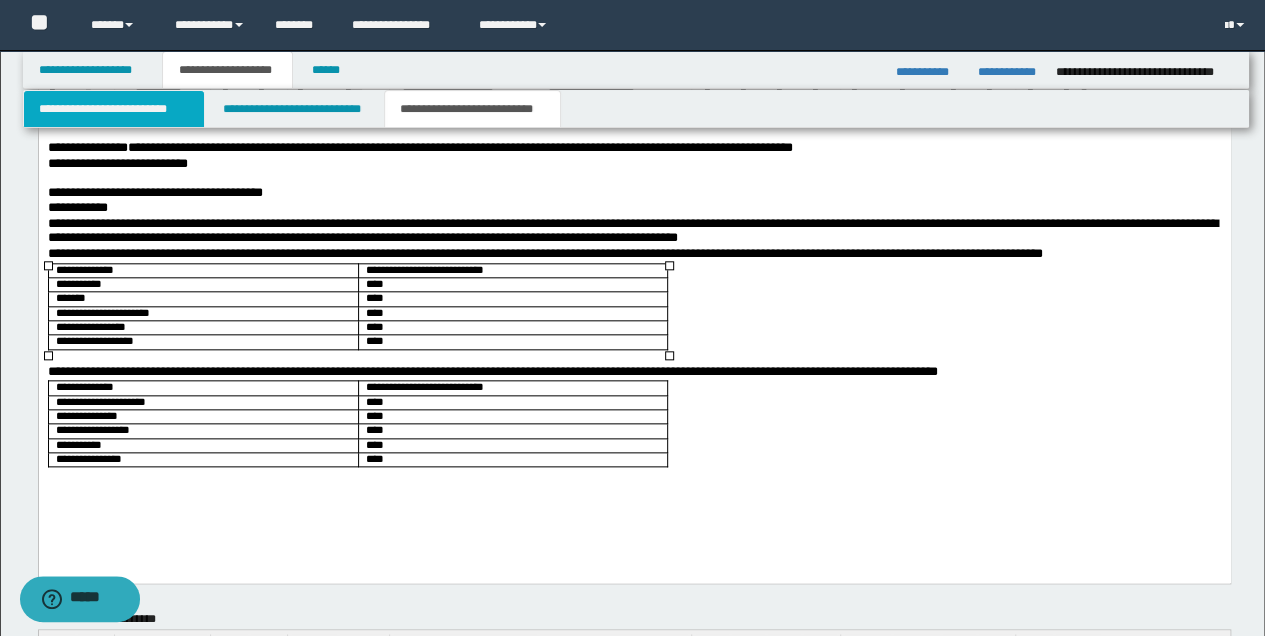 click on "**********" at bounding box center [114, 109] 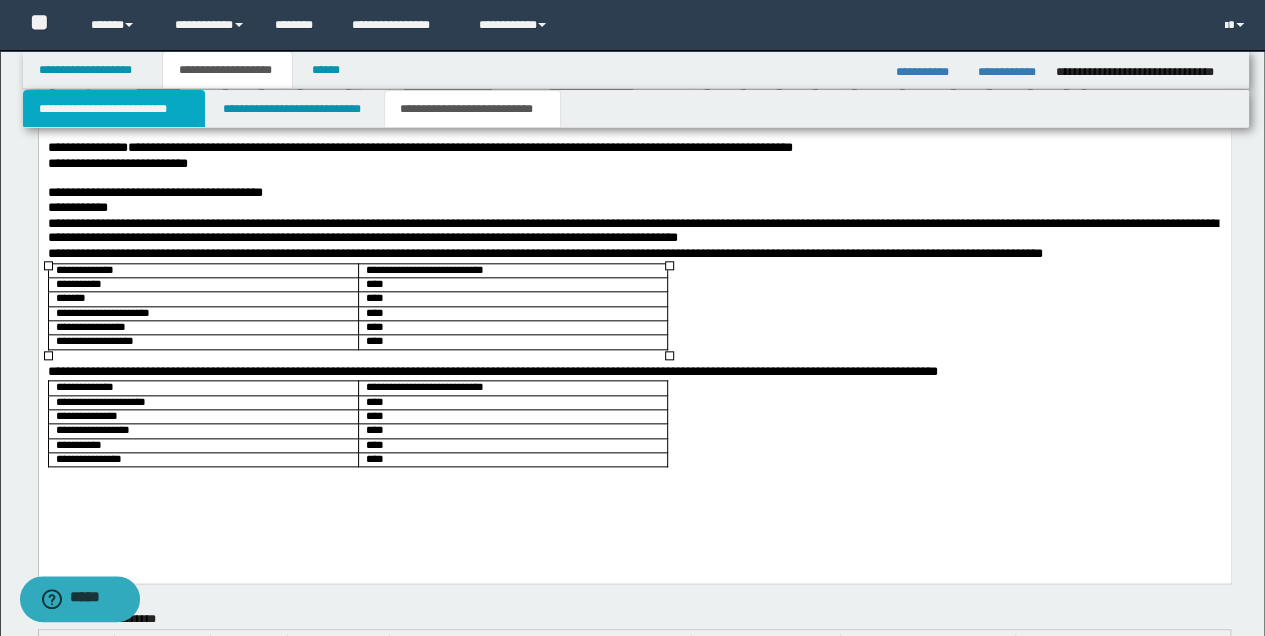 type 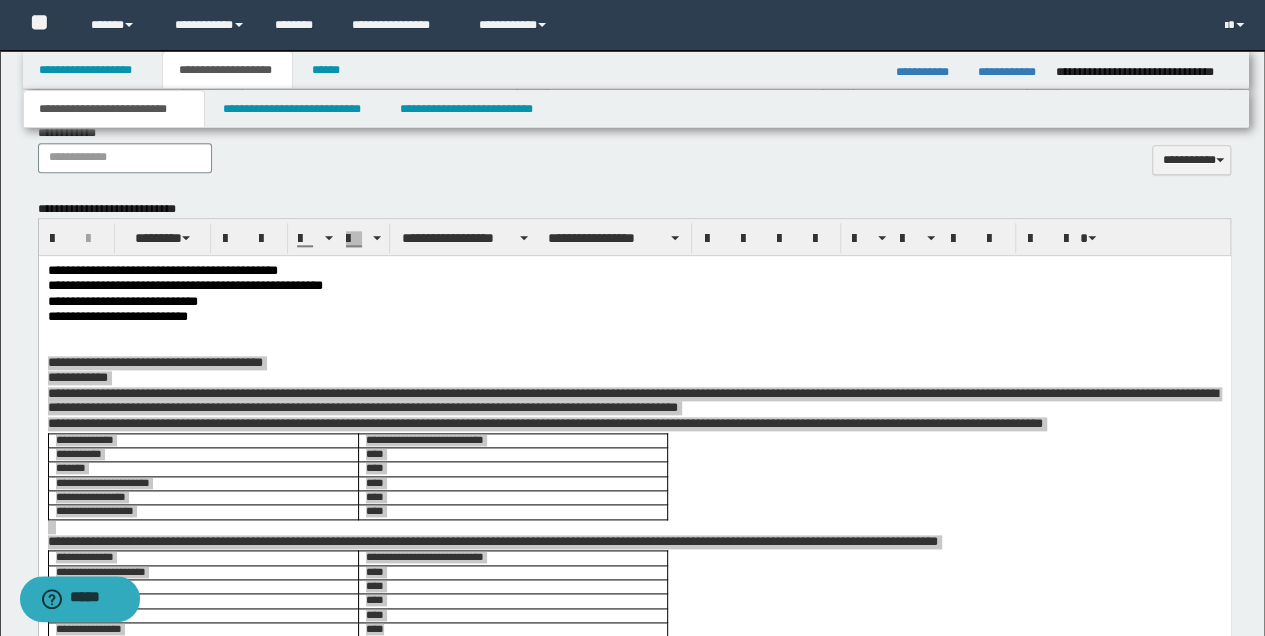 scroll, scrollTop: 1066, scrollLeft: 0, axis: vertical 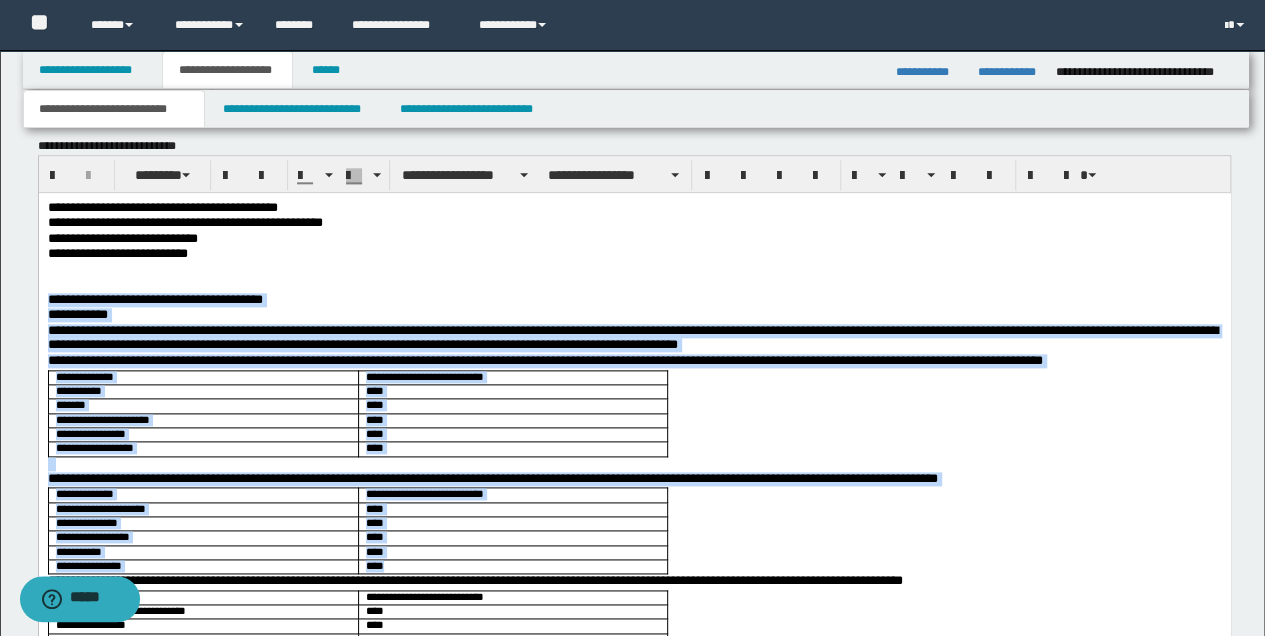 click on "**********" at bounding box center [634, 1433] 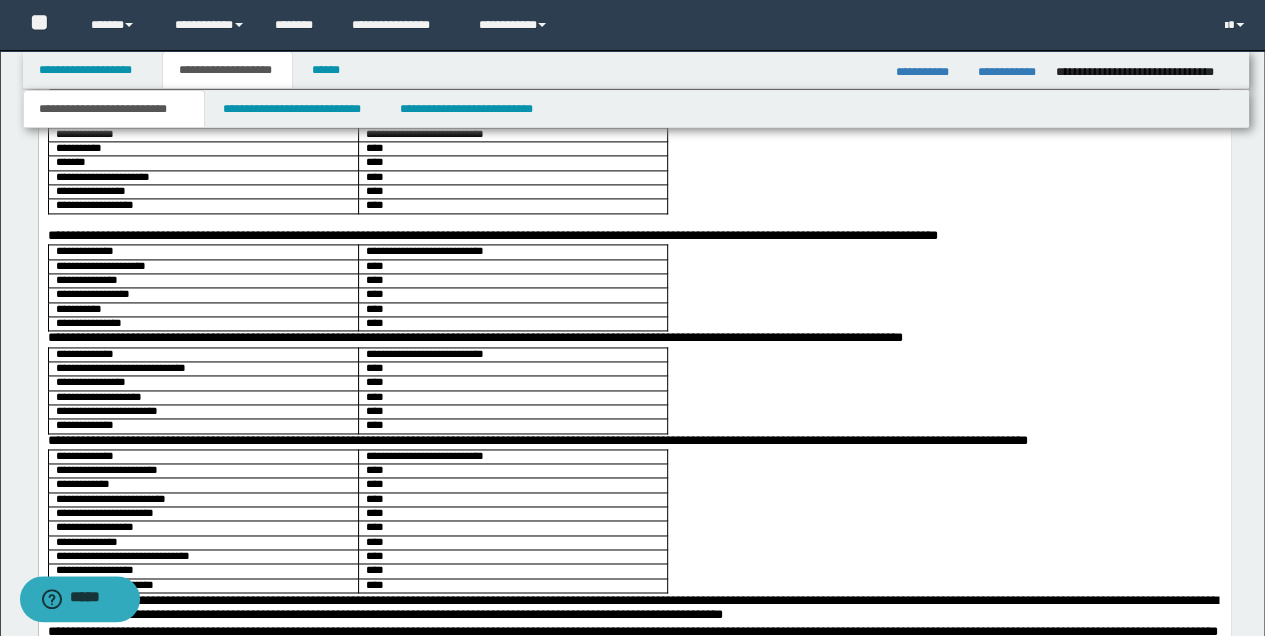 scroll, scrollTop: 1333, scrollLeft: 0, axis: vertical 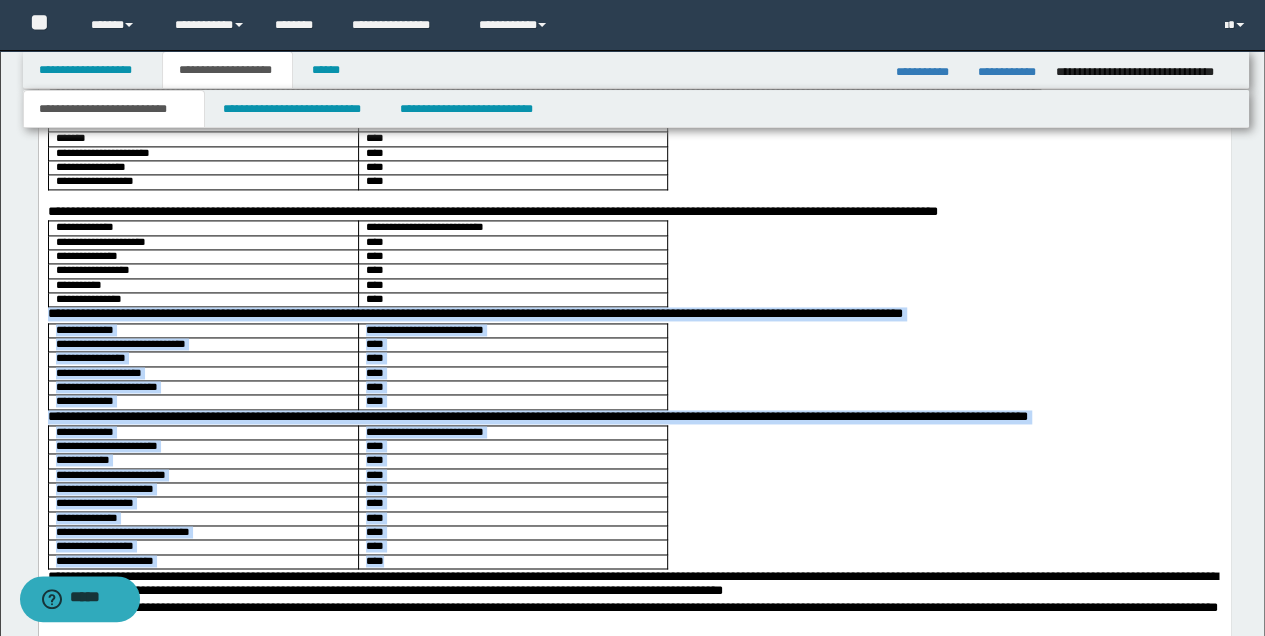 drag, startPoint x: 48, startPoint y: 323, endPoint x: 443, endPoint y: 571, distance: 466.40005 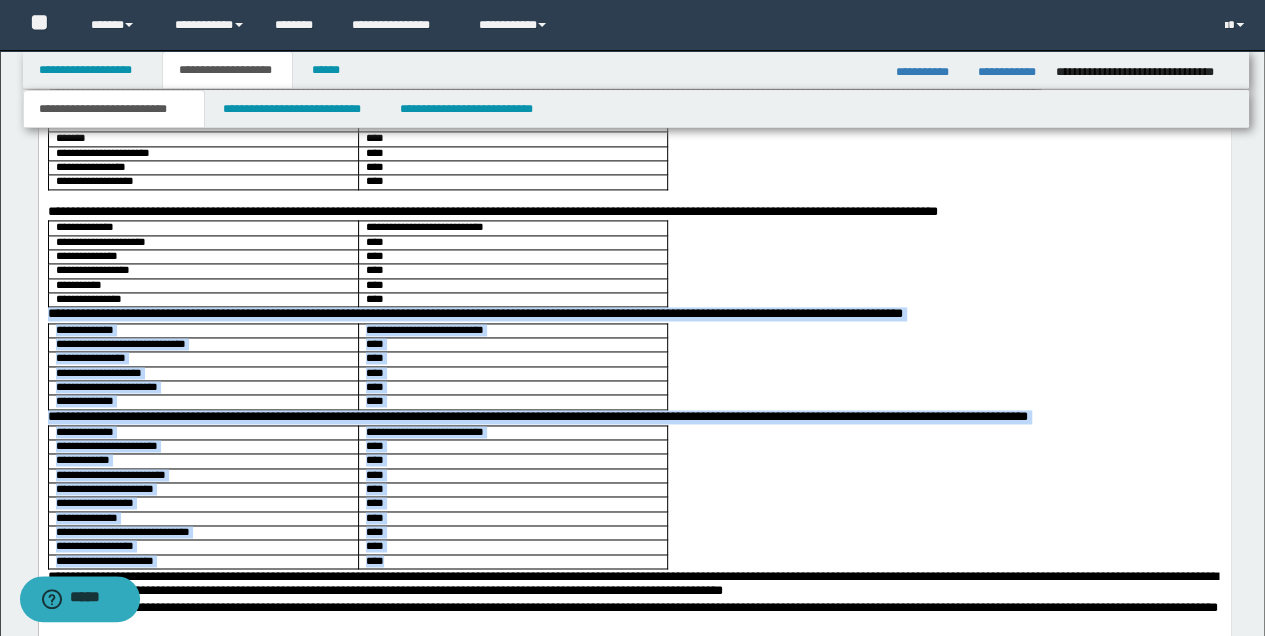 click on "**********" at bounding box center (634, 1167) 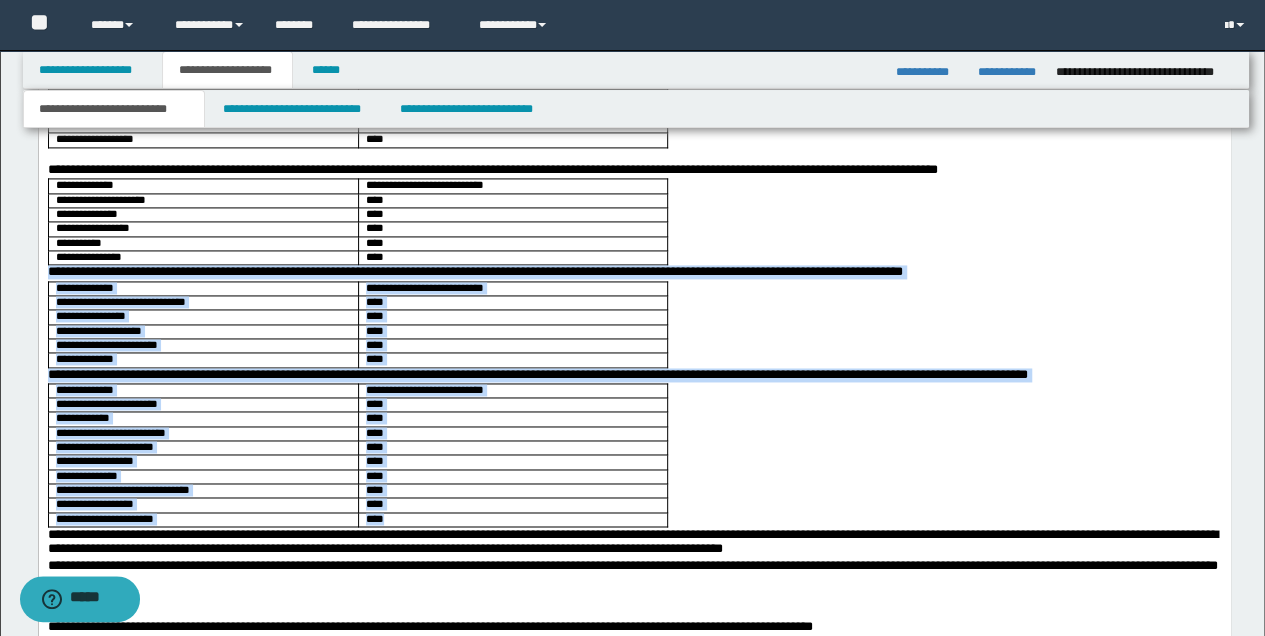 scroll, scrollTop: 1333, scrollLeft: 0, axis: vertical 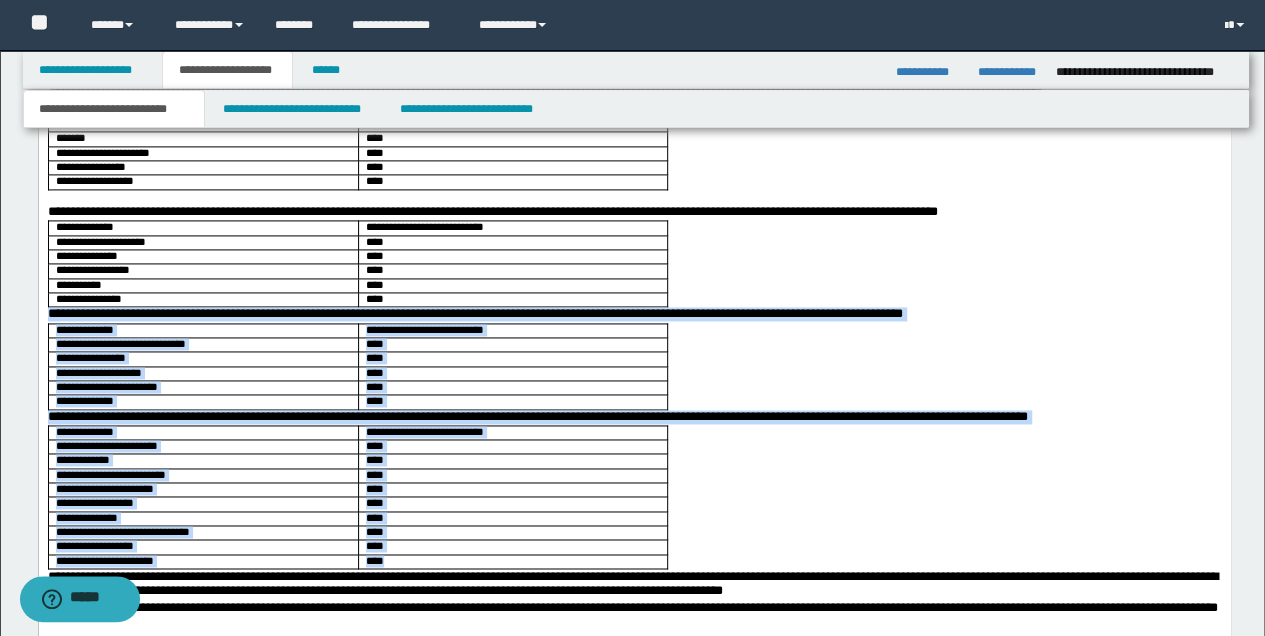 click on "****" at bounding box center [512, 490] 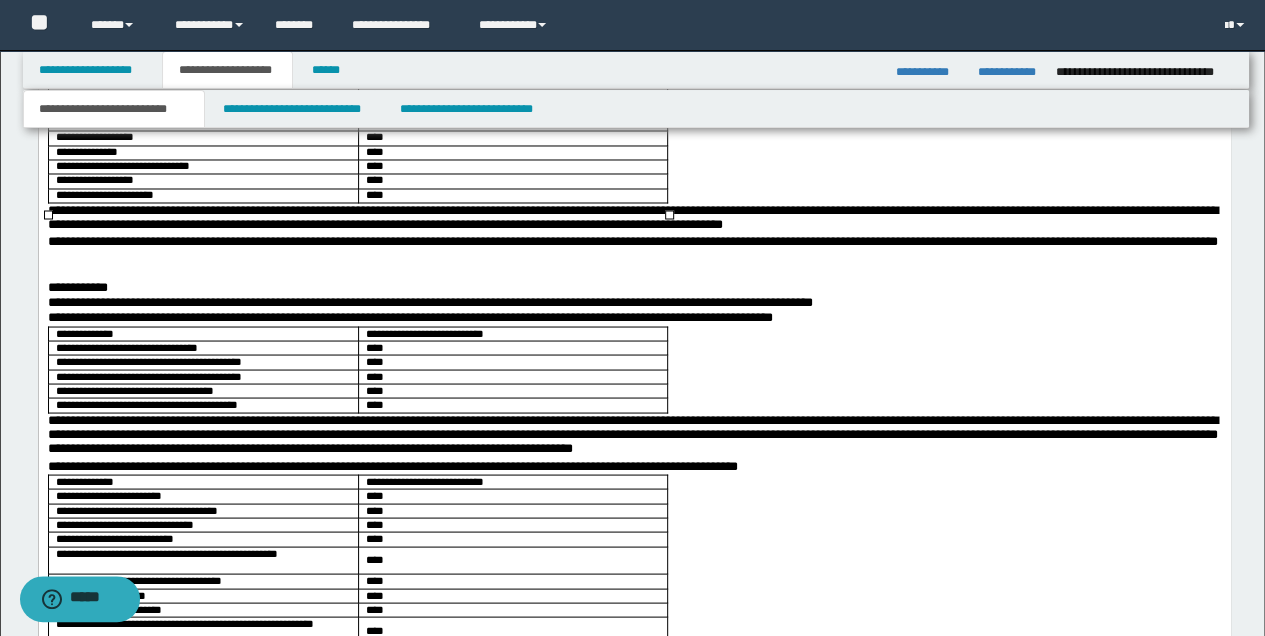 scroll, scrollTop: 1666, scrollLeft: 0, axis: vertical 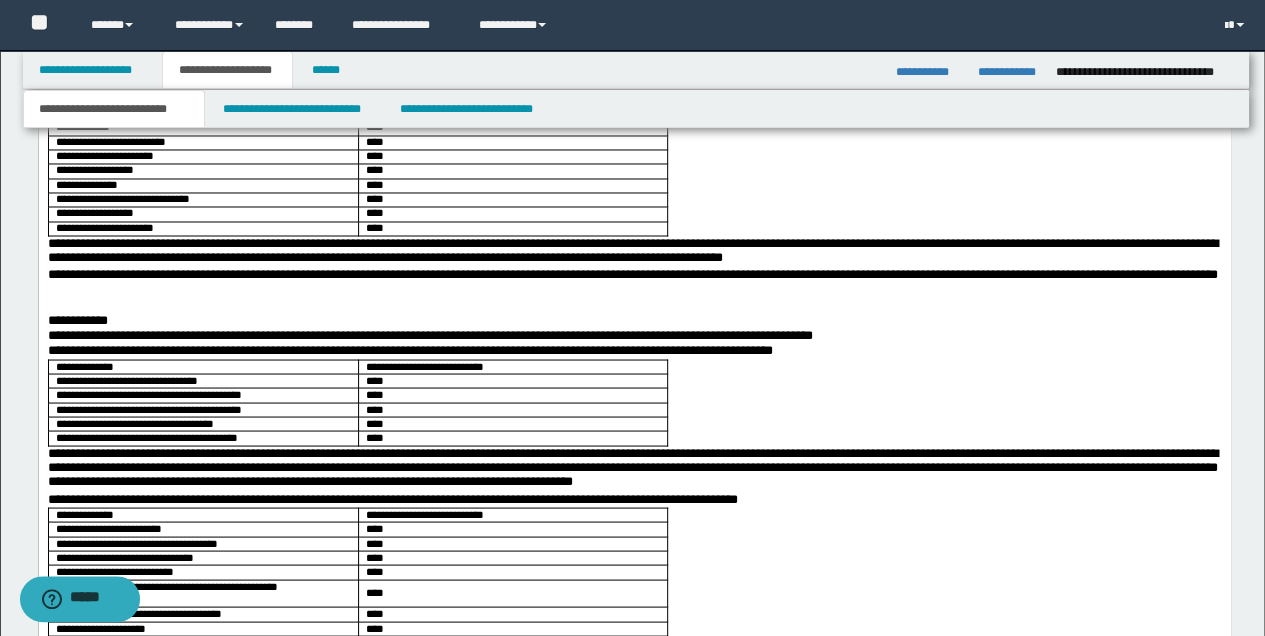 click on "**********" at bounding box center [634, 252] 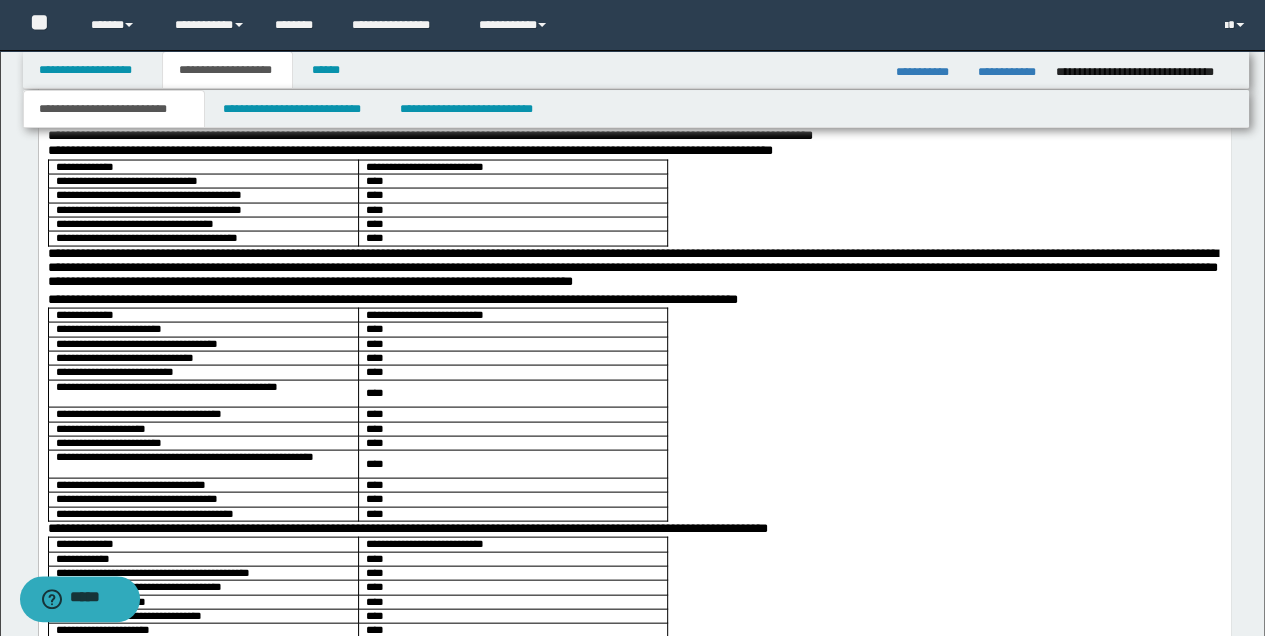 scroll, scrollTop: 1866, scrollLeft: 0, axis: vertical 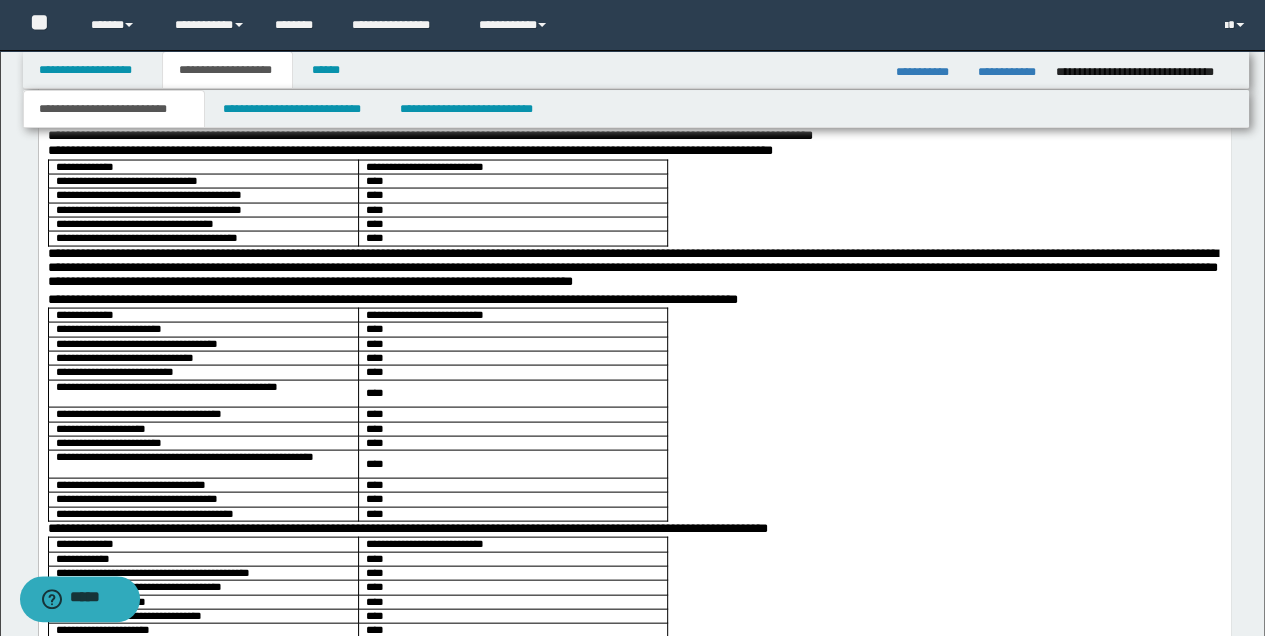 click on "**********" at bounding box center (634, 270) 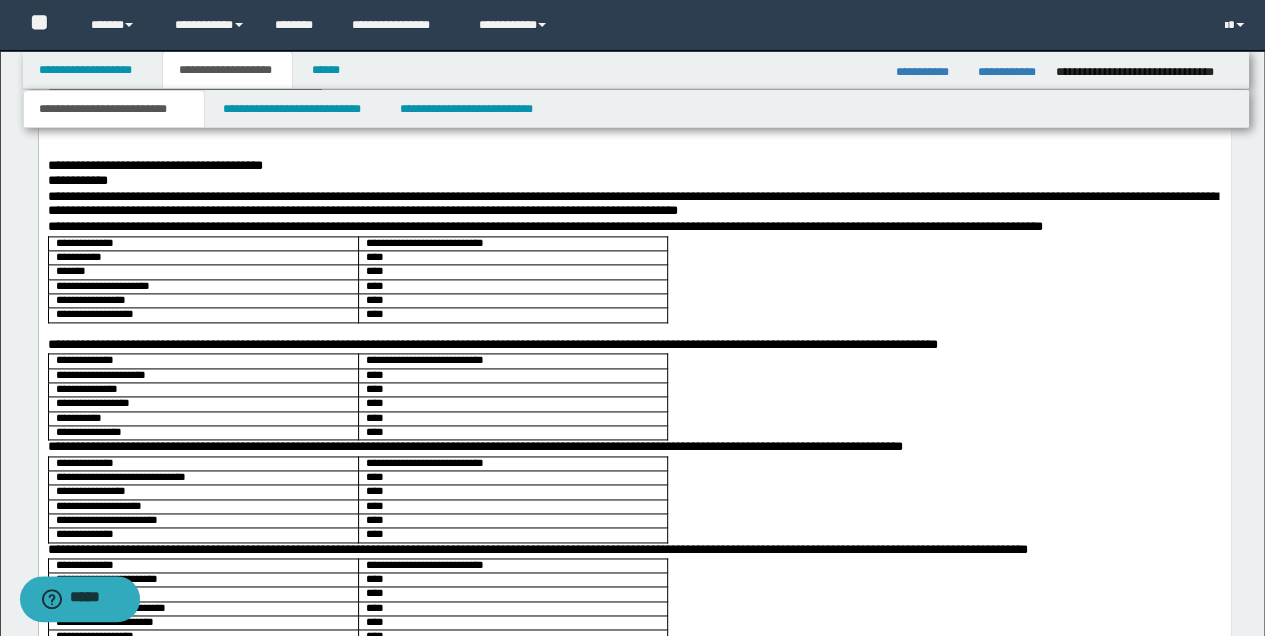 scroll, scrollTop: 1266, scrollLeft: 0, axis: vertical 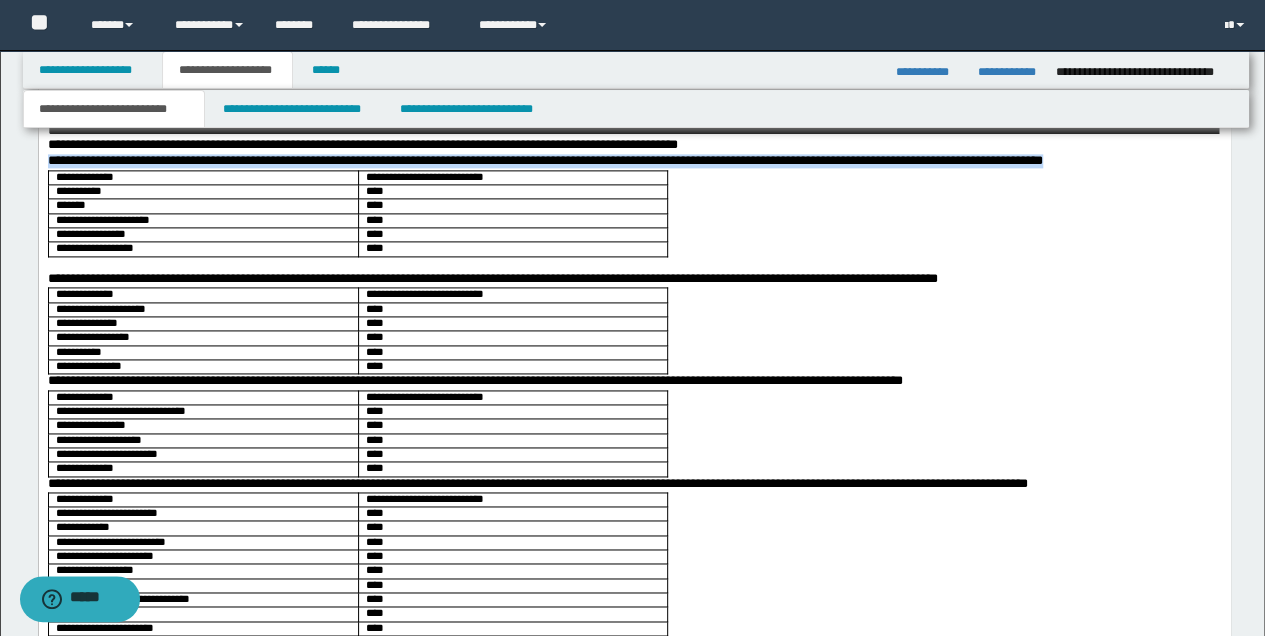 drag, startPoint x: 48, startPoint y: 164, endPoint x: 1118, endPoint y: 159, distance: 1070.0117 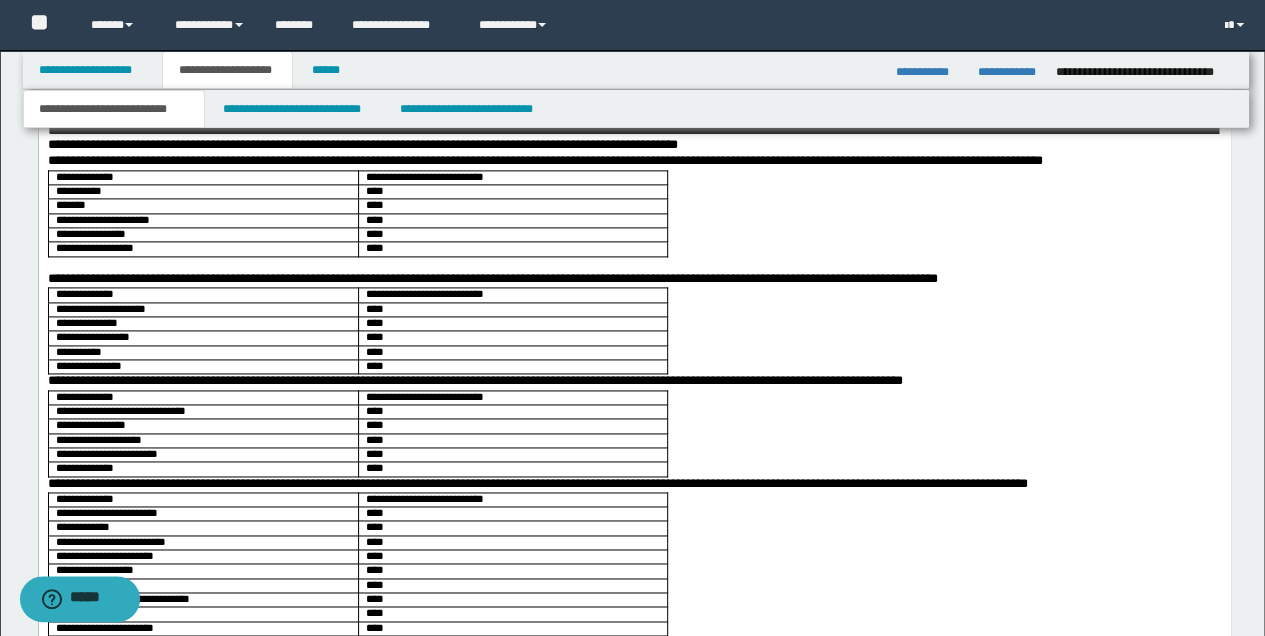 click at bounding box center [634, 265] 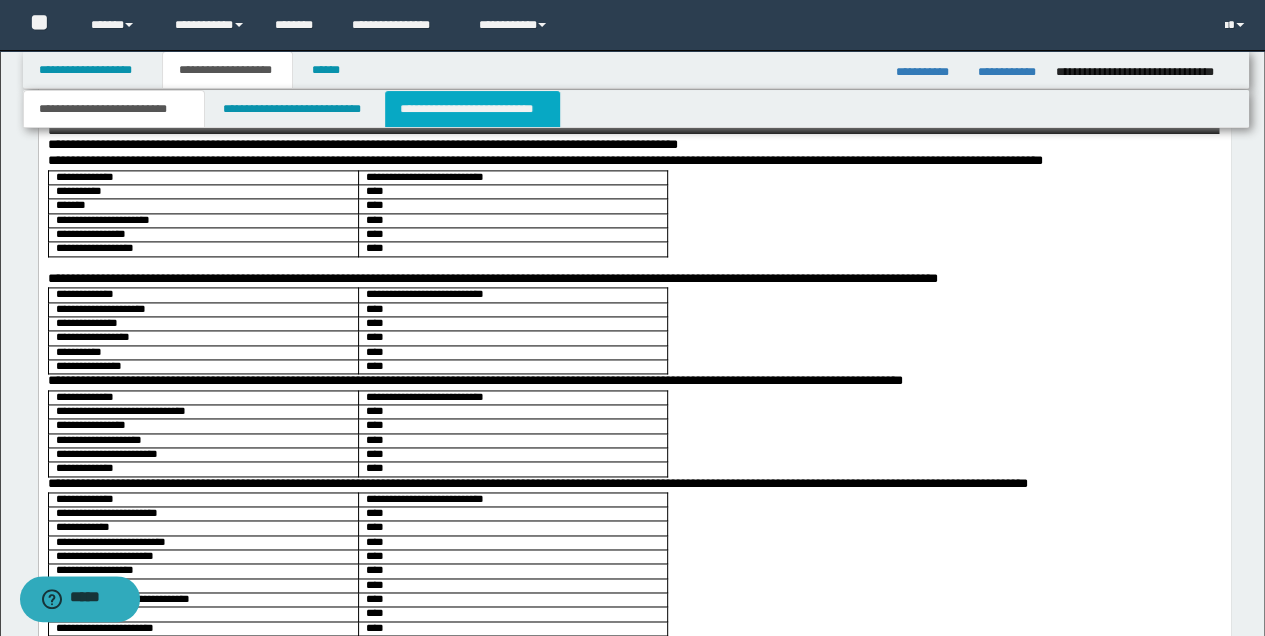 click on "**********" at bounding box center [472, 109] 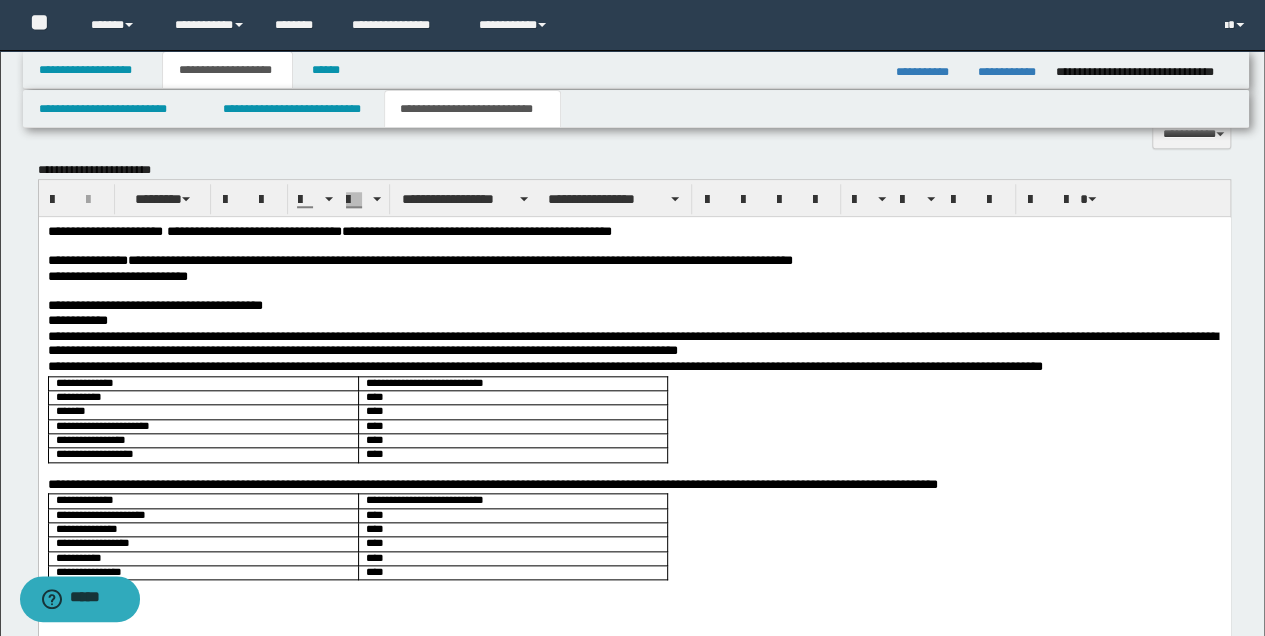 scroll, scrollTop: 933, scrollLeft: 0, axis: vertical 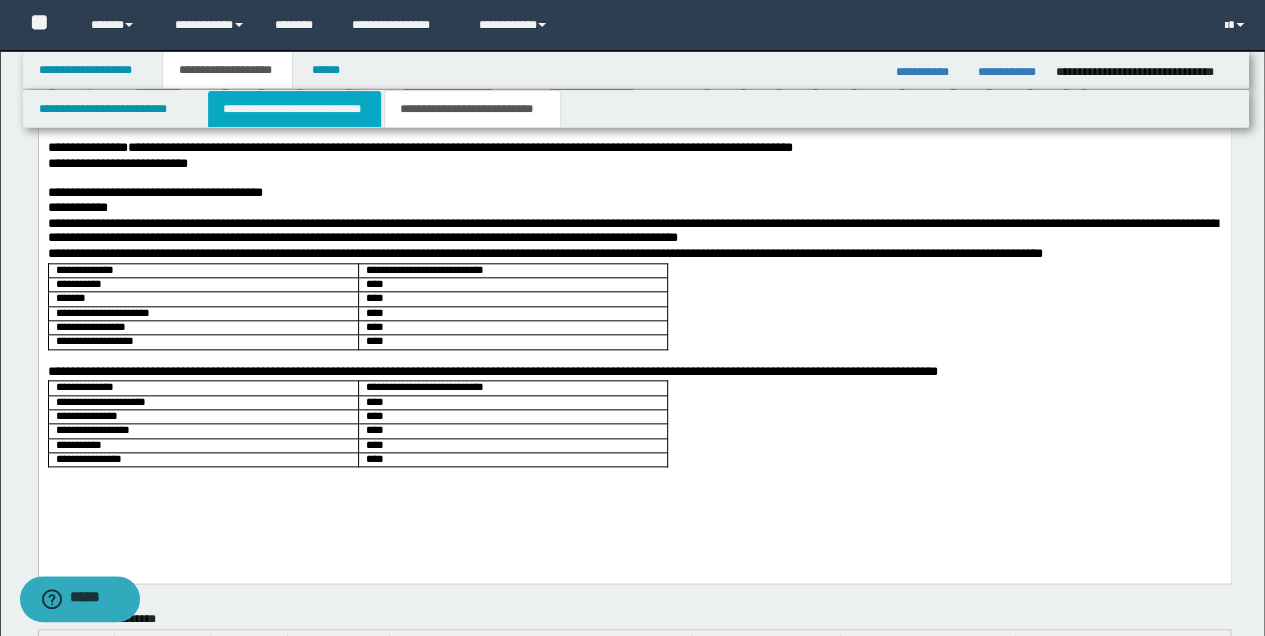 click on "**********" at bounding box center [294, 109] 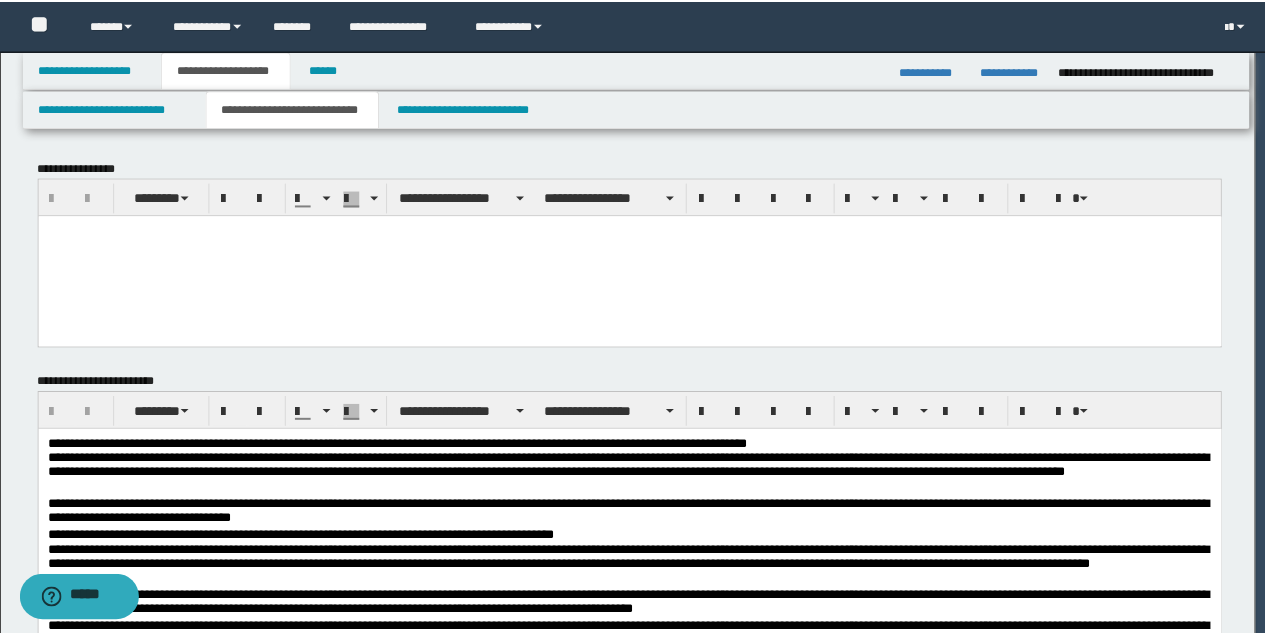 scroll, scrollTop: 0, scrollLeft: 0, axis: both 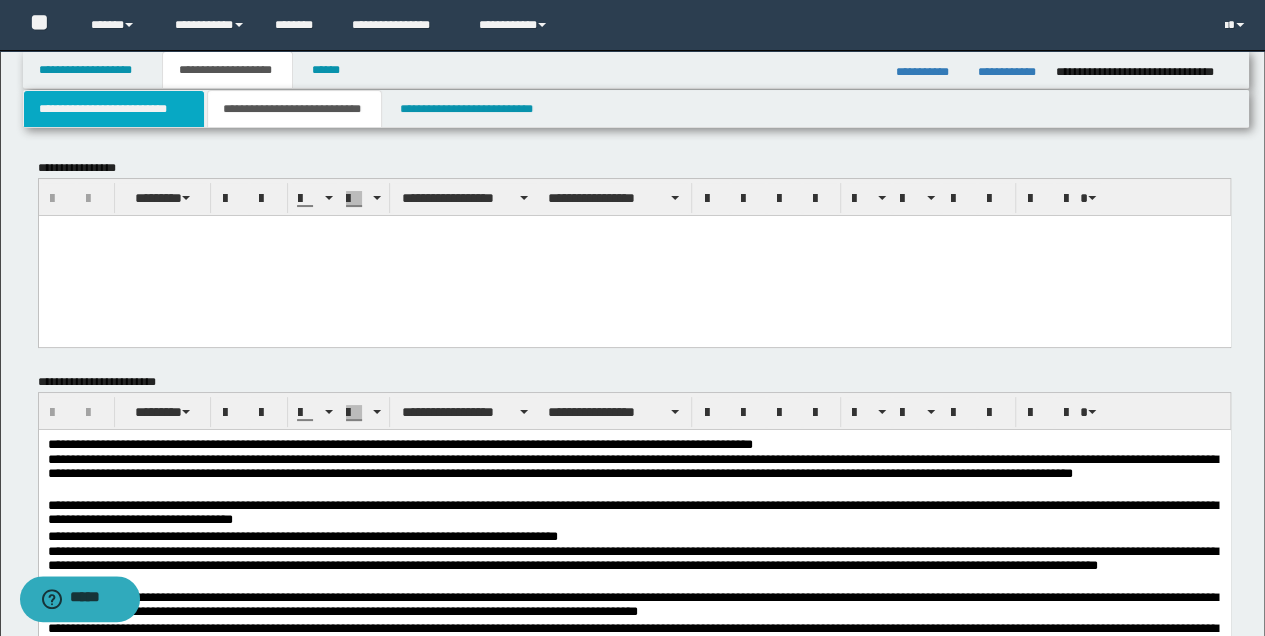 click on "**********" at bounding box center (114, 109) 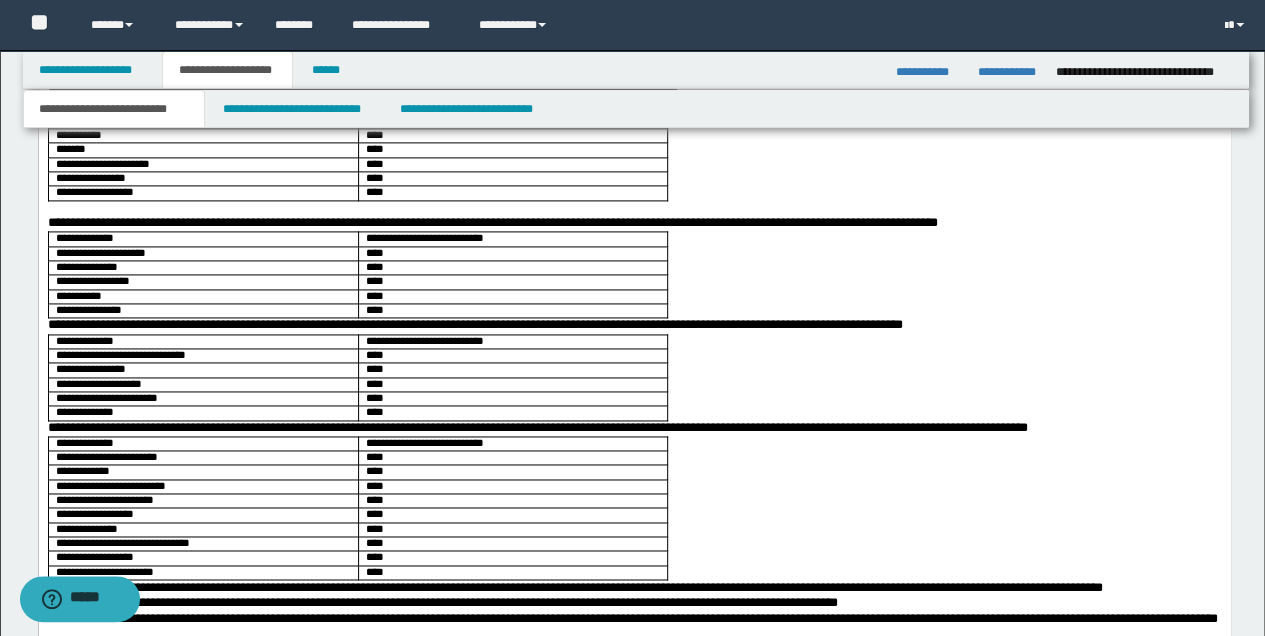 scroll, scrollTop: 1333, scrollLeft: 0, axis: vertical 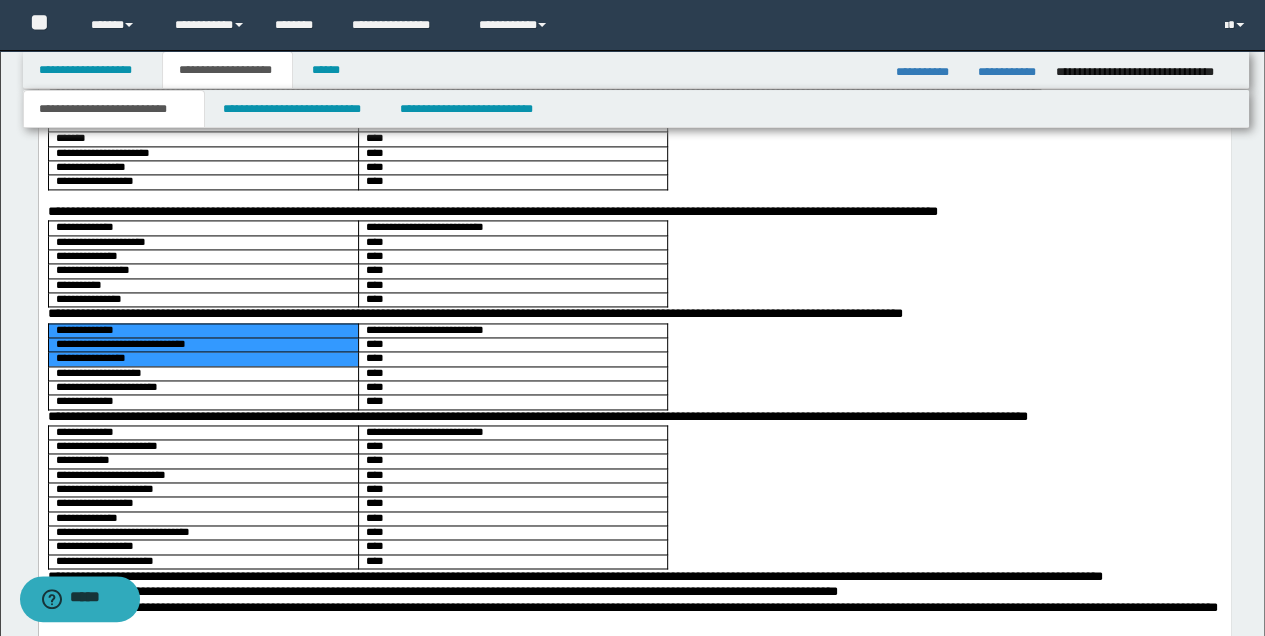 drag, startPoint x: 50, startPoint y: 329, endPoint x: 390, endPoint y: 500, distance: 380.57983 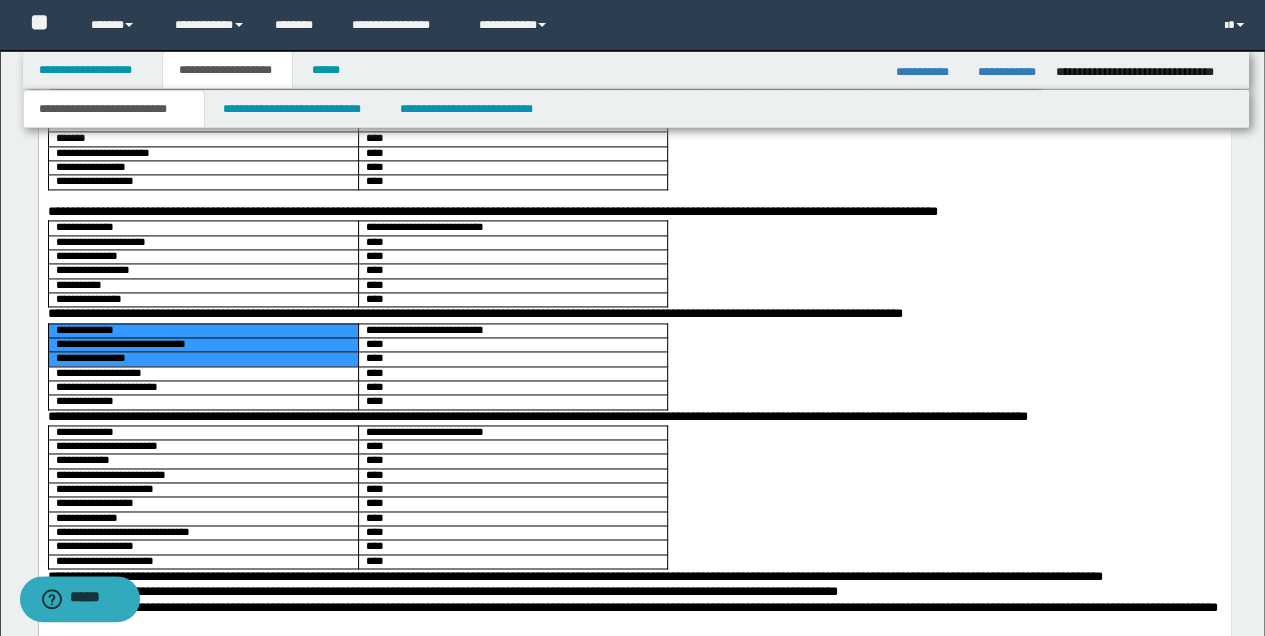 click on "**********" at bounding box center (634, 1174) 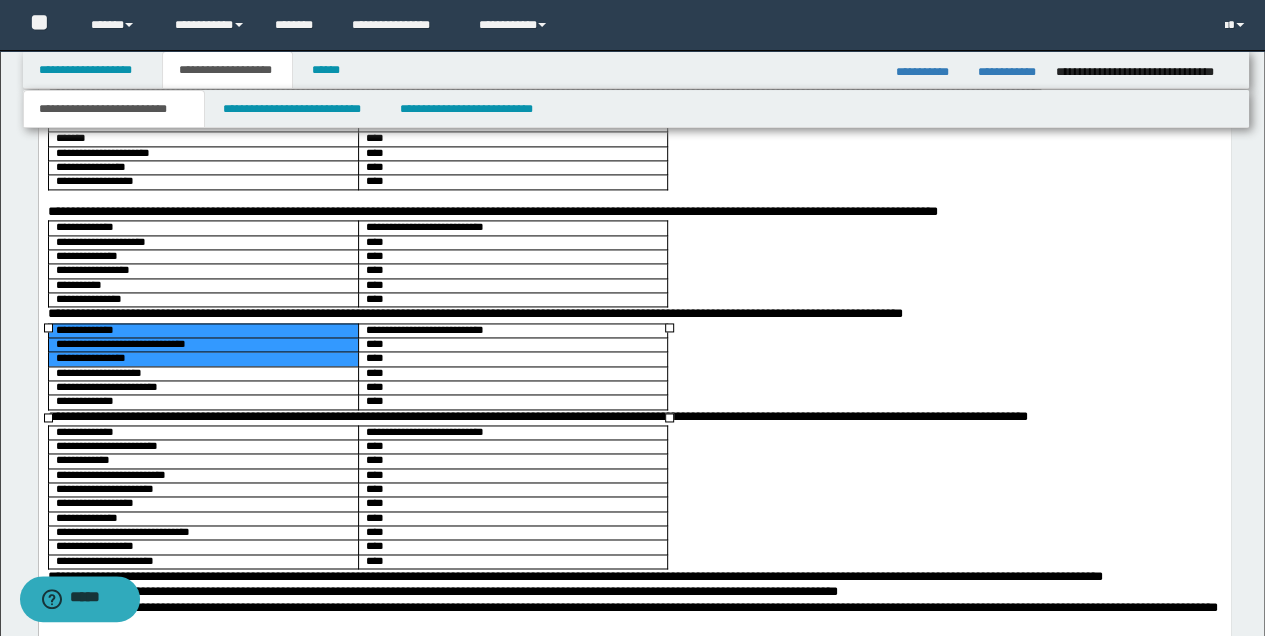 click on "**********" at bounding box center (634, 418) 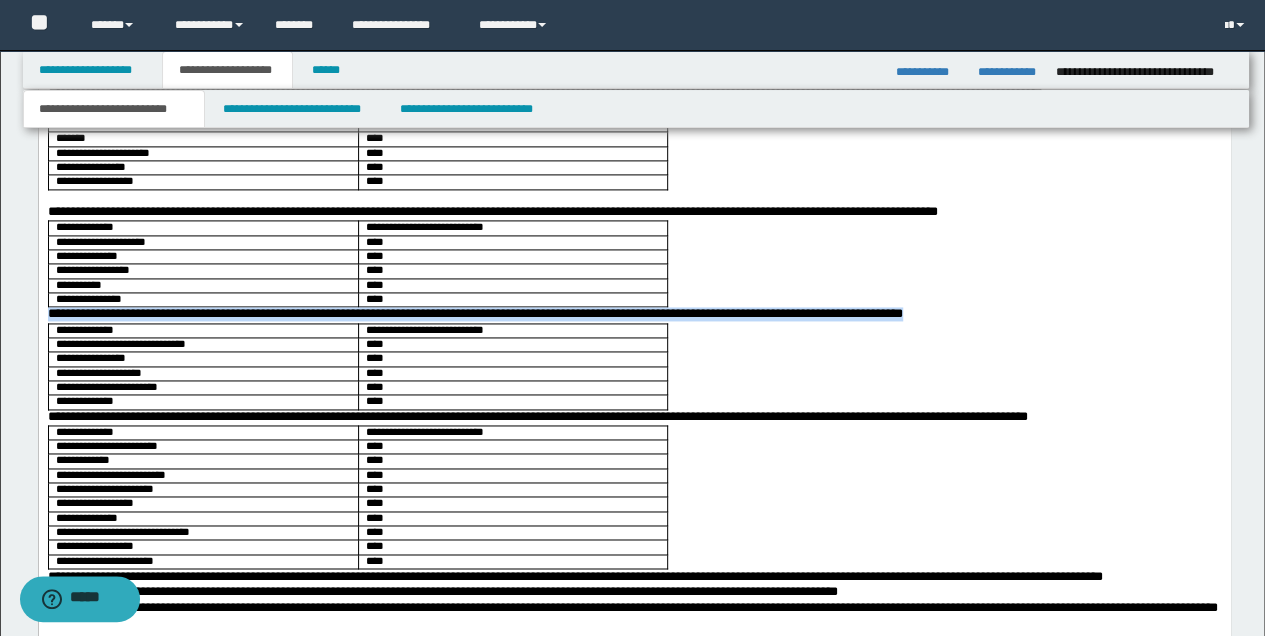 drag, startPoint x: 45, startPoint y: 321, endPoint x: 976, endPoint y: 369, distance: 932.2366 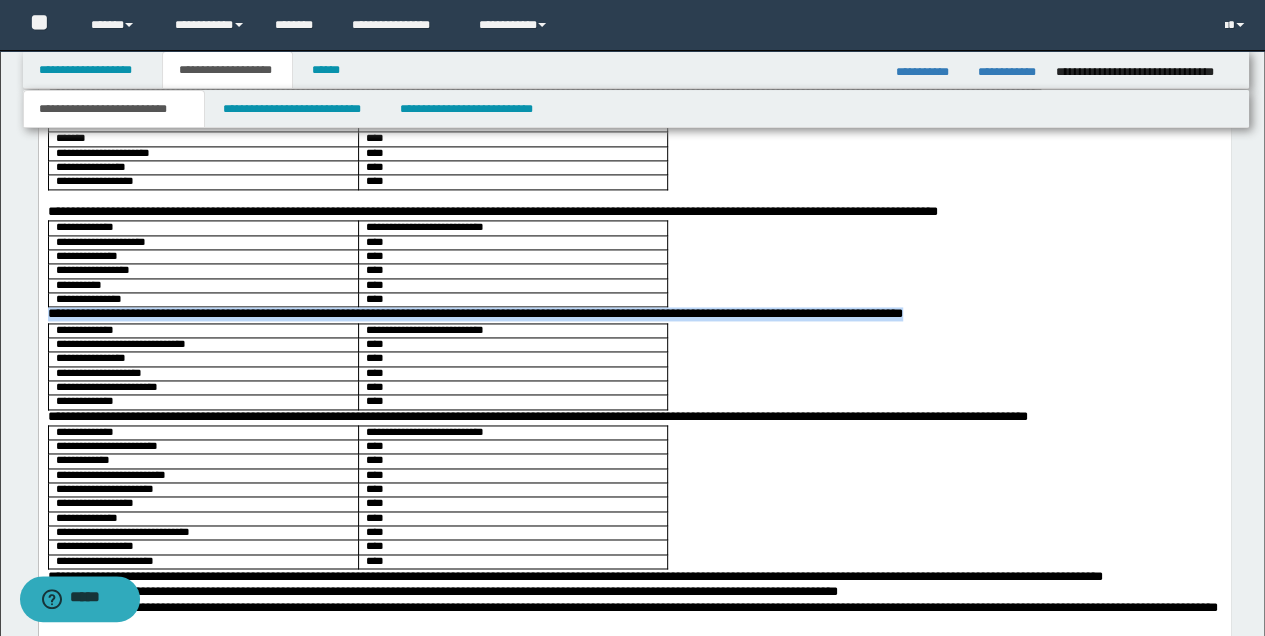 click on "**********" at bounding box center [634, 1174] 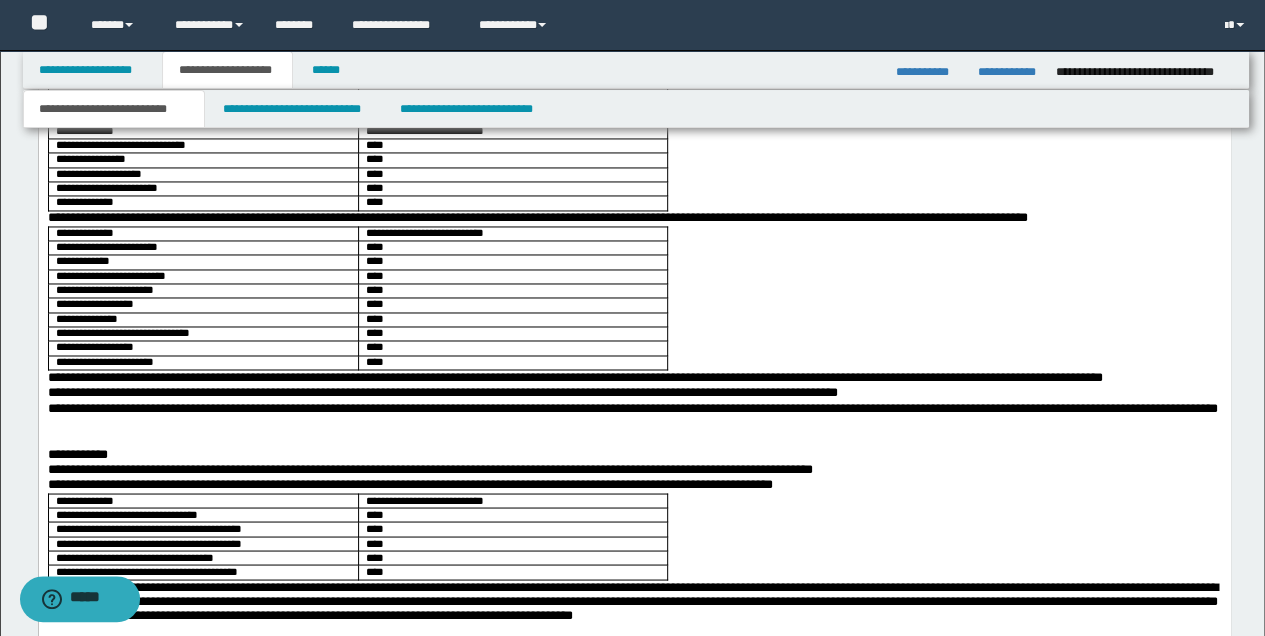 scroll, scrollTop: 1533, scrollLeft: 0, axis: vertical 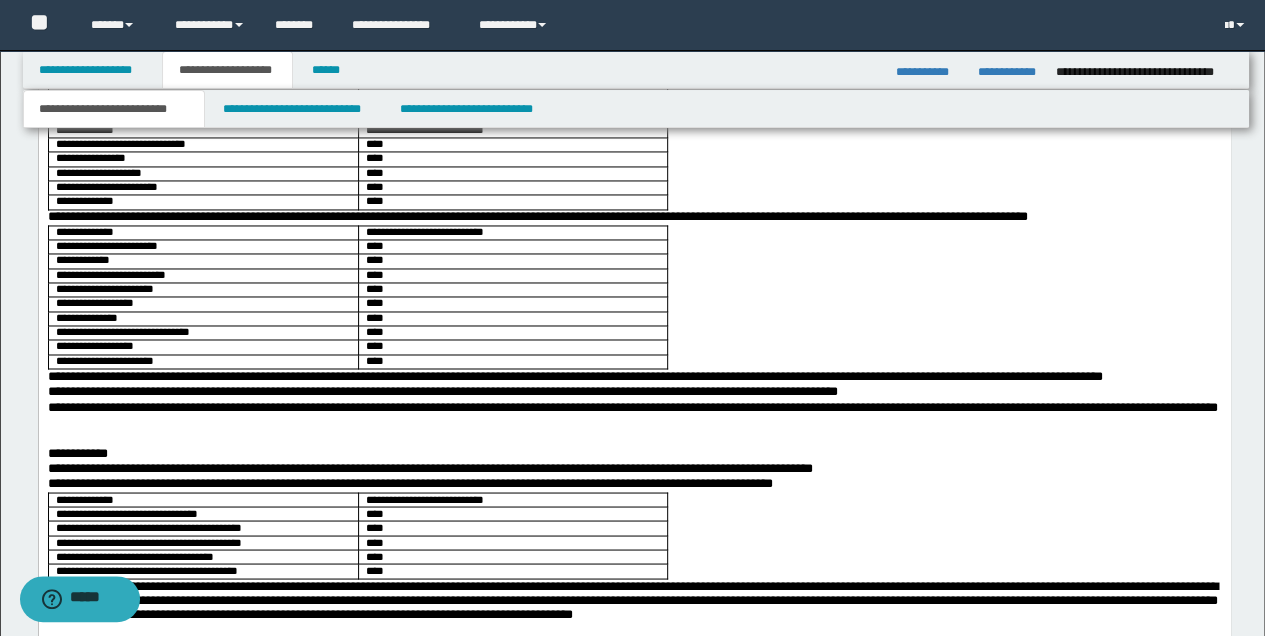 click on "**********" at bounding box center (634, 974) 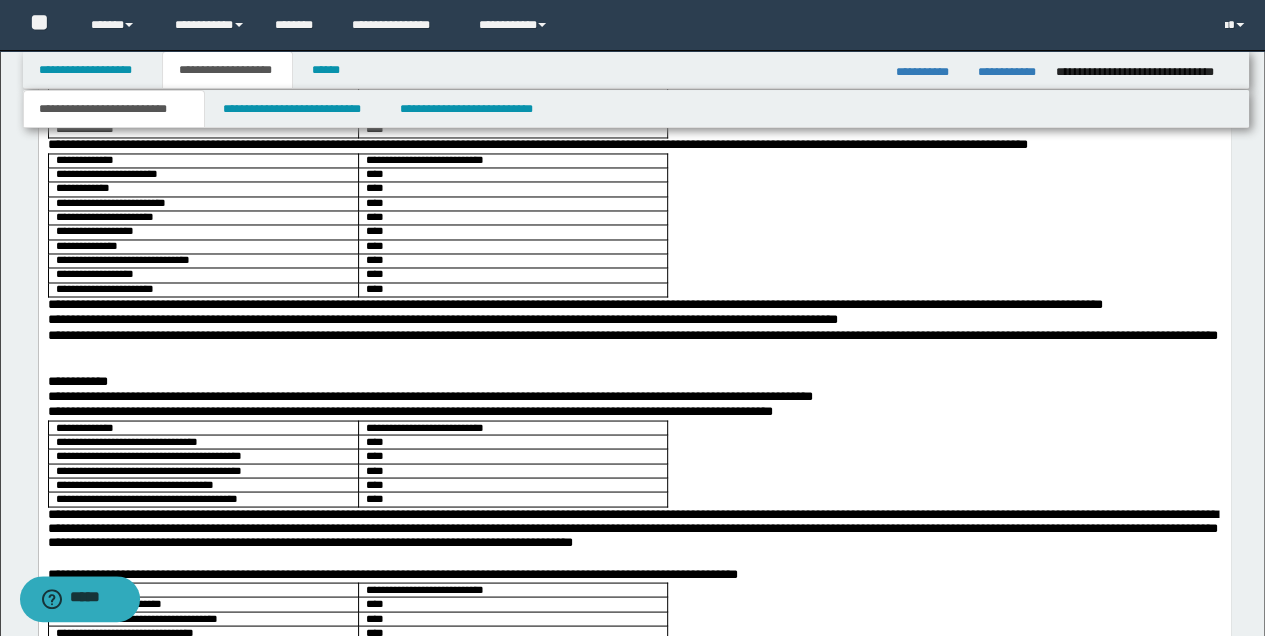scroll, scrollTop: 1733, scrollLeft: 0, axis: vertical 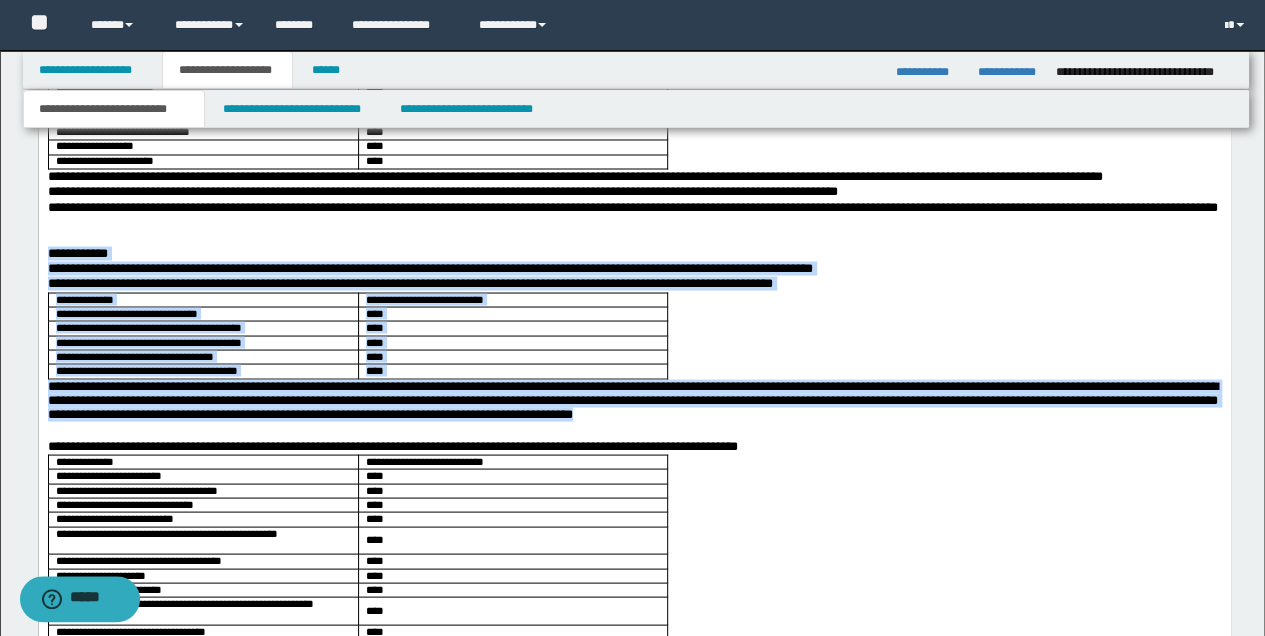 drag, startPoint x: 47, startPoint y: 267, endPoint x: 812, endPoint y: 430, distance: 782.1726 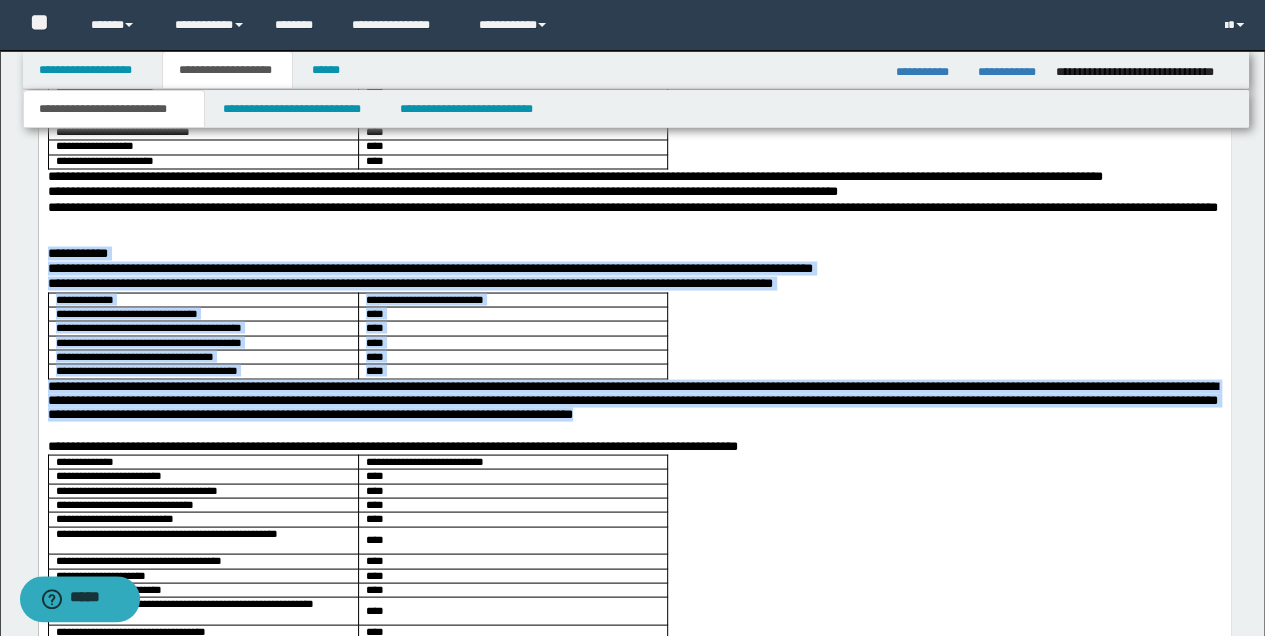 click on "**********" at bounding box center (634, 774) 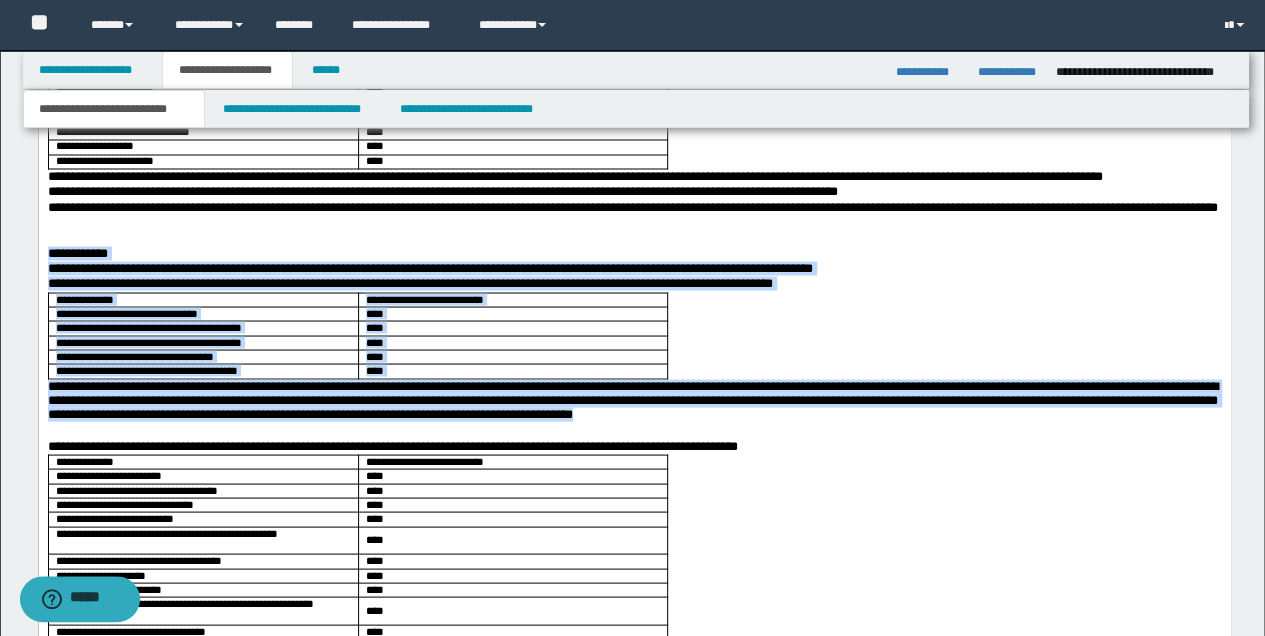 copy on "**********" 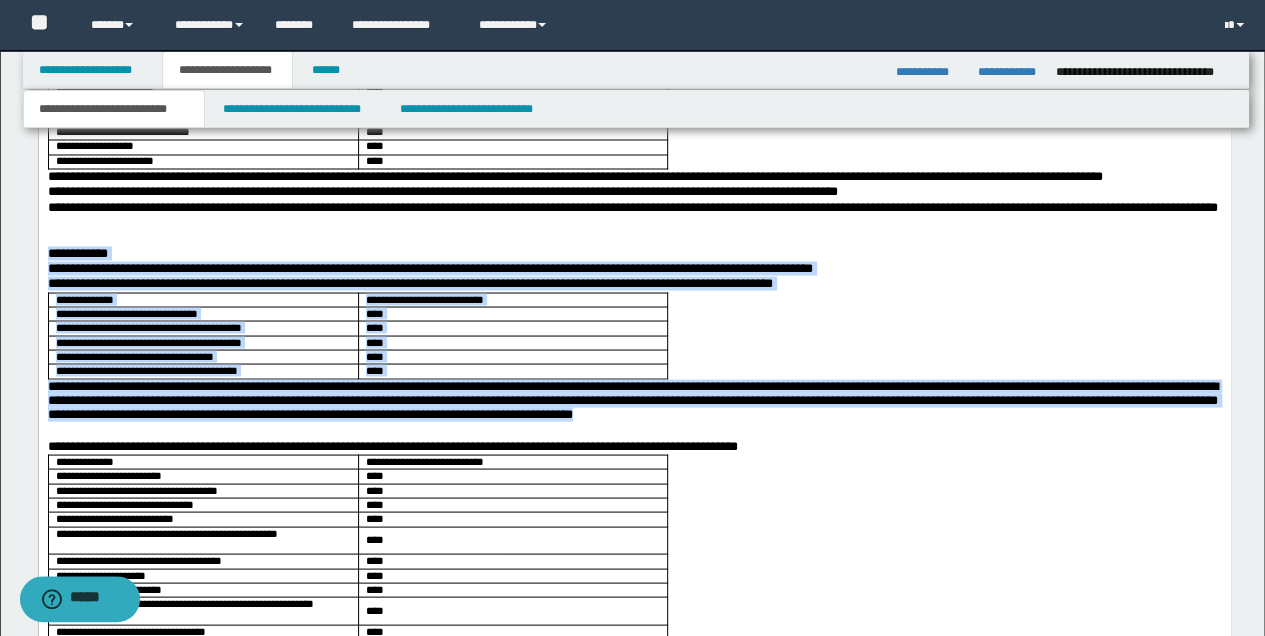 click on "**********" at bounding box center [634, 774] 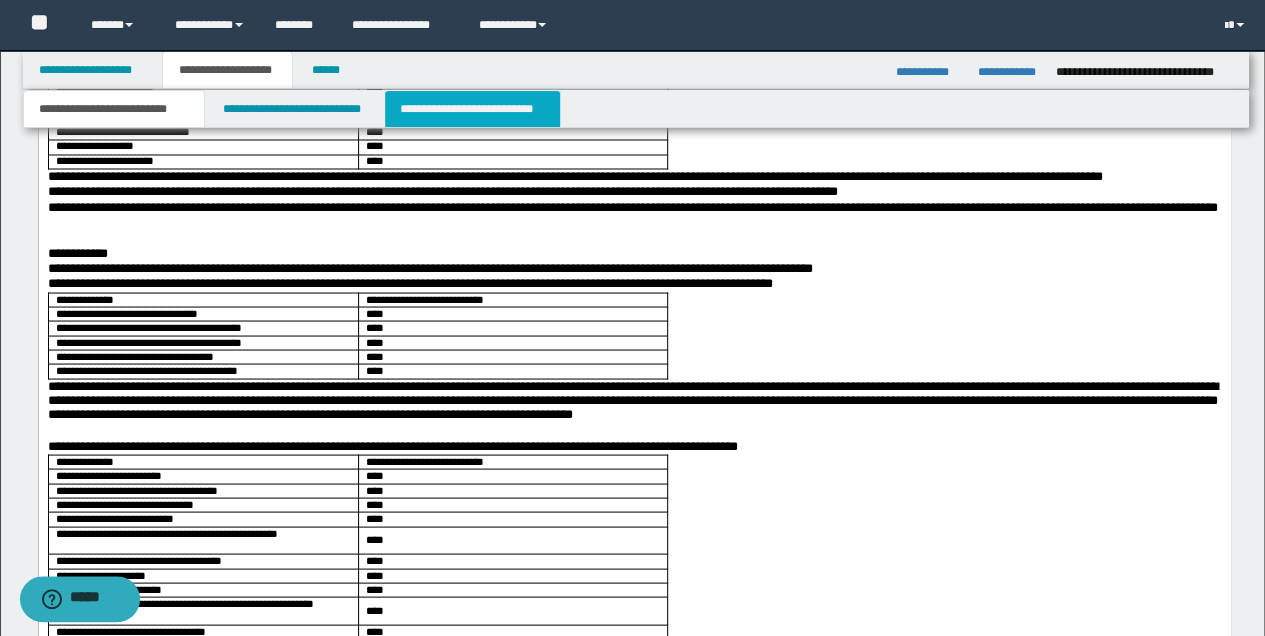 drag, startPoint x: 502, startPoint y: 114, endPoint x: 511, endPoint y: 122, distance: 12.0415945 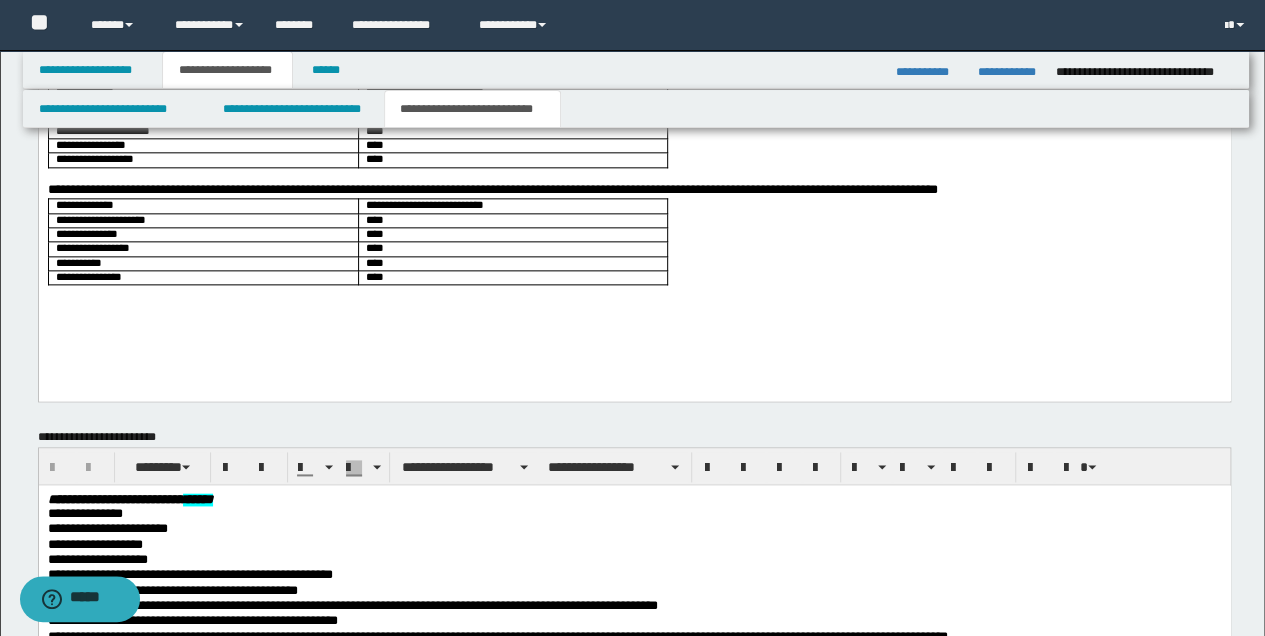 scroll, scrollTop: 1048, scrollLeft: 0, axis: vertical 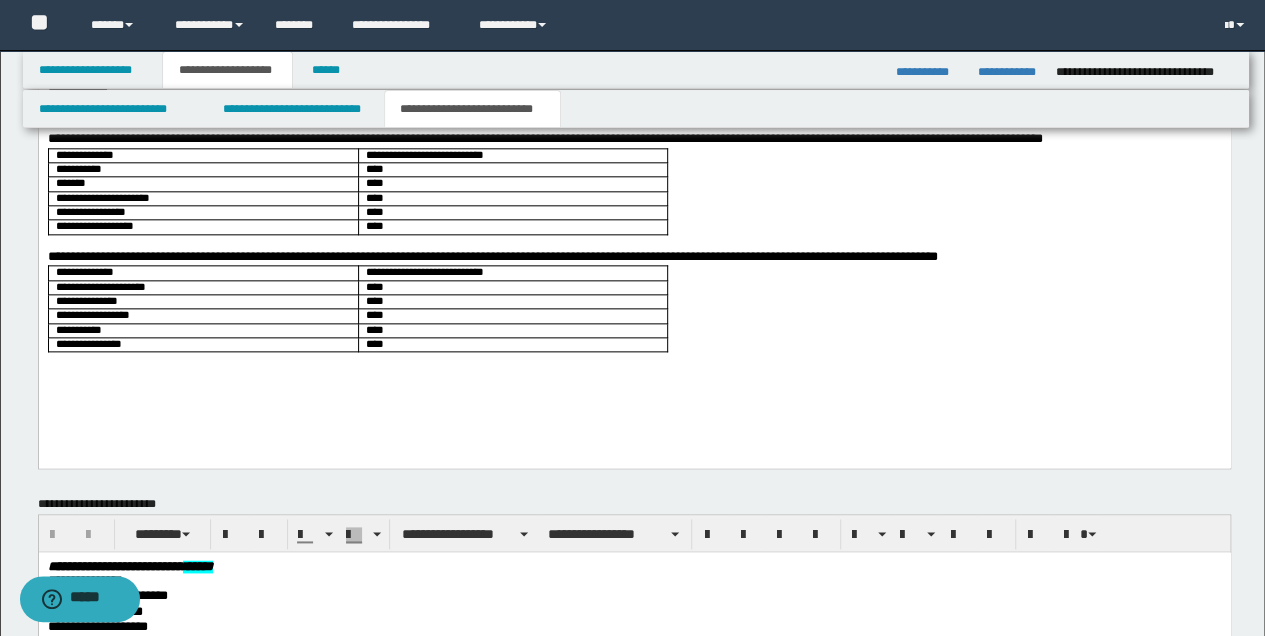 click on "**********" at bounding box center (634, 200) 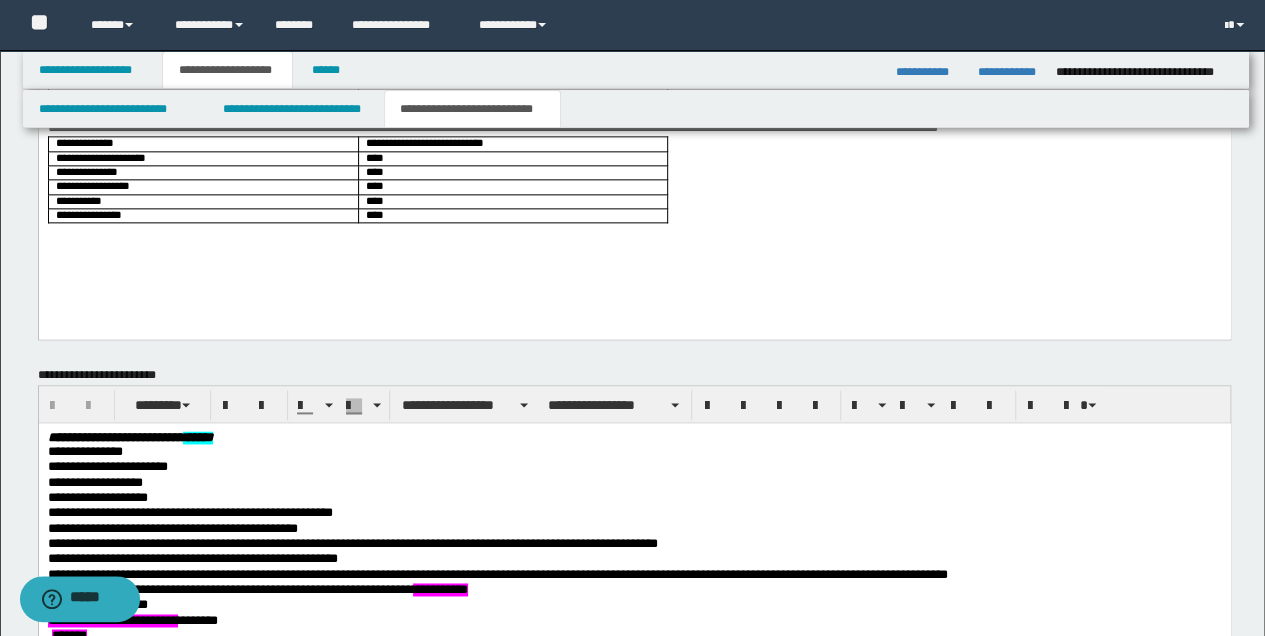scroll, scrollTop: 1182, scrollLeft: 0, axis: vertical 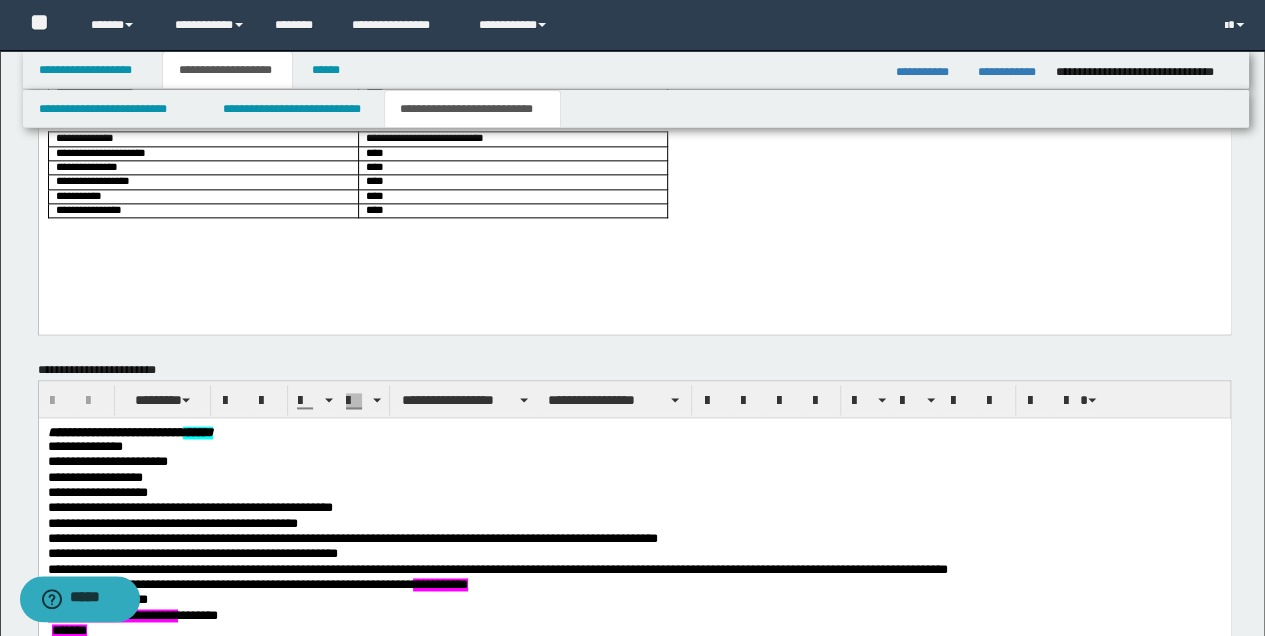 click on "**********" at bounding box center (634, 66) 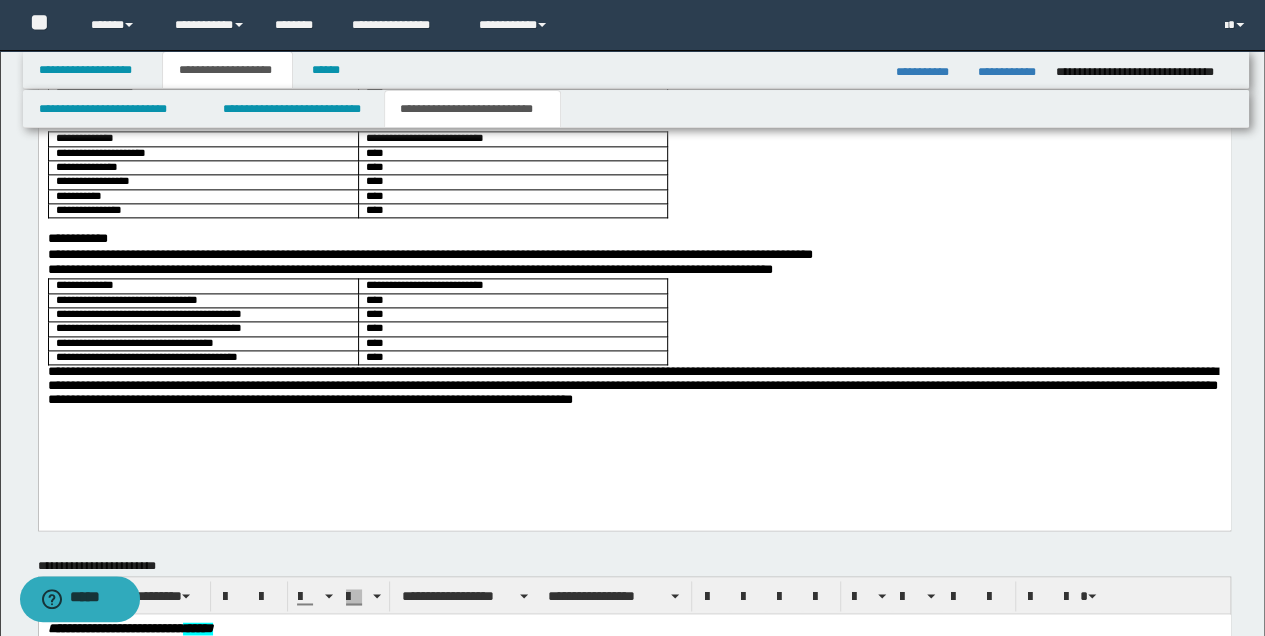 scroll, scrollTop: 1048, scrollLeft: 0, axis: vertical 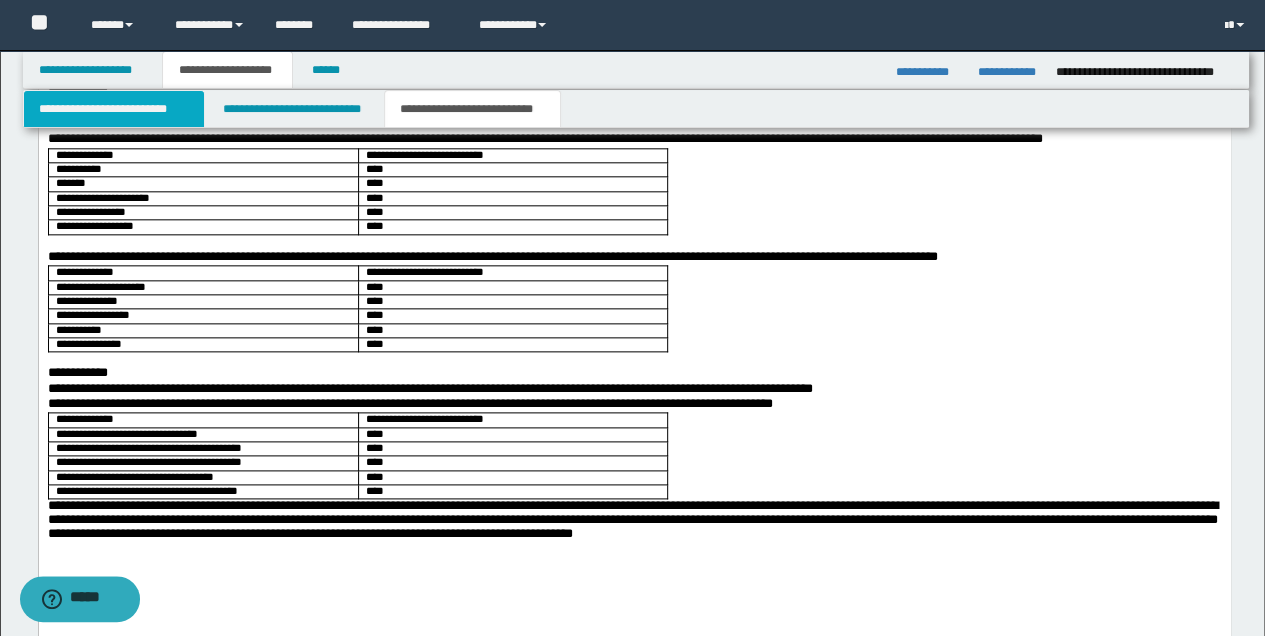 click on "**********" at bounding box center [114, 109] 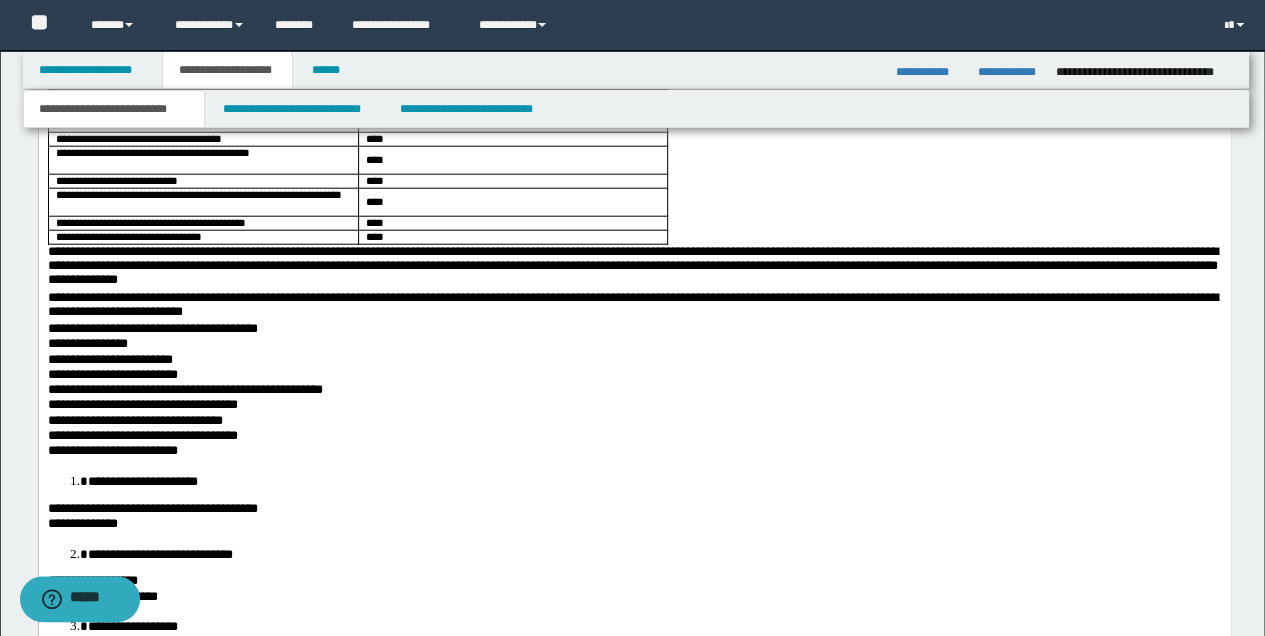 scroll, scrollTop: 2315, scrollLeft: 0, axis: vertical 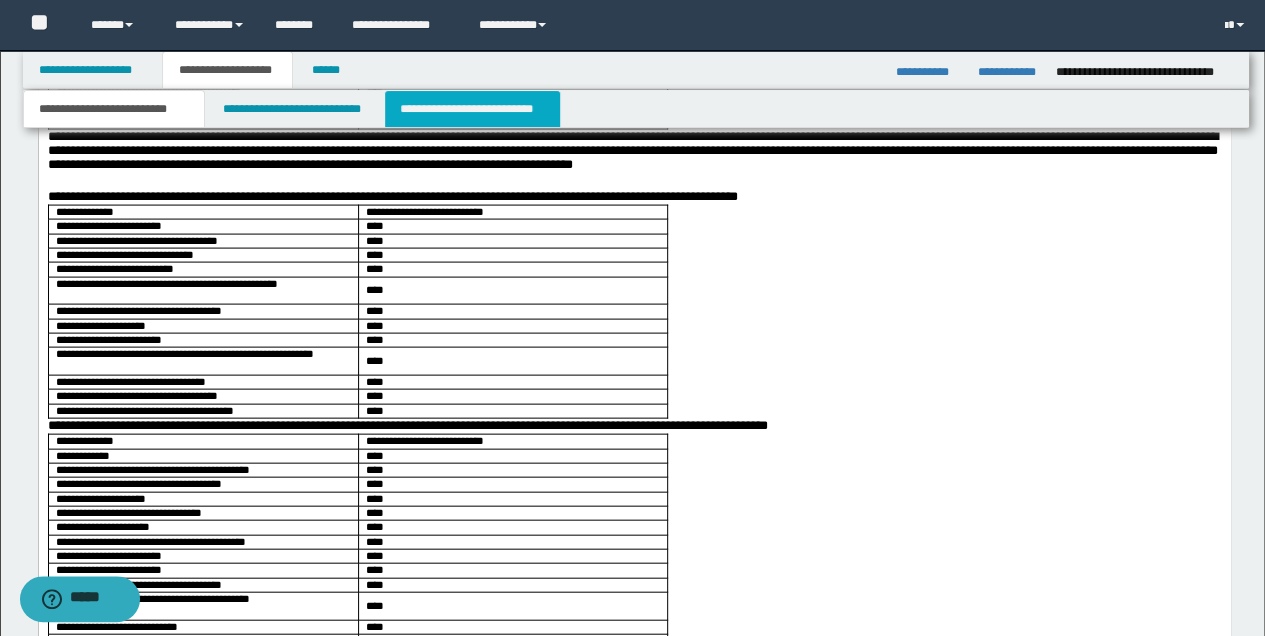 click on "**********" at bounding box center [472, 109] 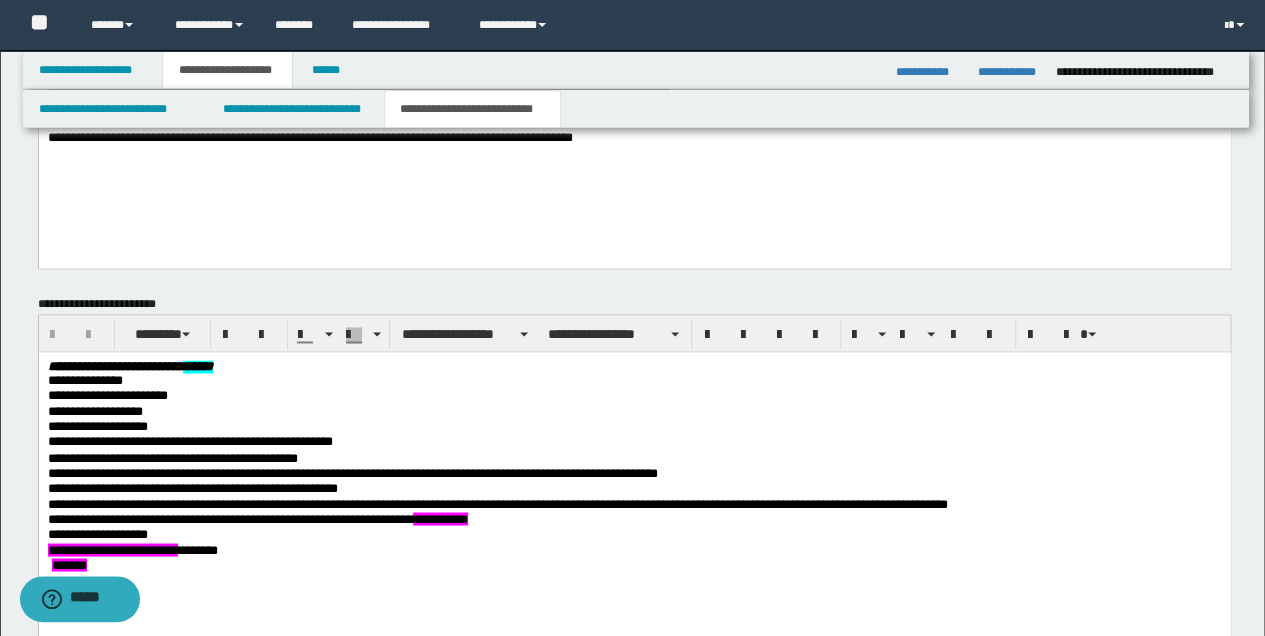 scroll, scrollTop: 1244, scrollLeft: 0, axis: vertical 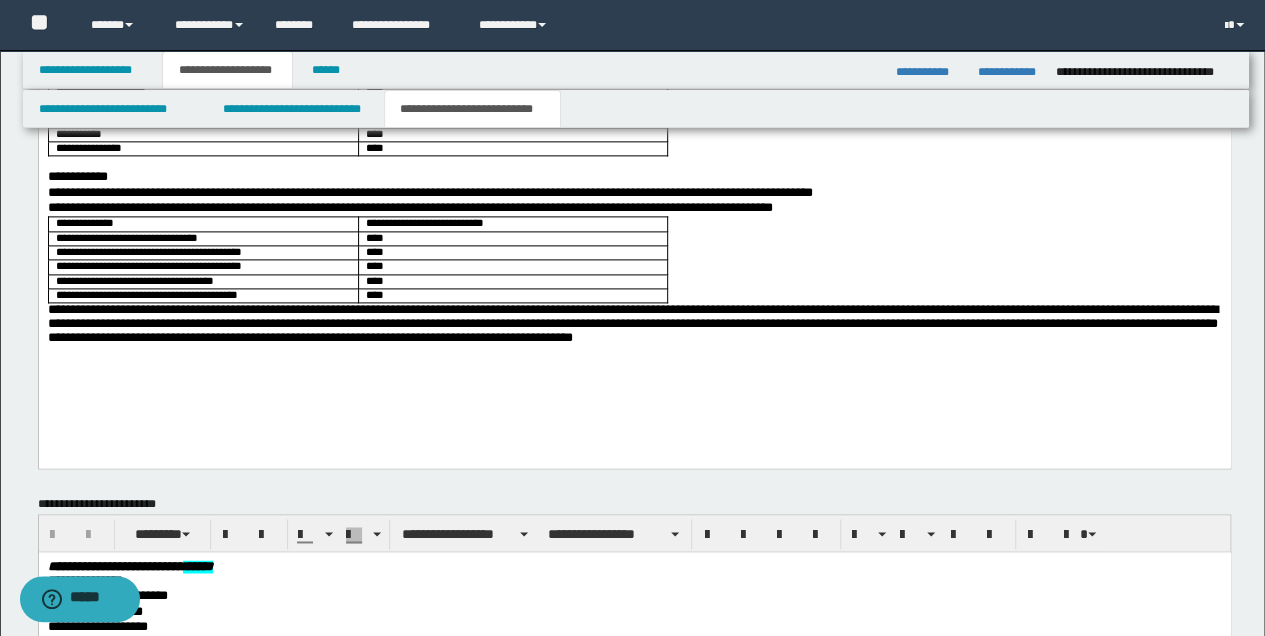 click on "**********" at bounding box center (634, 327) 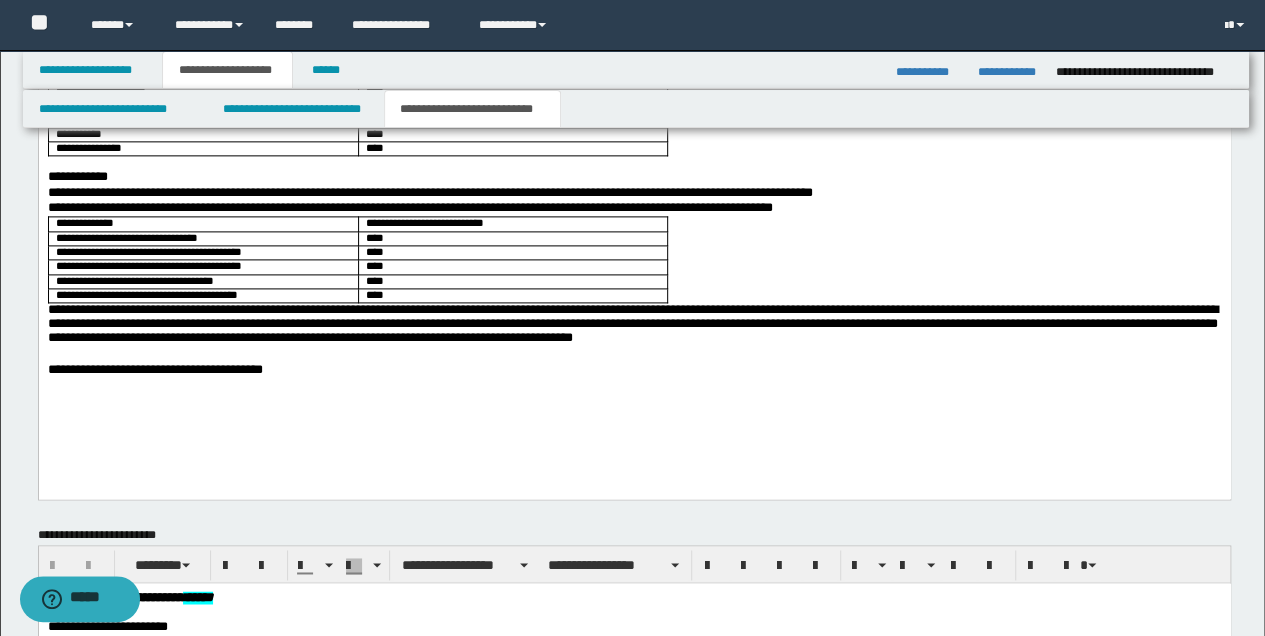 click on "**********" at bounding box center (634, 371) 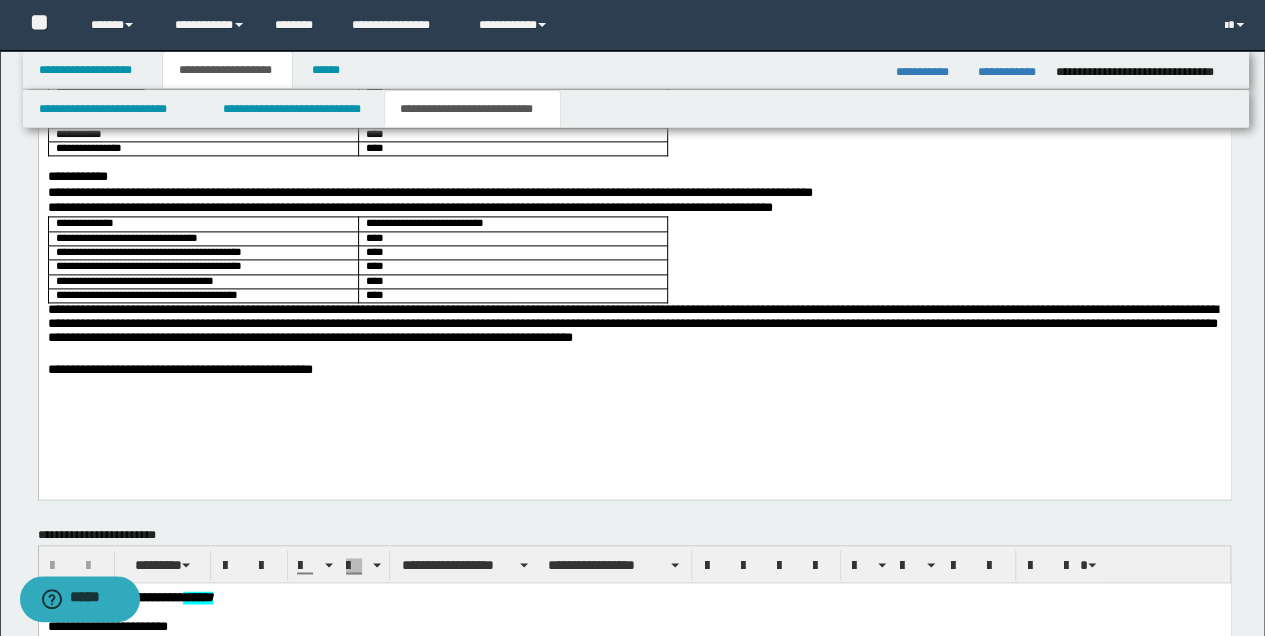 click on "**********" at bounding box center [634, 371] 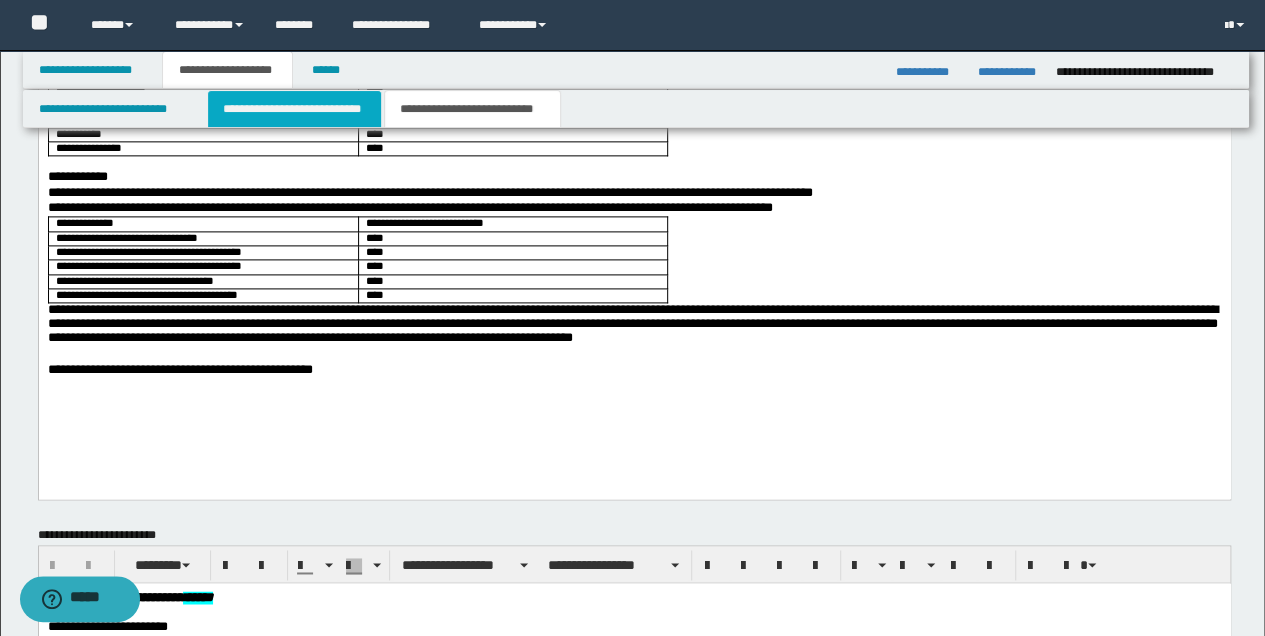 click on "**********" at bounding box center (294, 109) 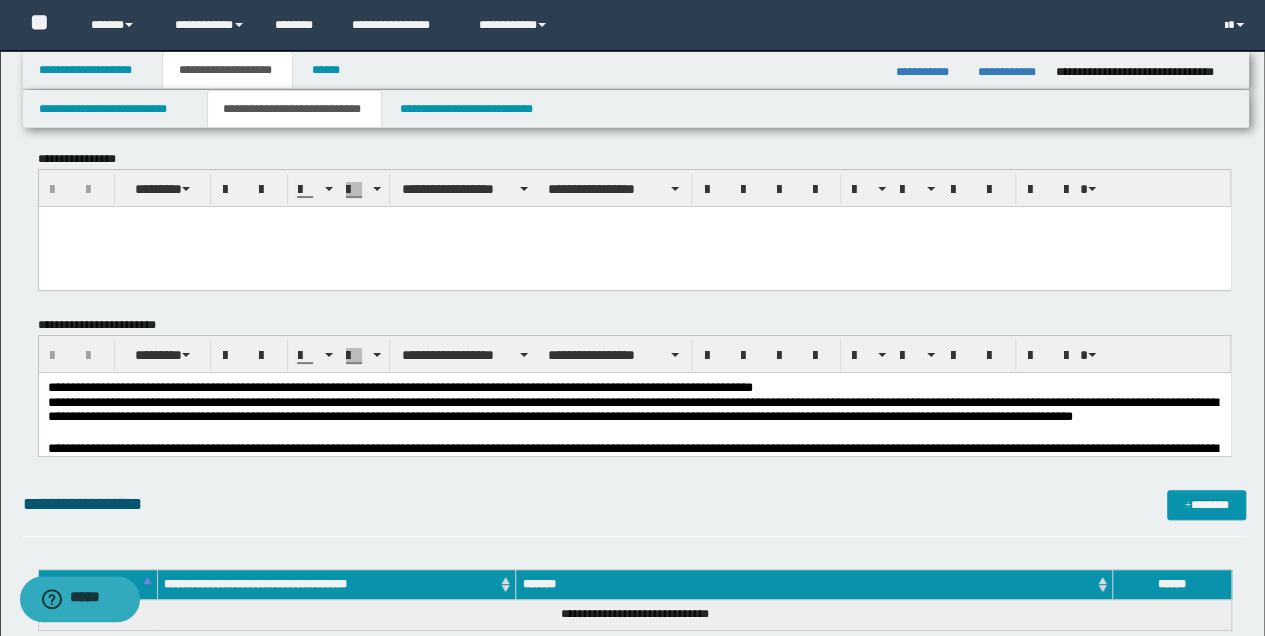 scroll, scrollTop: 1, scrollLeft: 0, axis: vertical 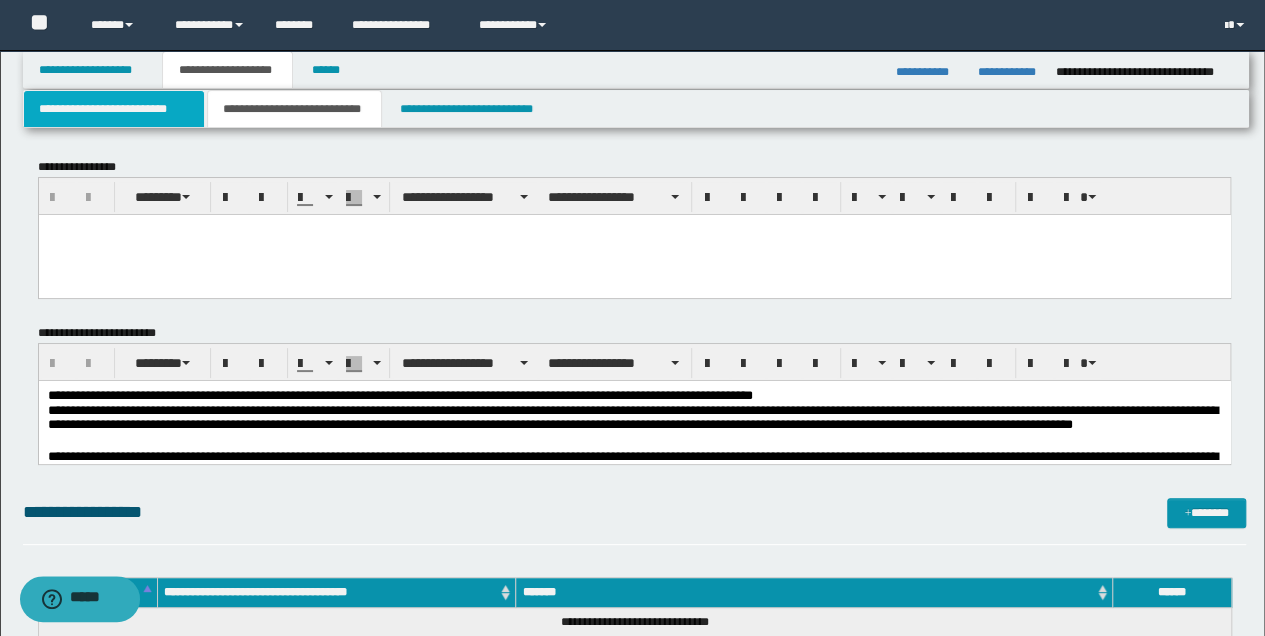 click on "**********" at bounding box center [114, 109] 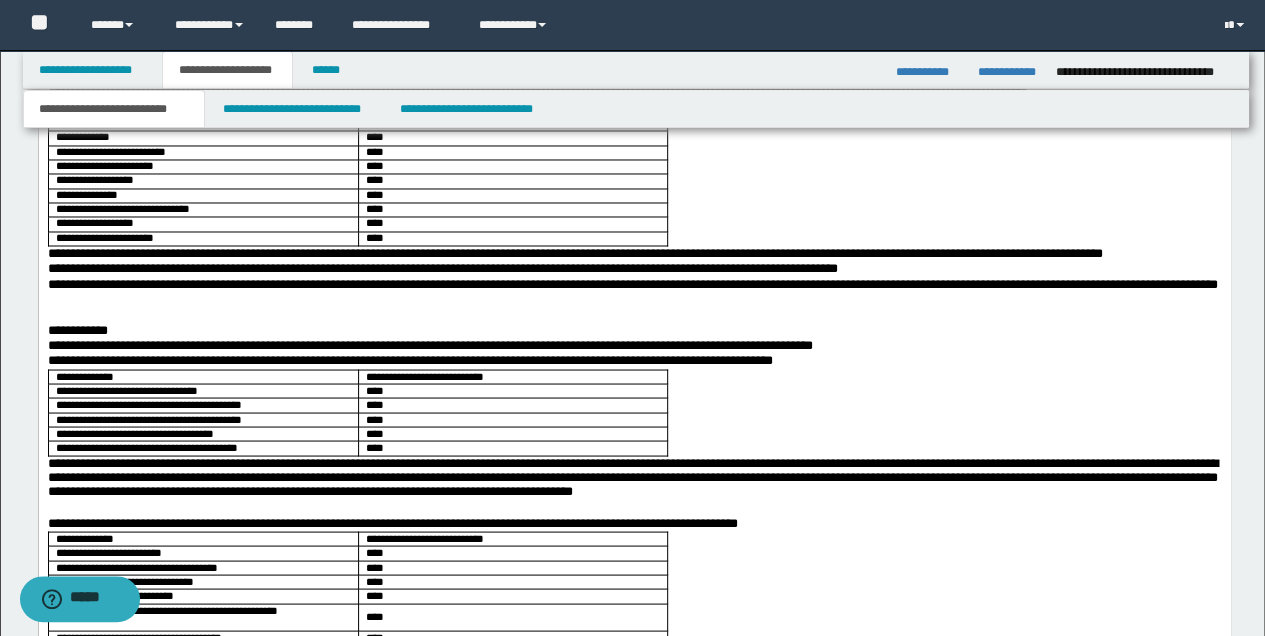 scroll, scrollTop: 1668, scrollLeft: 0, axis: vertical 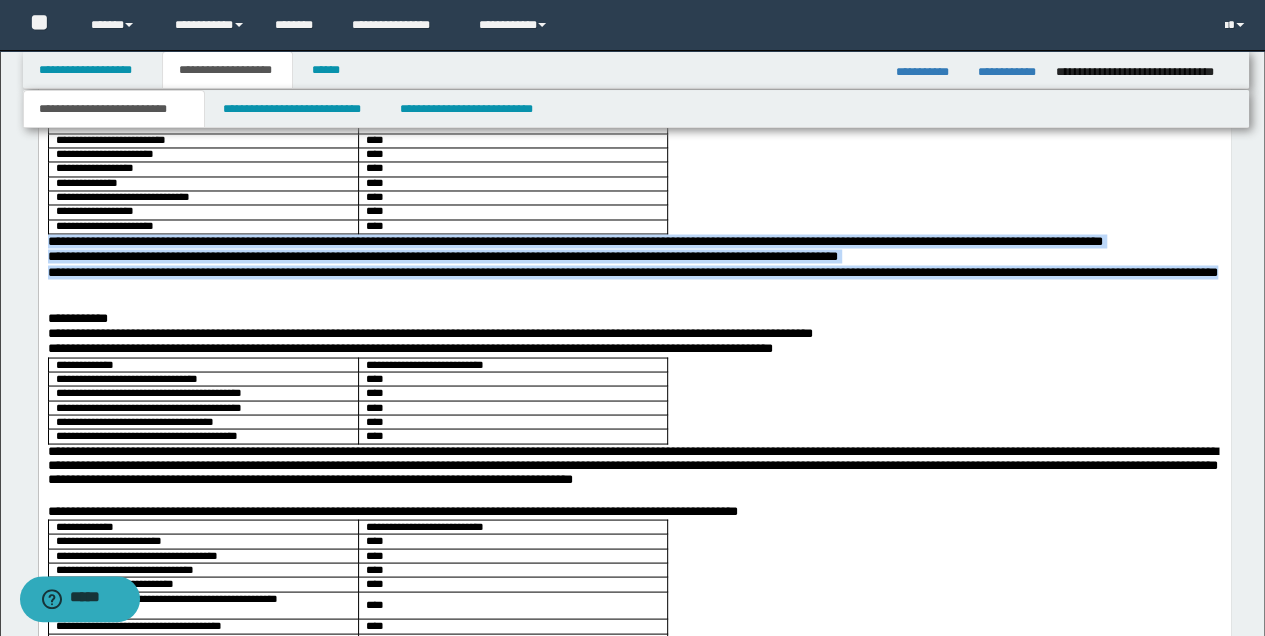 drag, startPoint x: 45, startPoint y: 257, endPoint x: 142, endPoint y: 296, distance: 104.54664 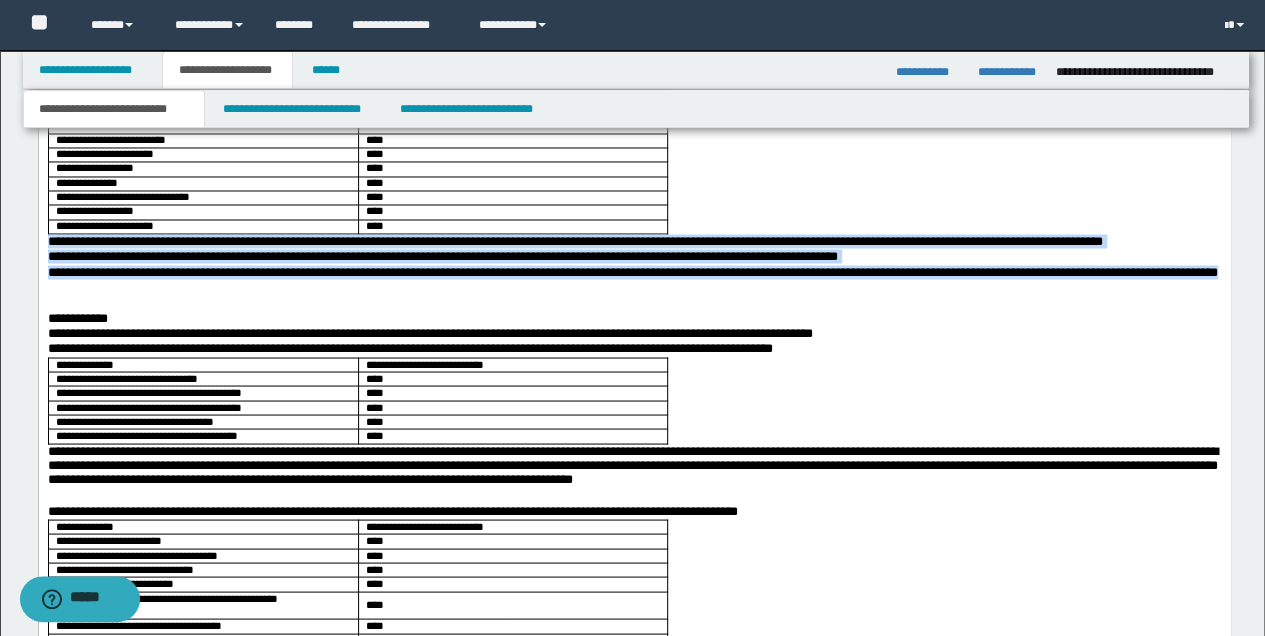 click on "**********" at bounding box center (634, 839) 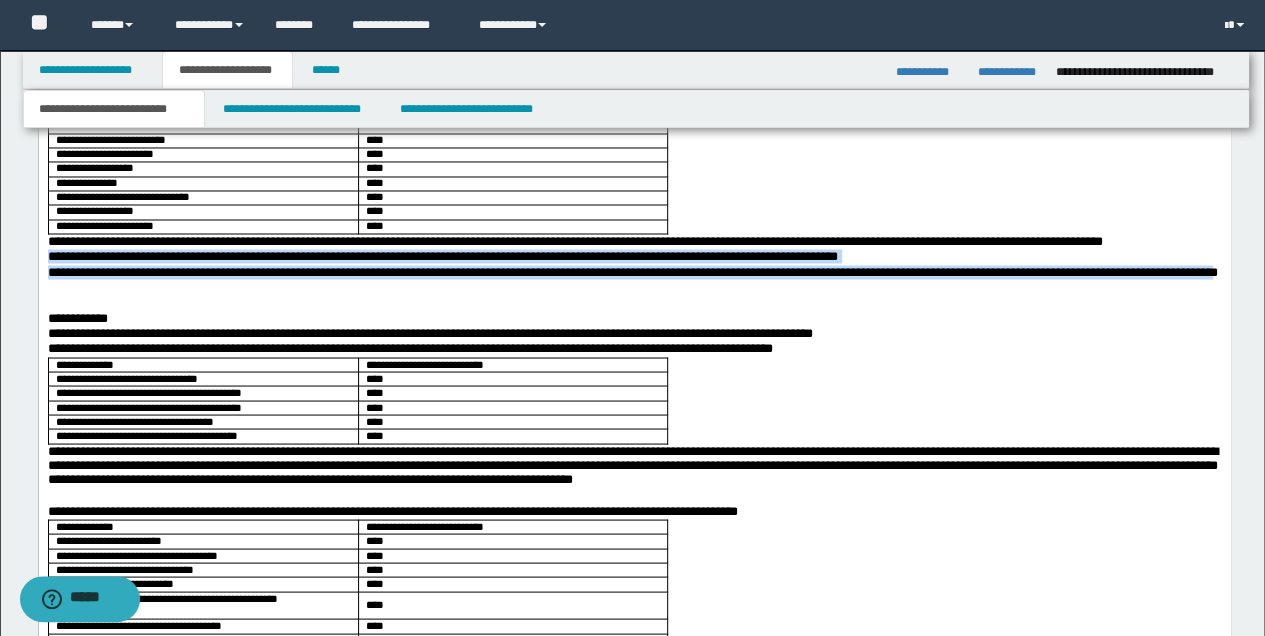 drag, startPoint x: 48, startPoint y: 274, endPoint x: 128, endPoint y: 301, distance: 84.4334 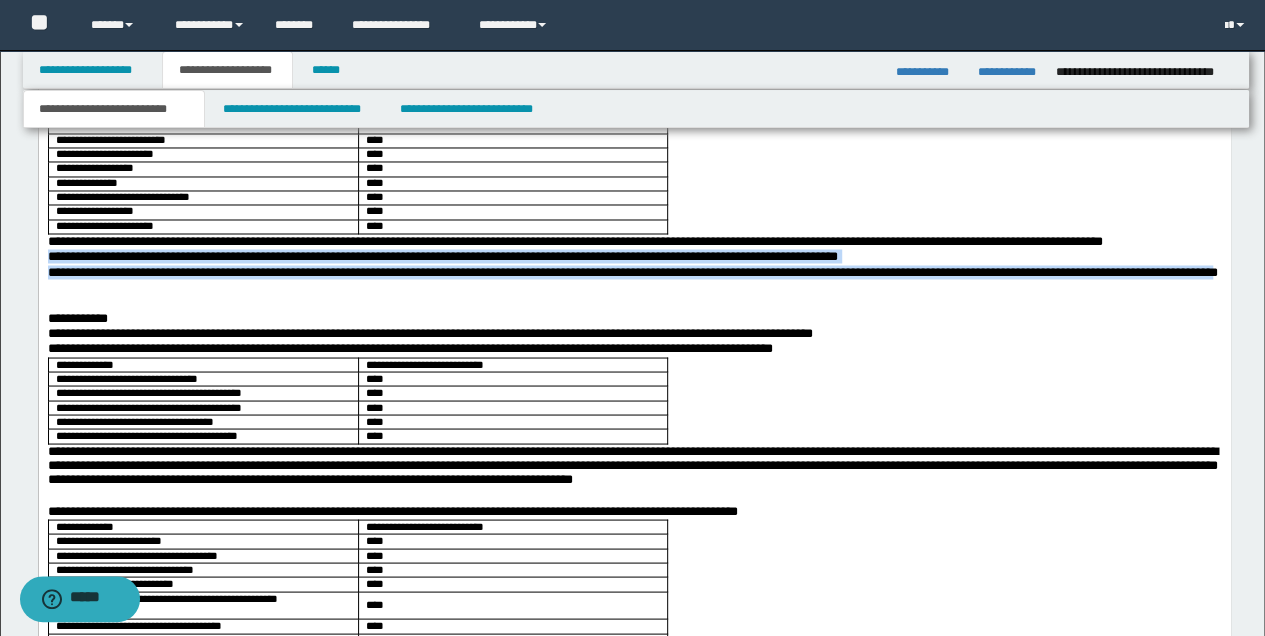 click on "**********" at bounding box center (634, 839) 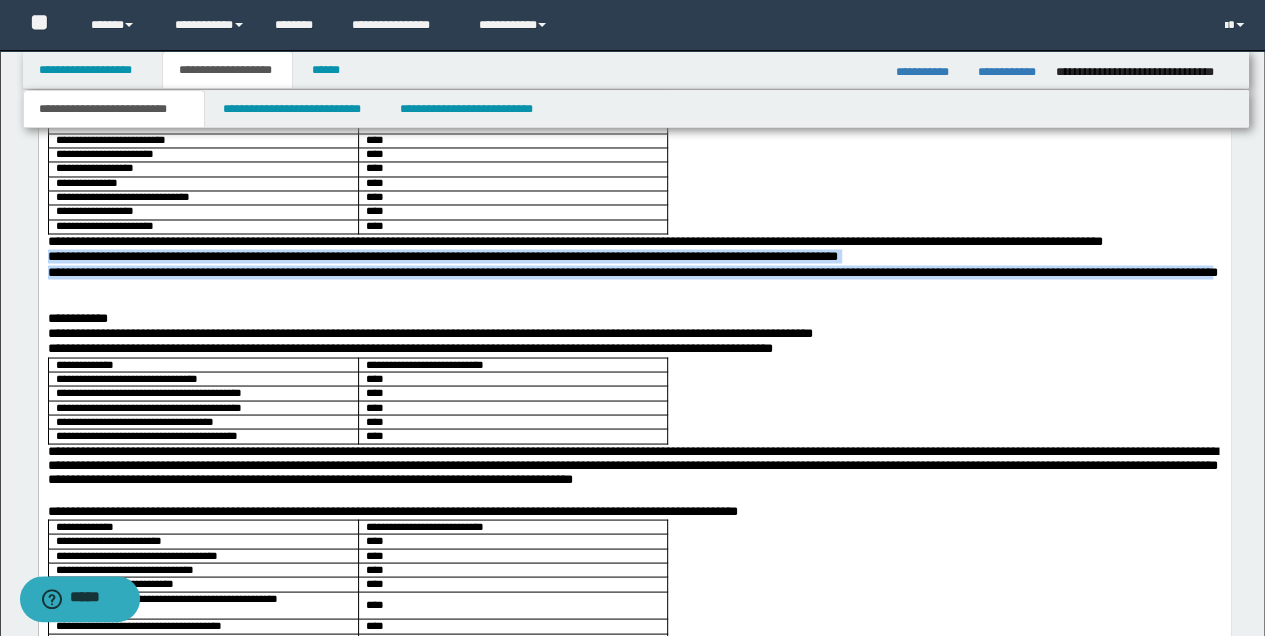 copy on "**********" 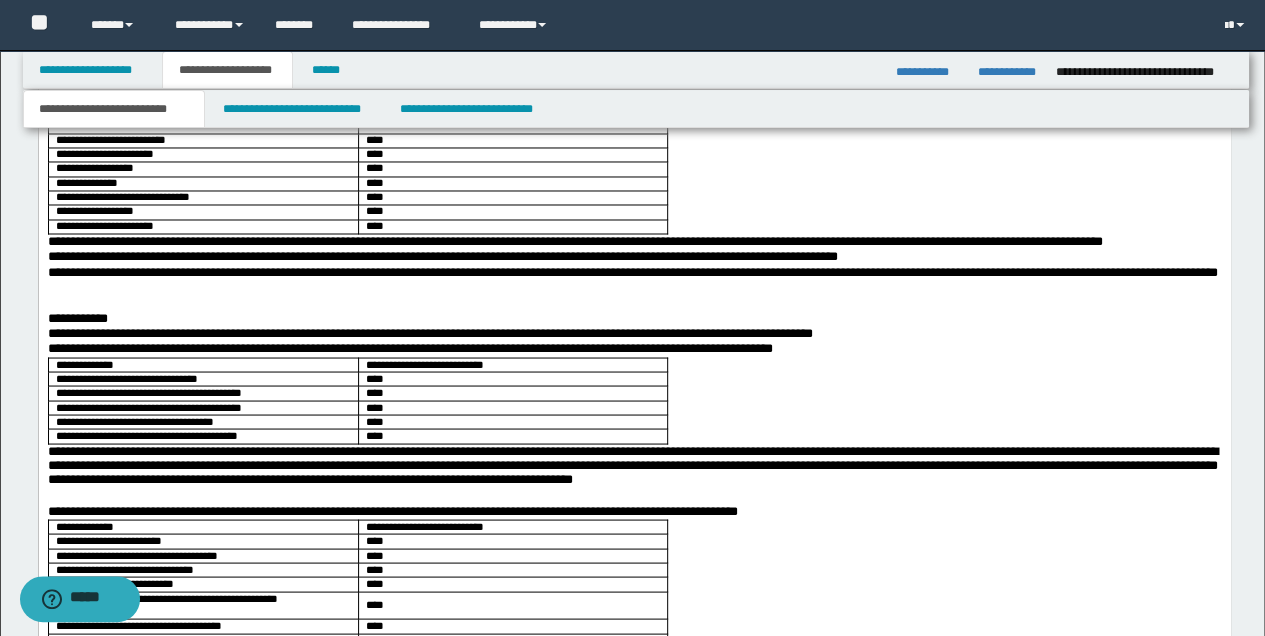 click on "**********" at bounding box center [634, 281] 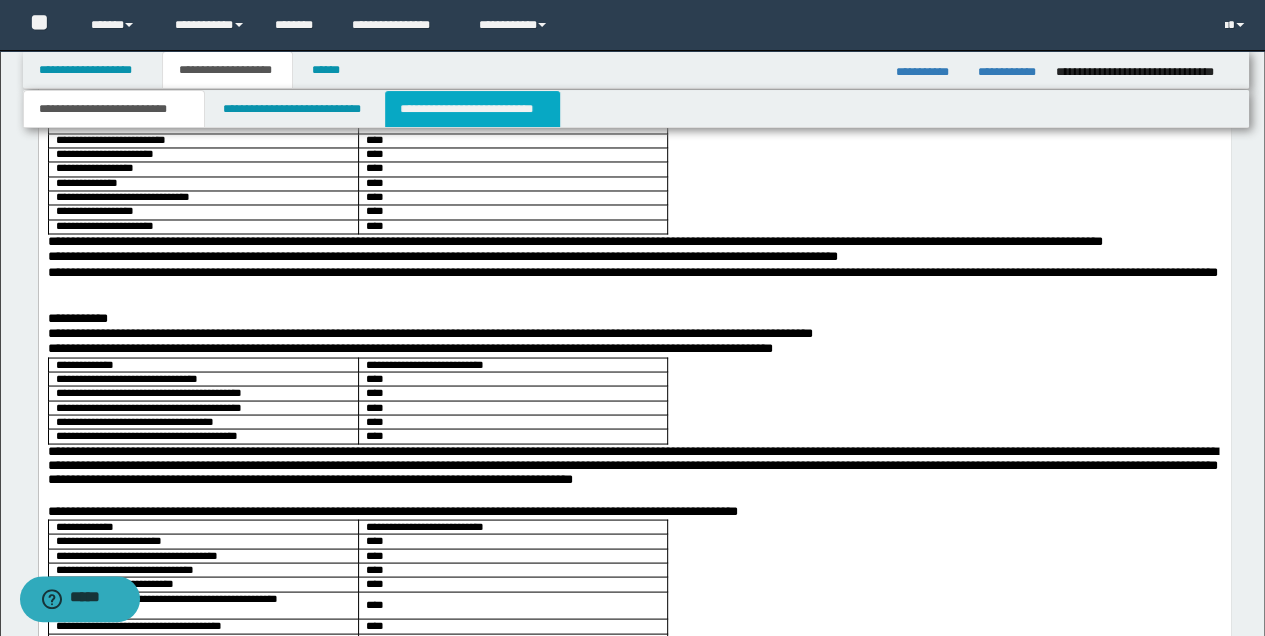 click on "**********" at bounding box center [472, 109] 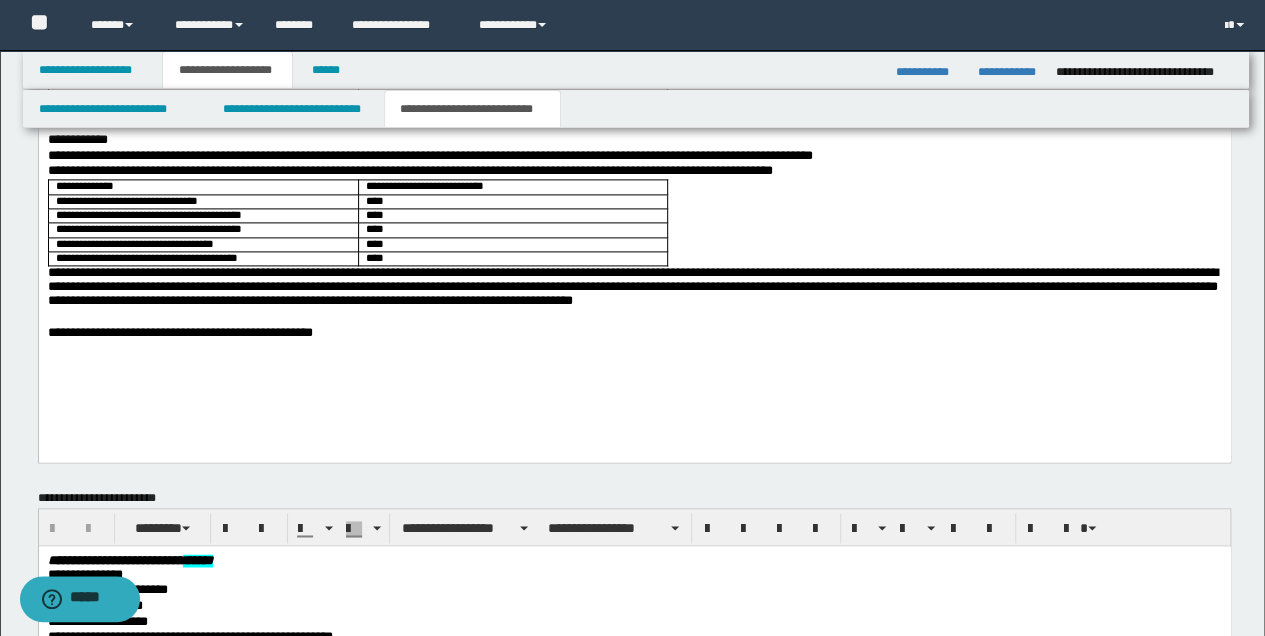 scroll, scrollTop: 1201, scrollLeft: 0, axis: vertical 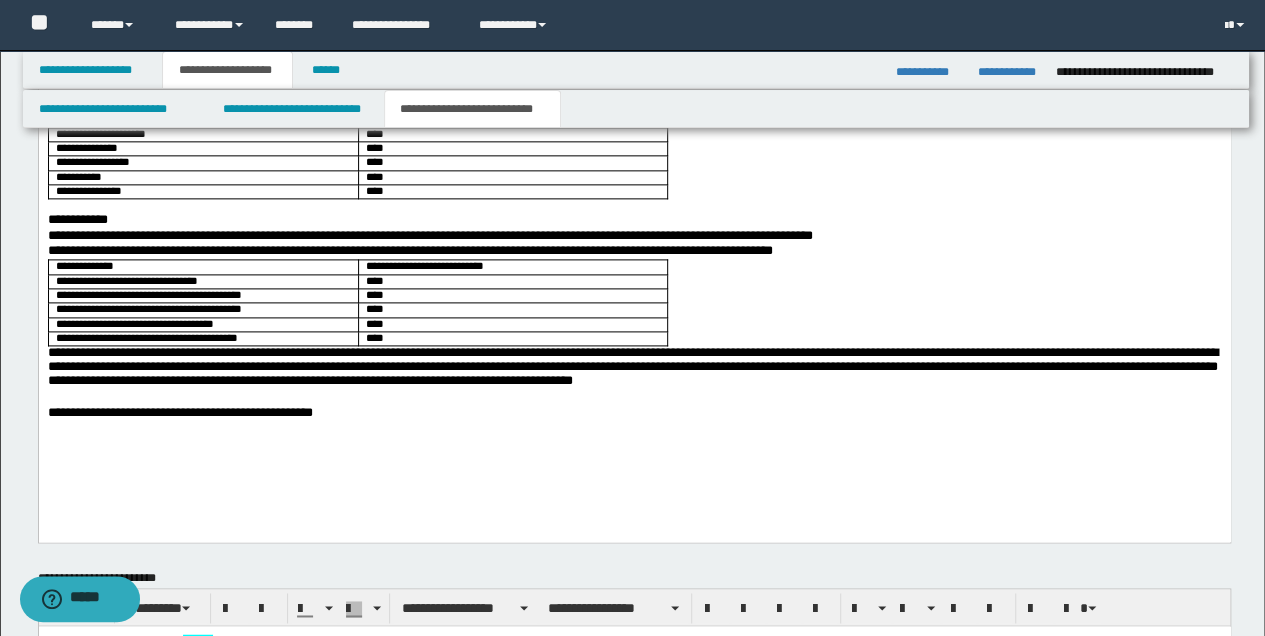 click at bounding box center [634, 400] 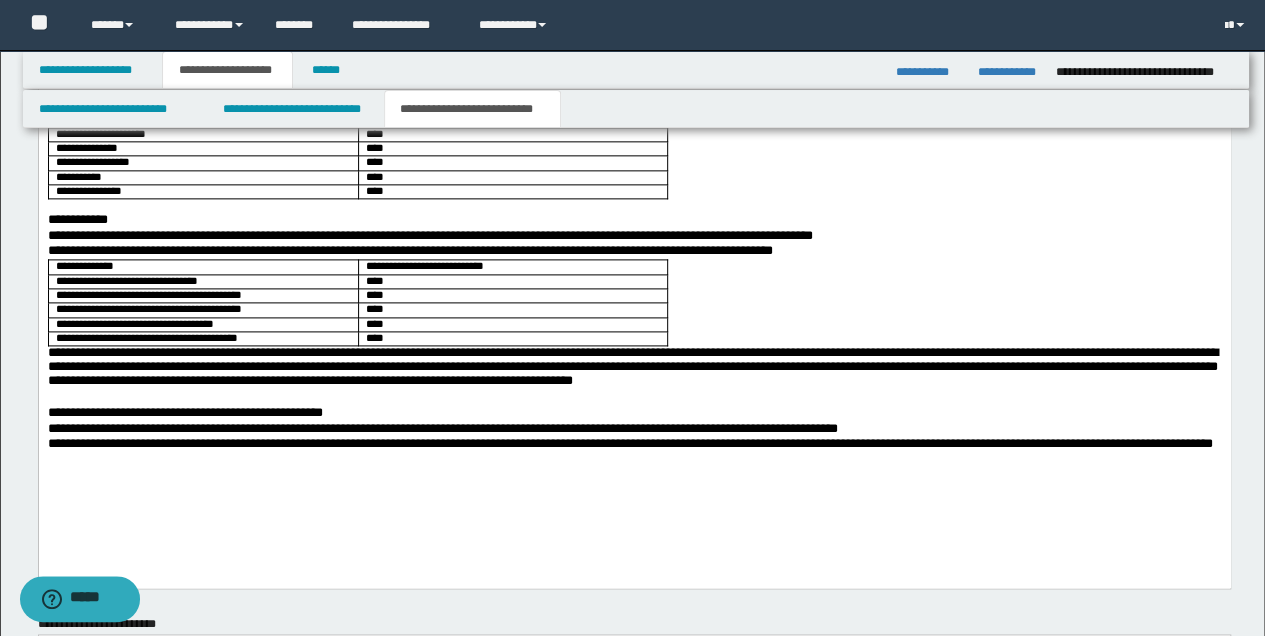 click on "**********" at bounding box center (634, 414) 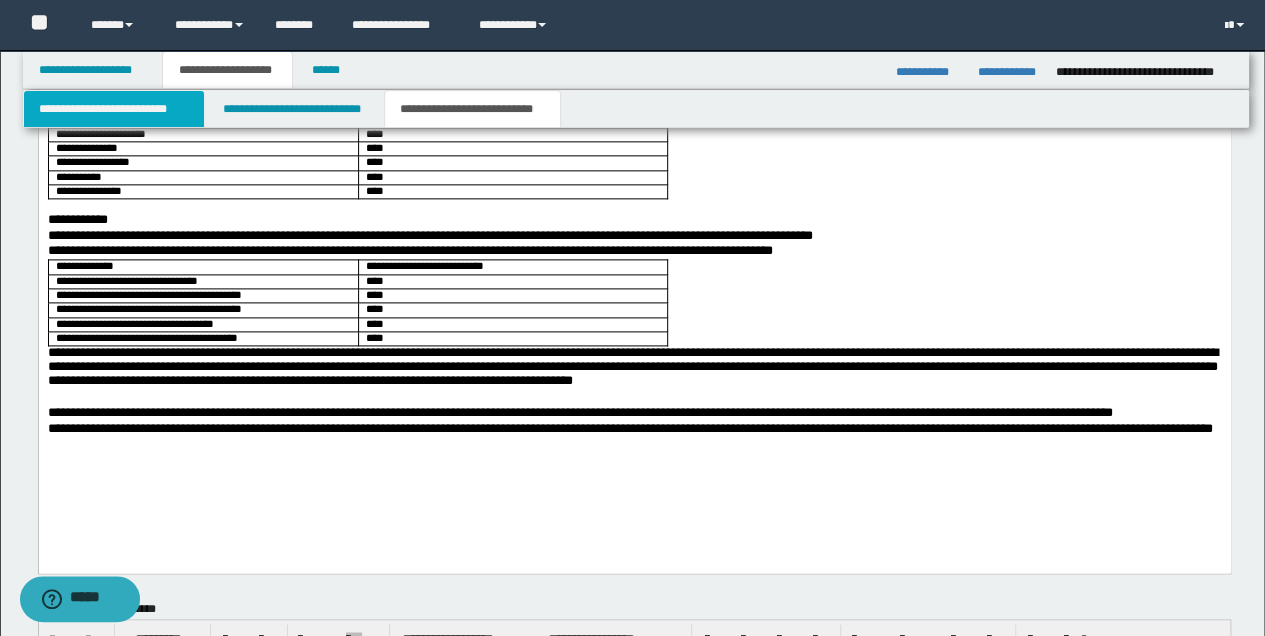 click on "**********" at bounding box center (114, 109) 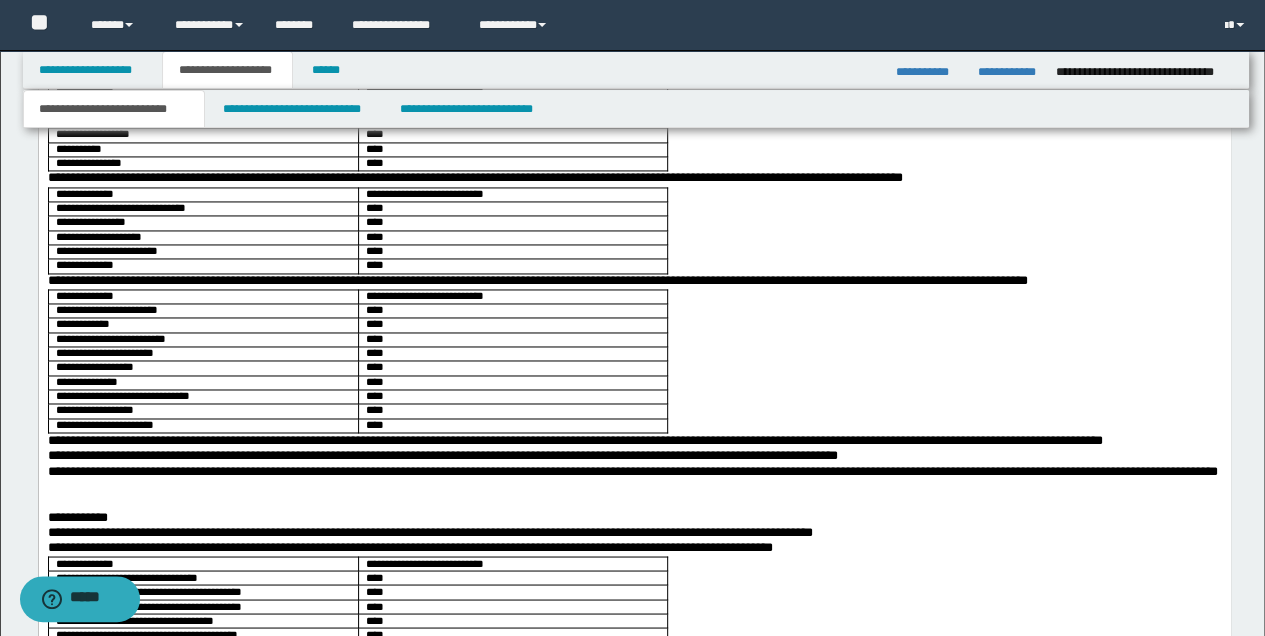 scroll, scrollTop: 1601, scrollLeft: 0, axis: vertical 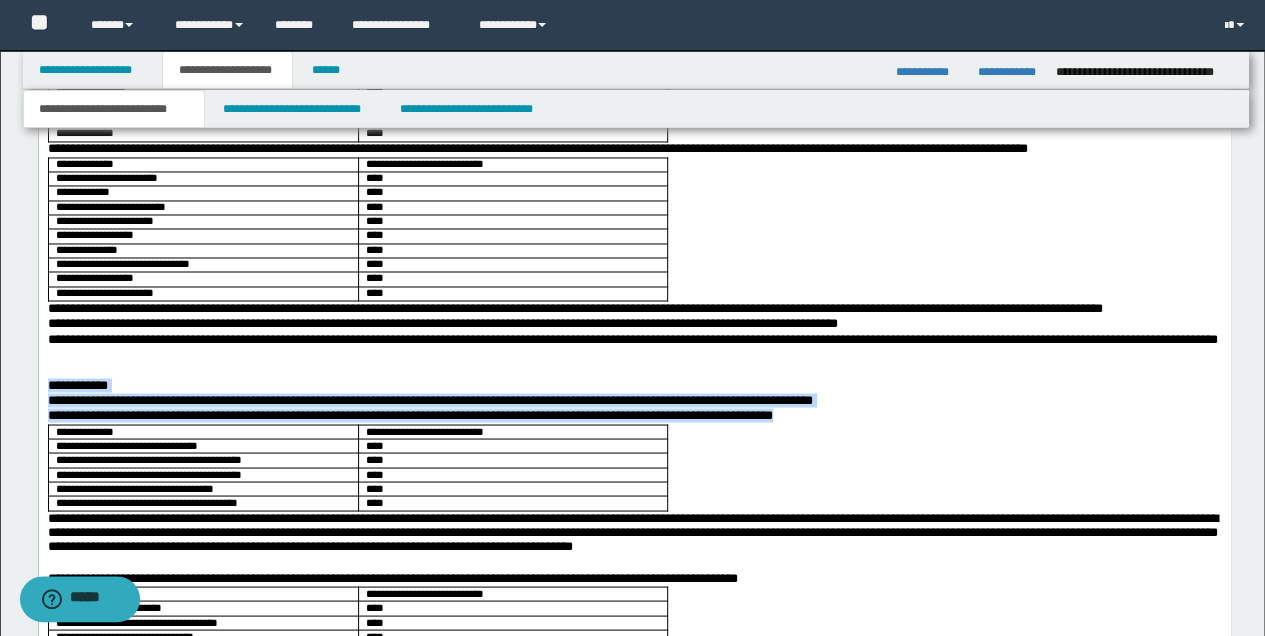 drag, startPoint x: 48, startPoint y: 396, endPoint x: 698, endPoint y: 514, distance: 660.62396 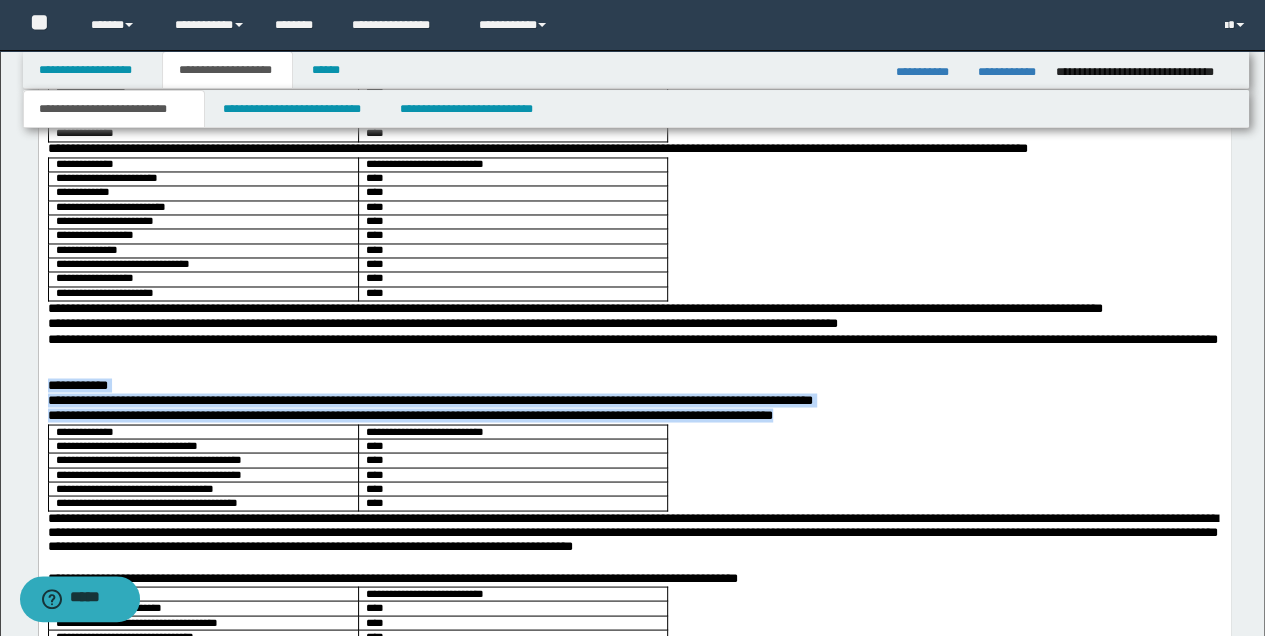 click on "**********" at bounding box center [634, 906] 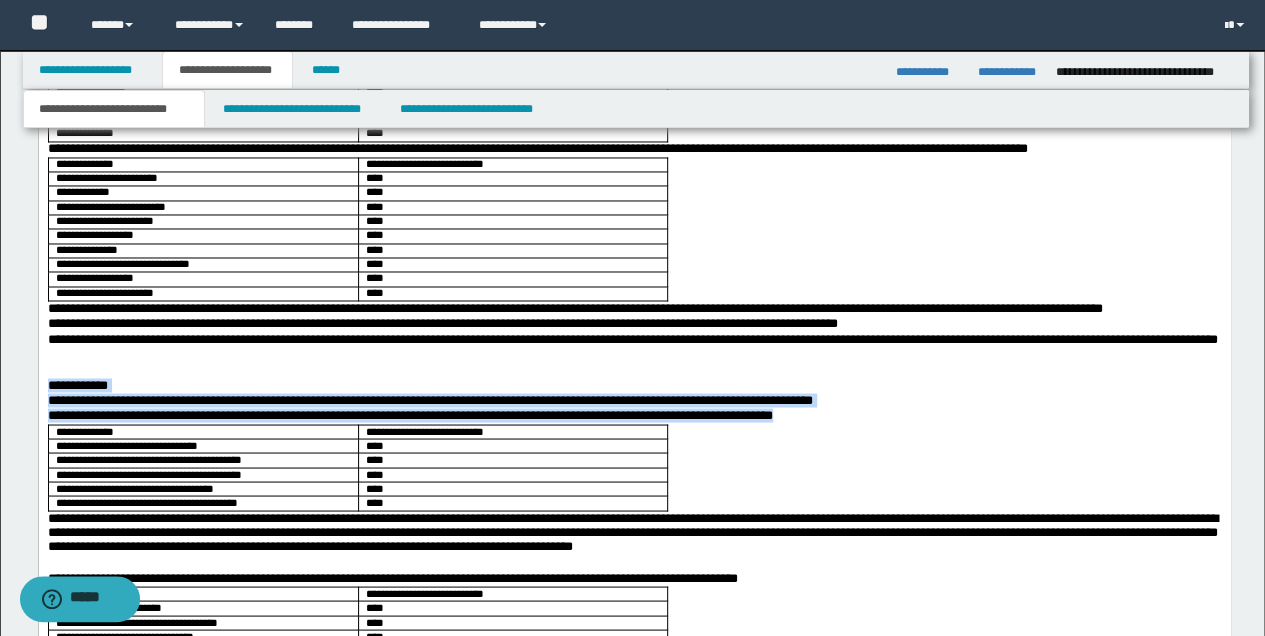 copy on "**********" 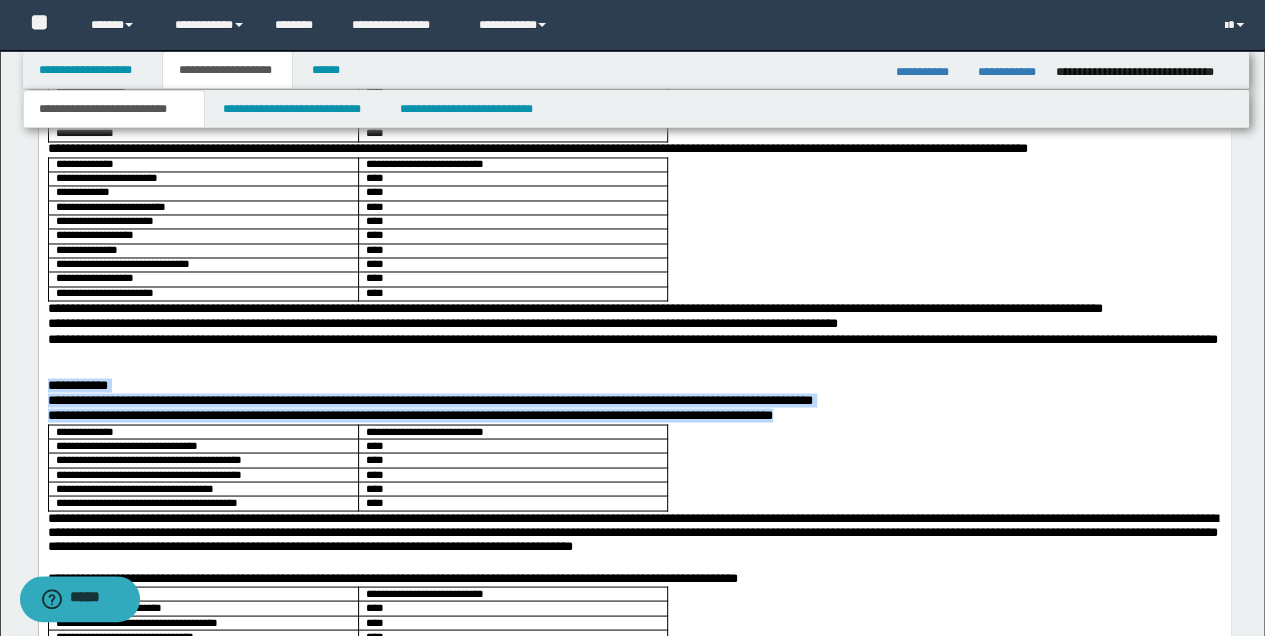 click on "**********" at bounding box center [634, 906] 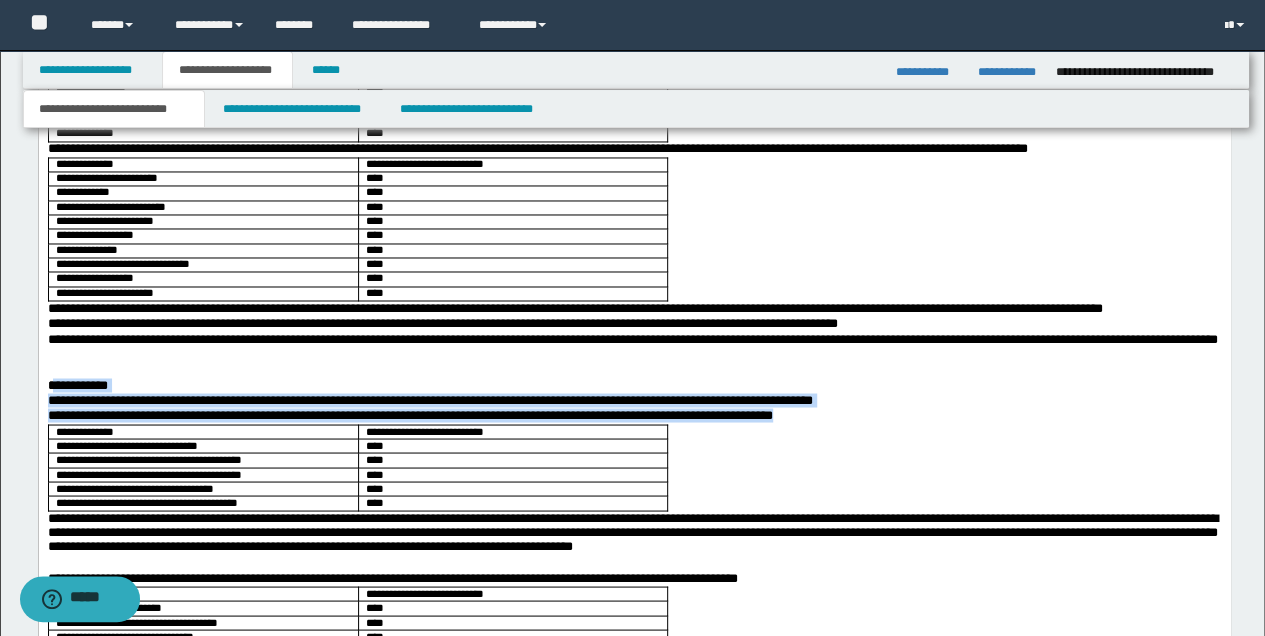drag, startPoint x: 52, startPoint y: 396, endPoint x: 843, endPoint y: 429, distance: 791.68805 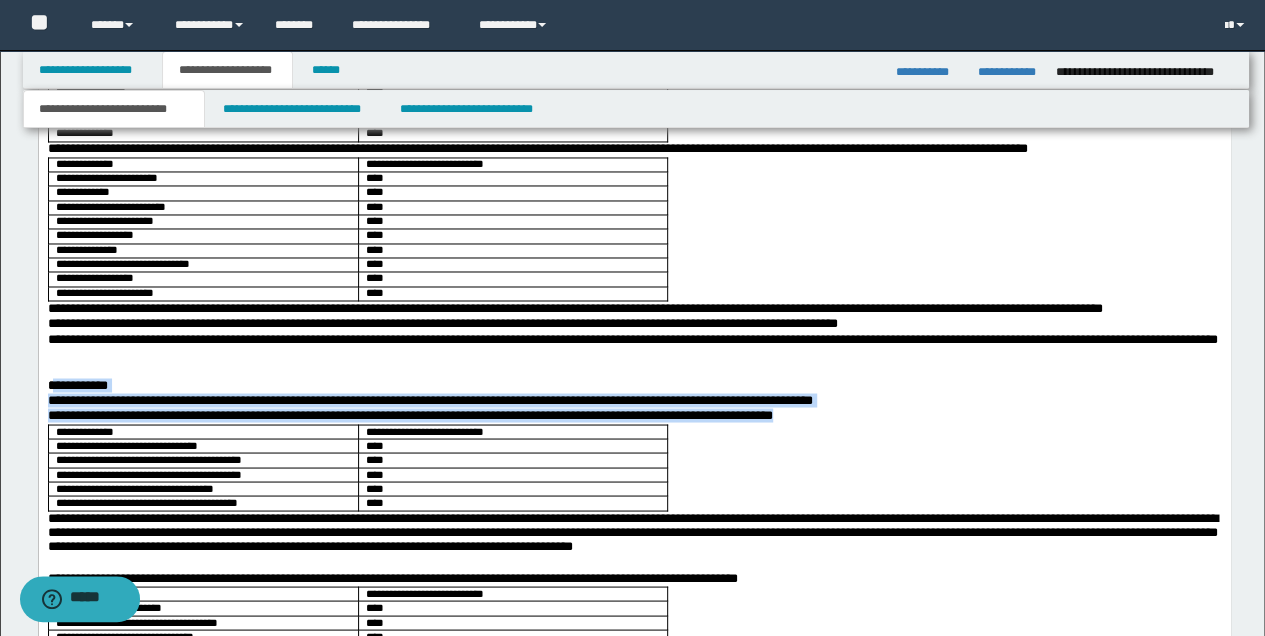 click on "**********" at bounding box center [634, 906] 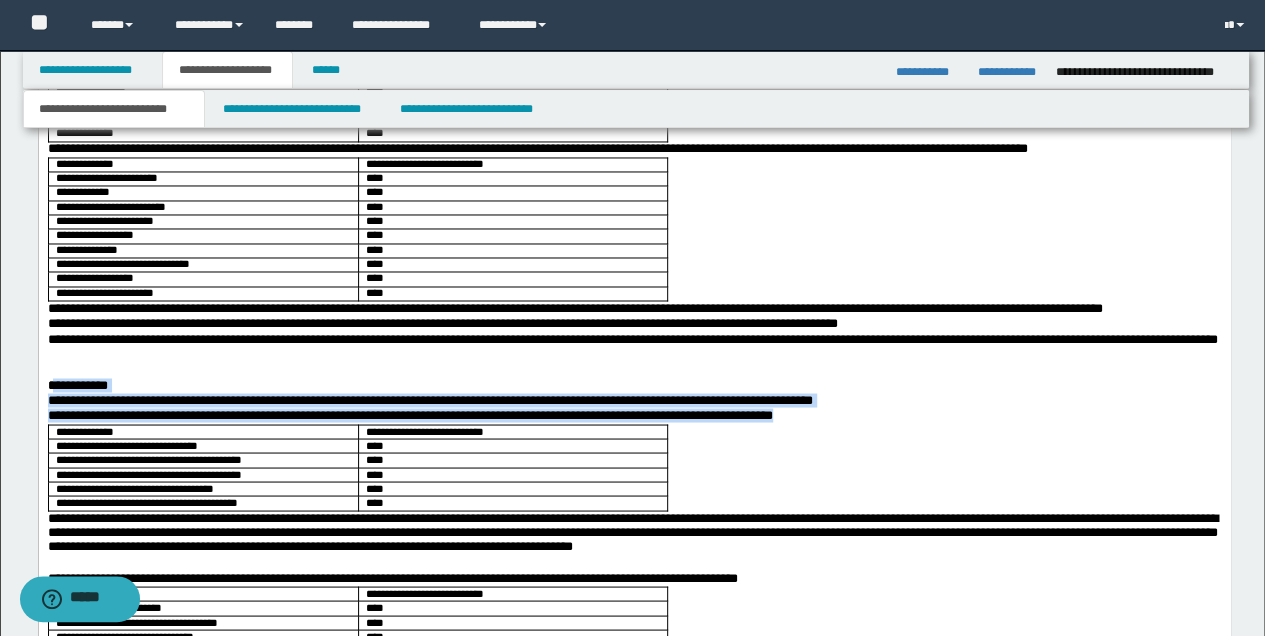 copy on "**********" 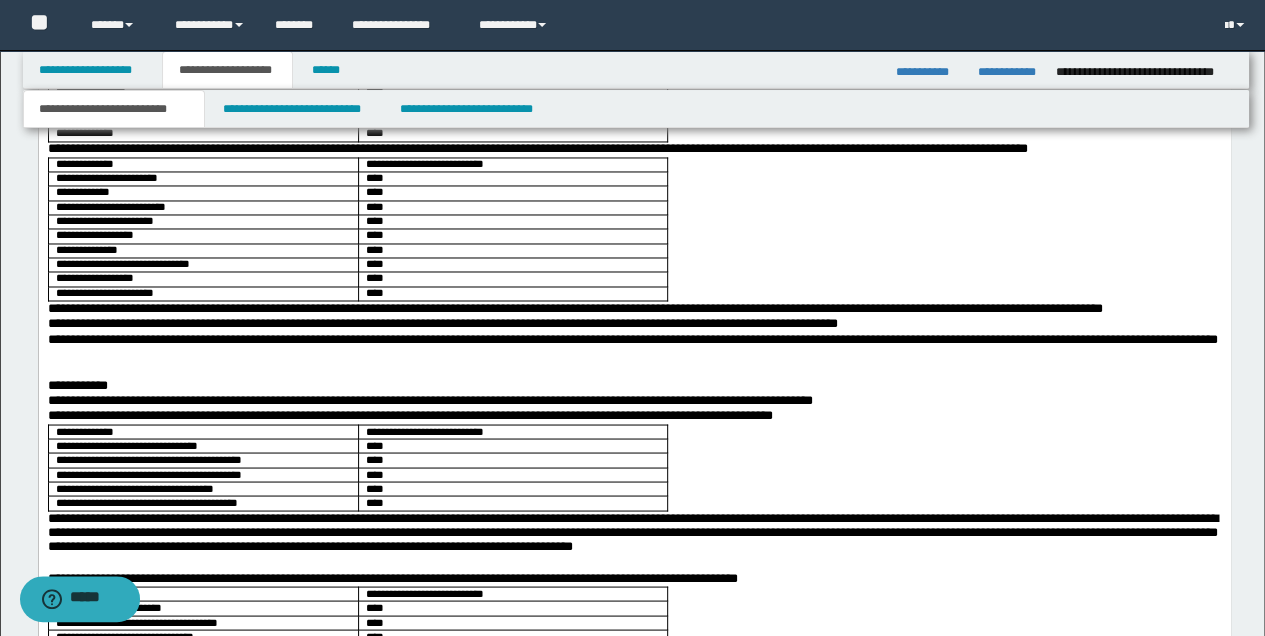 click on "**********" at bounding box center [634, 906] 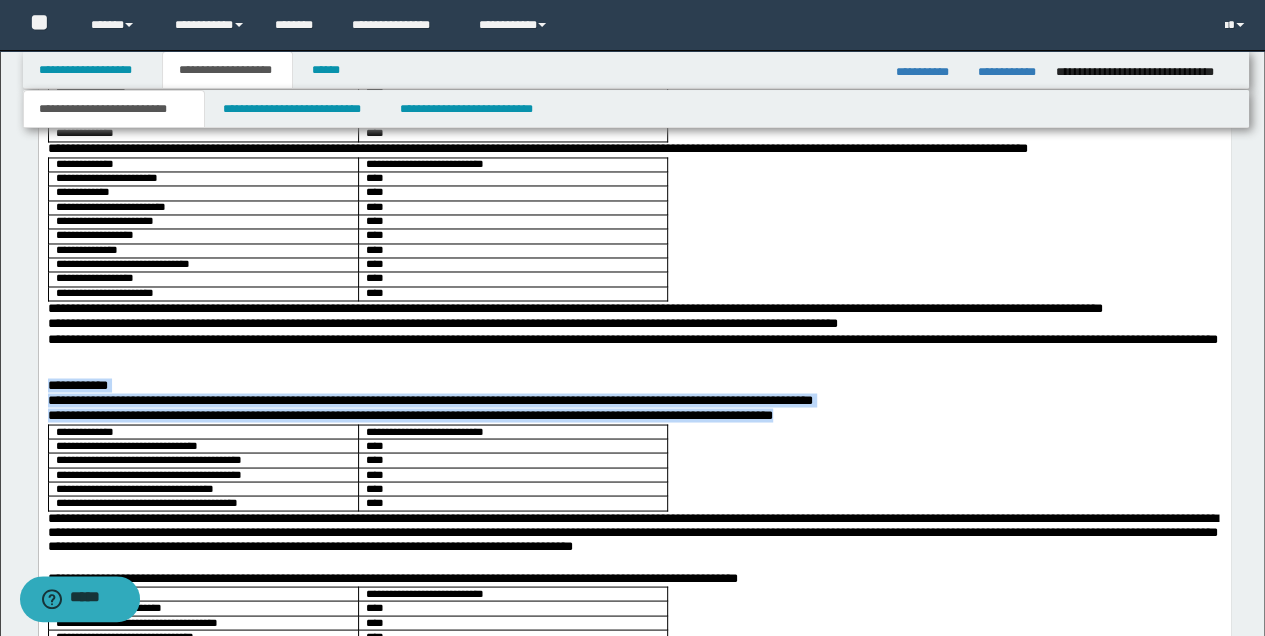 drag, startPoint x: 48, startPoint y: 396, endPoint x: 821, endPoint y: 423, distance: 773.4714 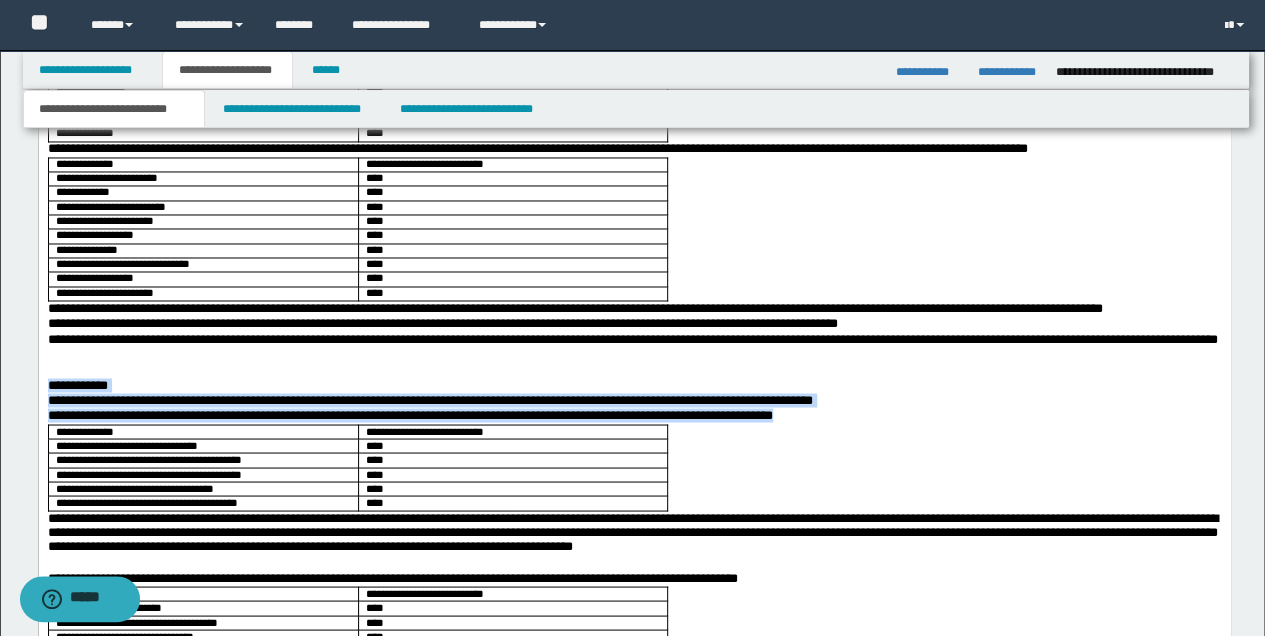 click on "**********" at bounding box center [634, 906] 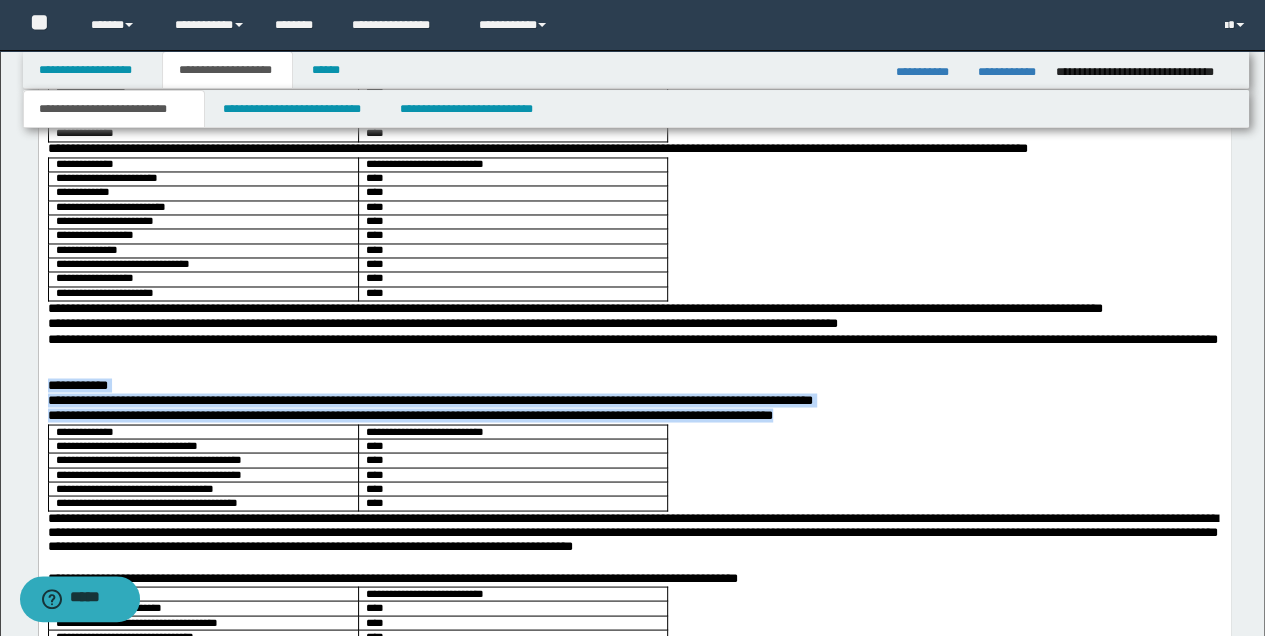 copy on "**********" 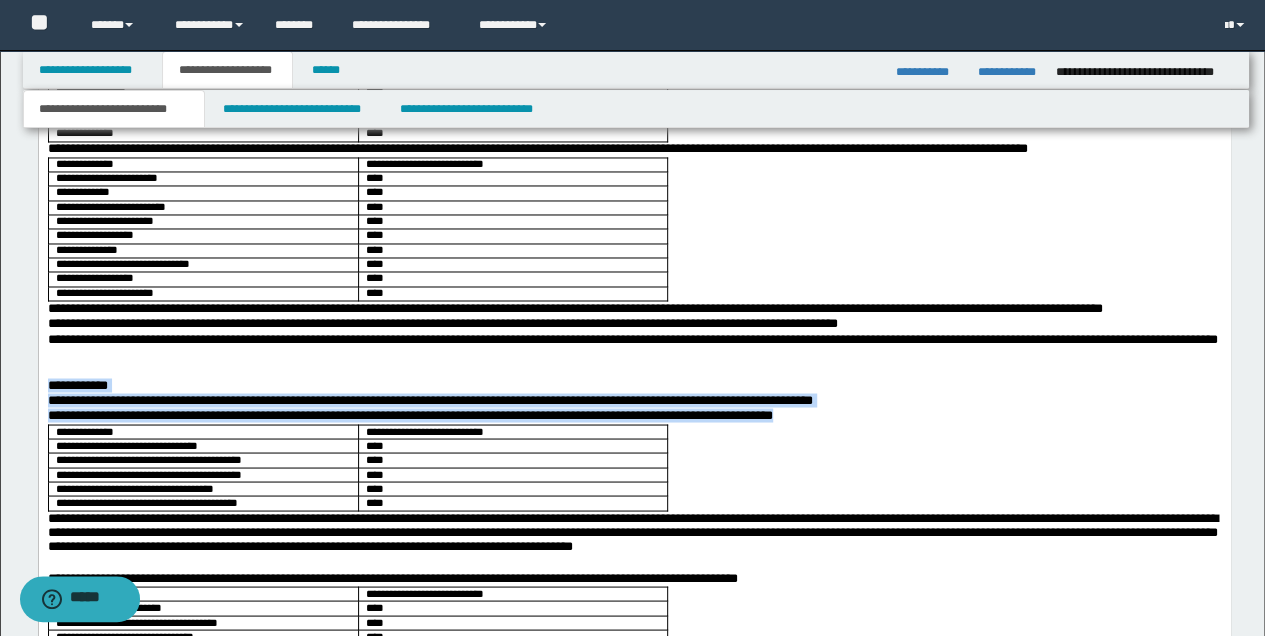 click on "**********" at bounding box center [634, 401] 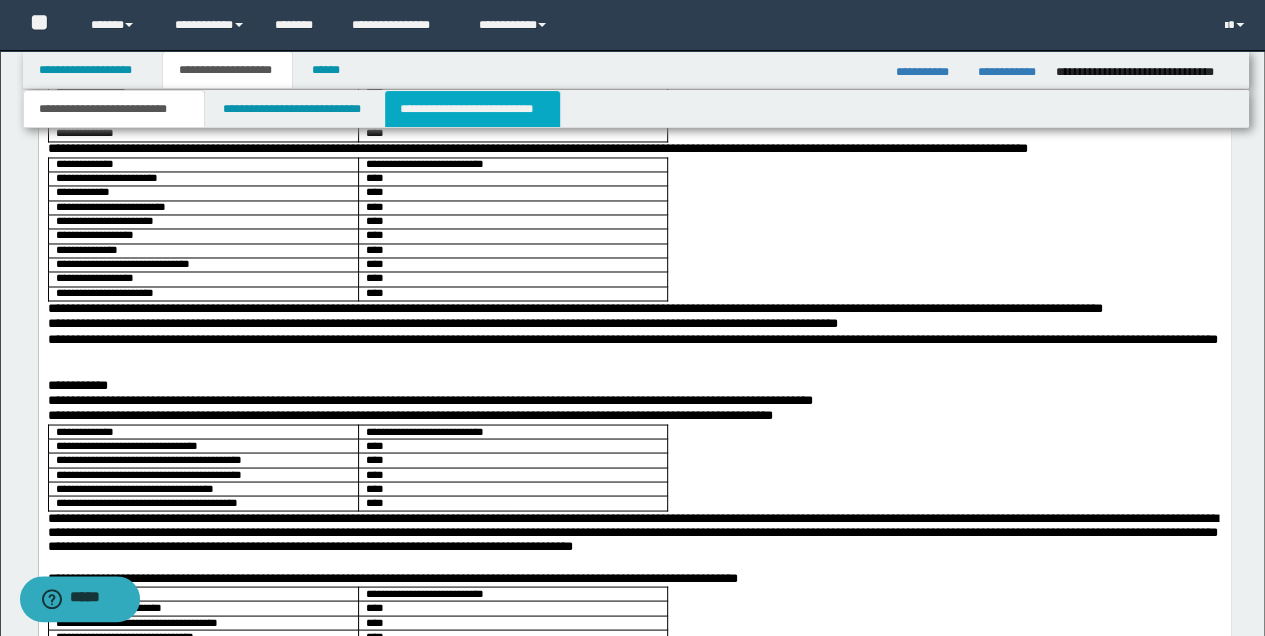 click on "**********" at bounding box center [472, 109] 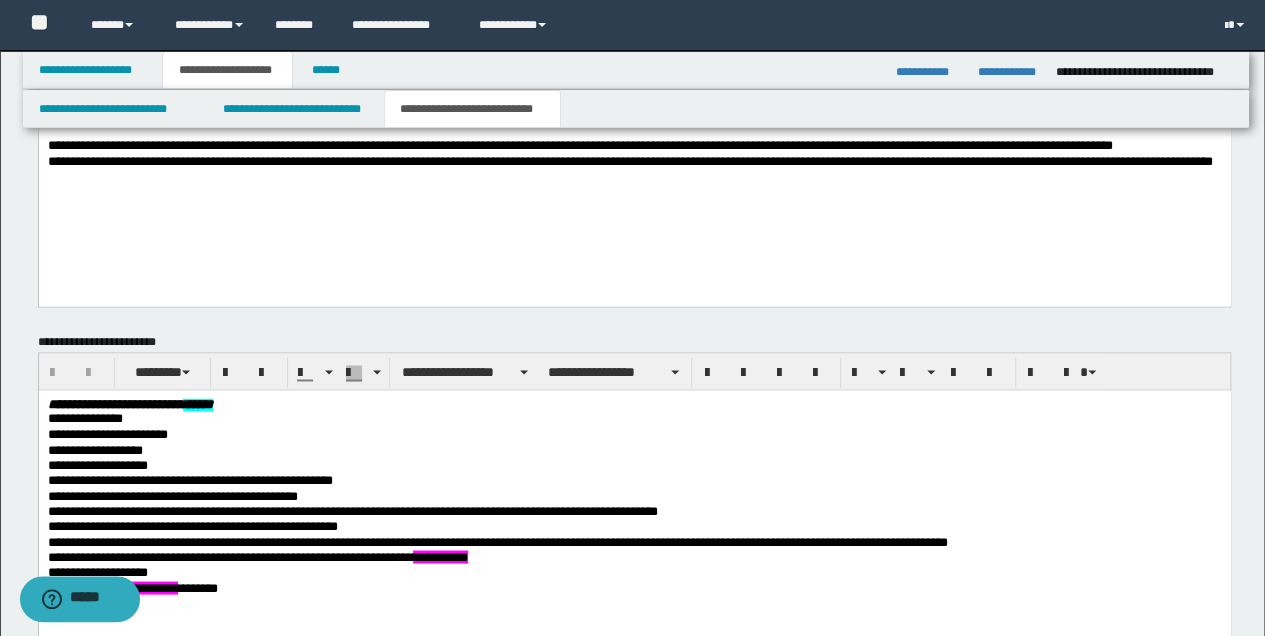 scroll, scrollTop: 1268, scrollLeft: 0, axis: vertical 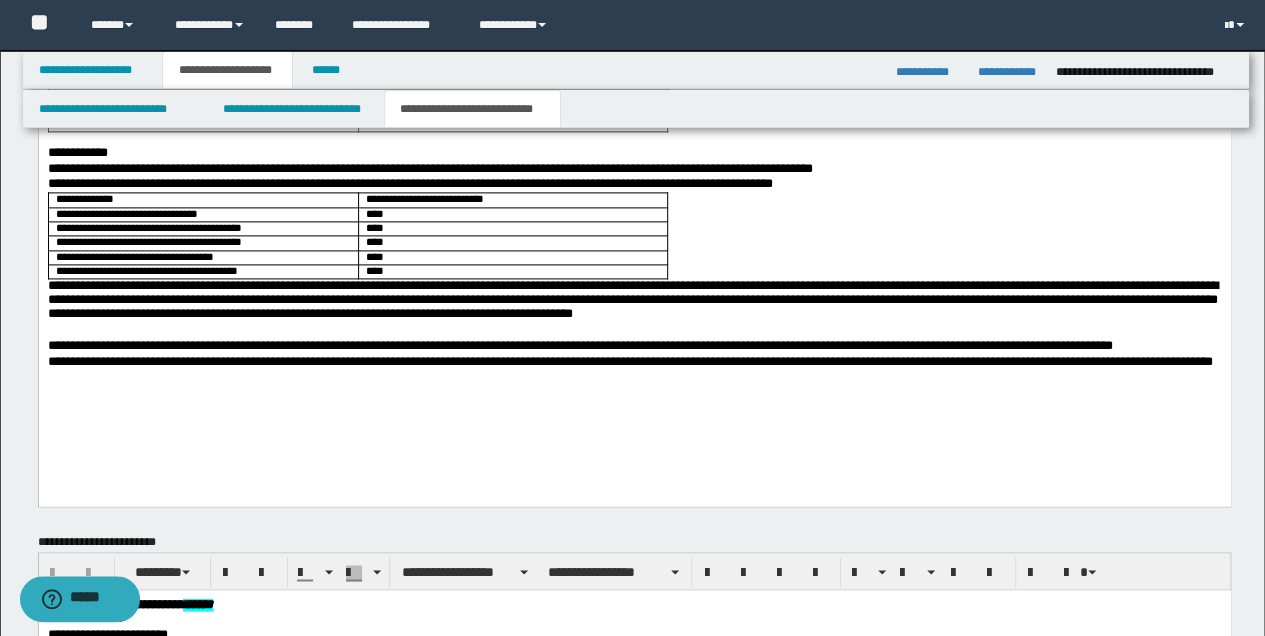 click on "**********" at bounding box center (634, 371) 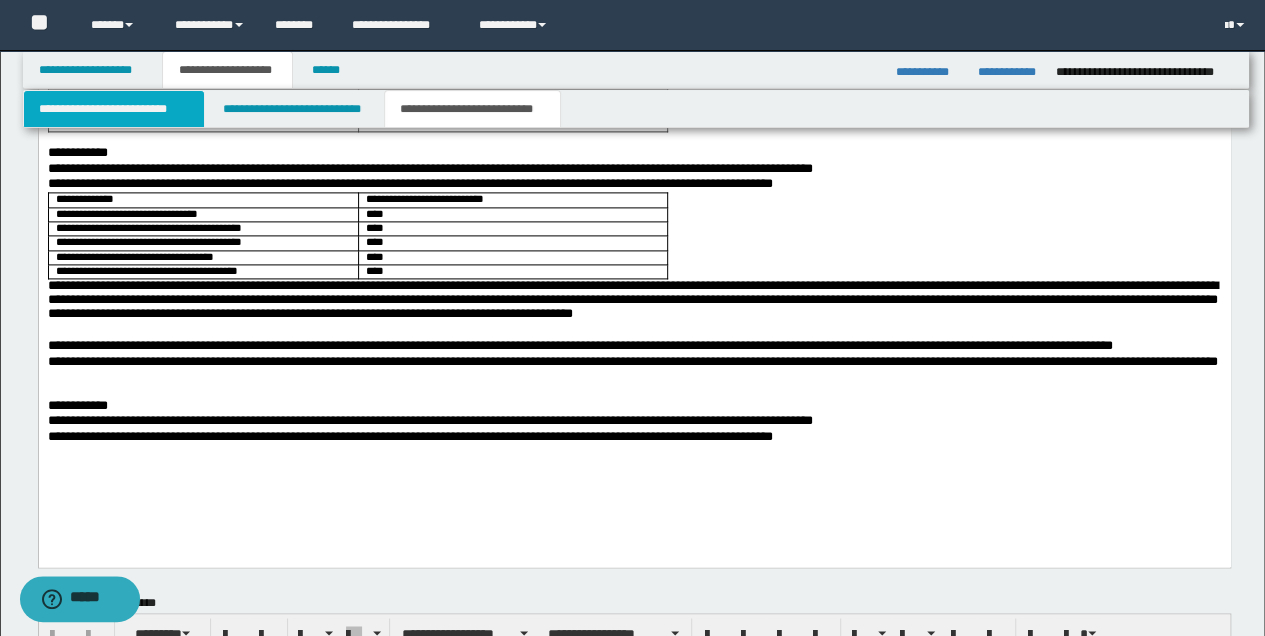 click on "**********" at bounding box center [114, 109] 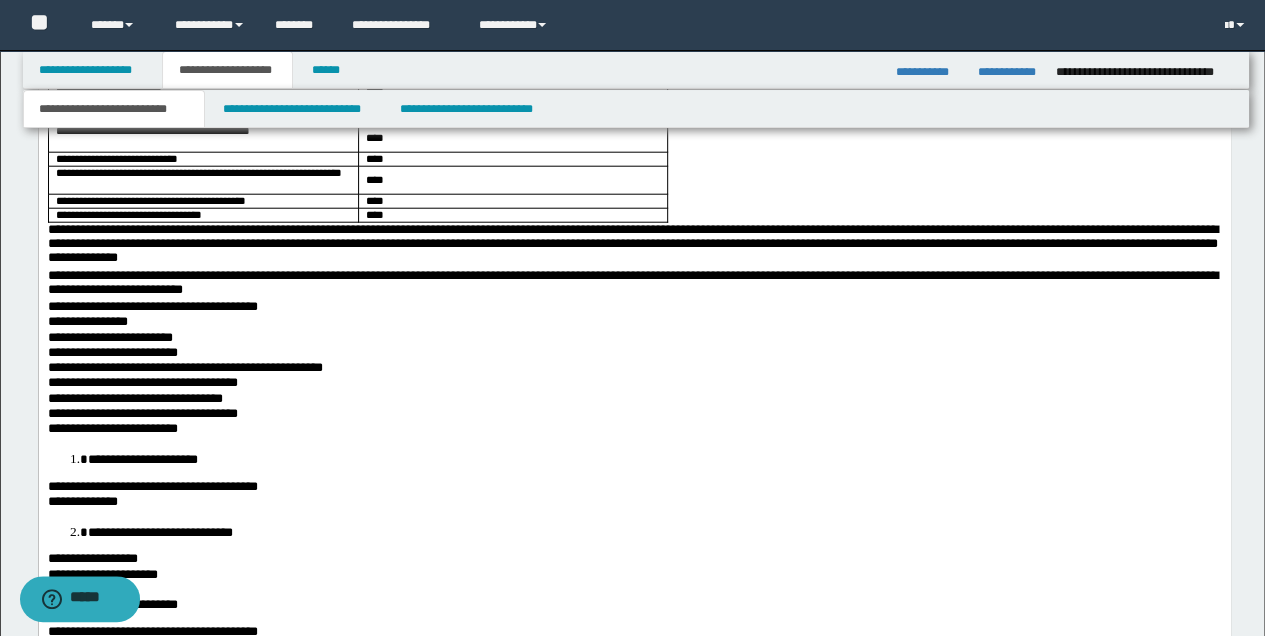 scroll, scrollTop: 2468, scrollLeft: 0, axis: vertical 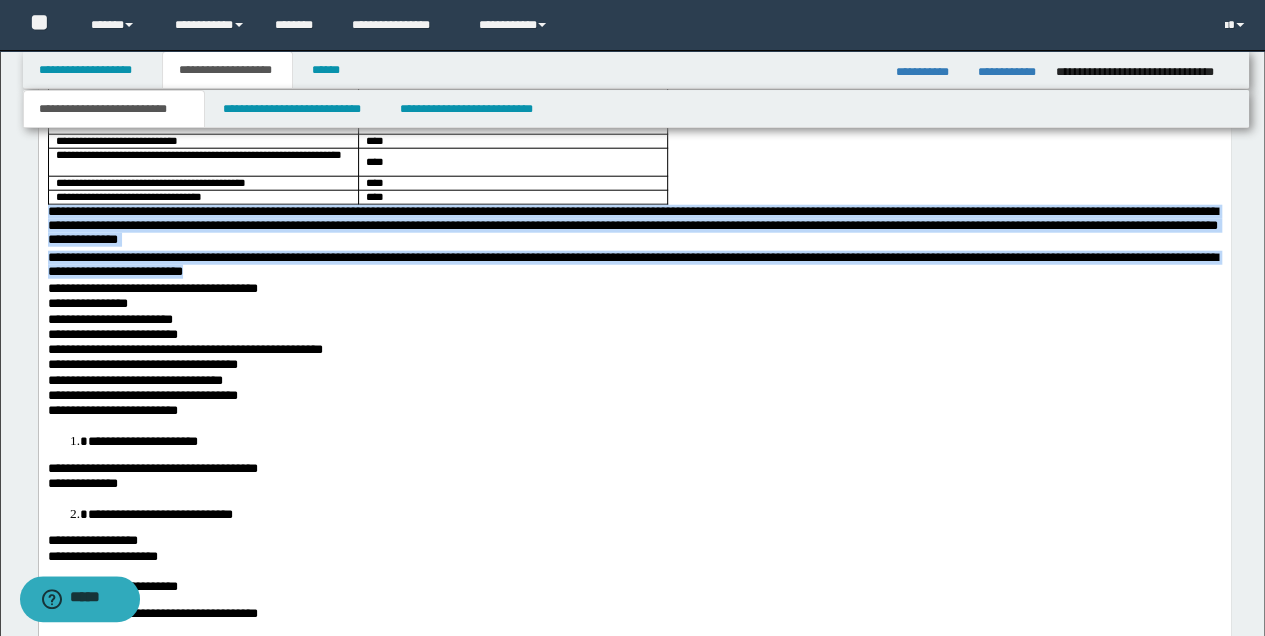 drag, startPoint x: 48, startPoint y: 239, endPoint x: 401, endPoint y: 294, distance: 357.259 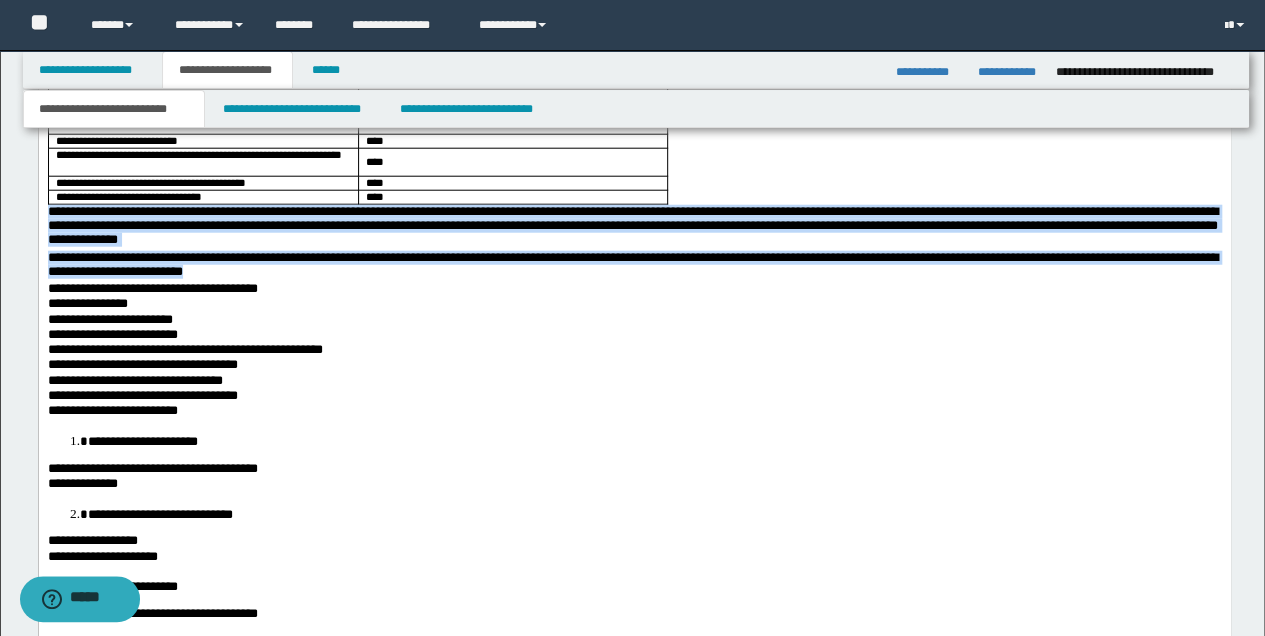 click on "**********" at bounding box center [634, 39] 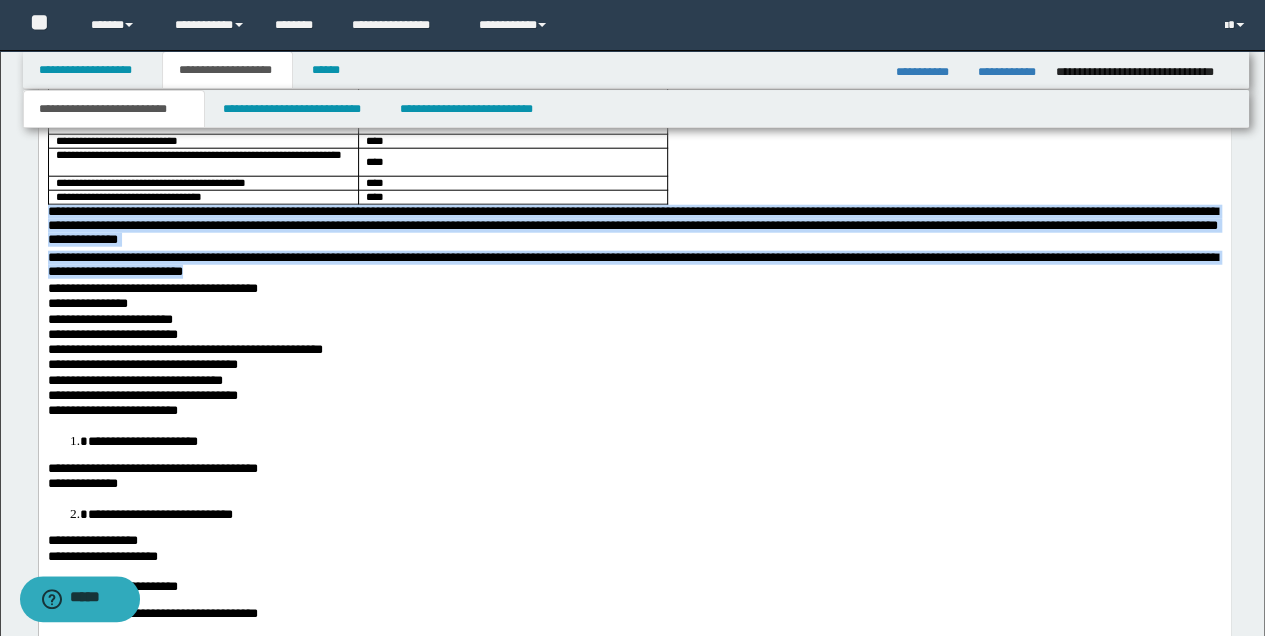 copy on "**********" 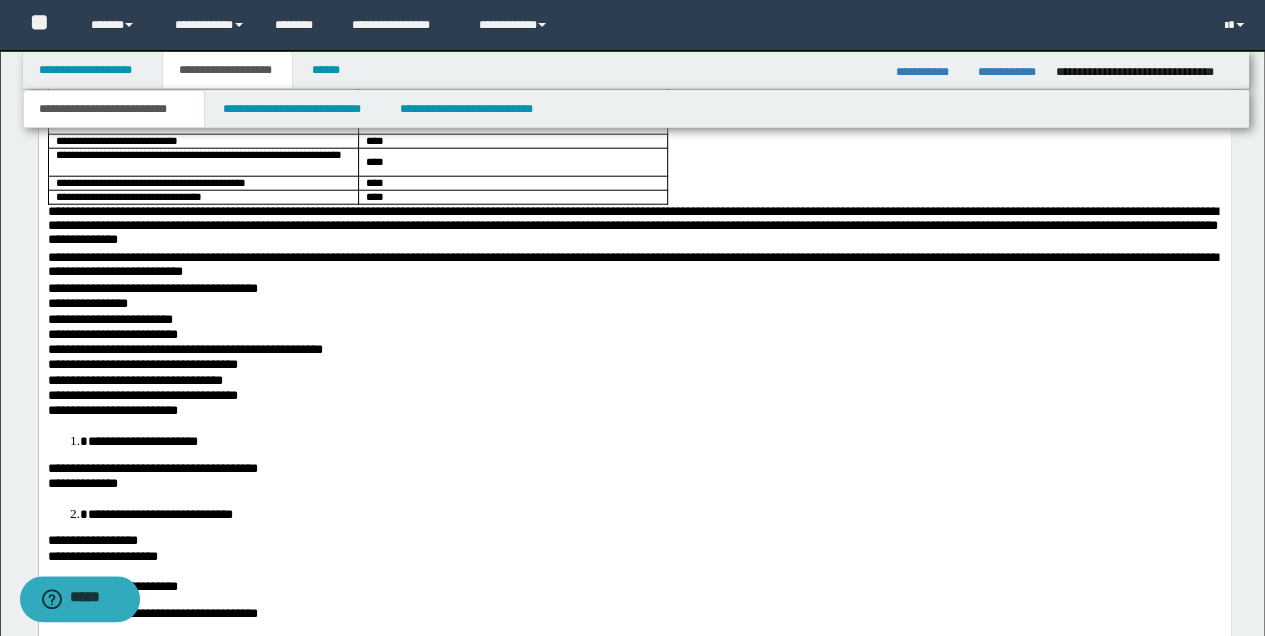 click on "**********" at bounding box center (634, 366) 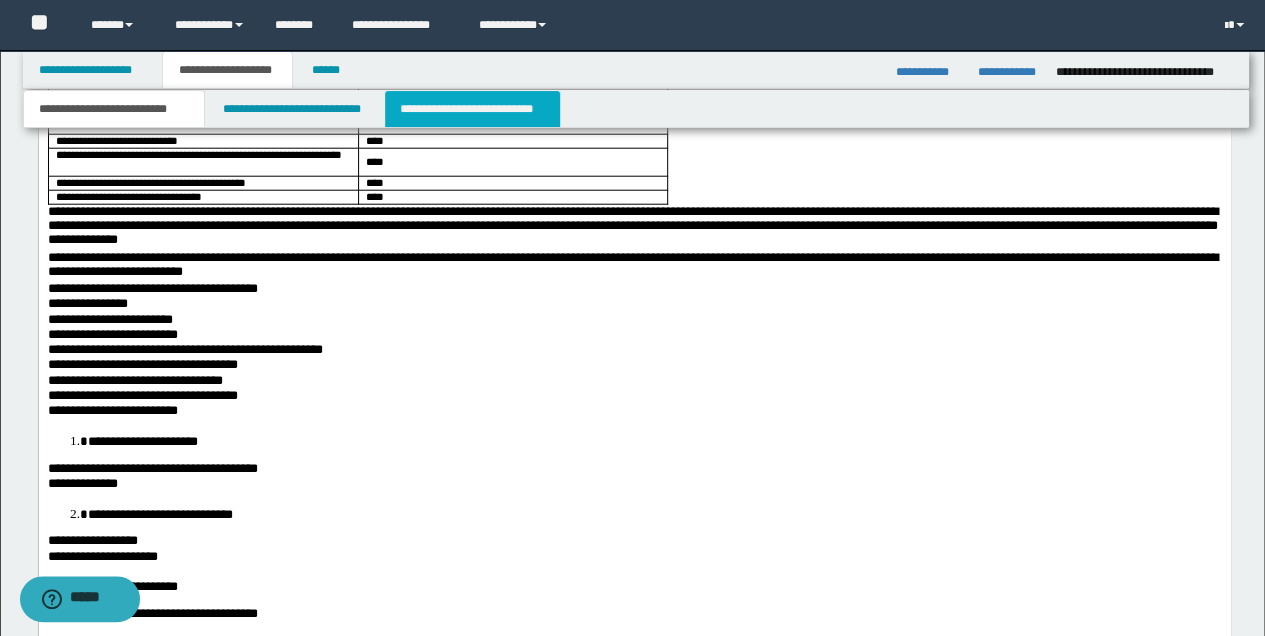 click on "**********" at bounding box center [472, 109] 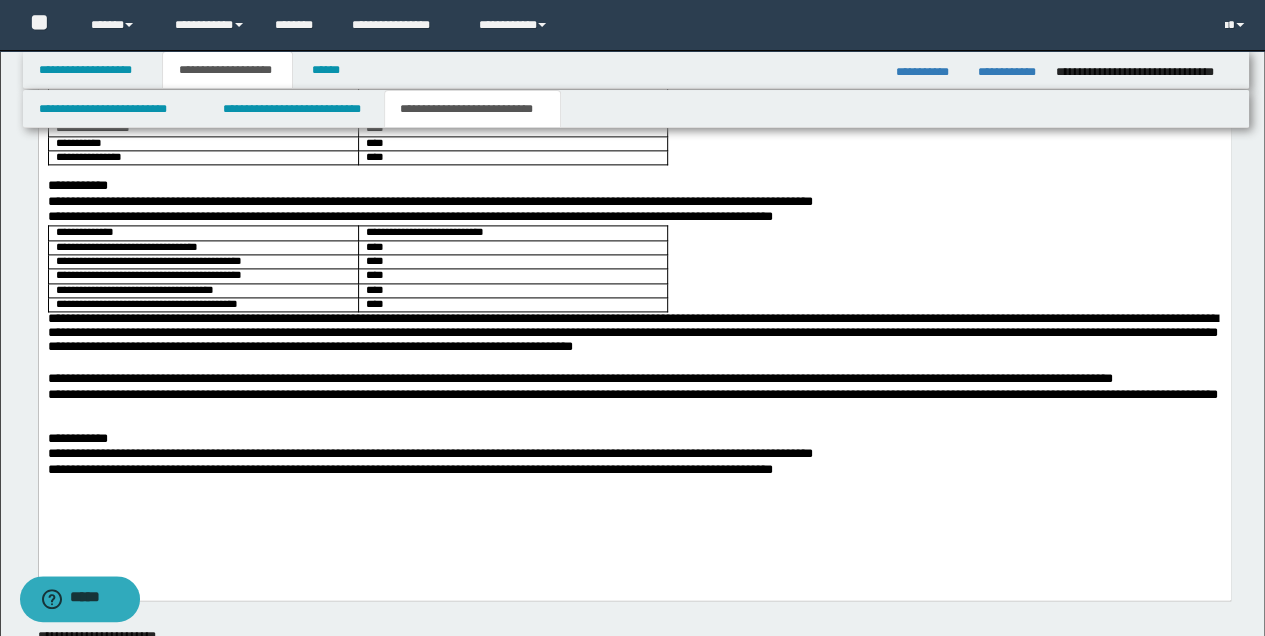 scroll, scrollTop: 1234, scrollLeft: 0, axis: vertical 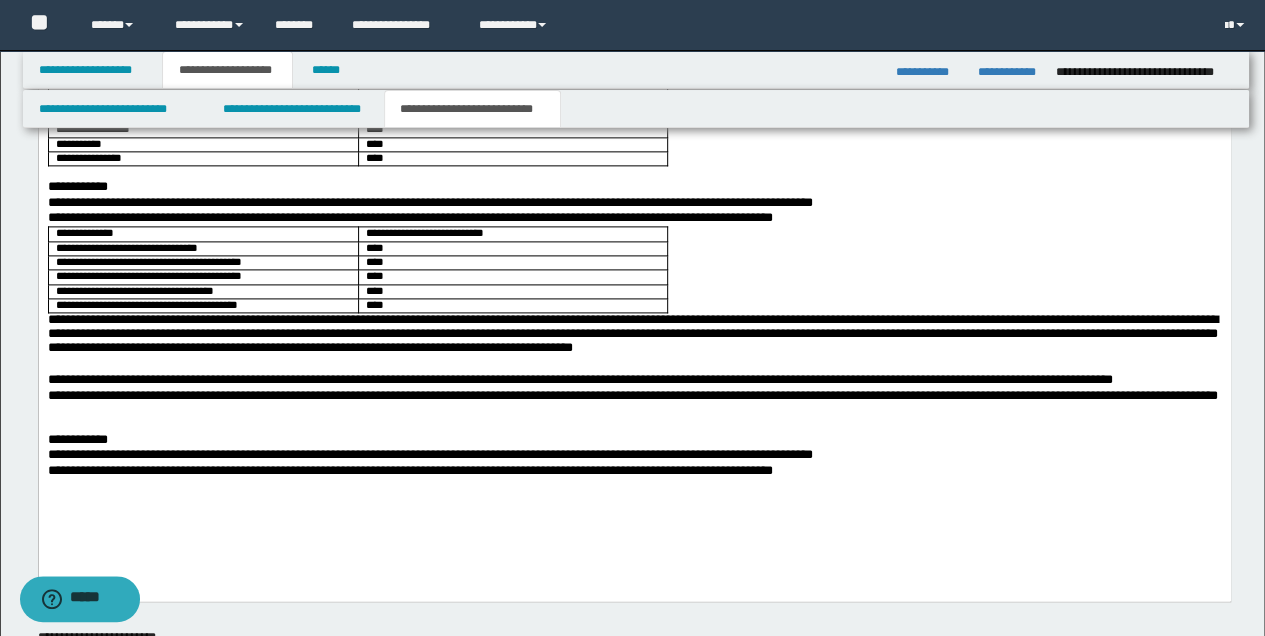 click on "**********" at bounding box center [634, 472] 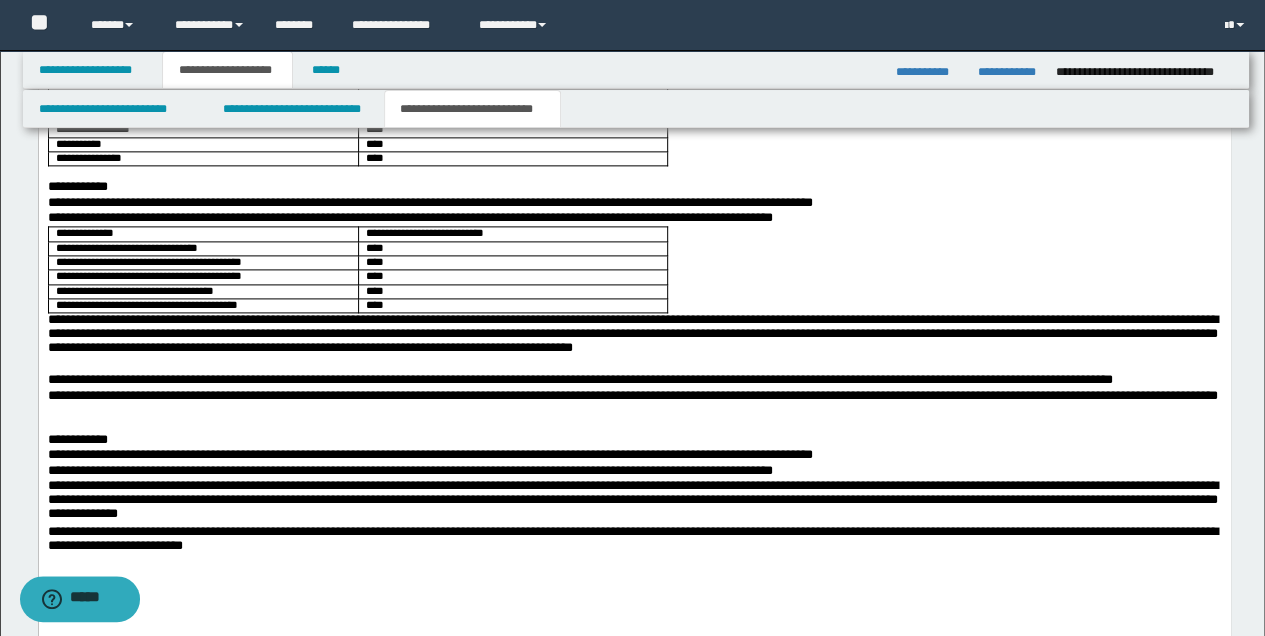 click on "**********" at bounding box center [634, 541] 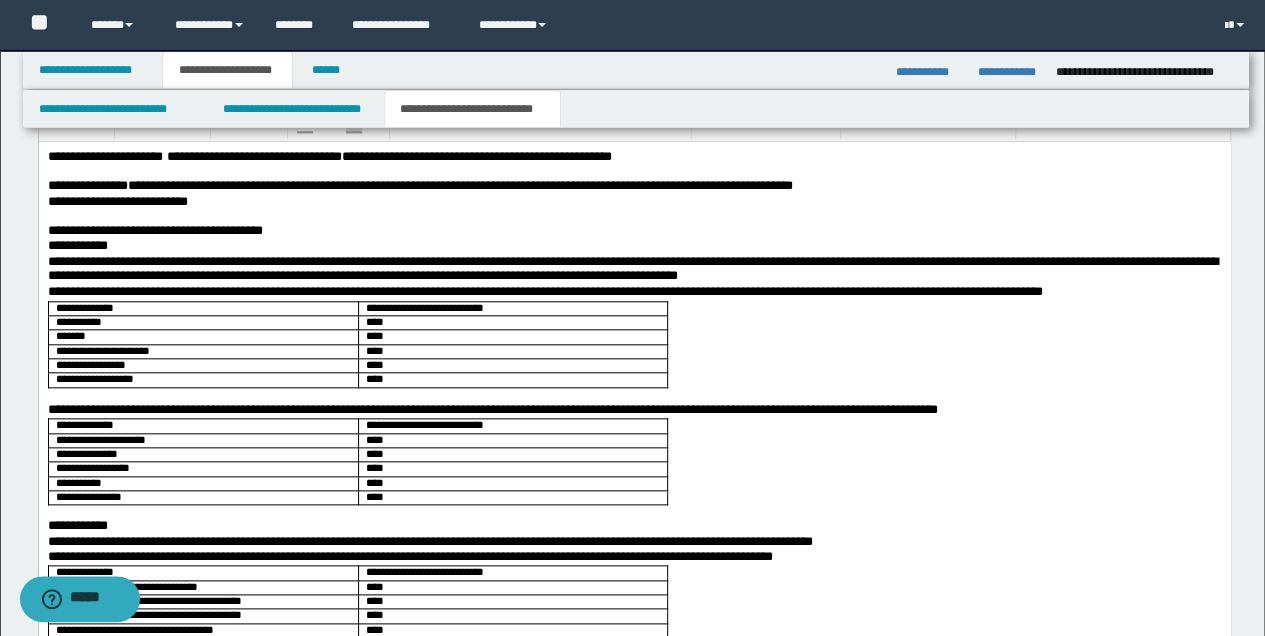 scroll, scrollTop: 900, scrollLeft: 0, axis: vertical 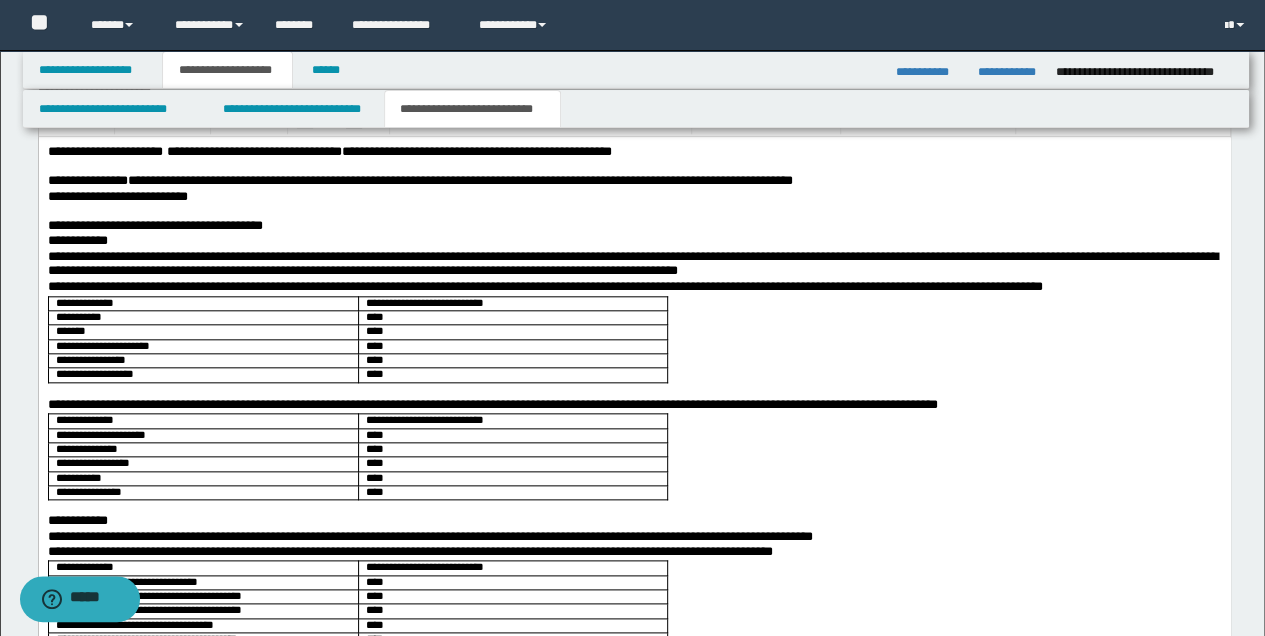 click on "**********" at bounding box center (634, 226) 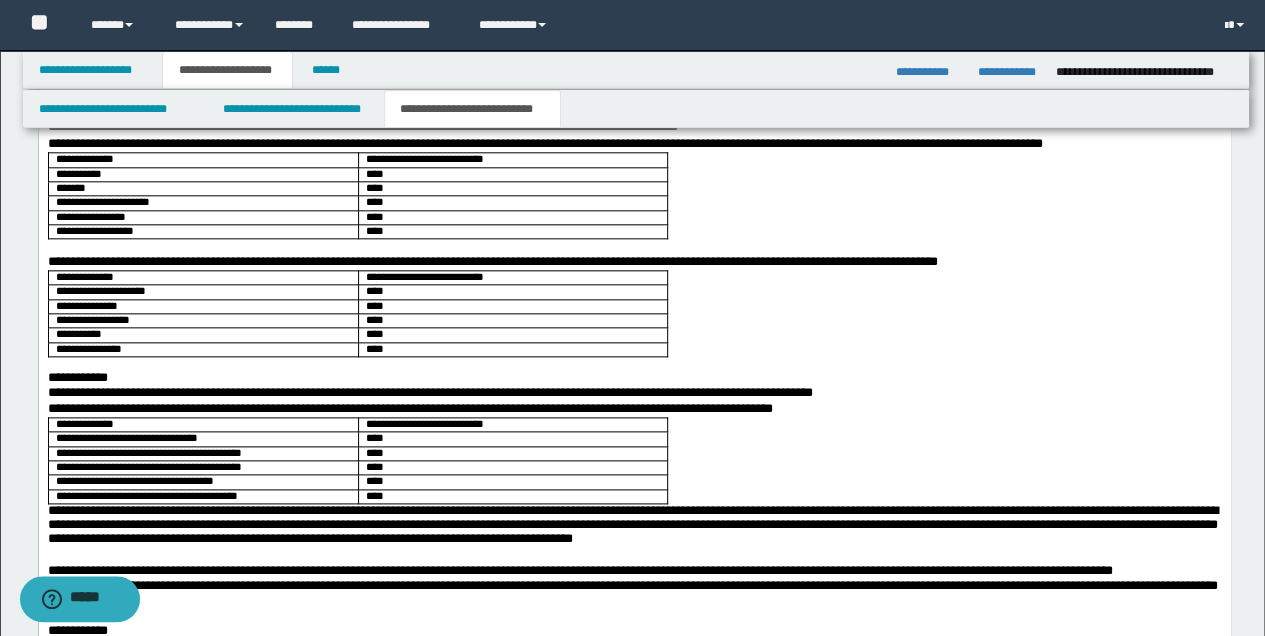 scroll, scrollTop: 1034, scrollLeft: 0, axis: vertical 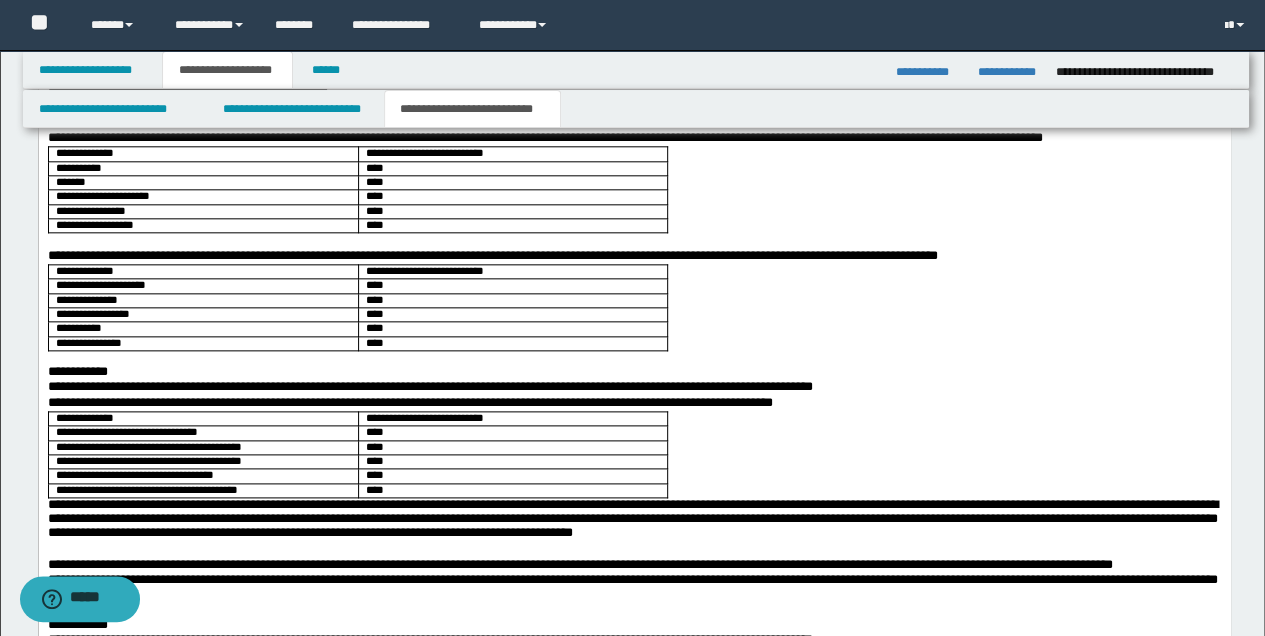 click on "**********" at bounding box center [634, 372] 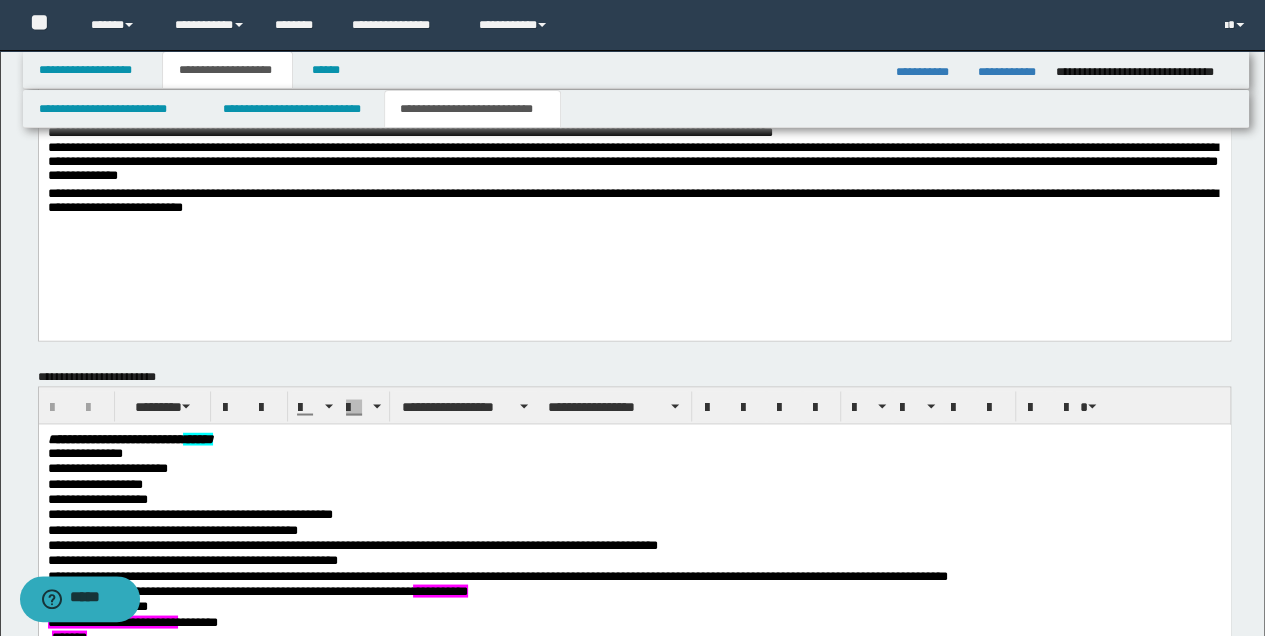 scroll, scrollTop: 1434, scrollLeft: 0, axis: vertical 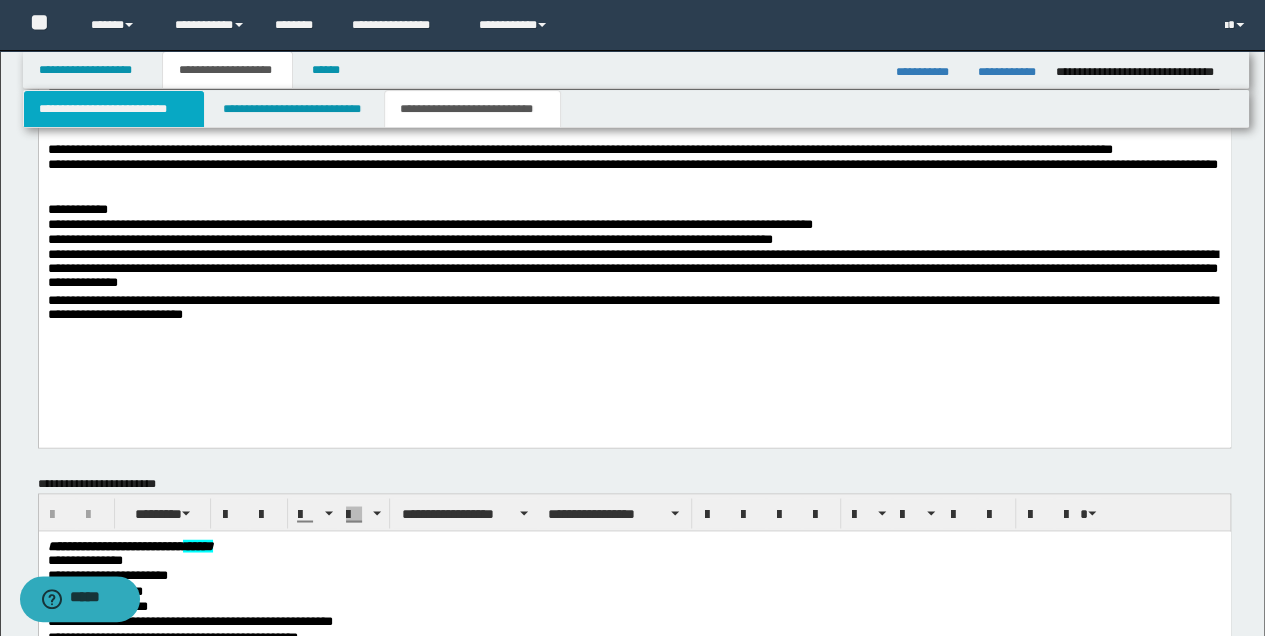 click on "**********" at bounding box center [114, 109] 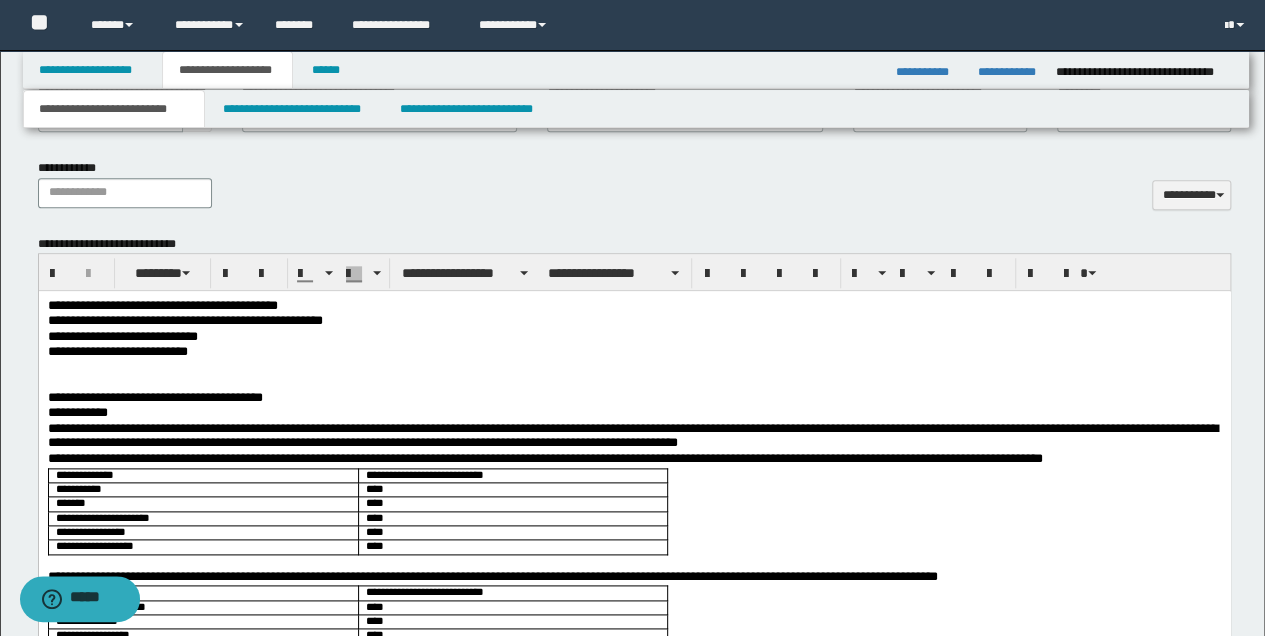 scroll, scrollTop: 967, scrollLeft: 0, axis: vertical 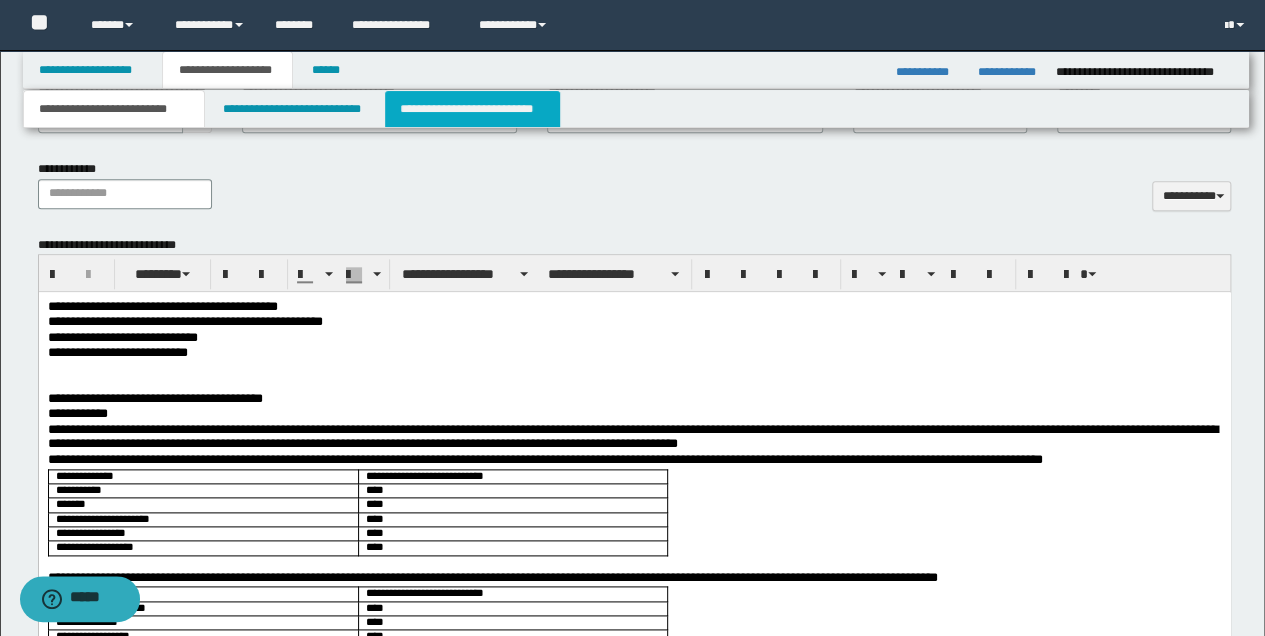 click on "**********" at bounding box center (472, 109) 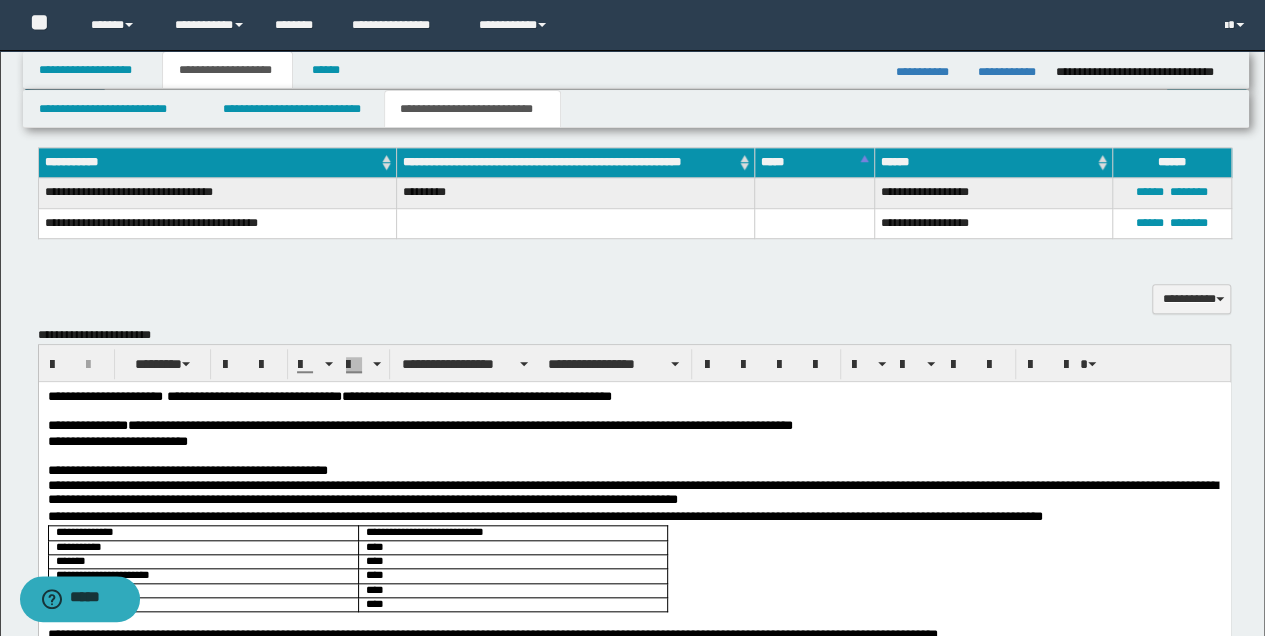 scroll, scrollTop: 567, scrollLeft: 0, axis: vertical 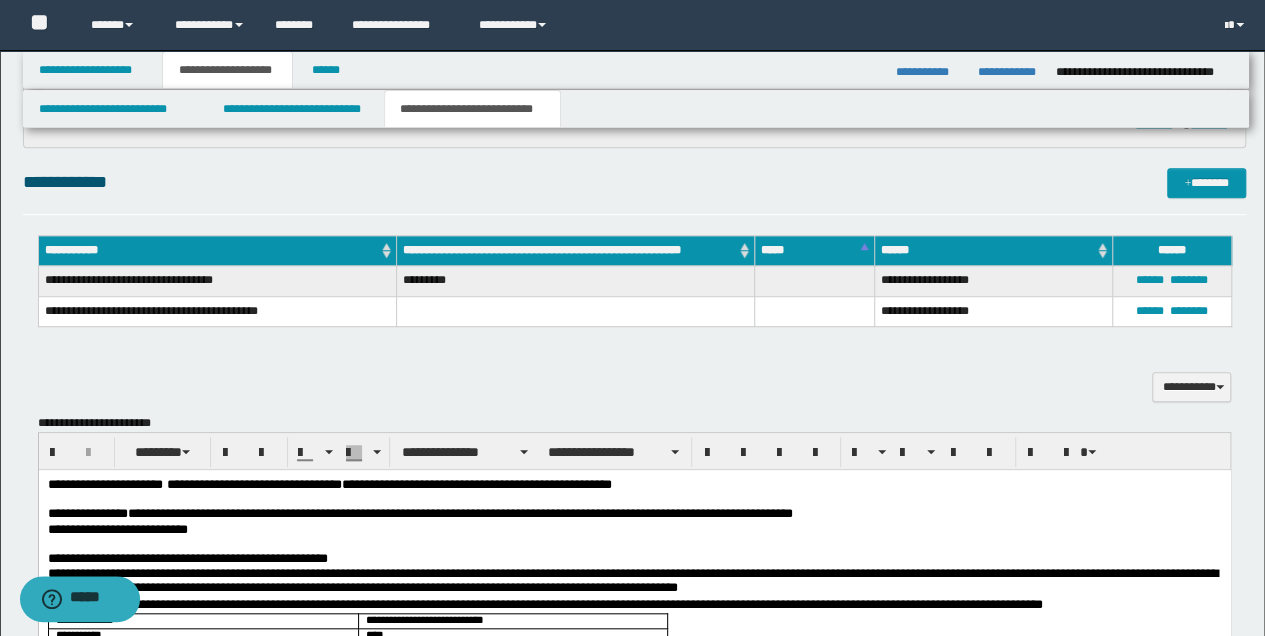 click on "**********" at bounding box center [634, 485] 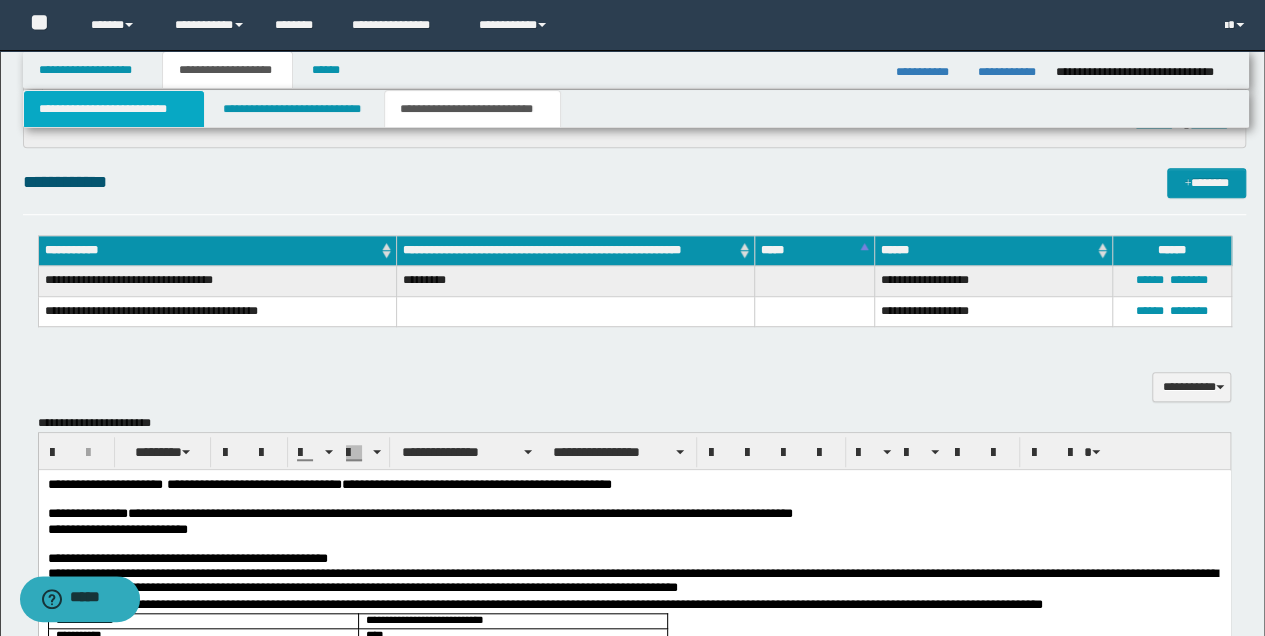 click on "**********" at bounding box center [114, 109] 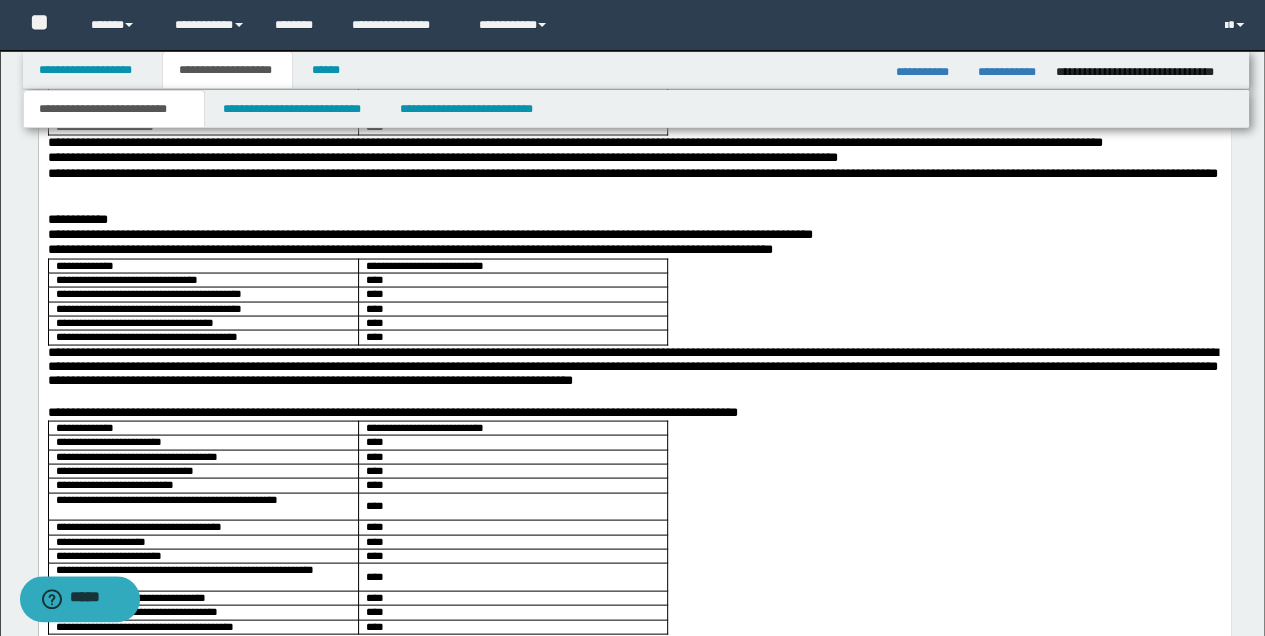 scroll, scrollTop: 1500, scrollLeft: 0, axis: vertical 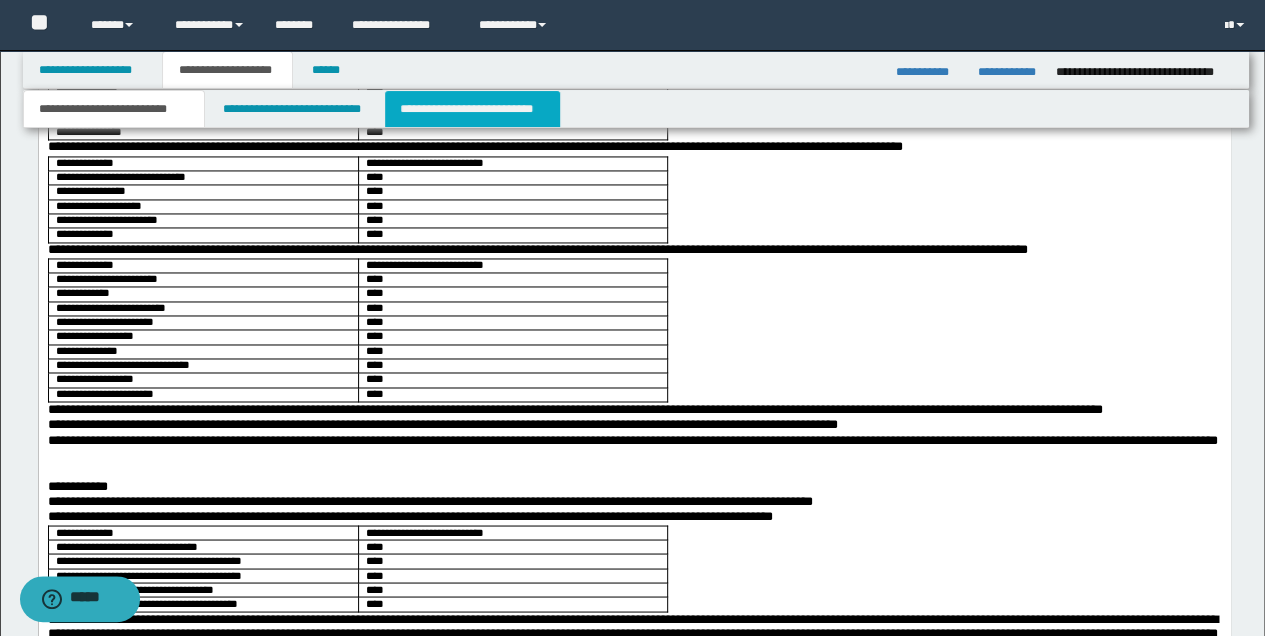 click on "**********" at bounding box center (472, 109) 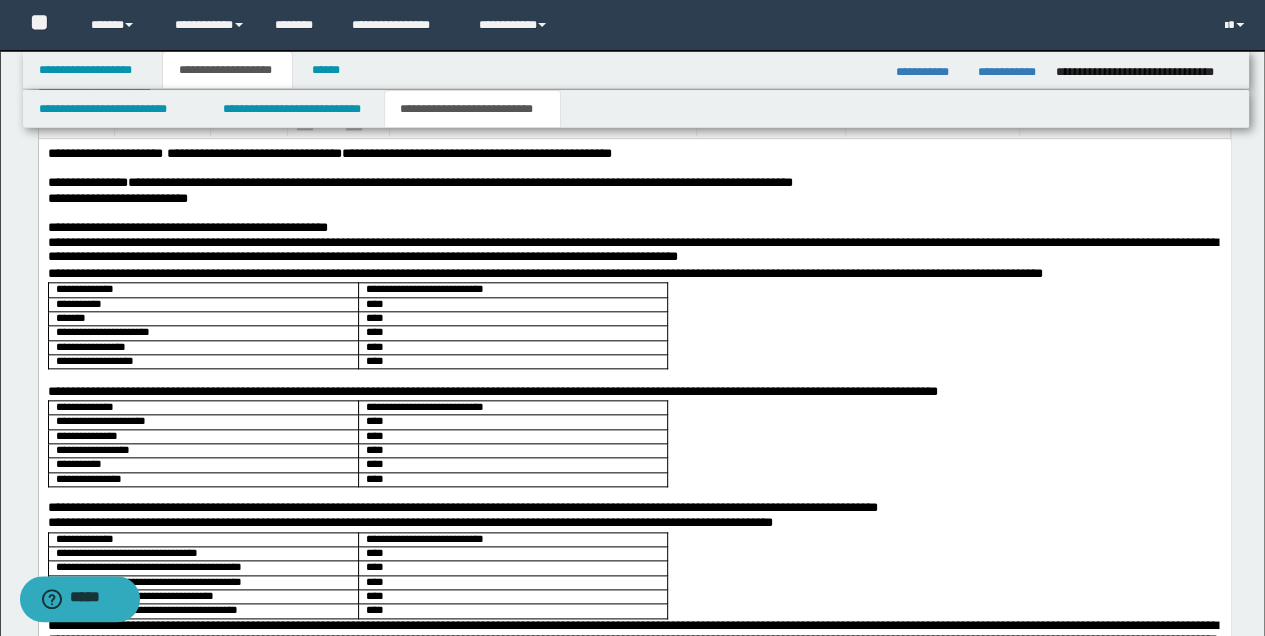 scroll, scrollTop: 834, scrollLeft: 0, axis: vertical 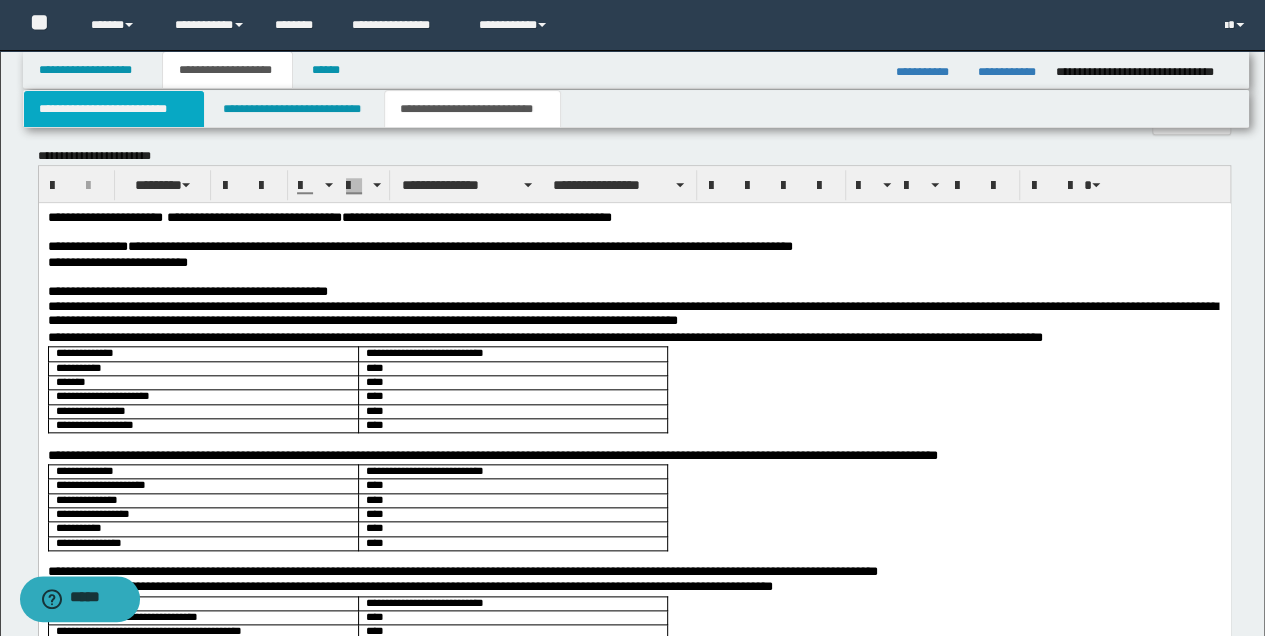 click on "**********" at bounding box center [114, 109] 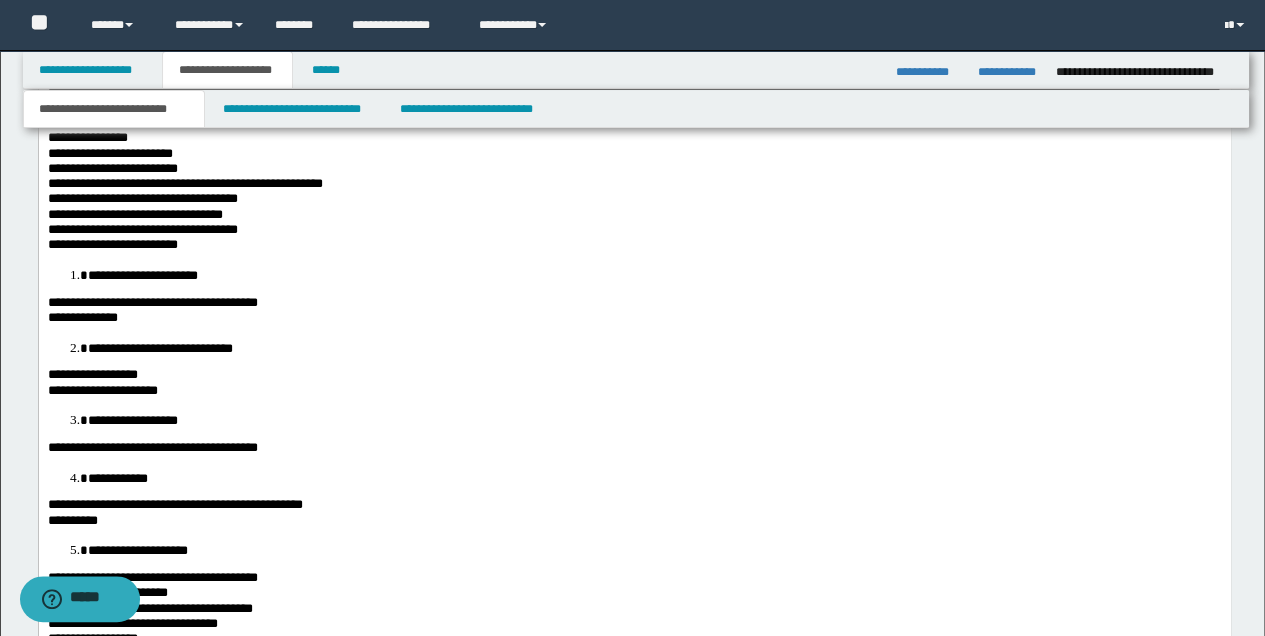 scroll, scrollTop: 2567, scrollLeft: 0, axis: vertical 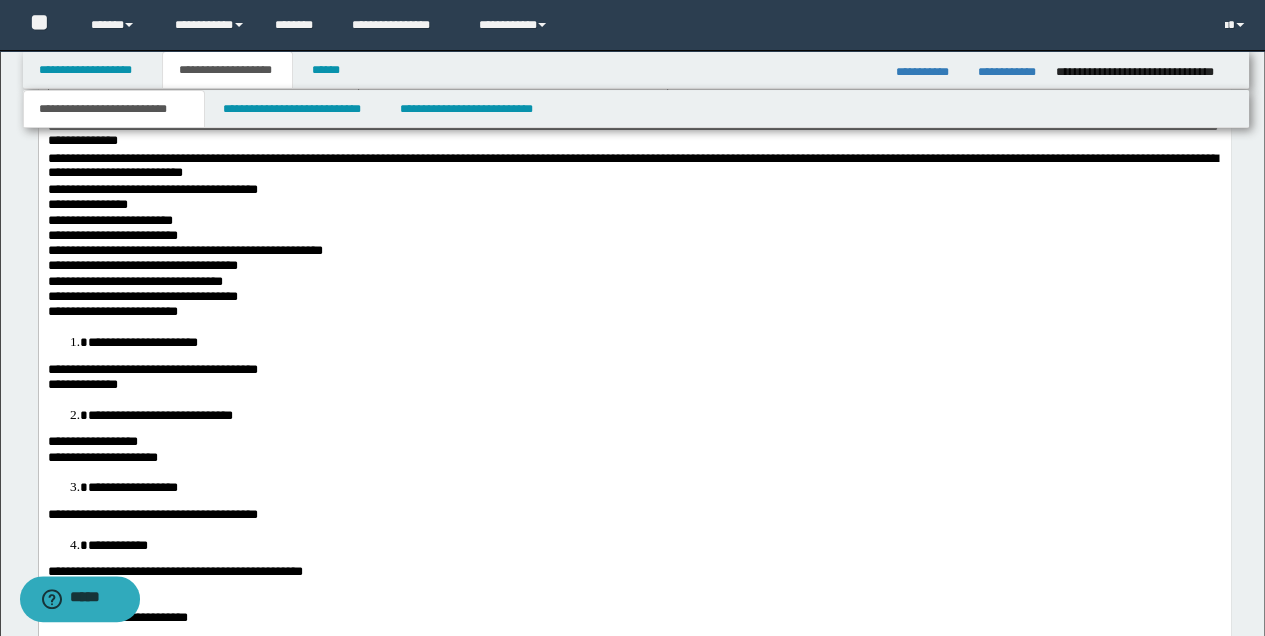 click on "**********" at bounding box center (634, 266) 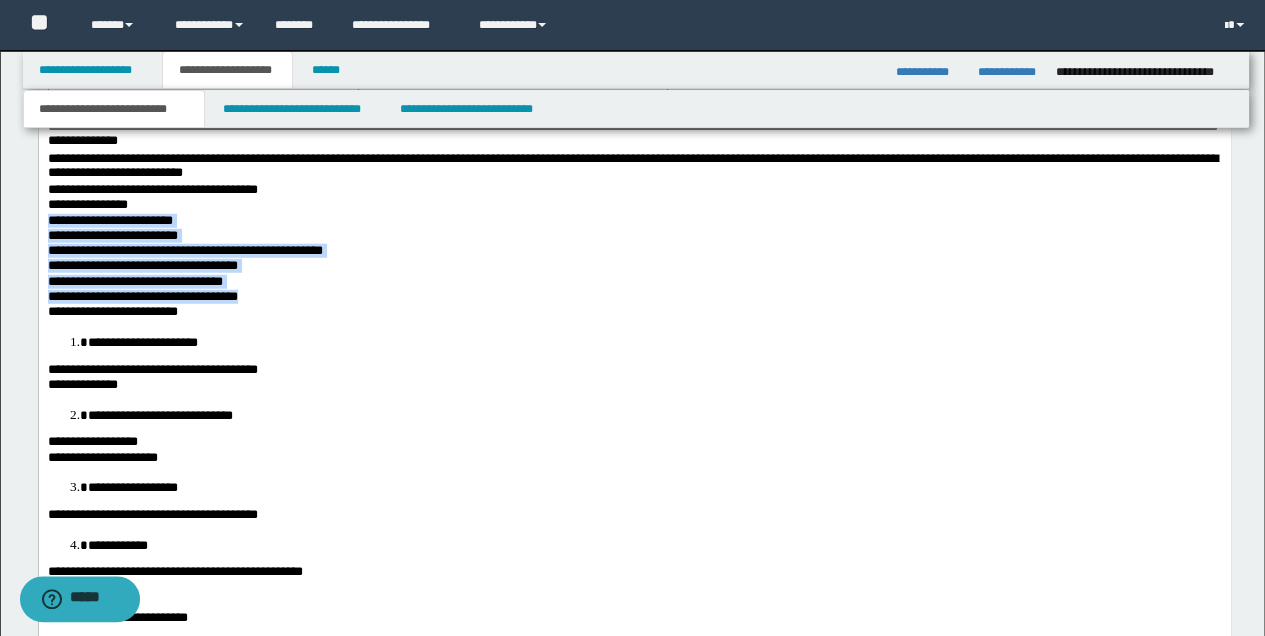 drag, startPoint x: 45, startPoint y: 245, endPoint x: 312, endPoint y: 318, distance: 276.79956 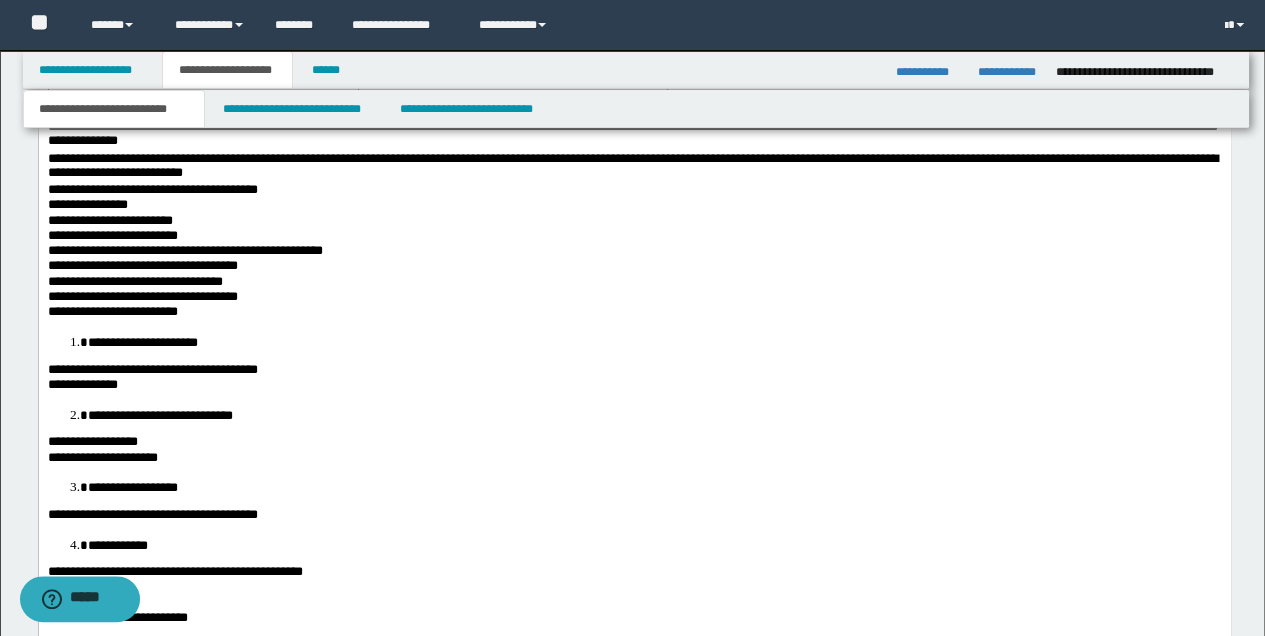 click on "**********" at bounding box center (634, 312) 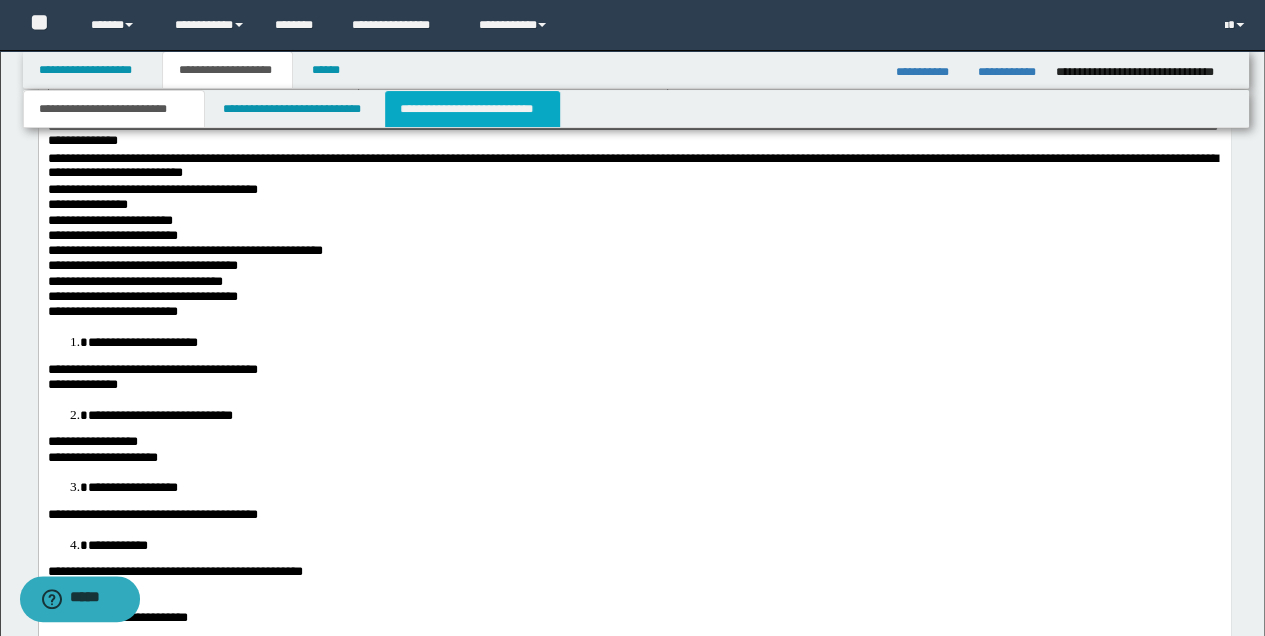 click on "**********" at bounding box center [472, 109] 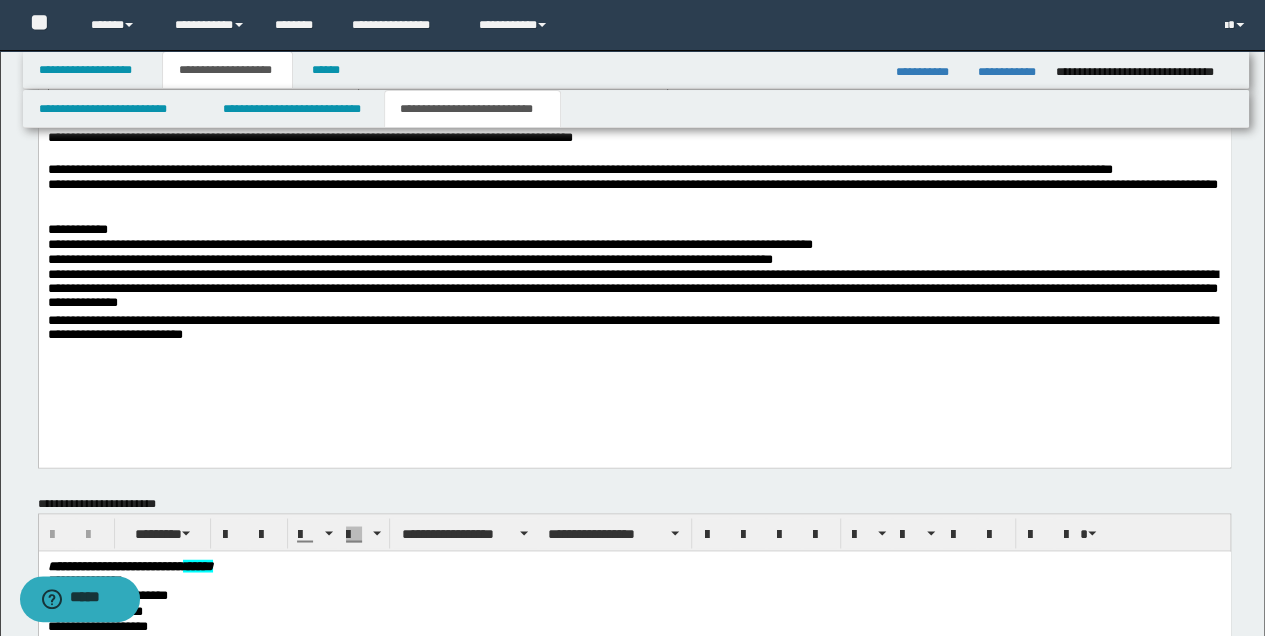 scroll, scrollTop: 1413, scrollLeft: 0, axis: vertical 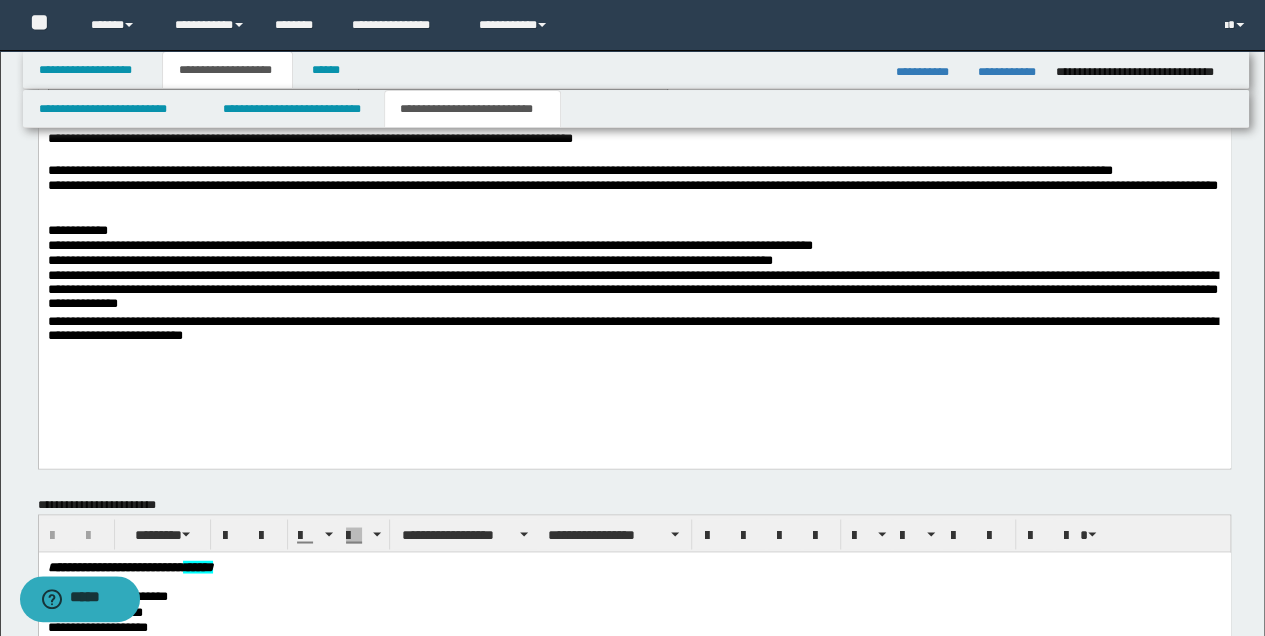 click on "**********" at bounding box center [634, 15] 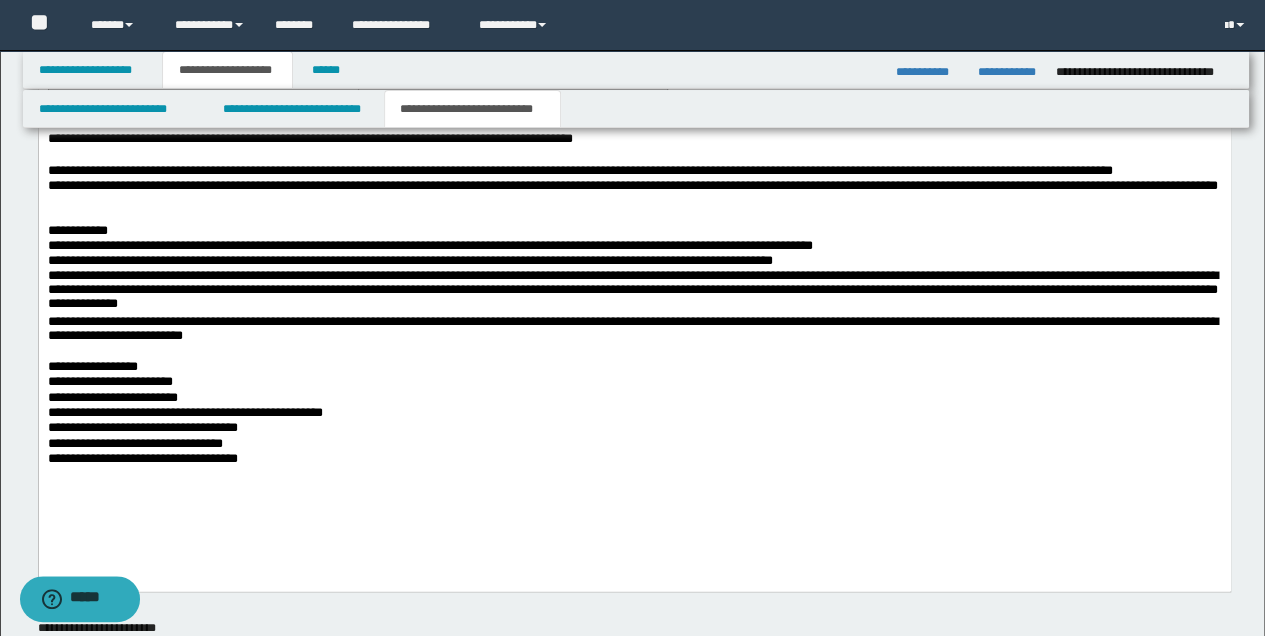 click on "**********" at bounding box center [634, 368] 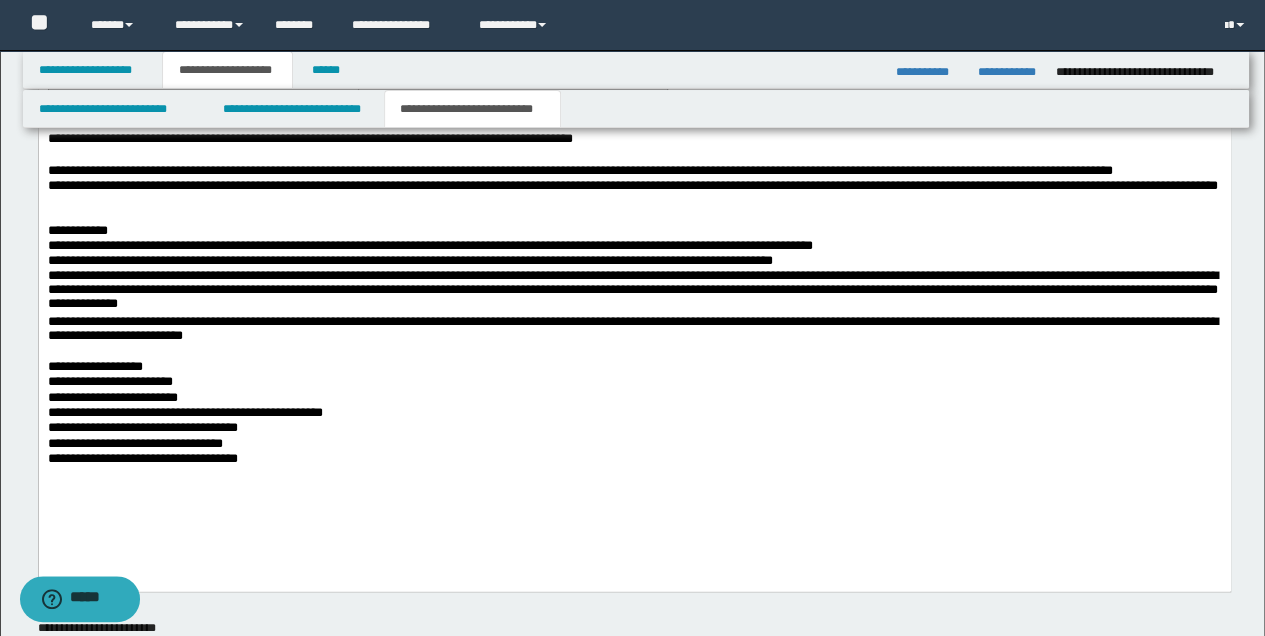 click on "**********" at bounding box center (634, 368) 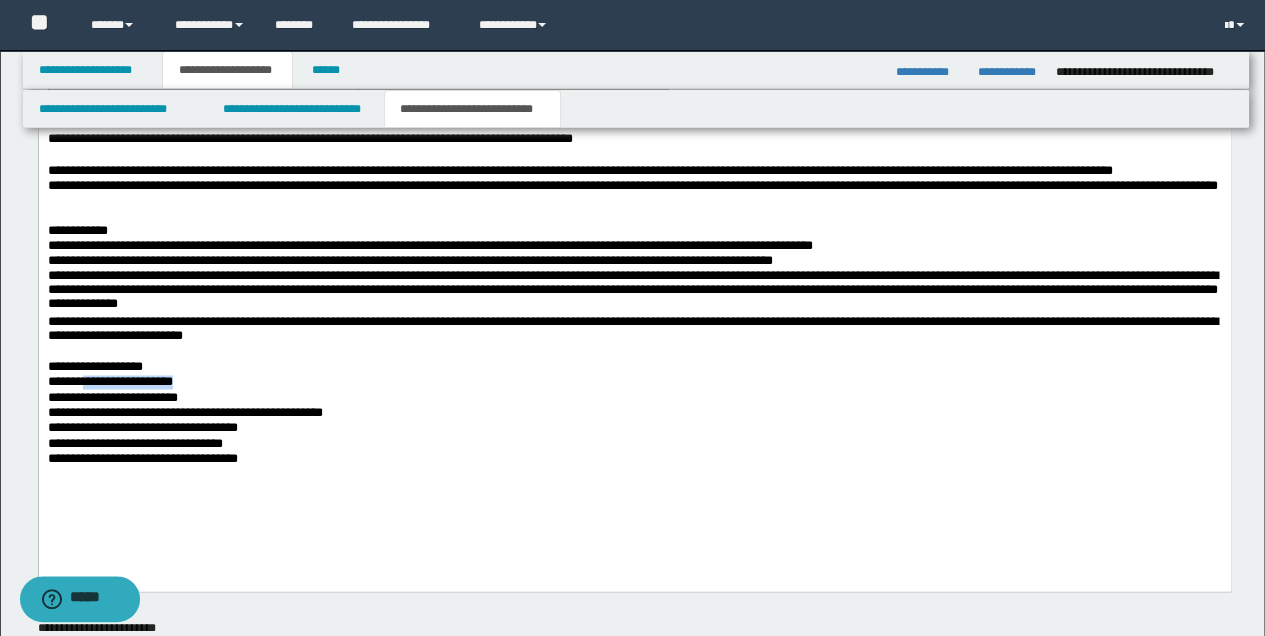 drag, startPoint x: 103, startPoint y: 401, endPoint x: 260, endPoint y: 394, distance: 157.15598 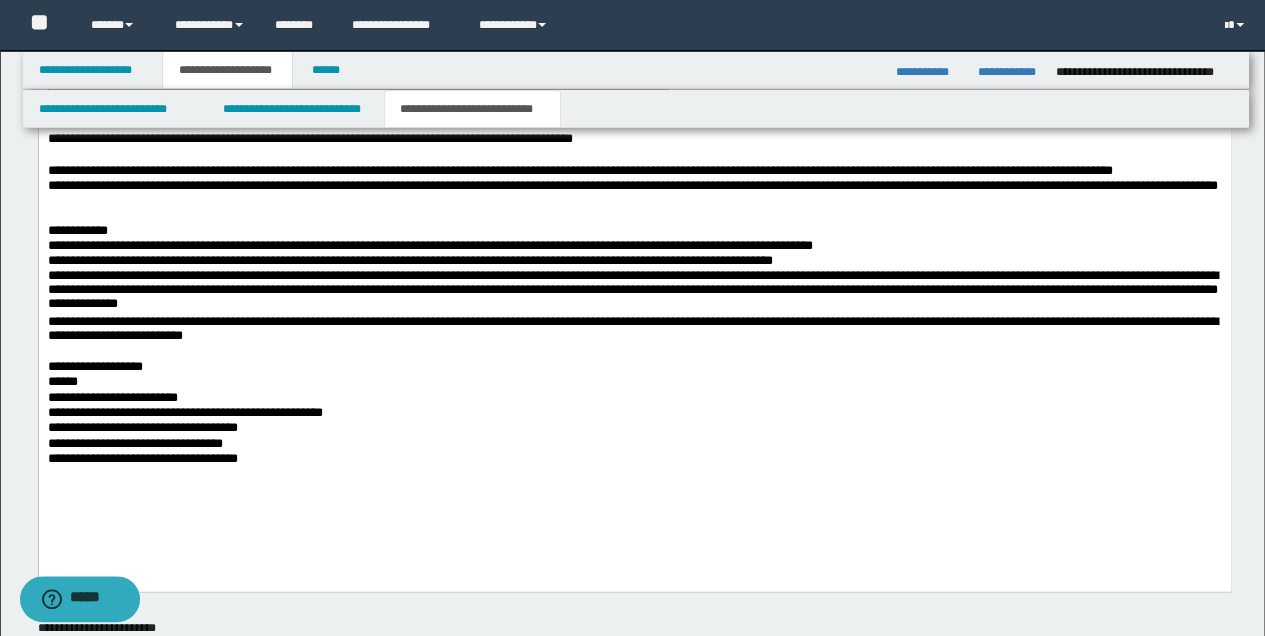 click on "**********" at bounding box center (634, 368) 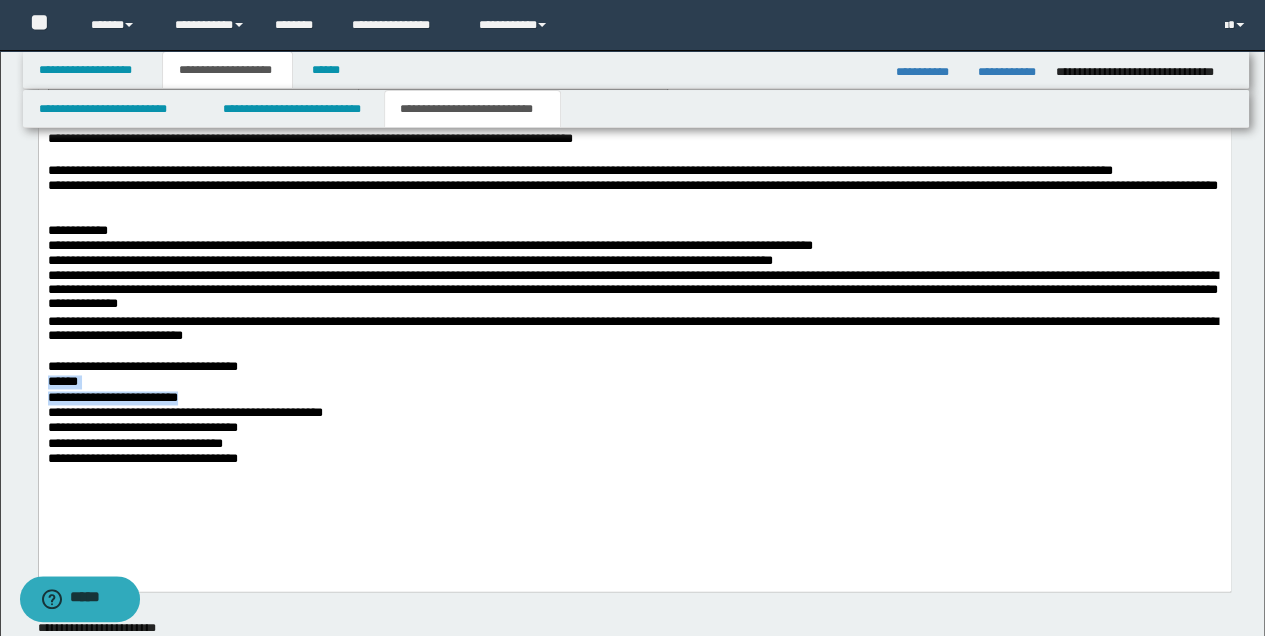 drag, startPoint x: 50, startPoint y: 399, endPoint x: 260, endPoint y: 408, distance: 210.19276 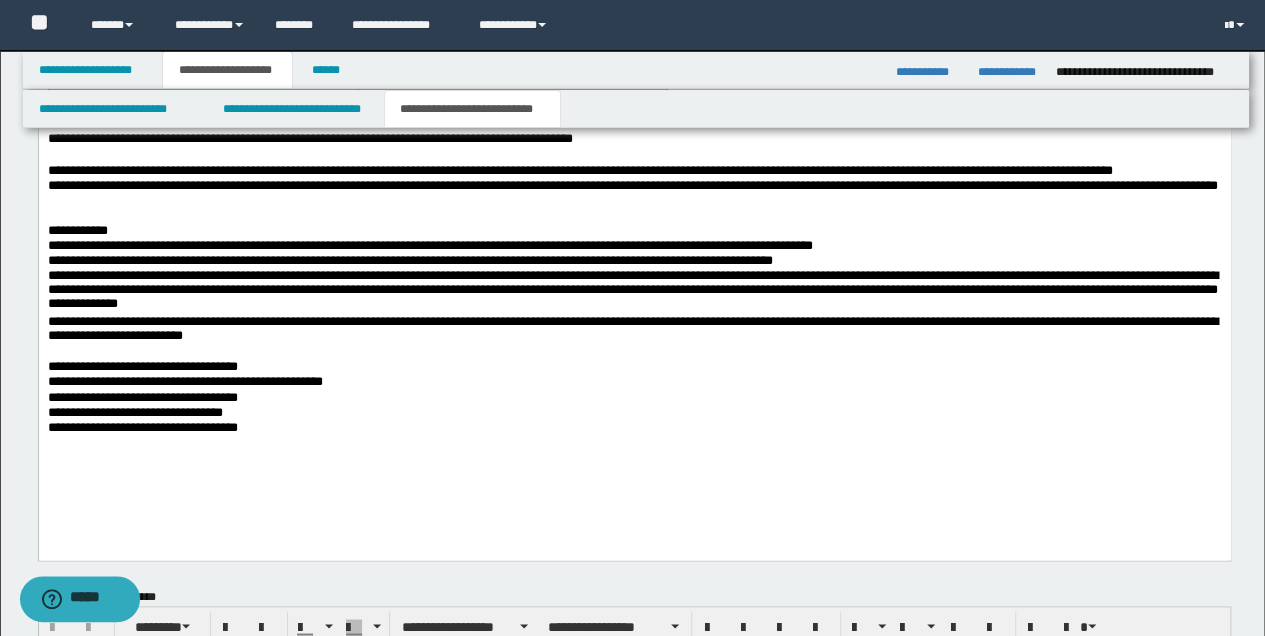 click on "**********" at bounding box center (634, 399) 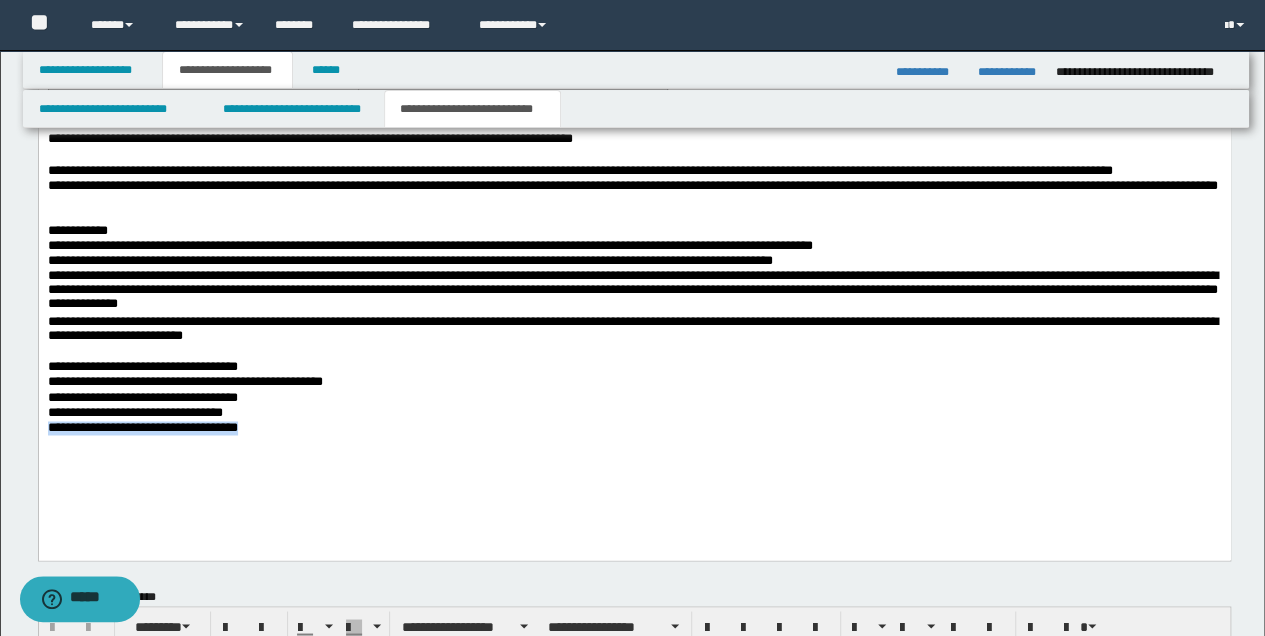 drag, startPoint x: 46, startPoint y: 445, endPoint x: 405, endPoint y: 448, distance: 359.01254 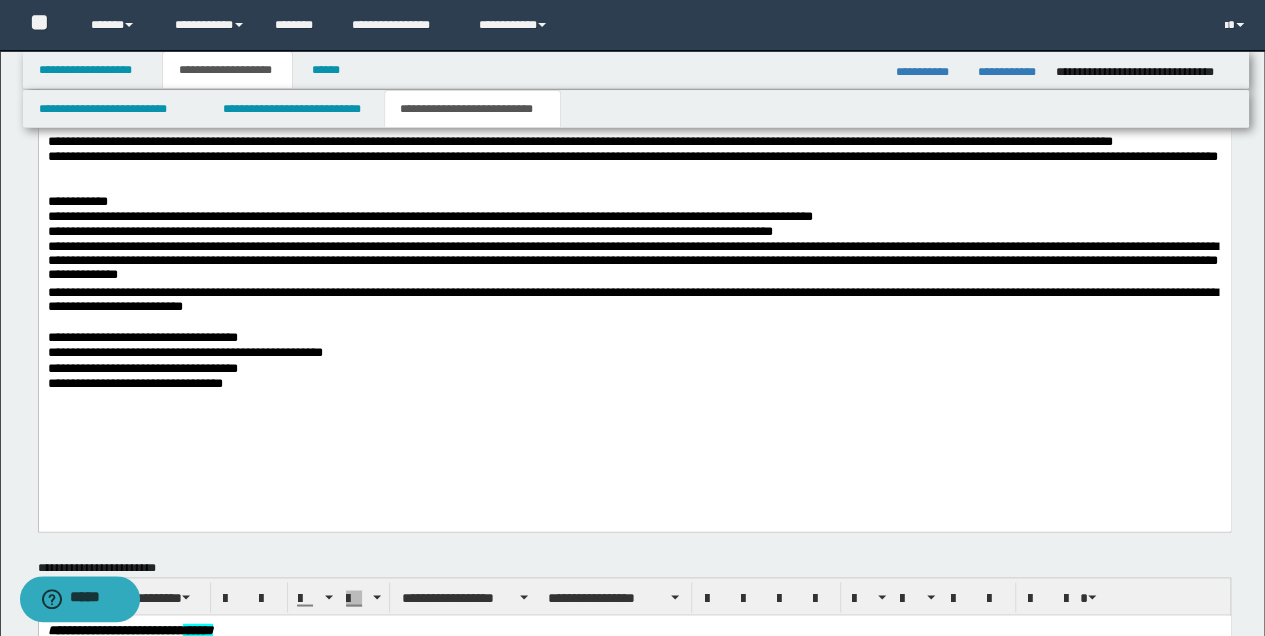 scroll, scrollTop: 1346, scrollLeft: 0, axis: vertical 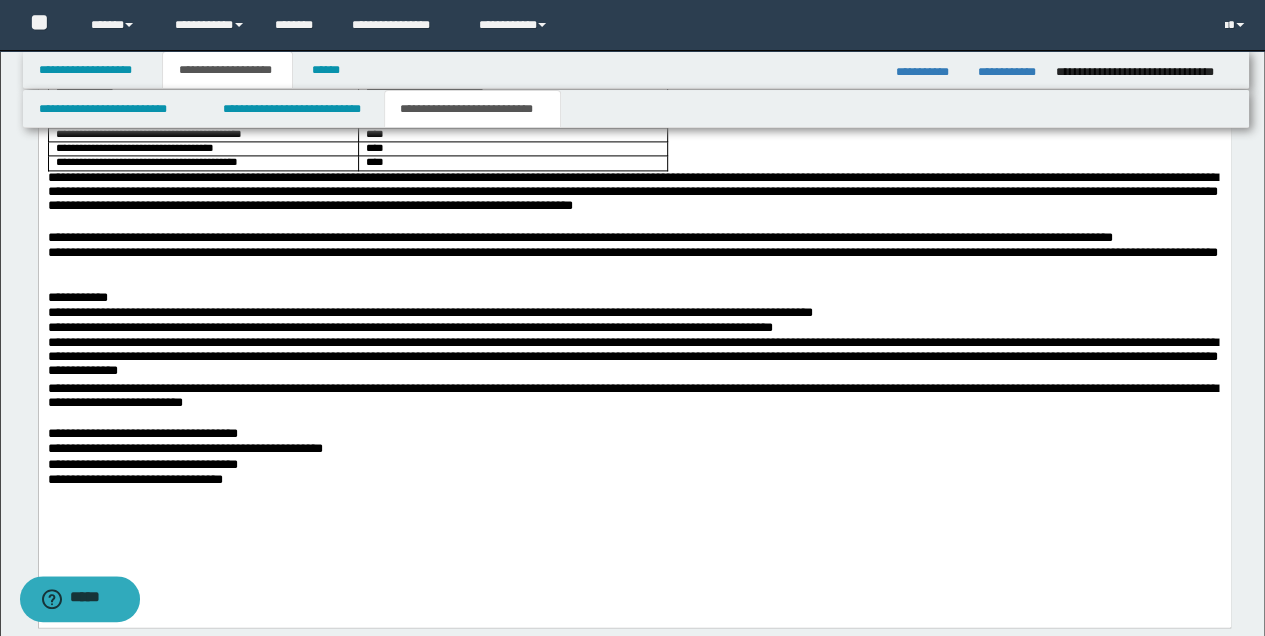 click at bounding box center (634, 496) 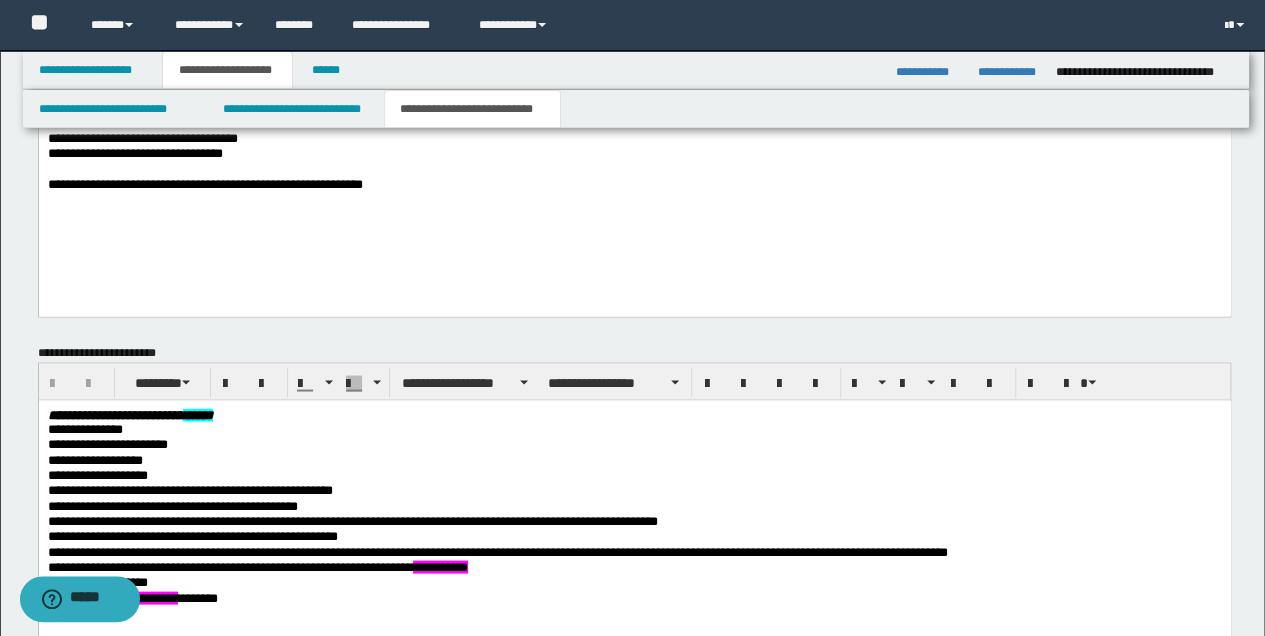 scroll, scrollTop: 1680, scrollLeft: 0, axis: vertical 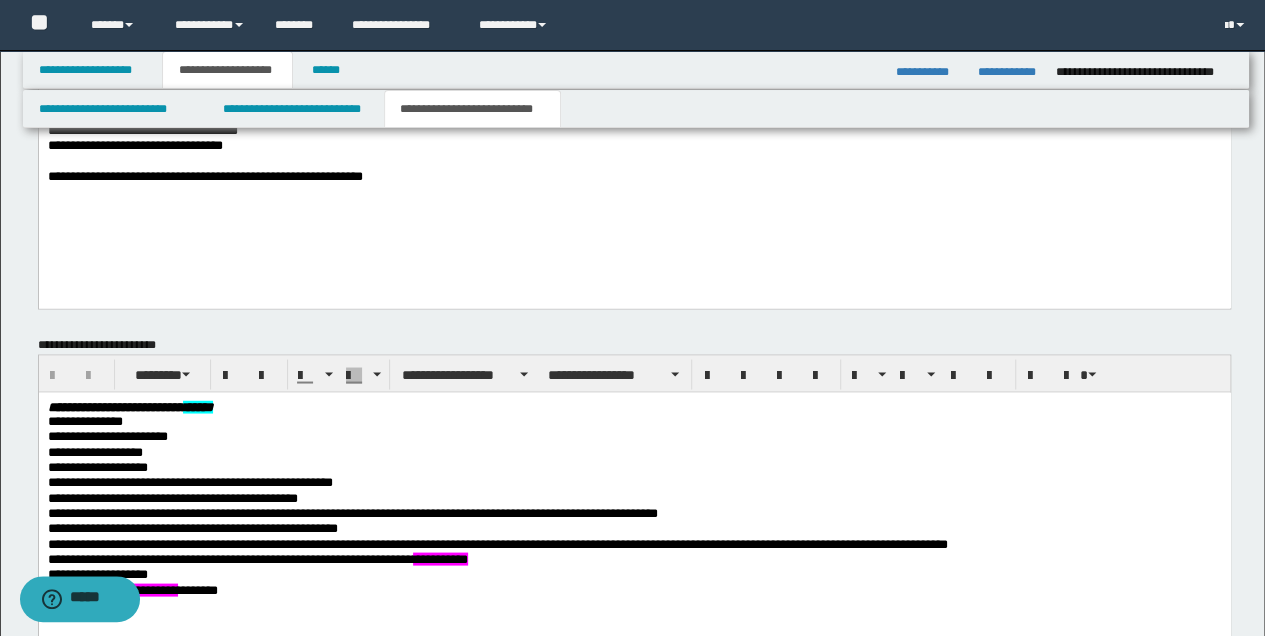 click on "**********" at bounding box center (634, -199) 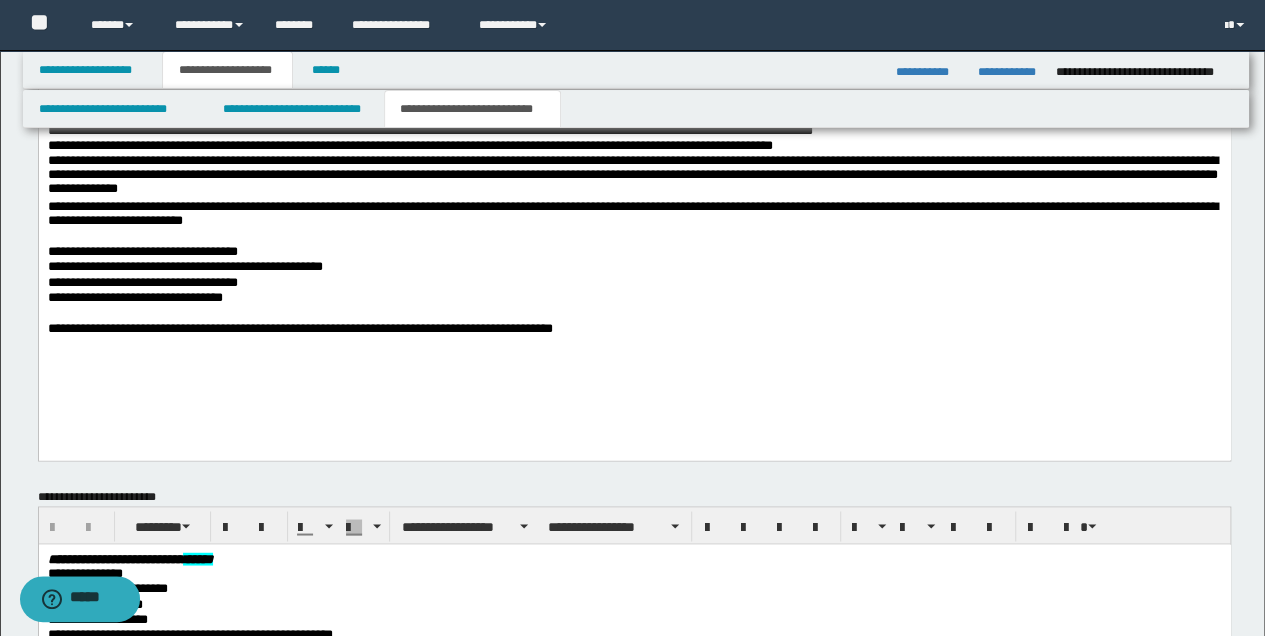 scroll, scrollTop: 1546, scrollLeft: 0, axis: vertical 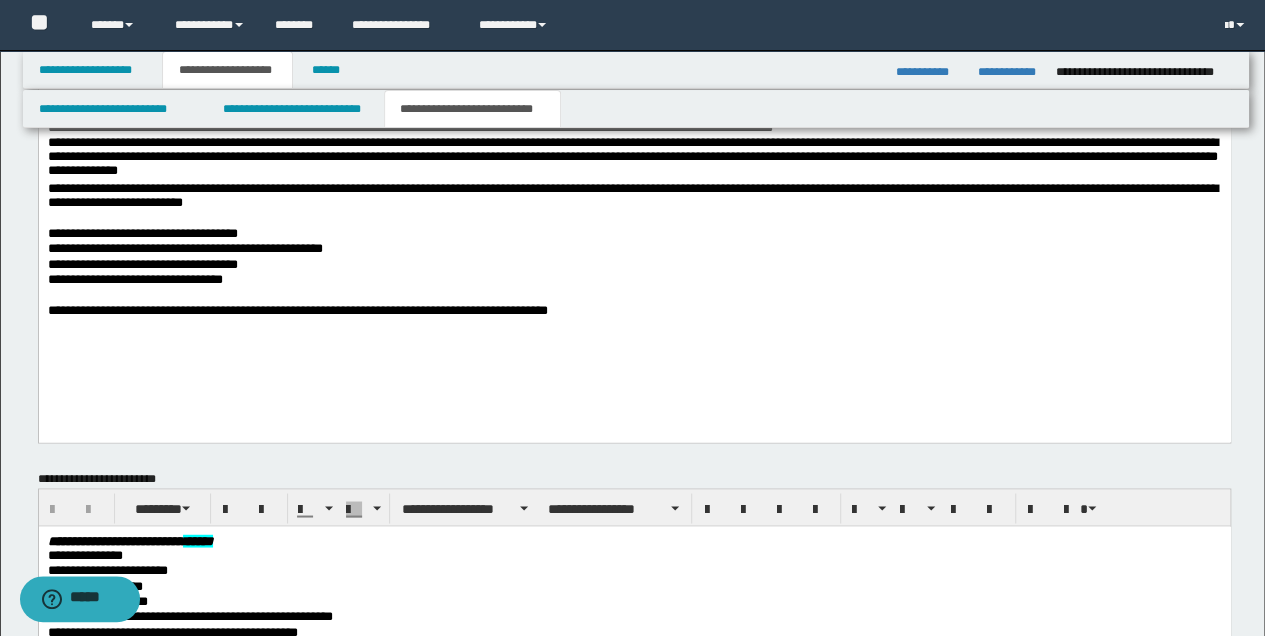 click on "**********" at bounding box center [634, 312] 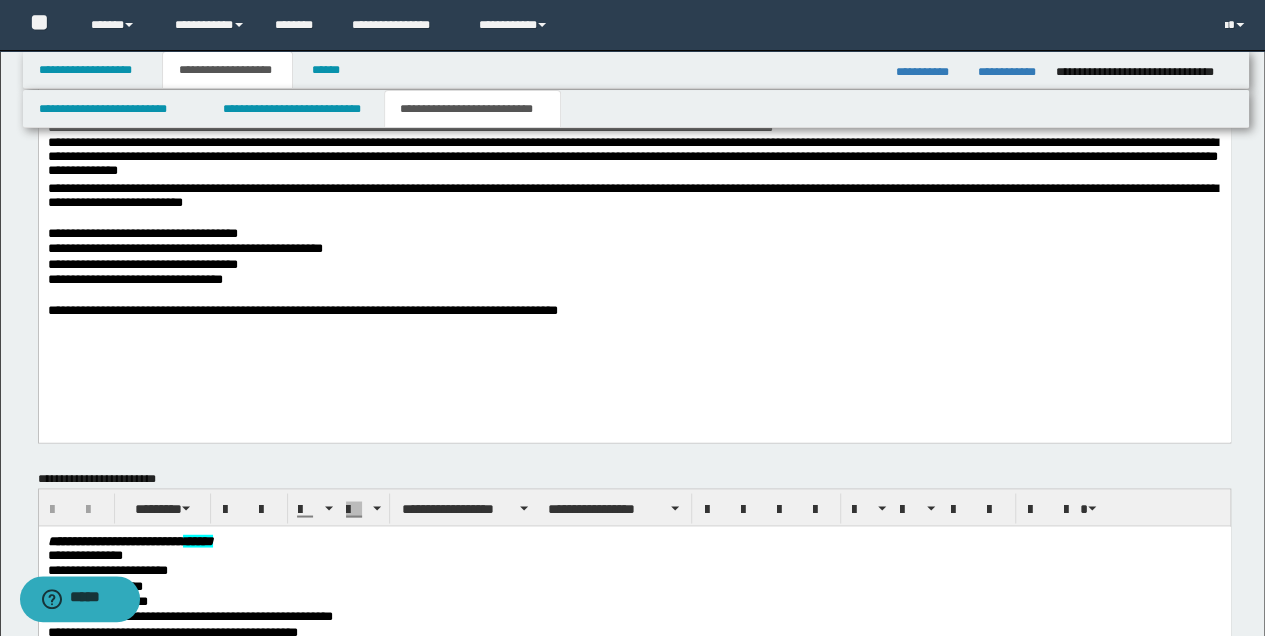click on "**********" at bounding box center (634, 312) 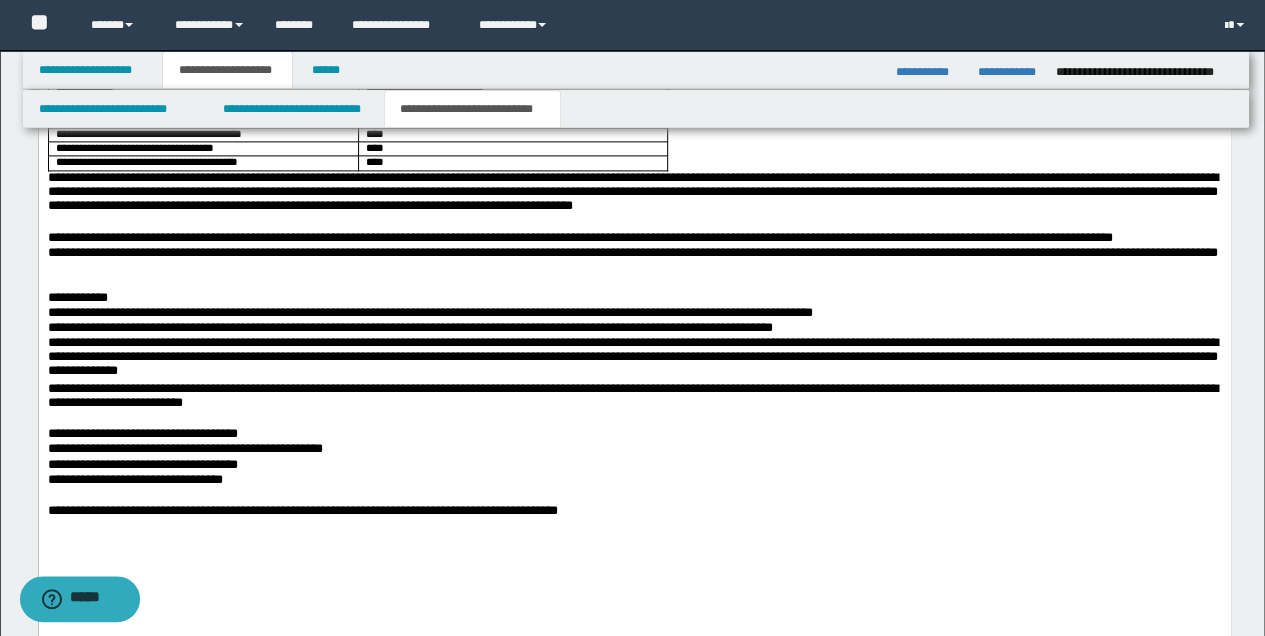 click on "**********" at bounding box center [634, 512] 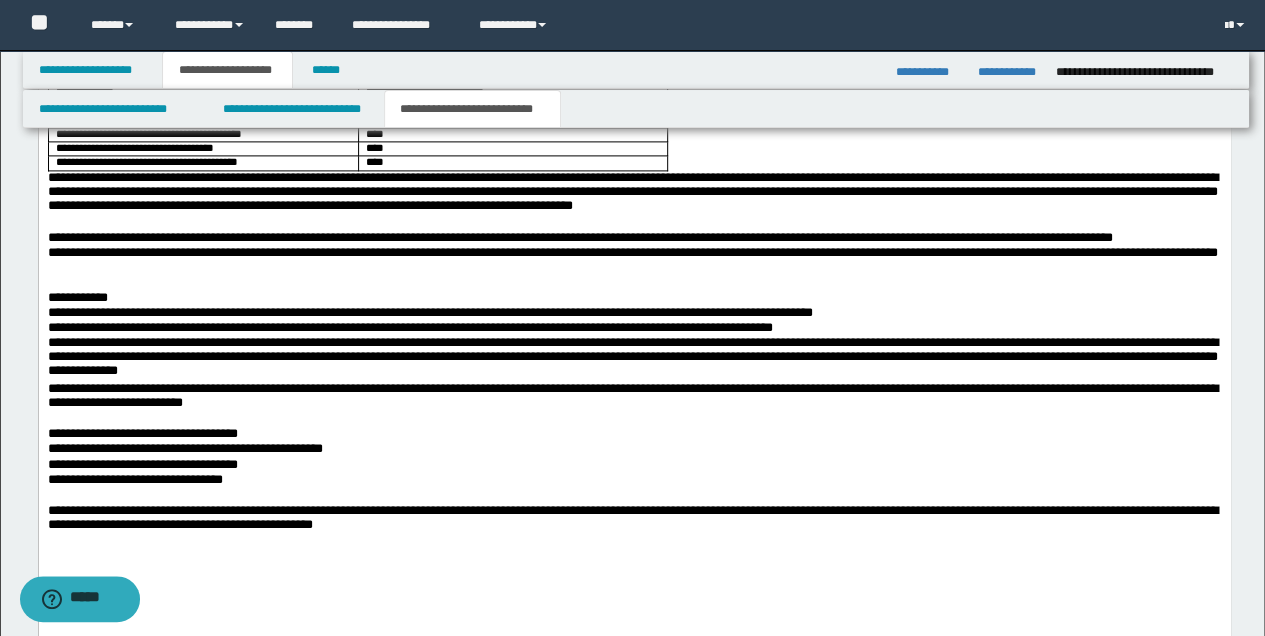 drag, startPoint x: 1084, startPoint y: 525, endPoint x: 997, endPoint y: 539, distance: 88.11924 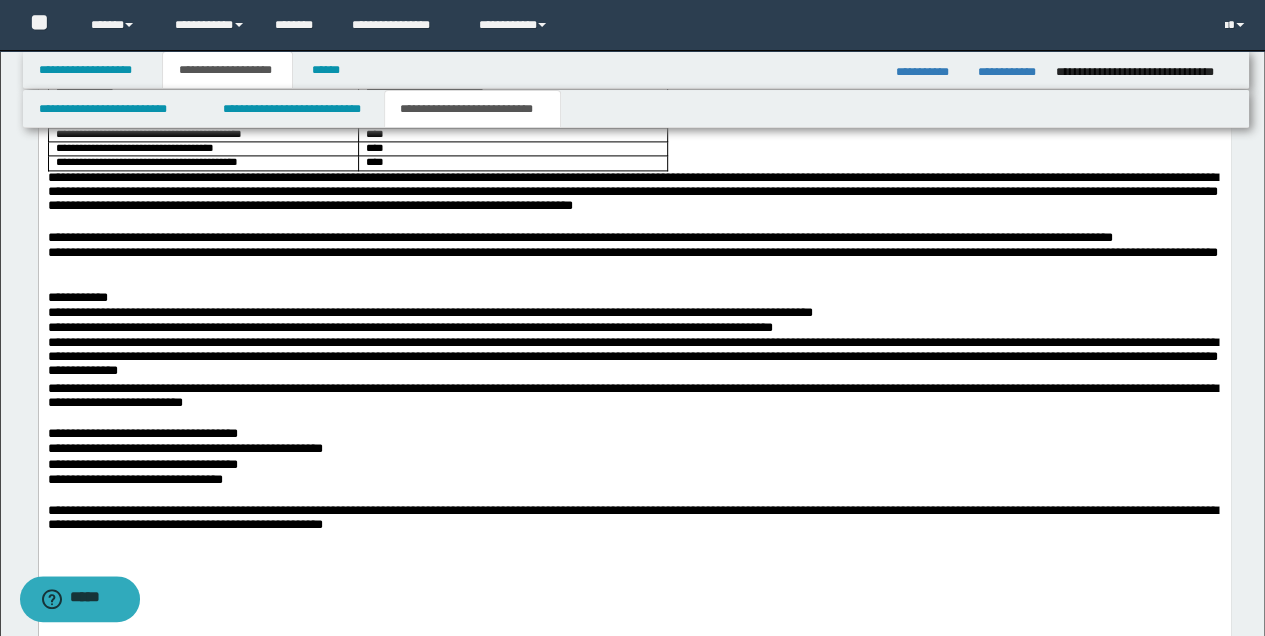 click on "**********" at bounding box center [634, 520] 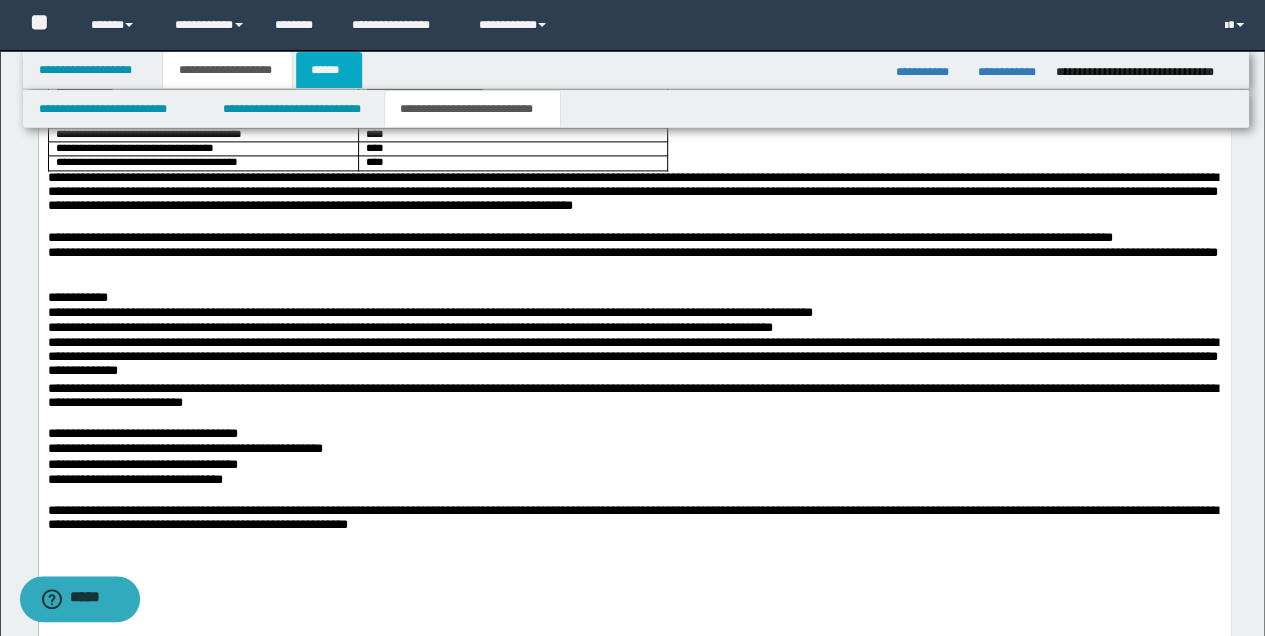 click on "******" at bounding box center (329, 70) 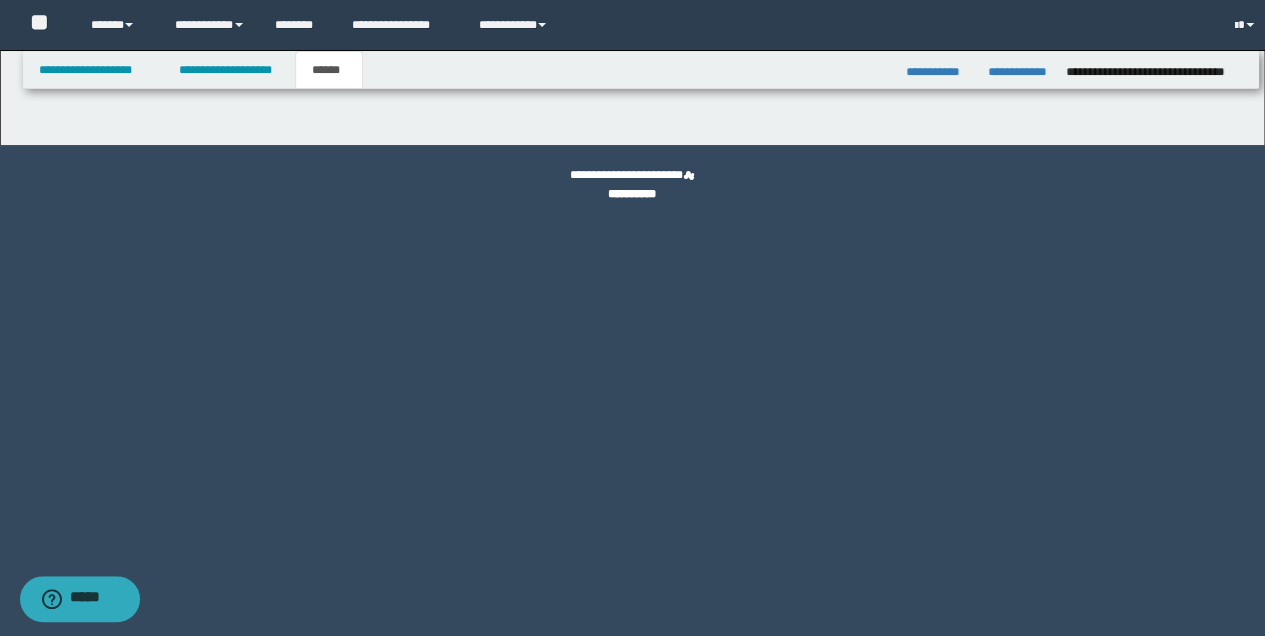 scroll, scrollTop: 0, scrollLeft: 0, axis: both 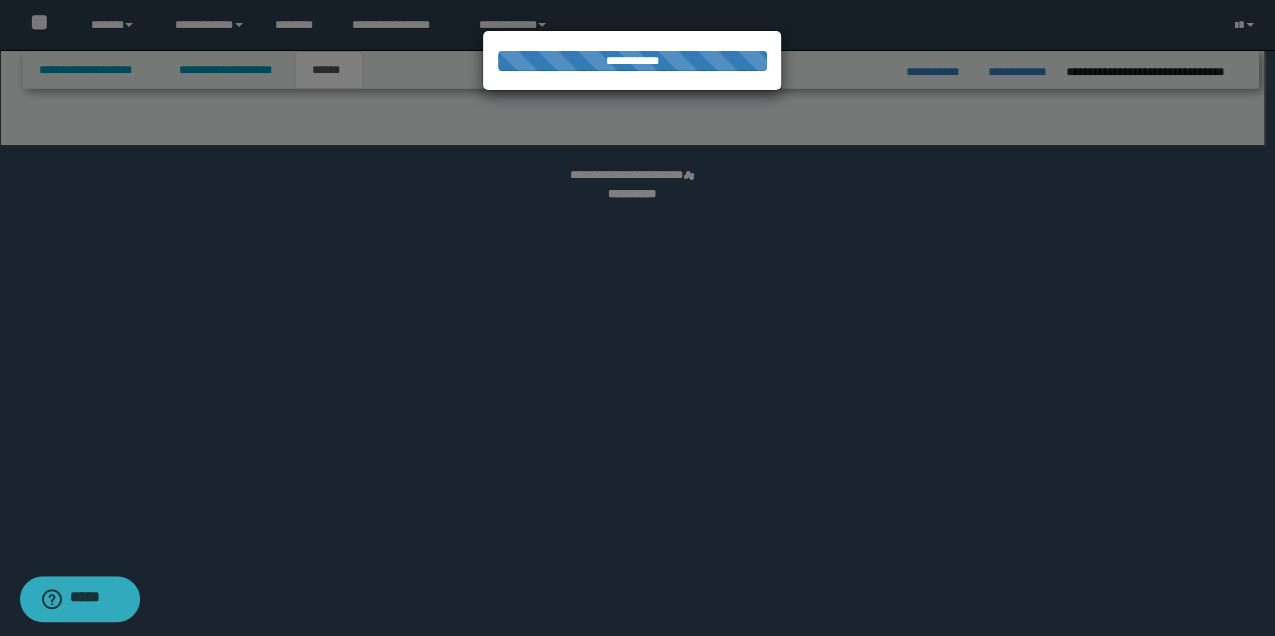 select on "*" 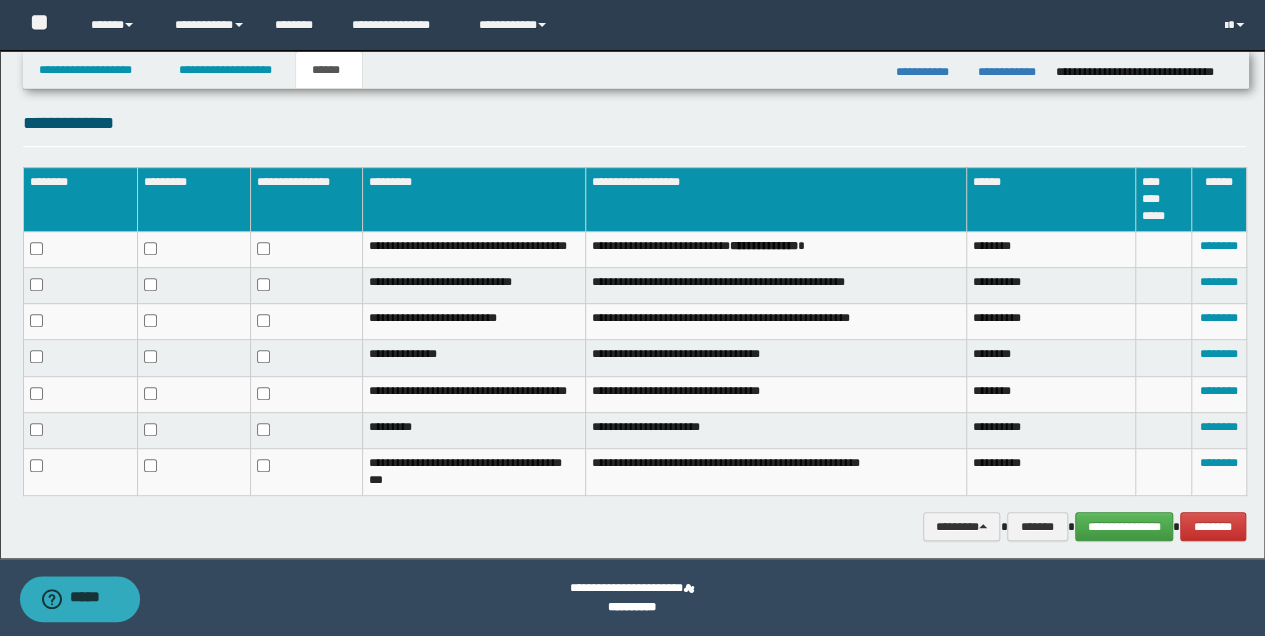 scroll, scrollTop: 412, scrollLeft: 0, axis: vertical 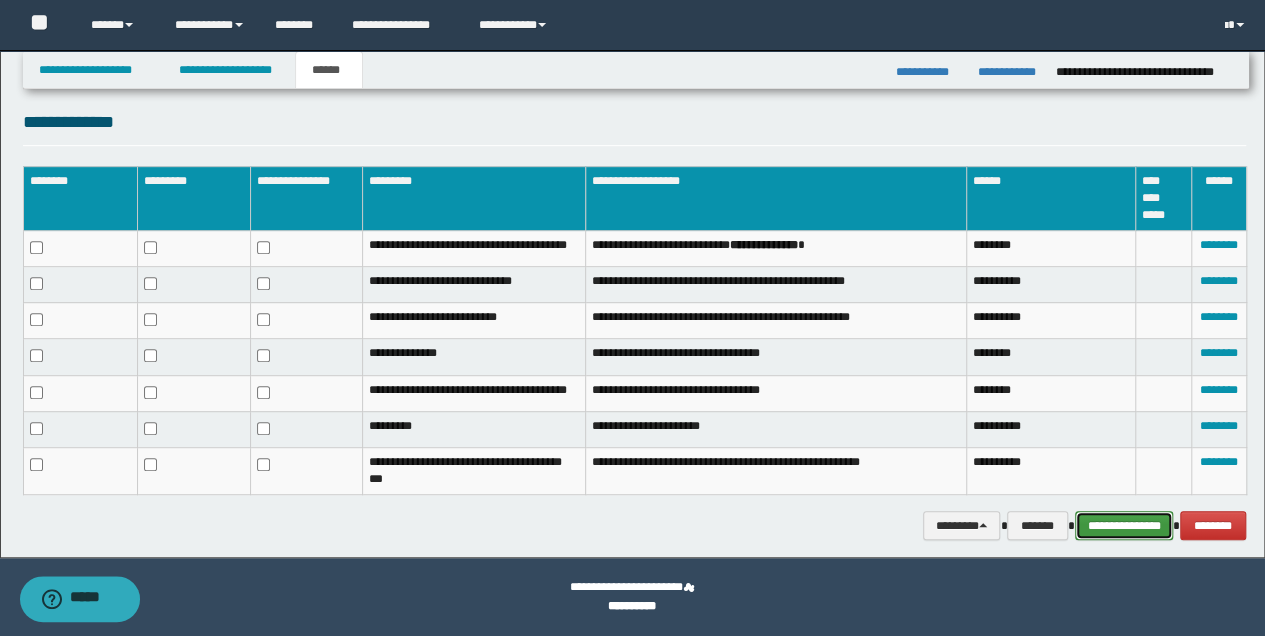click on "**********" at bounding box center (1124, 525) 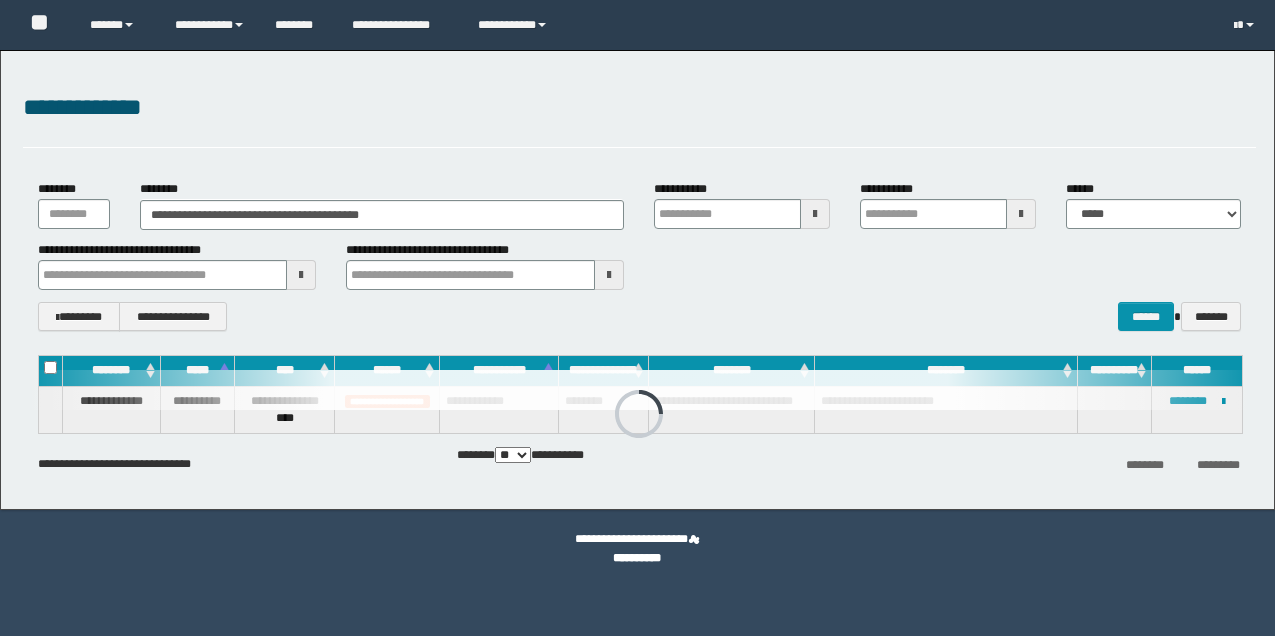 scroll, scrollTop: 0, scrollLeft: 0, axis: both 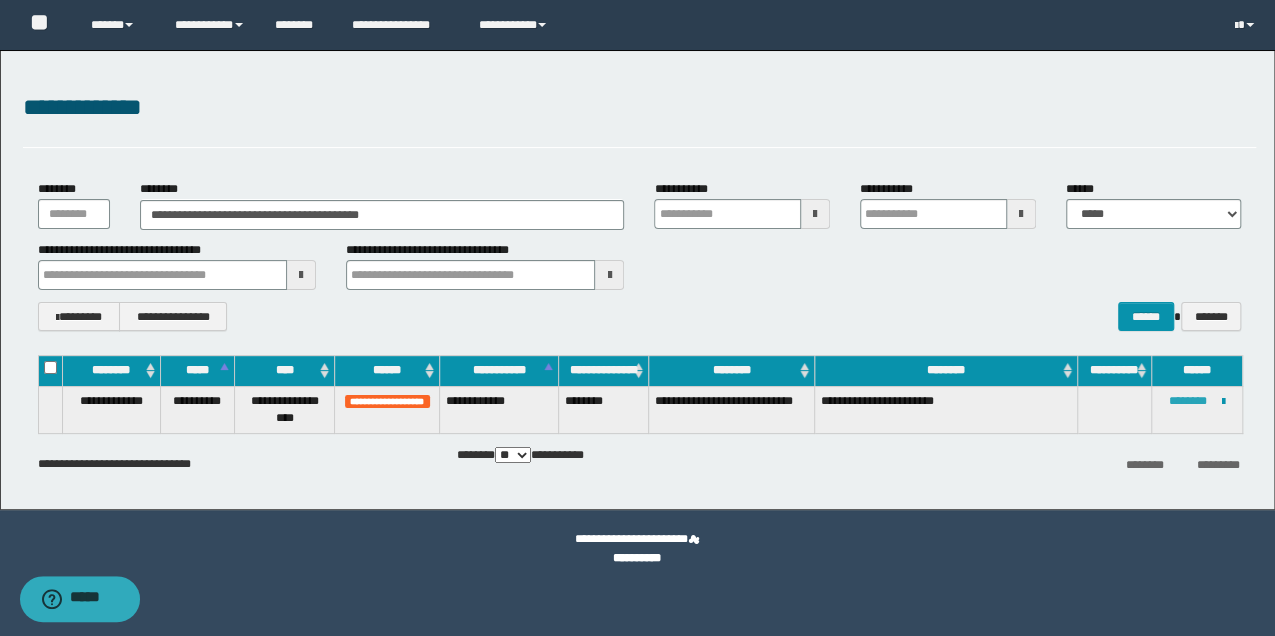 click on "********" at bounding box center (1188, 401) 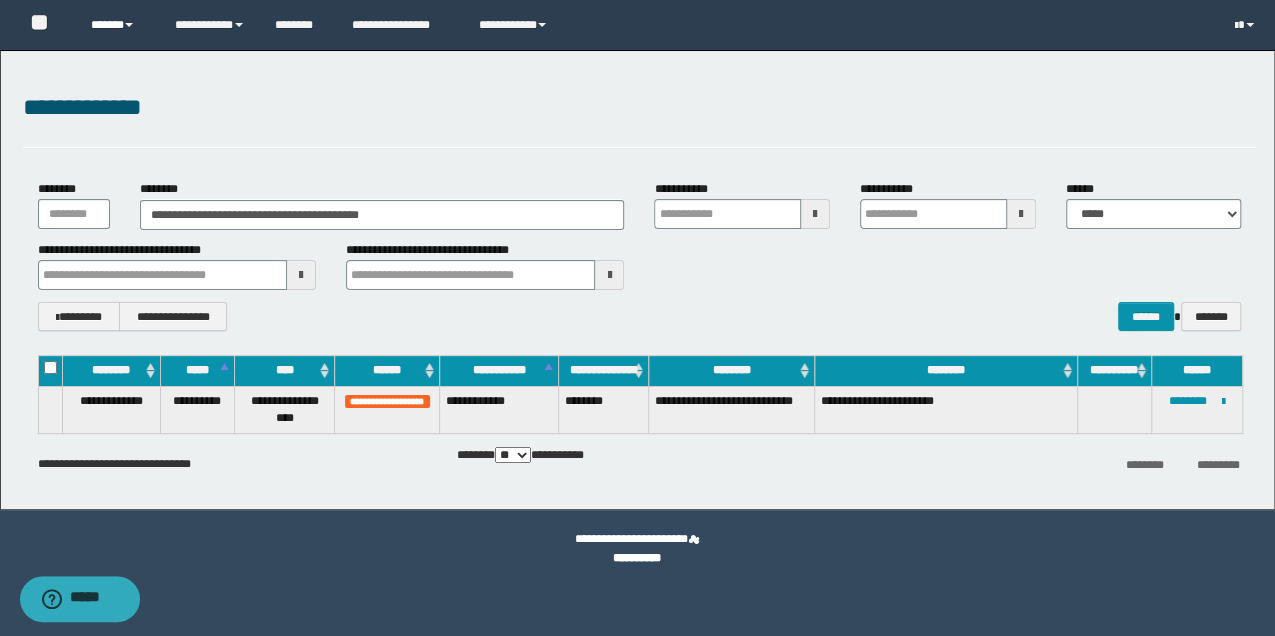 click at bounding box center [129, 25] 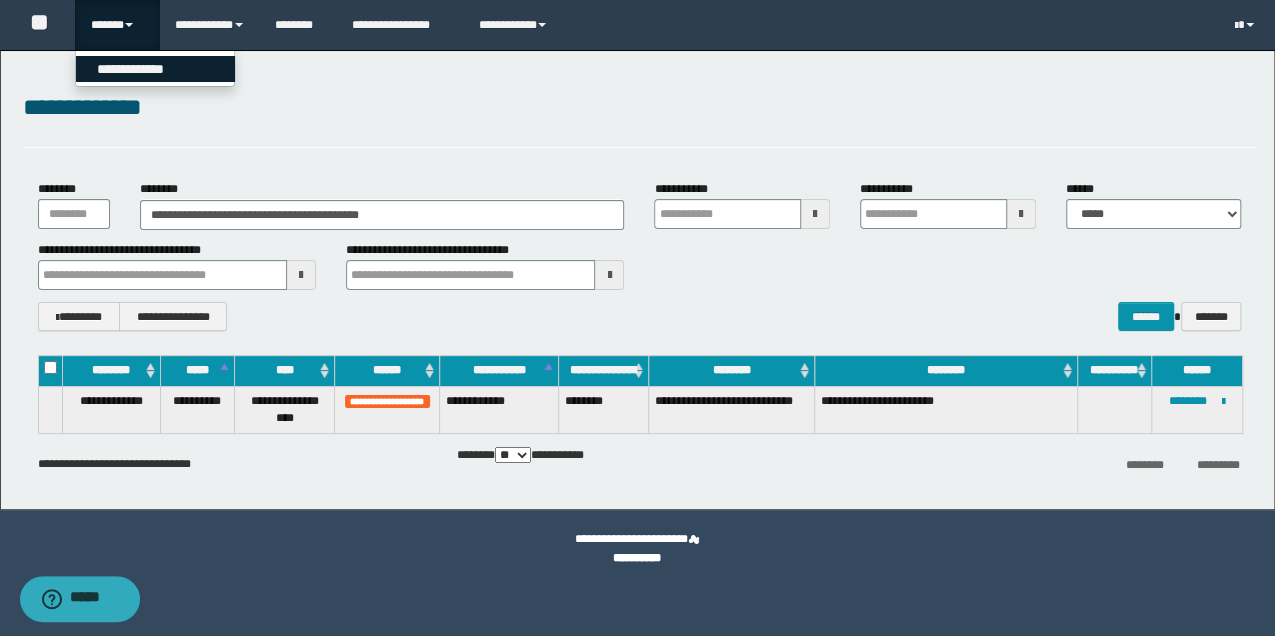 click on "**********" at bounding box center (155, 69) 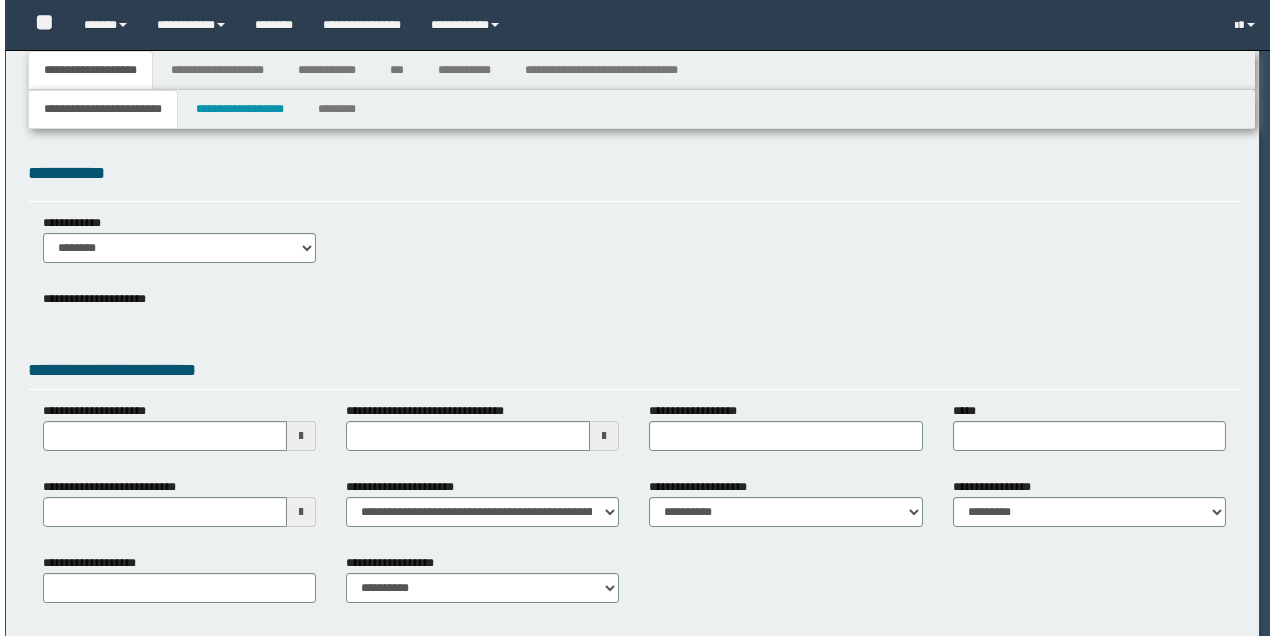 scroll, scrollTop: 0, scrollLeft: 0, axis: both 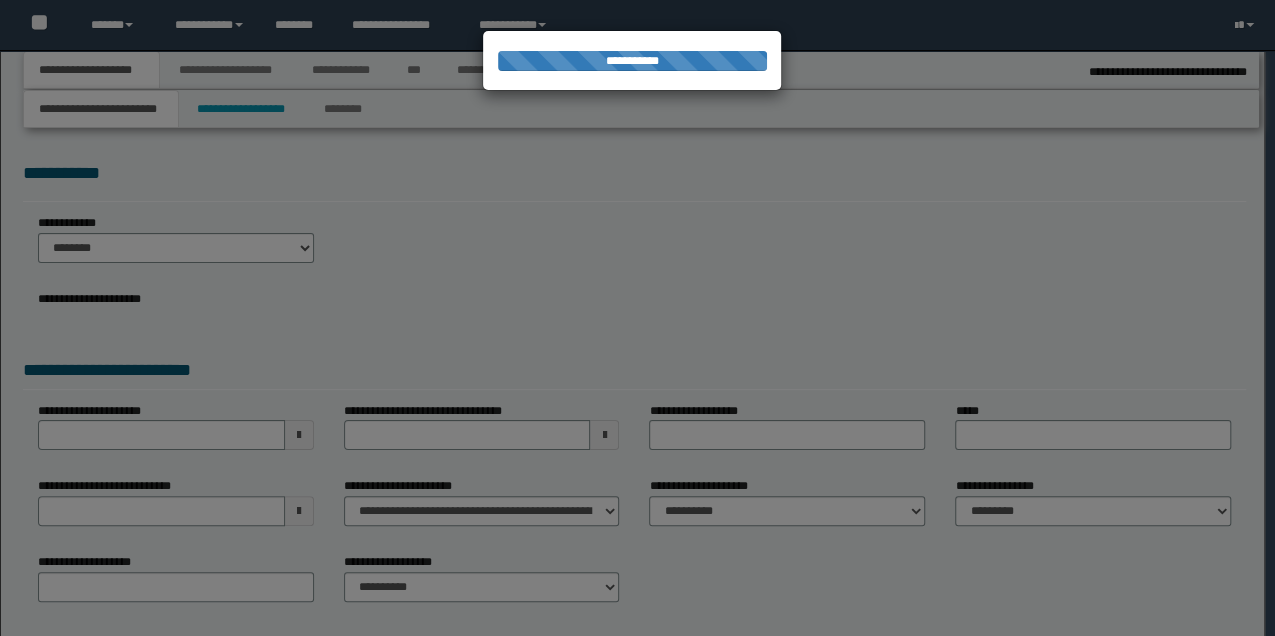 select on "*" 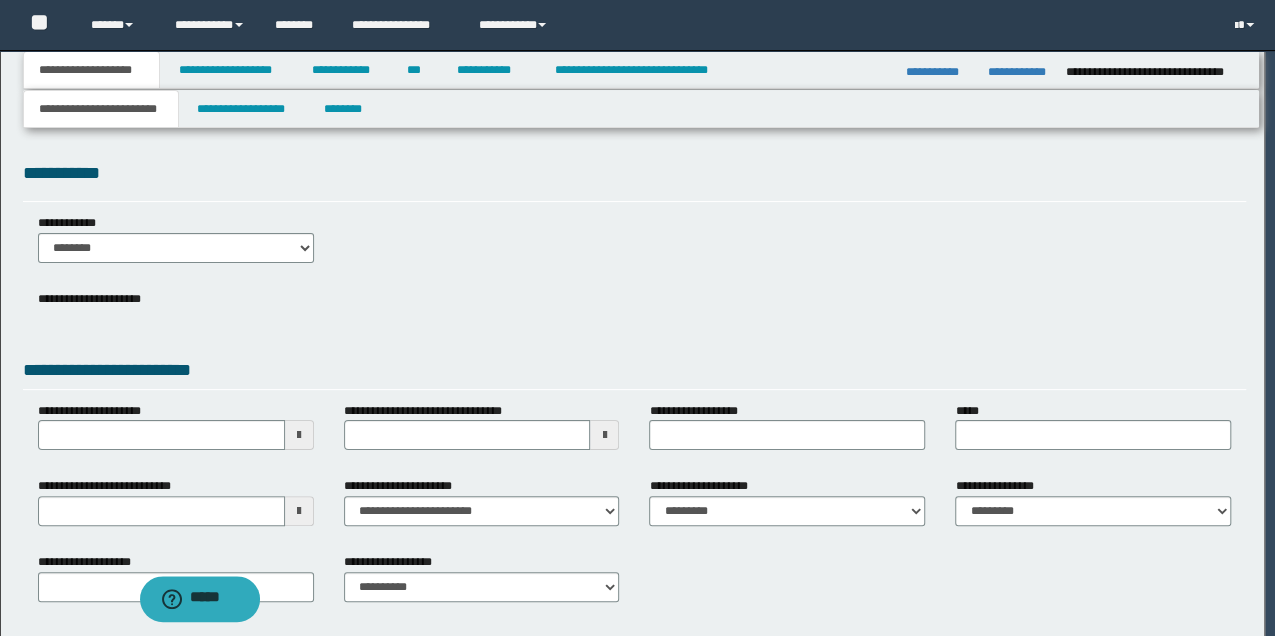 scroll, scrollTop: 0, scrollLeft: 0, axis: both 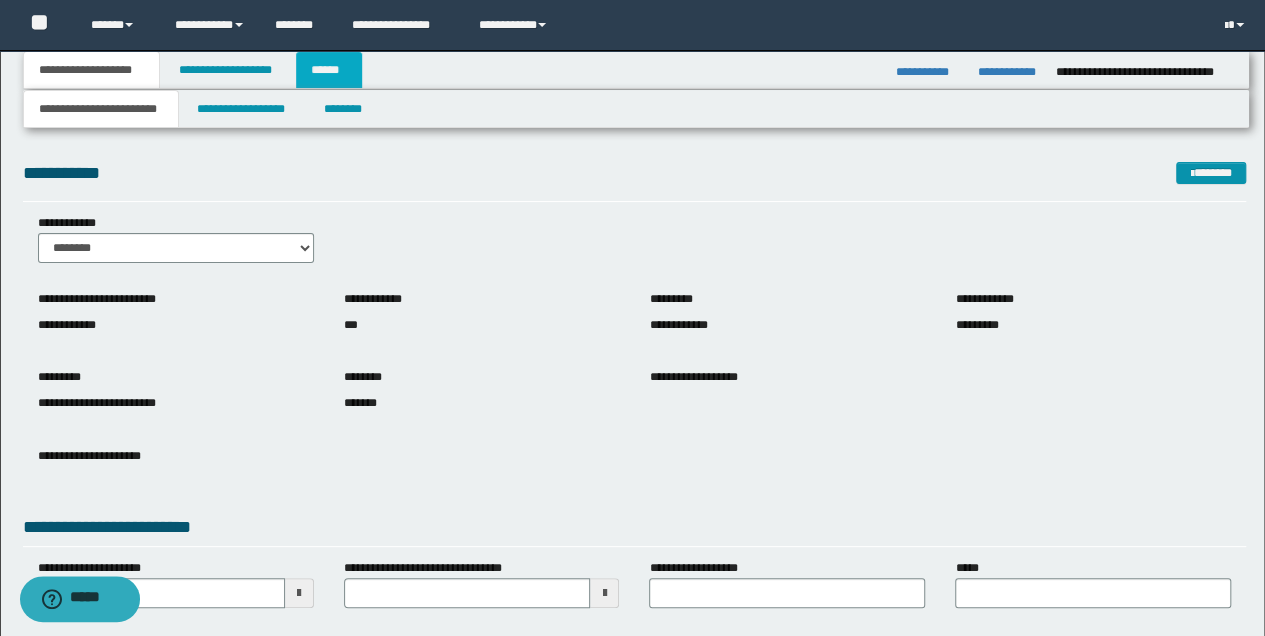 click on "******" at bounding box center [329, 70] 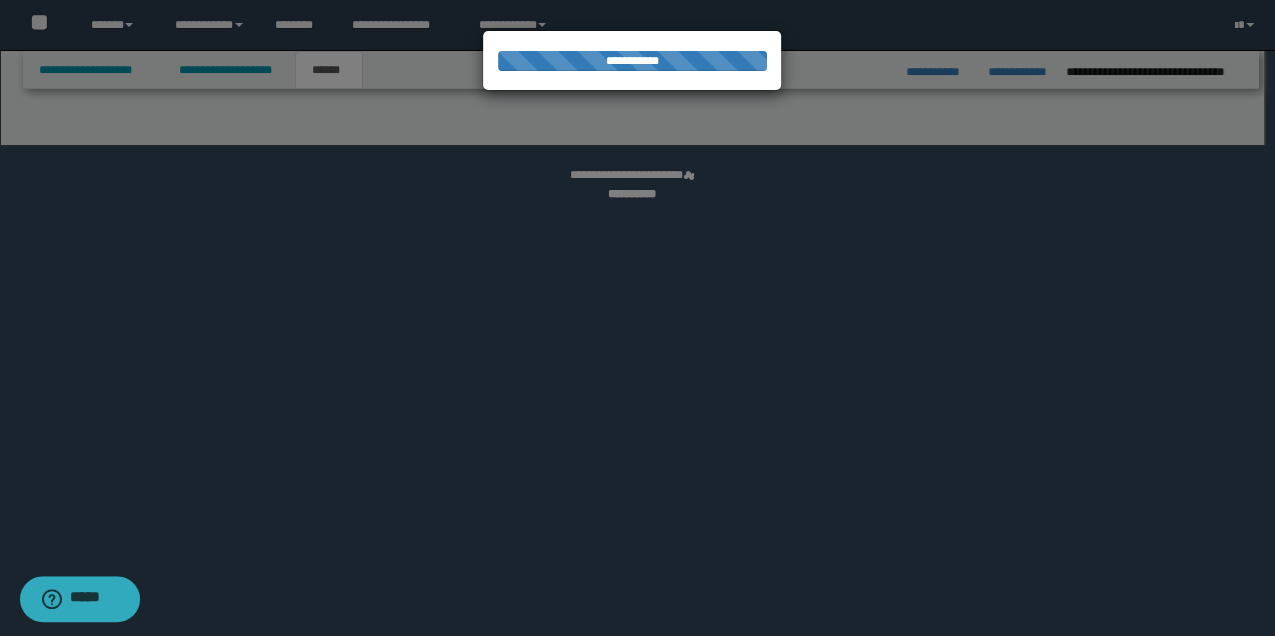 select on "*" 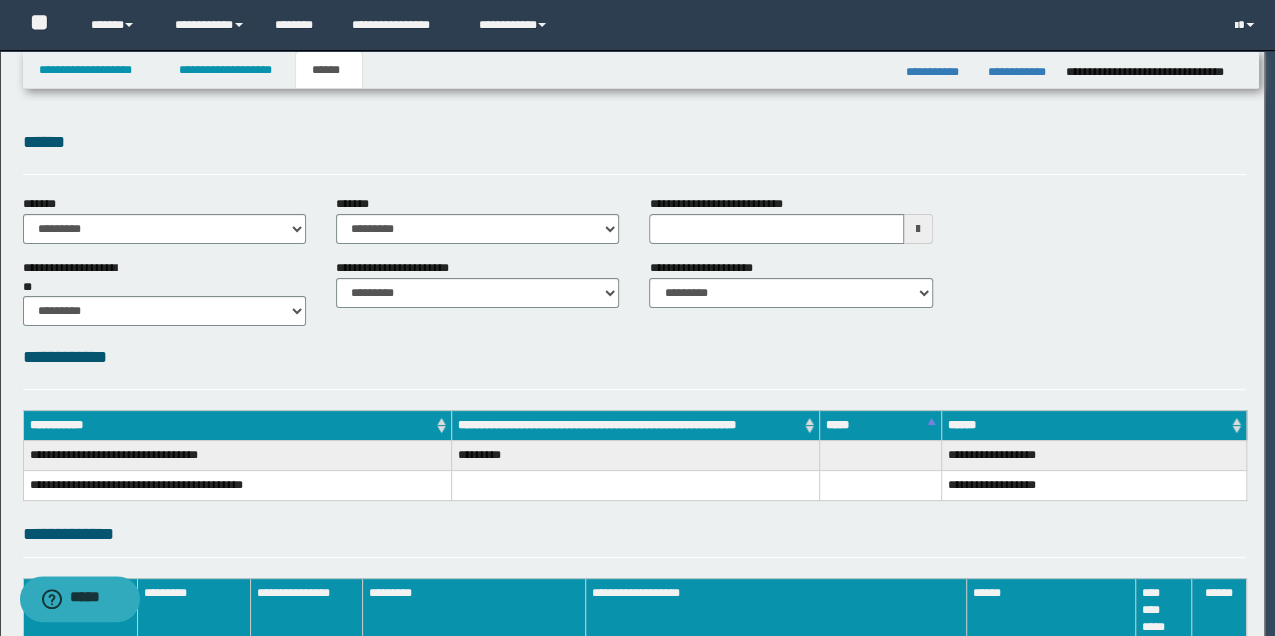 scroll, scrollTop: 0, scrollLeft: 0, axis: both 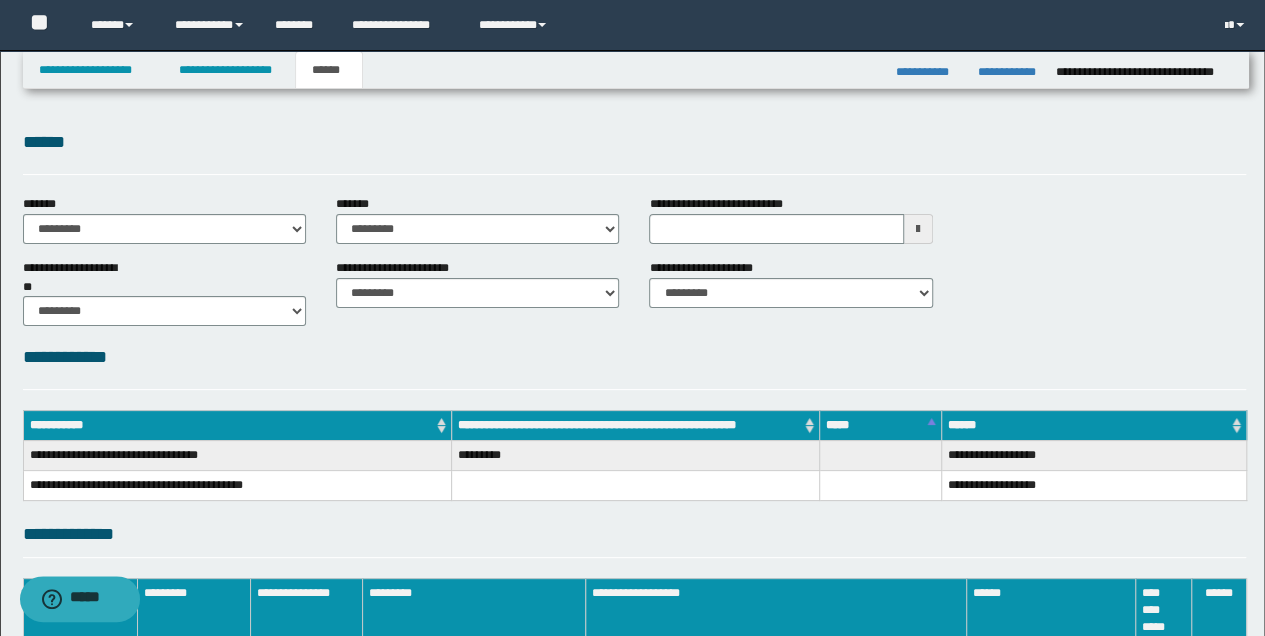type 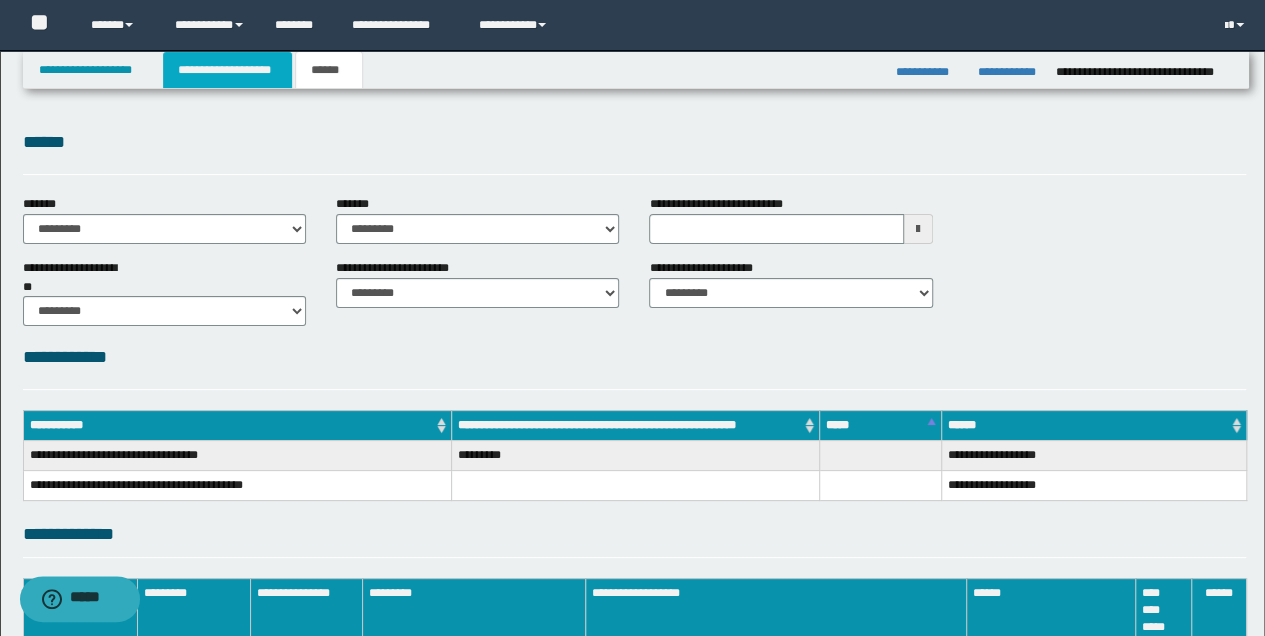 click on "**********" at bounding box center [227, 70] 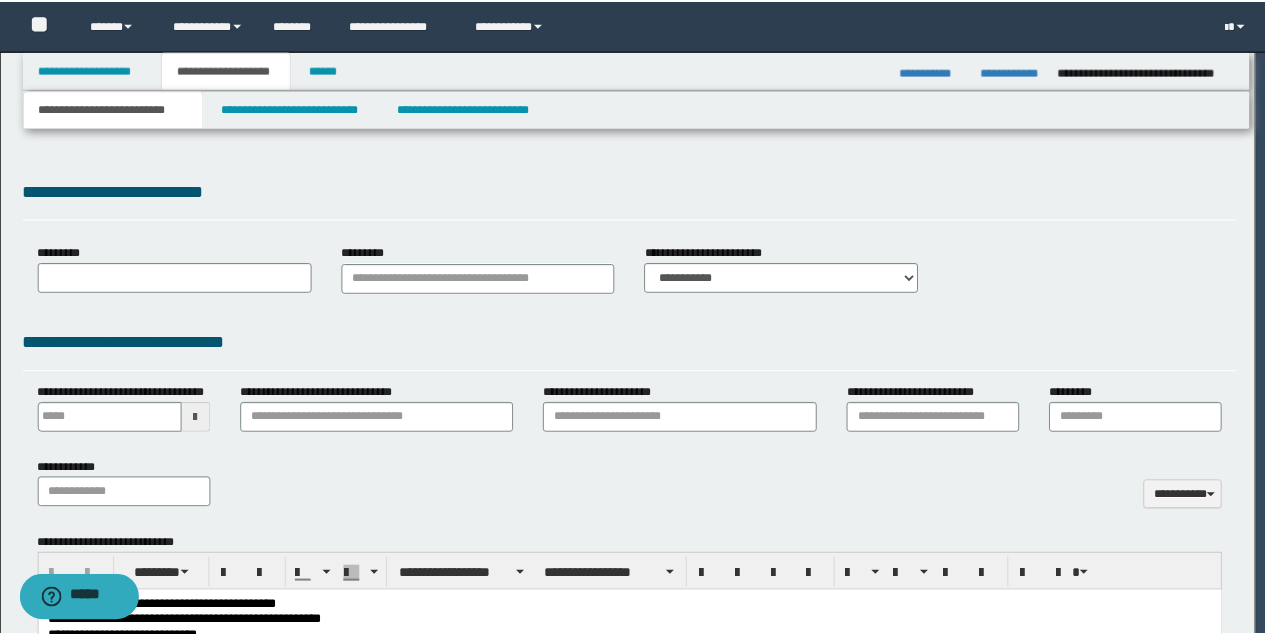 scroll, scrollTop: 0, scrollLeft: 0, axis: both 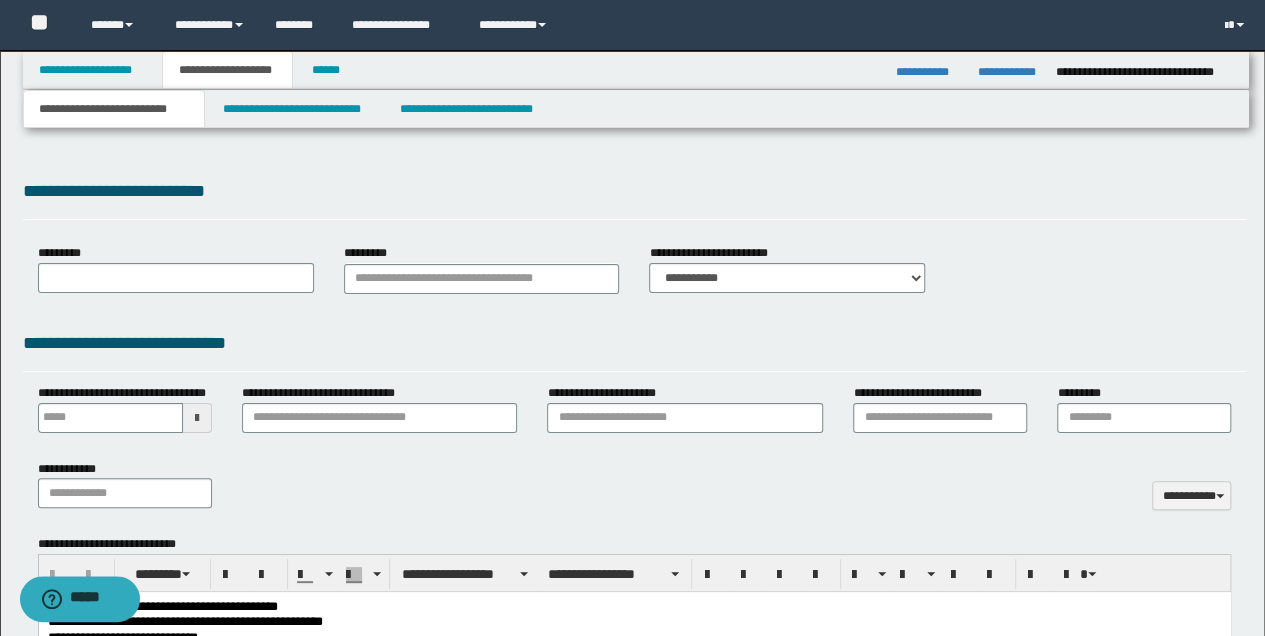 type 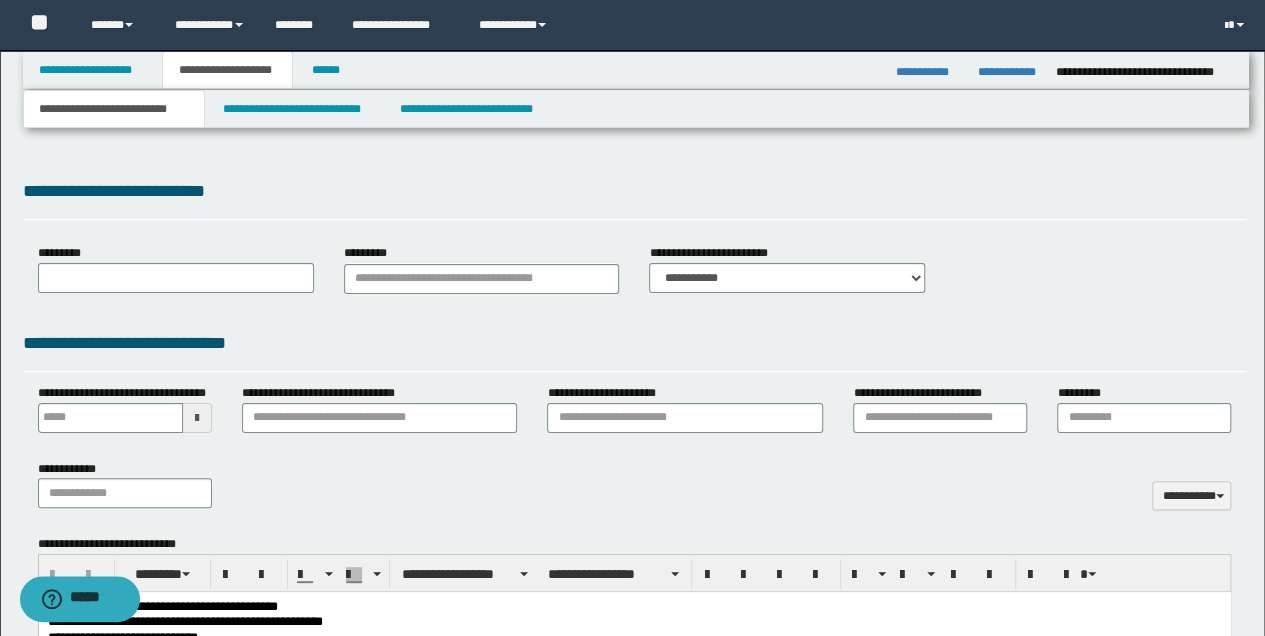 select on "*" 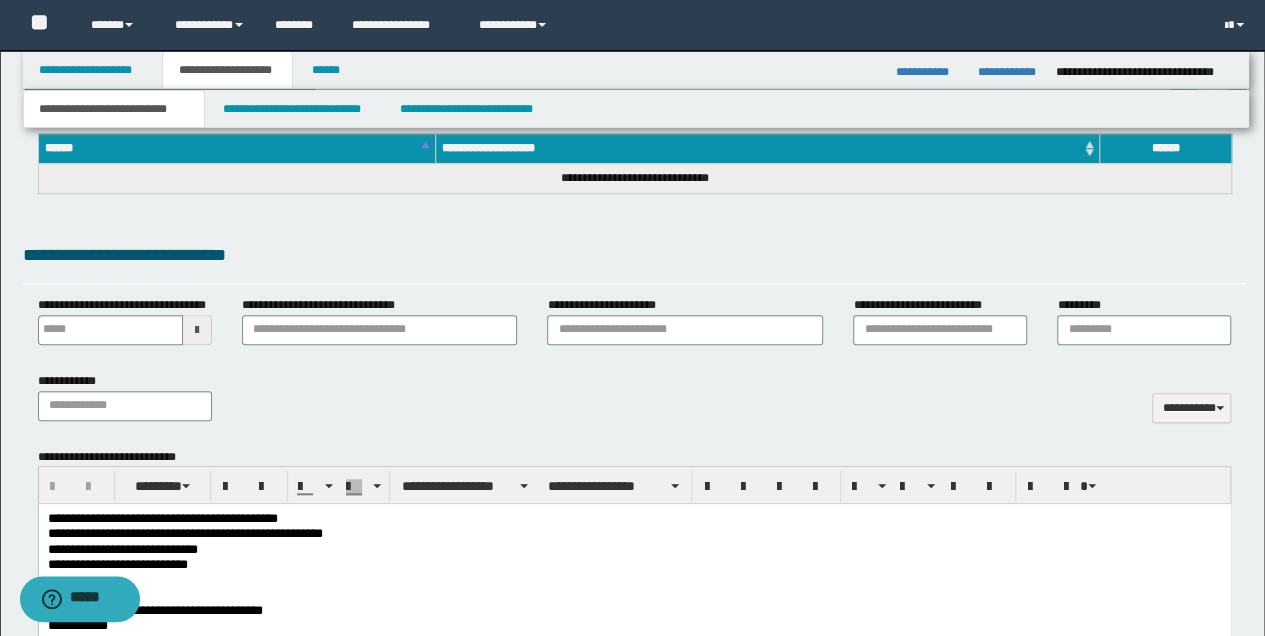 scroll, scrollTop: 933, scrollLeft: 0, axis: vertical 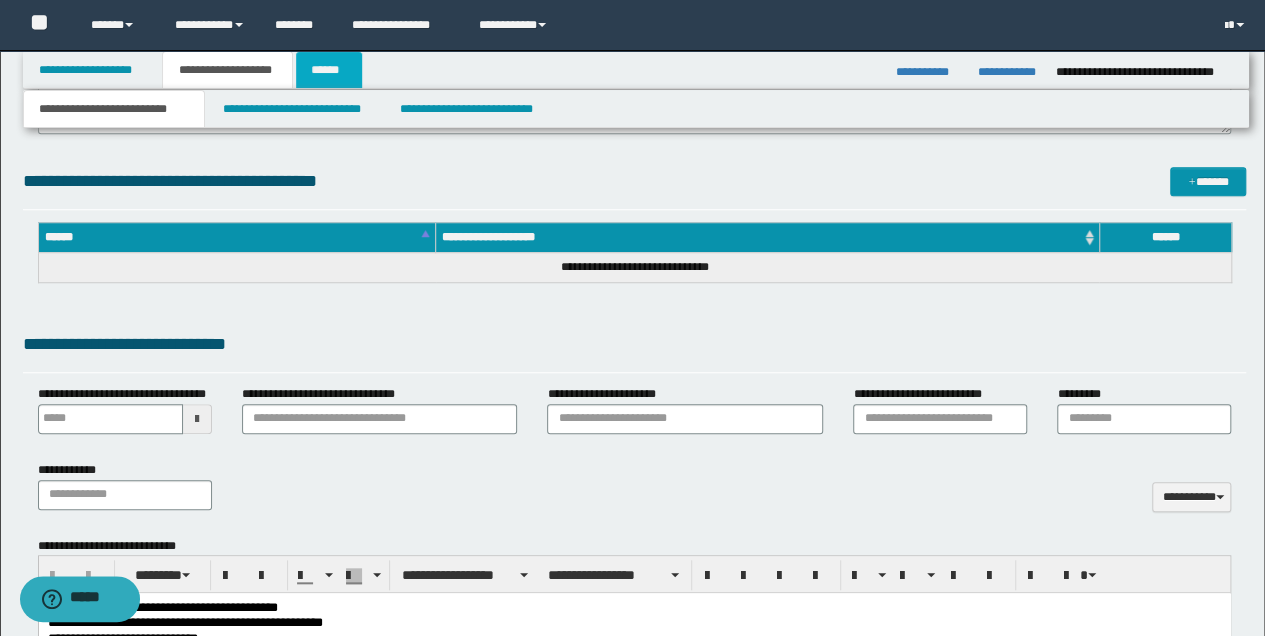 click on "******" at bounding box center [329, 70] 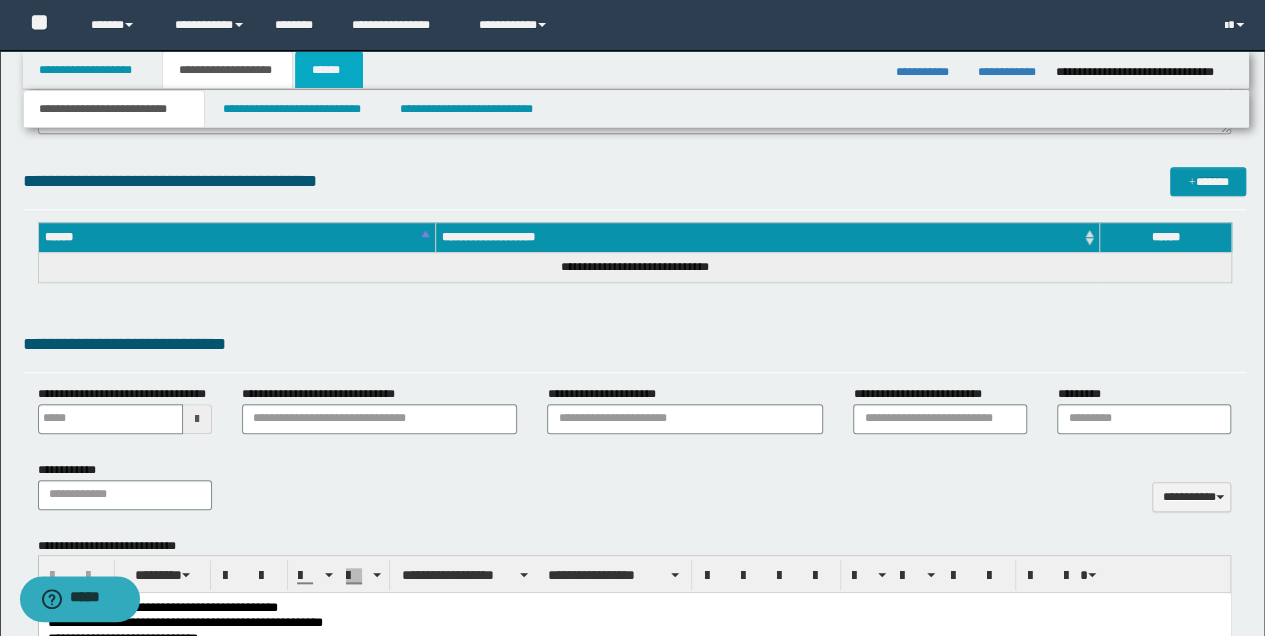 type 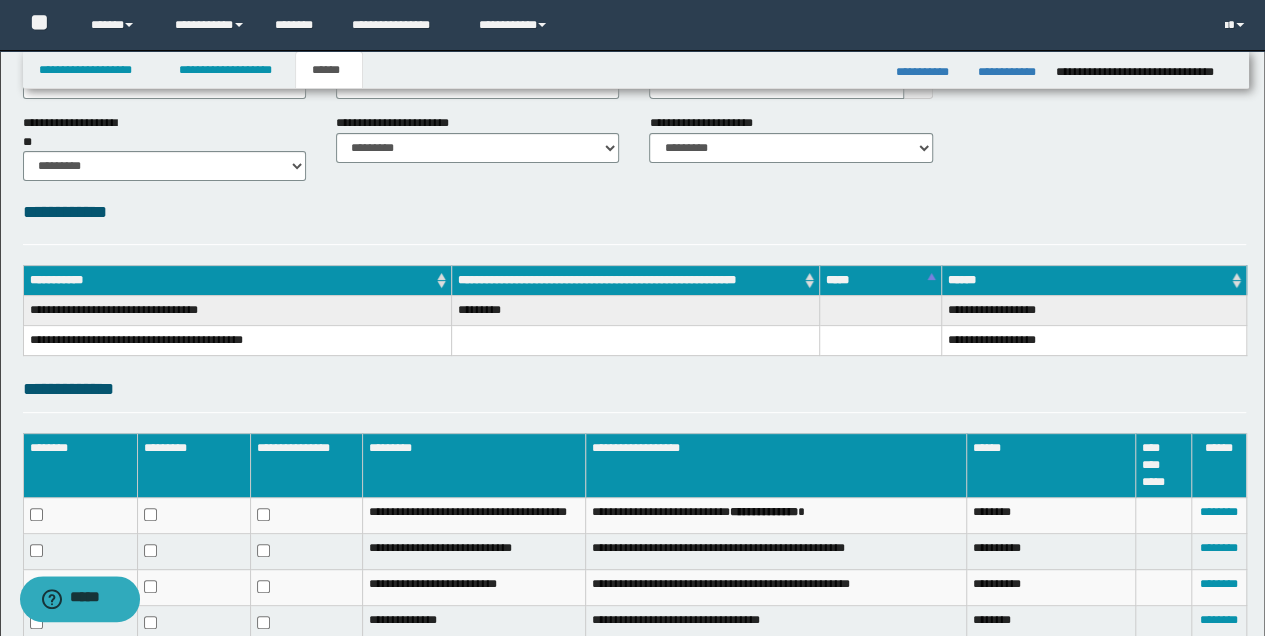 scroll, scrollTop: 412, scrollLeft: 0, axis: vertical 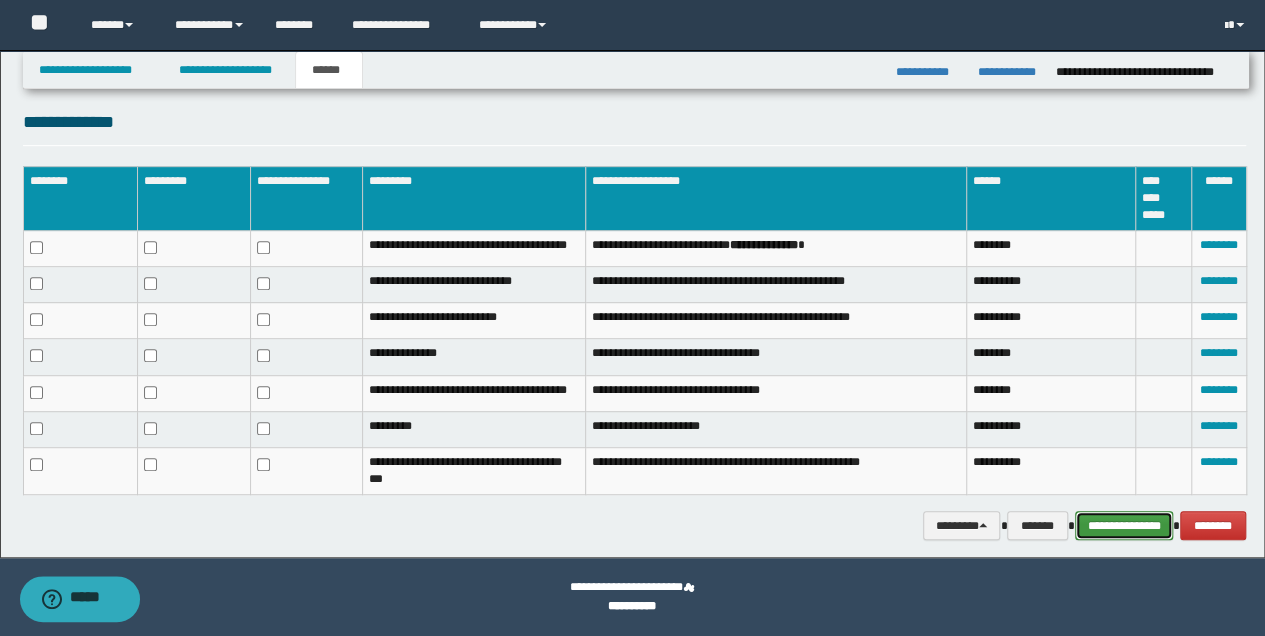 click on "**********" at bounding box center [1124, 525] 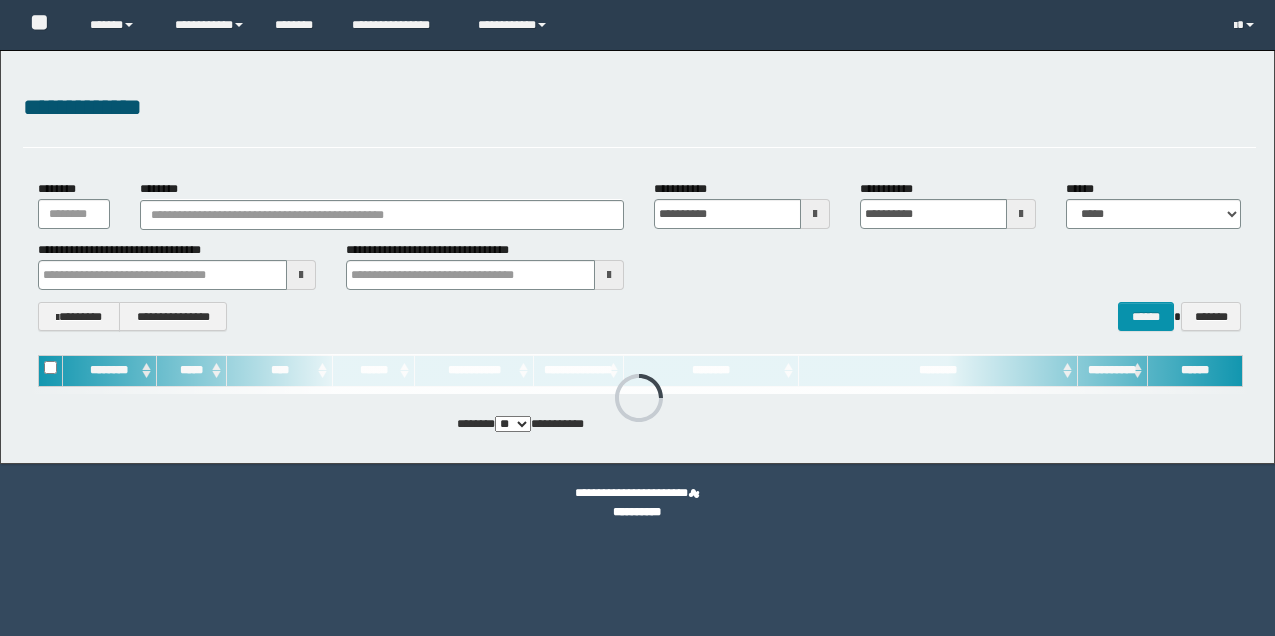 scroll, scrollTop: 0, scrollLeft: 0, axis: both 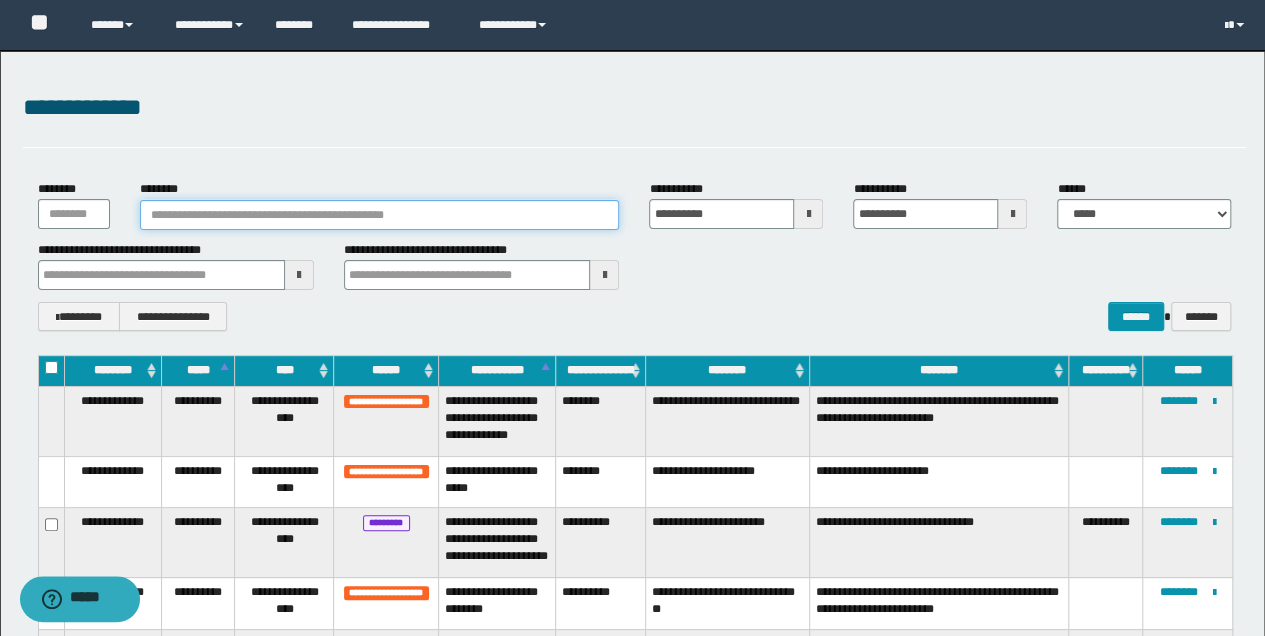 click on "********" at bounding box center [380, 215] 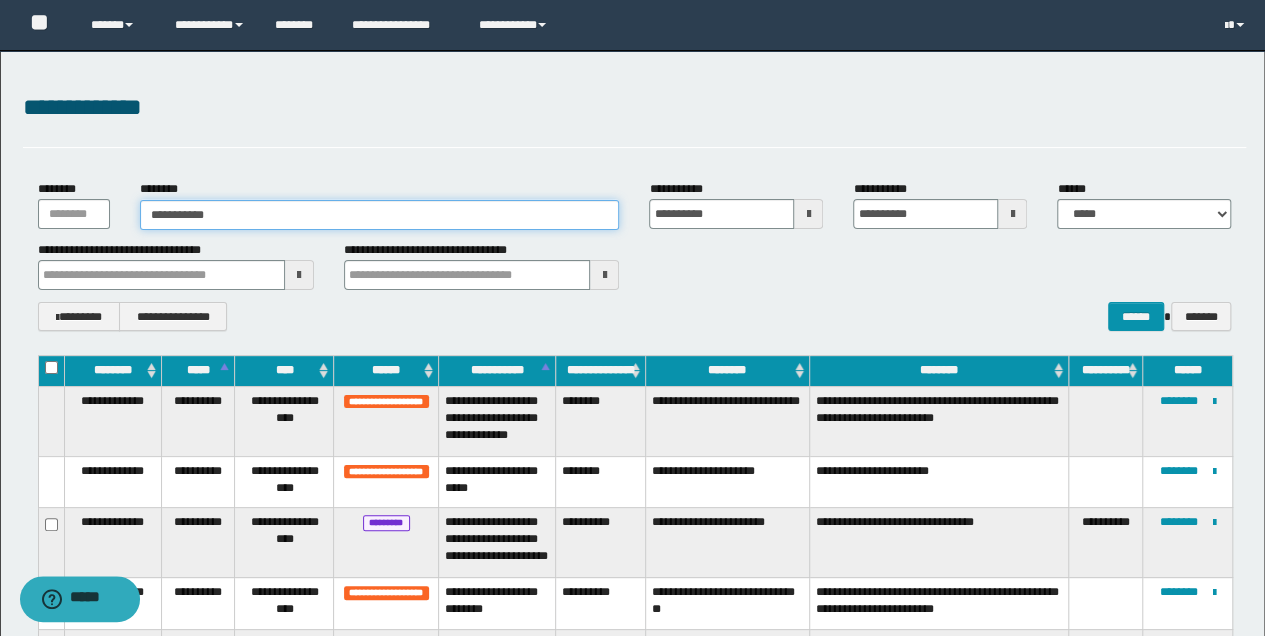 click on "**********" at bounding box center [380, 215] 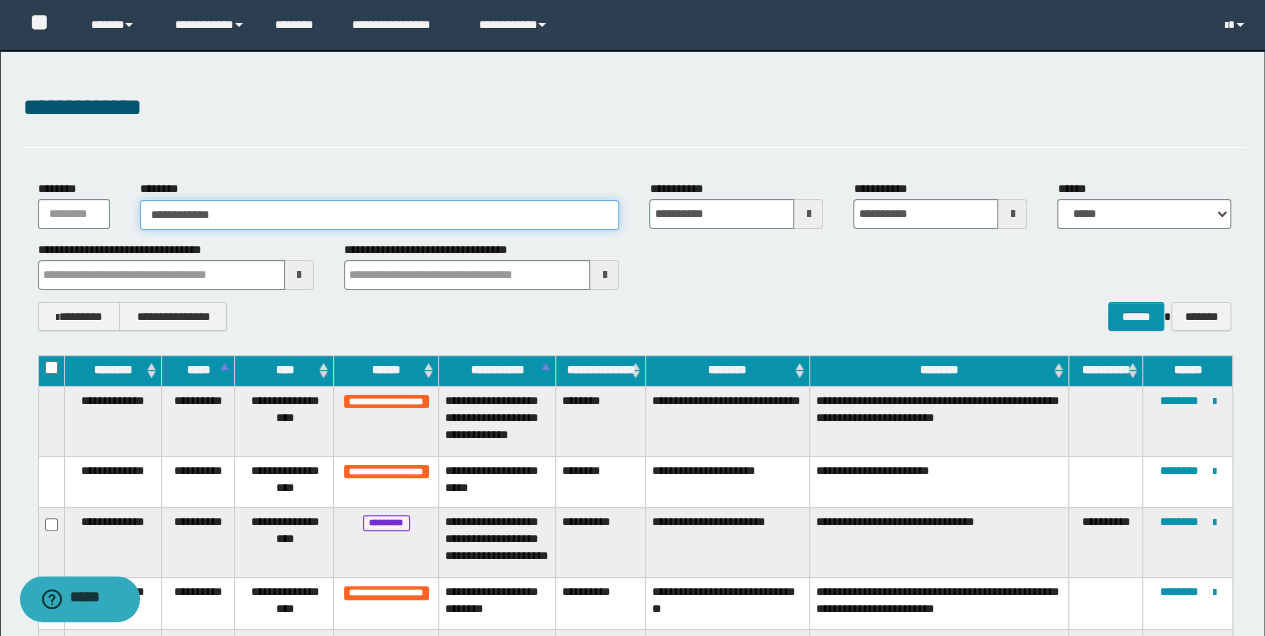 type on "**********" 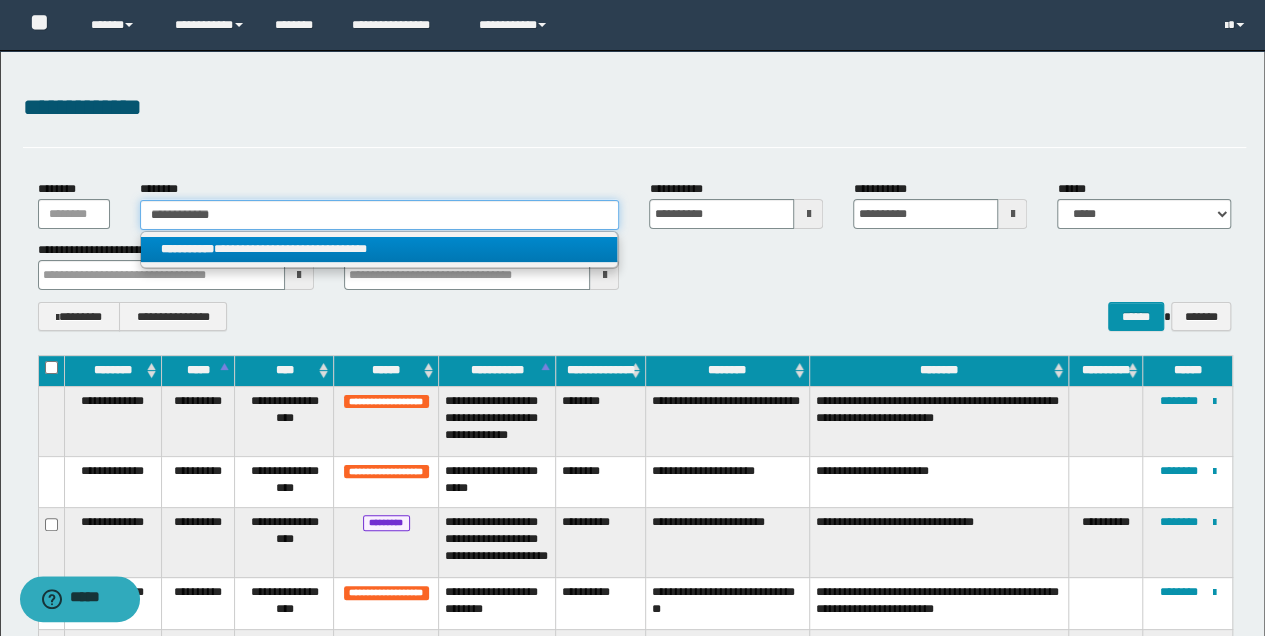 type on "**********" 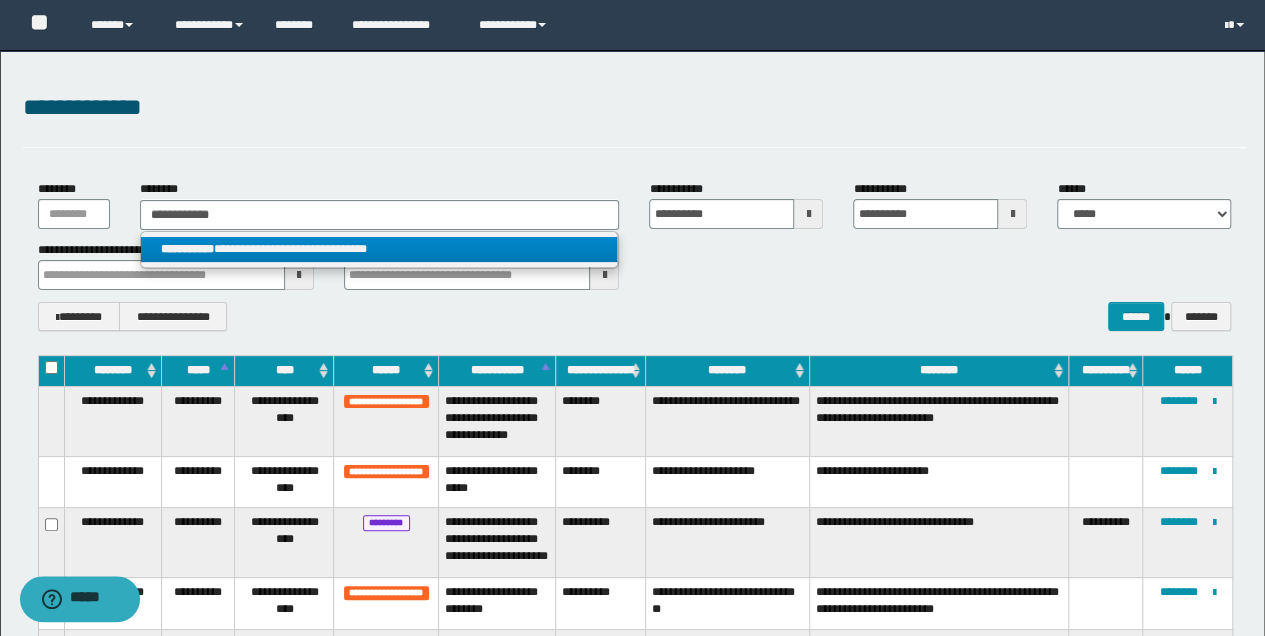 click on "**********" at bounding box center (379, 249) 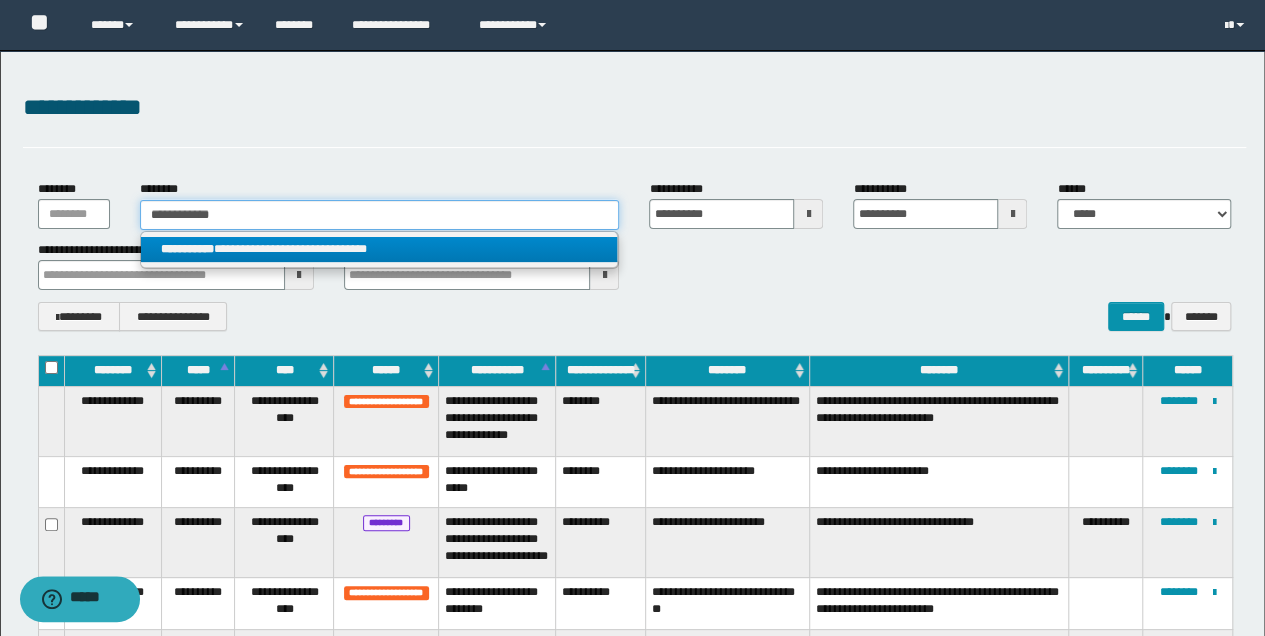 type 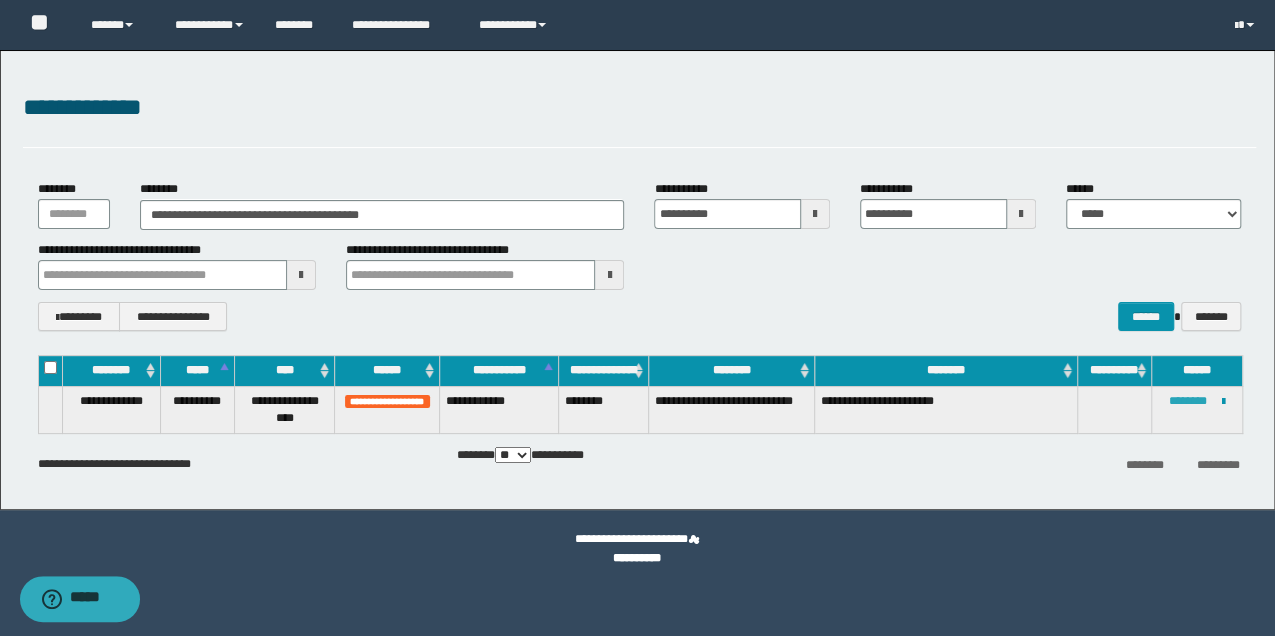 click on "********" at bounding box center (1188, 401) 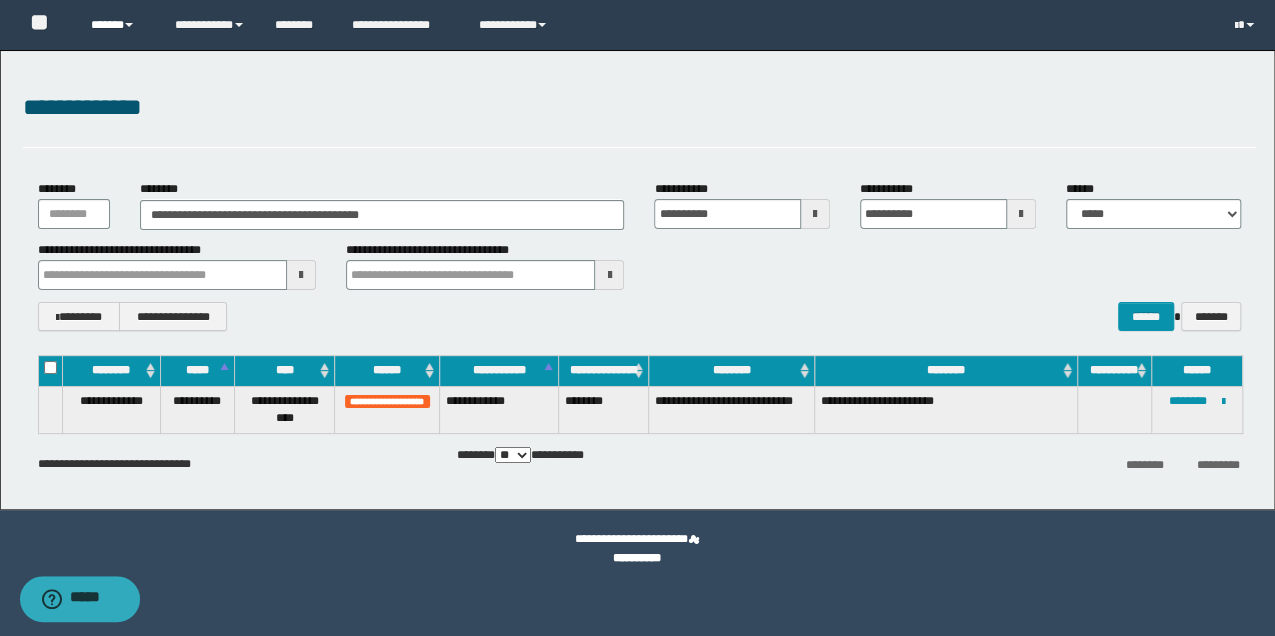 click at bounding box center [129, 25] 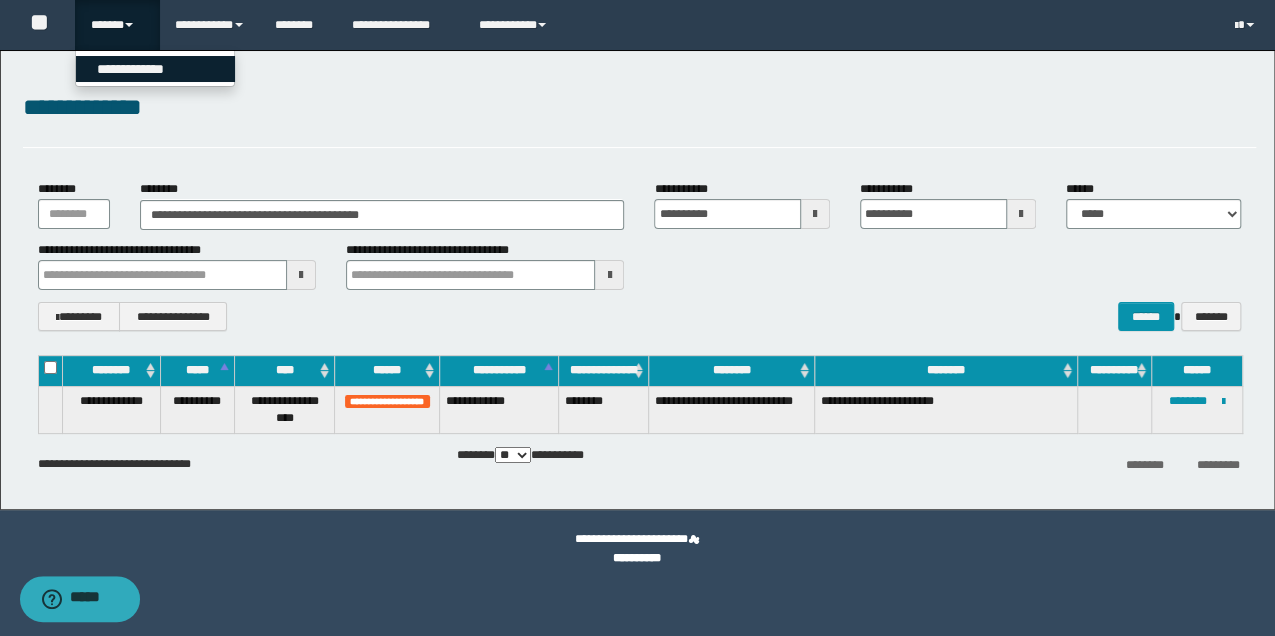 click on "**********" at bounding box center (155, 69) 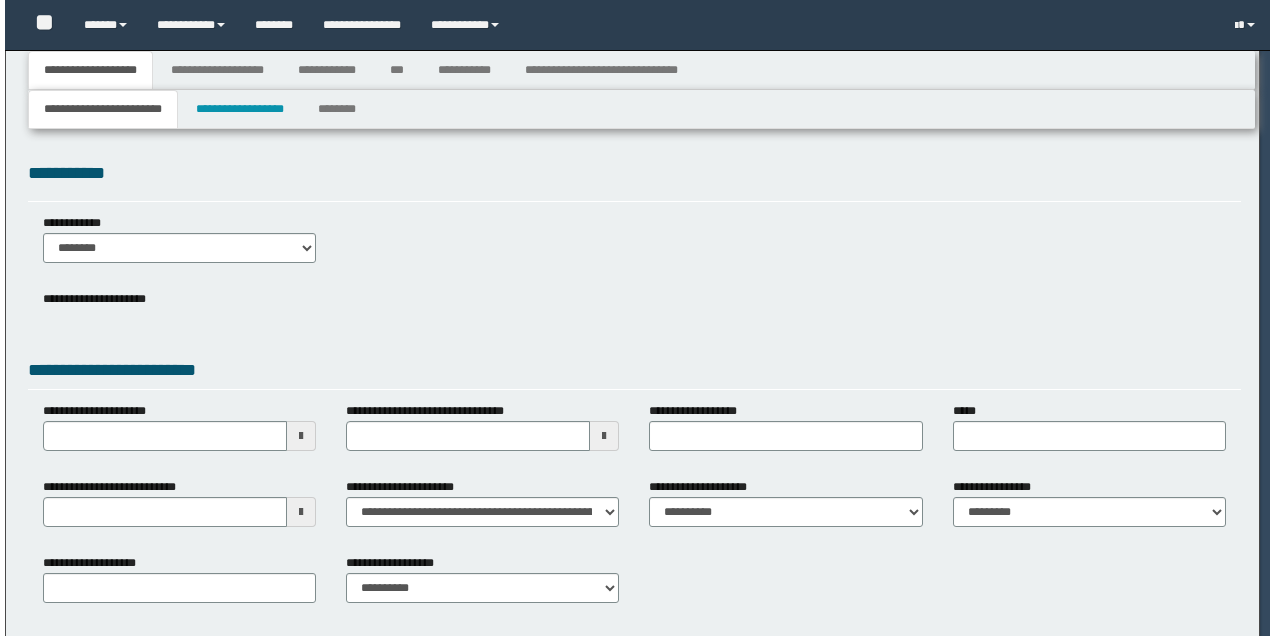 scroll, scrollTop: 0, scrollLeft: 0, axis: both 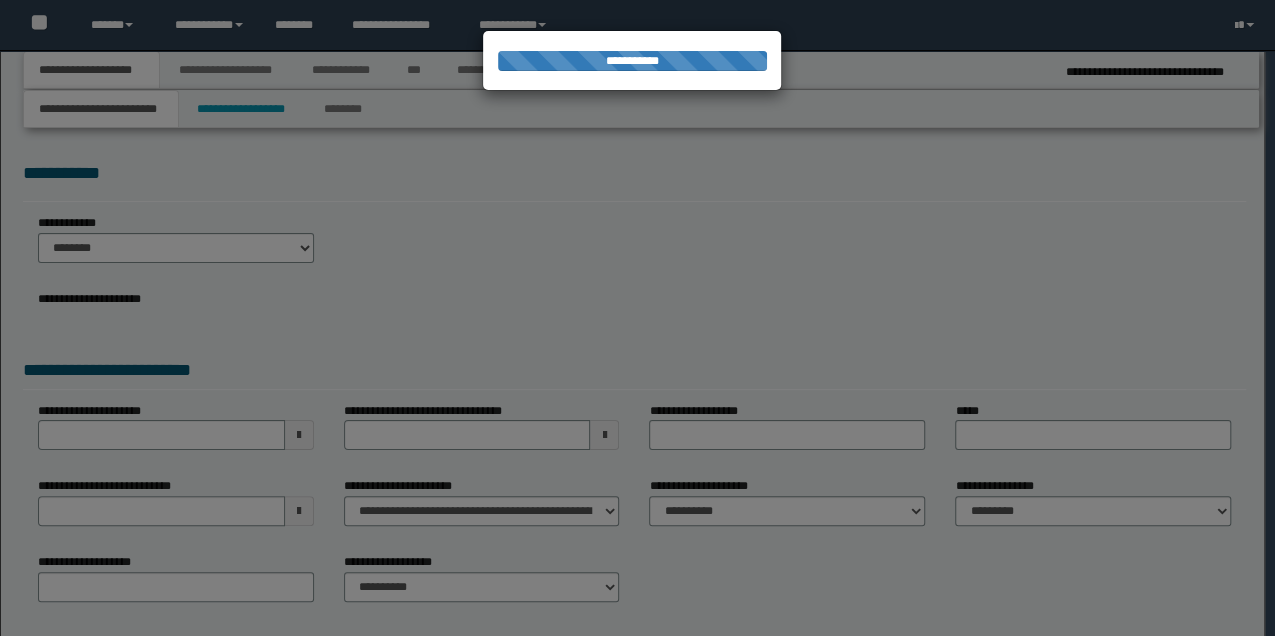select on "*" 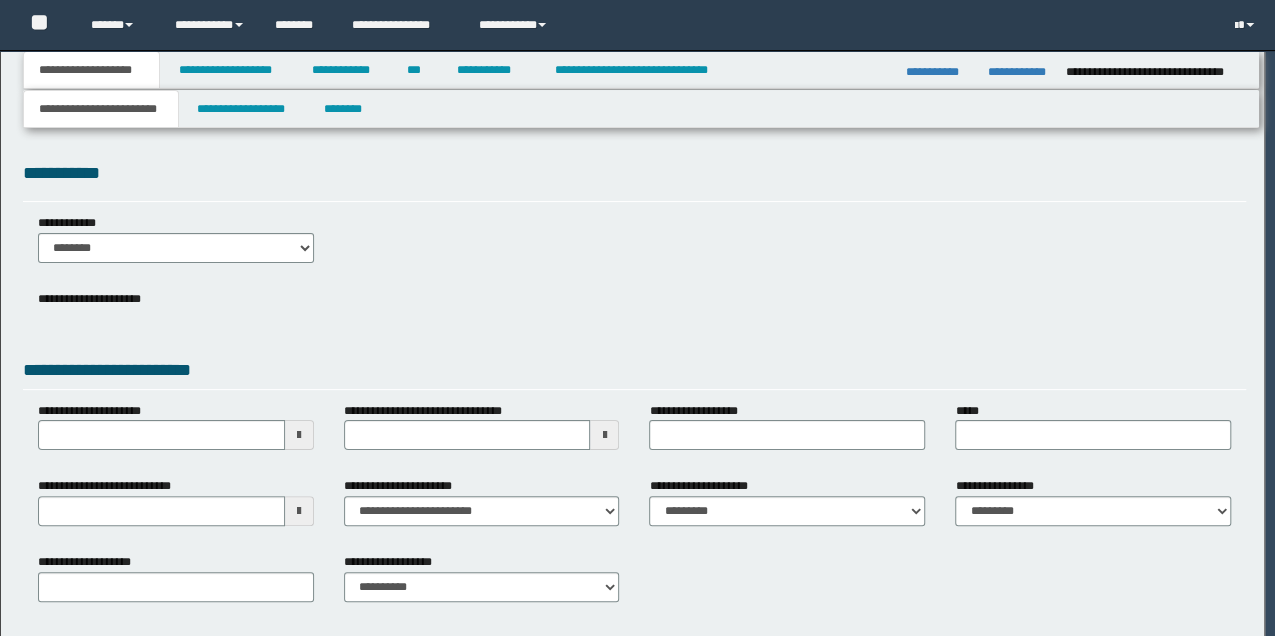 scroll, scrollTop: 0, scrollLeft: 0, axis: both 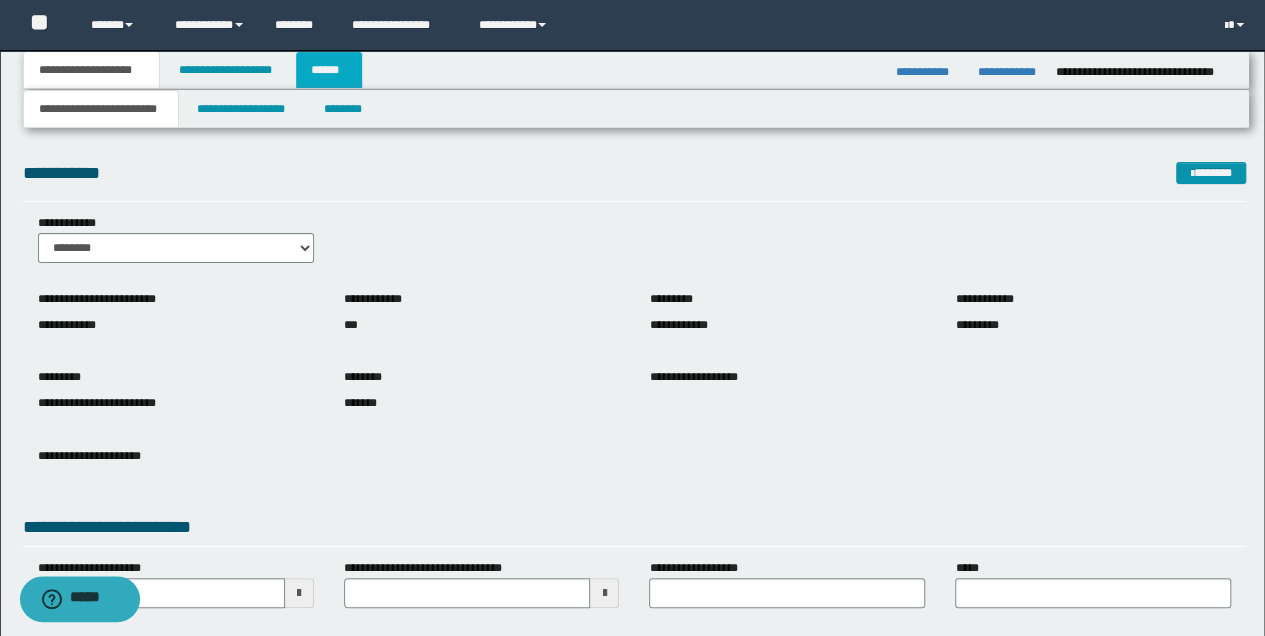 click on "******" at bounding box center (329, 70) 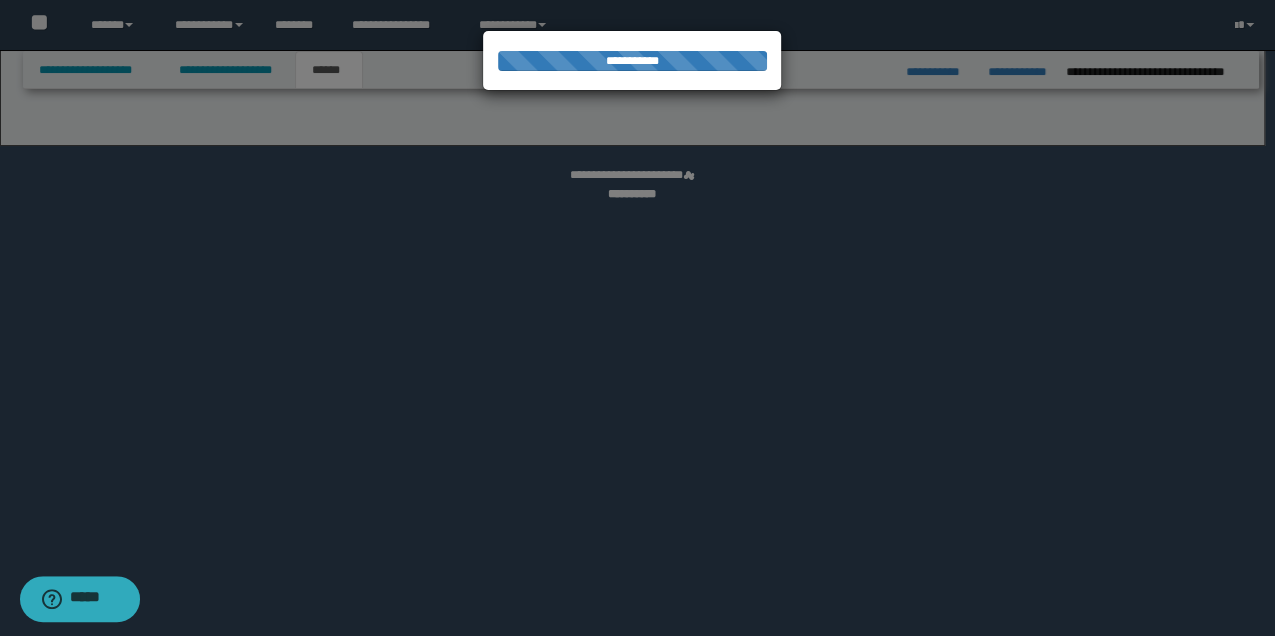 select on "*" 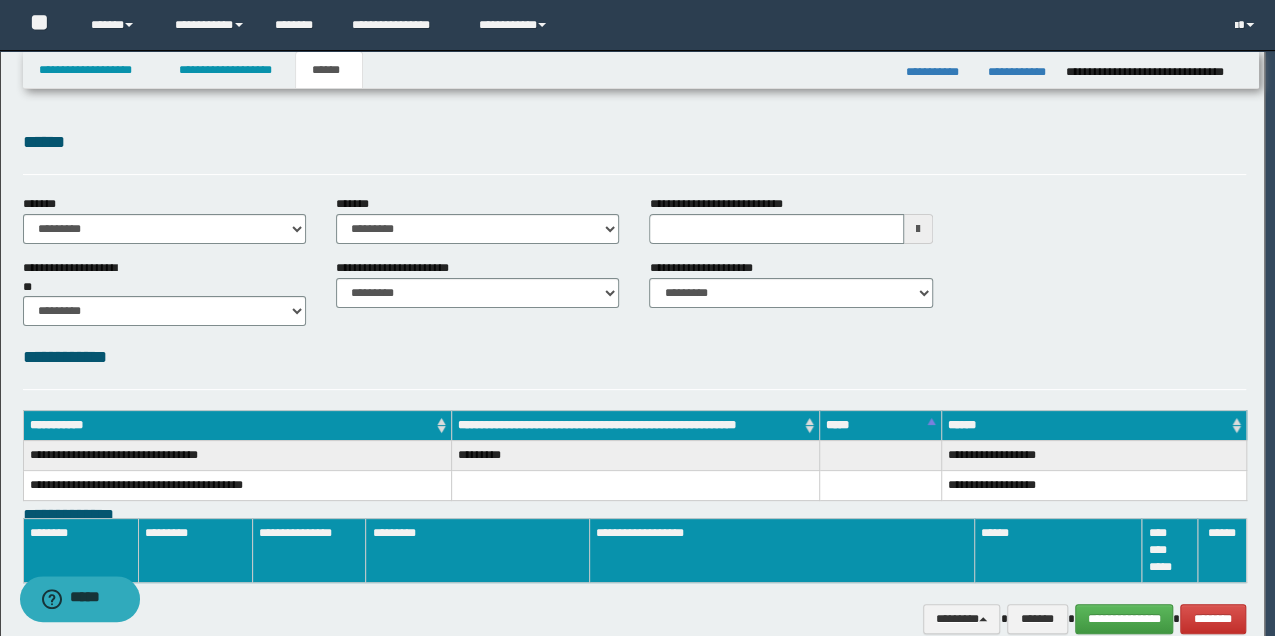 scroll, scrollTop: 0, scrollLeft: 0, axis: both 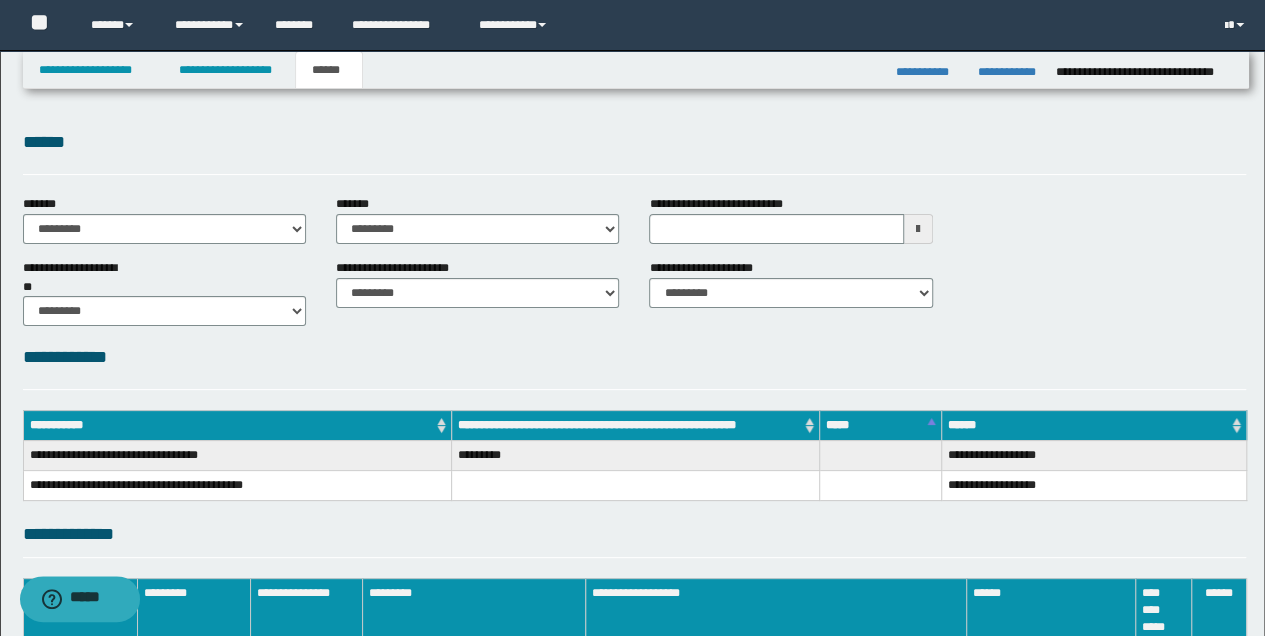 type 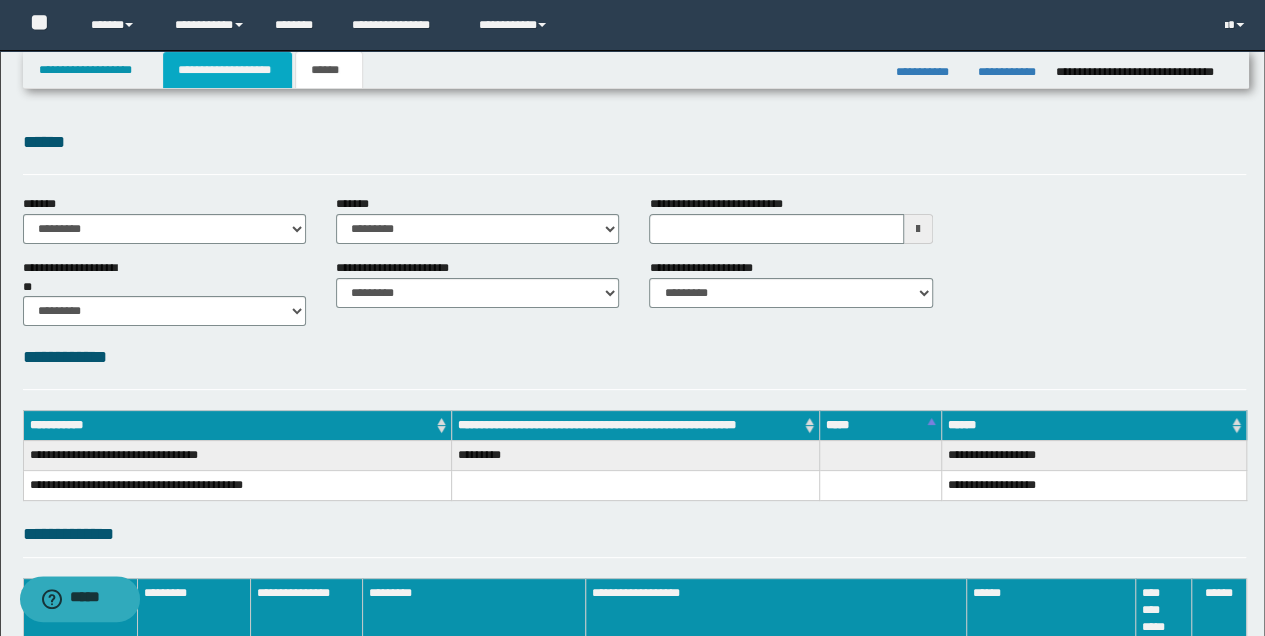 click on "**********" at bounding box center [227, 70] 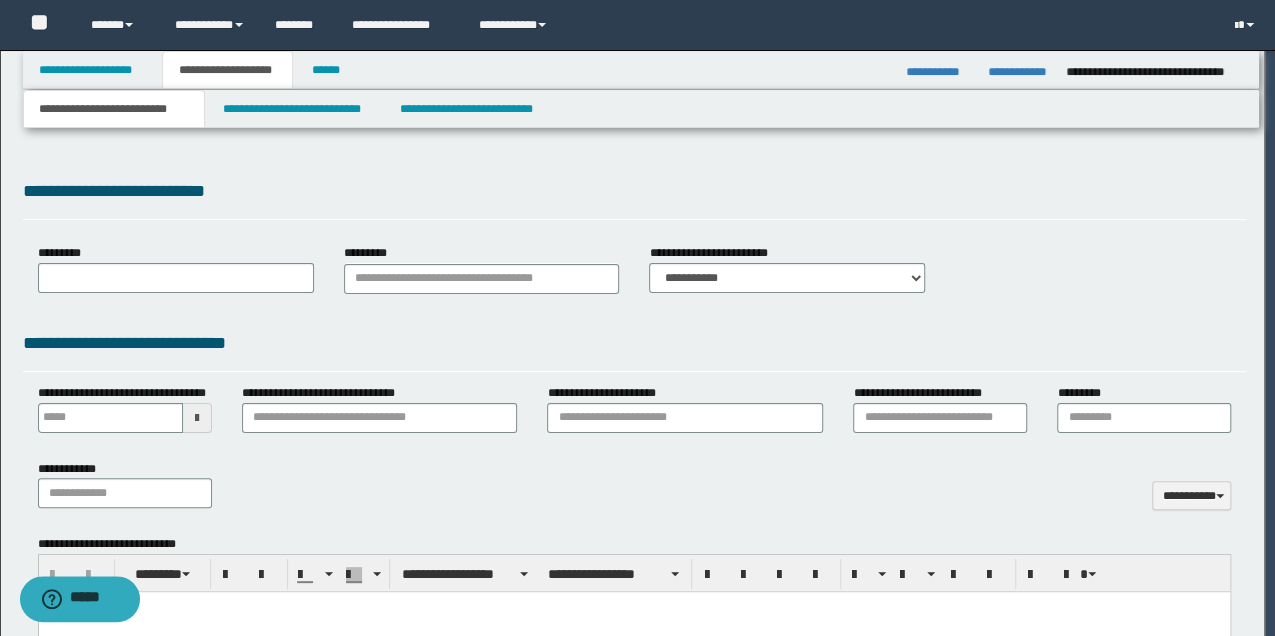 type 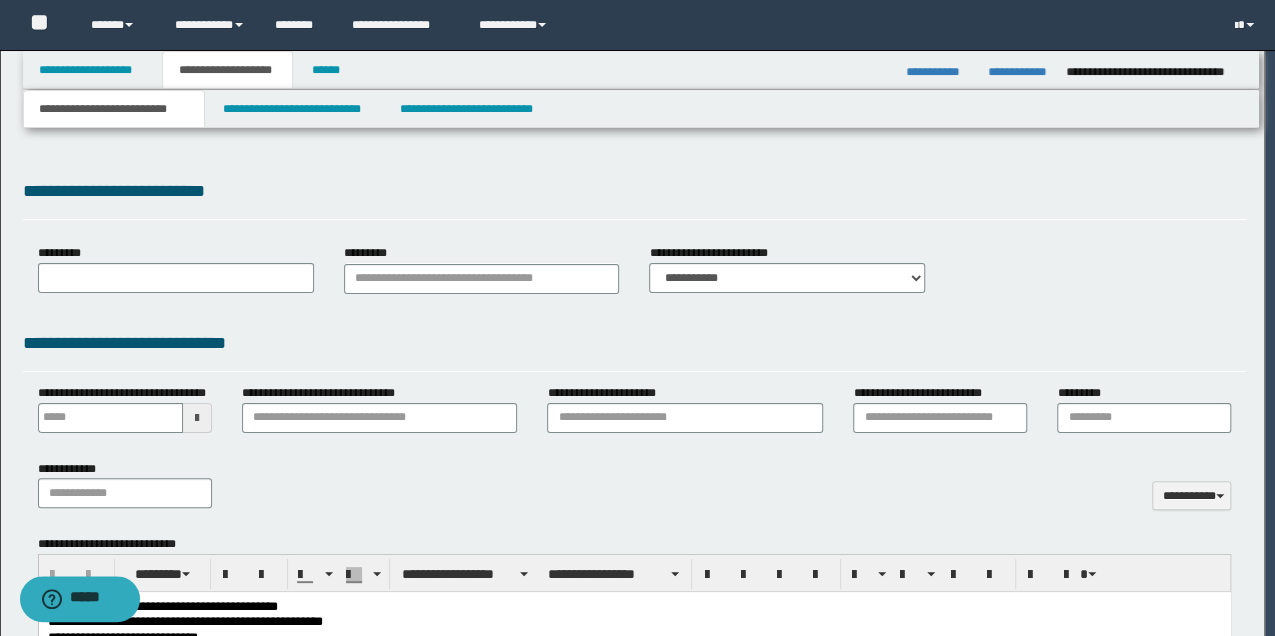 select on "*" 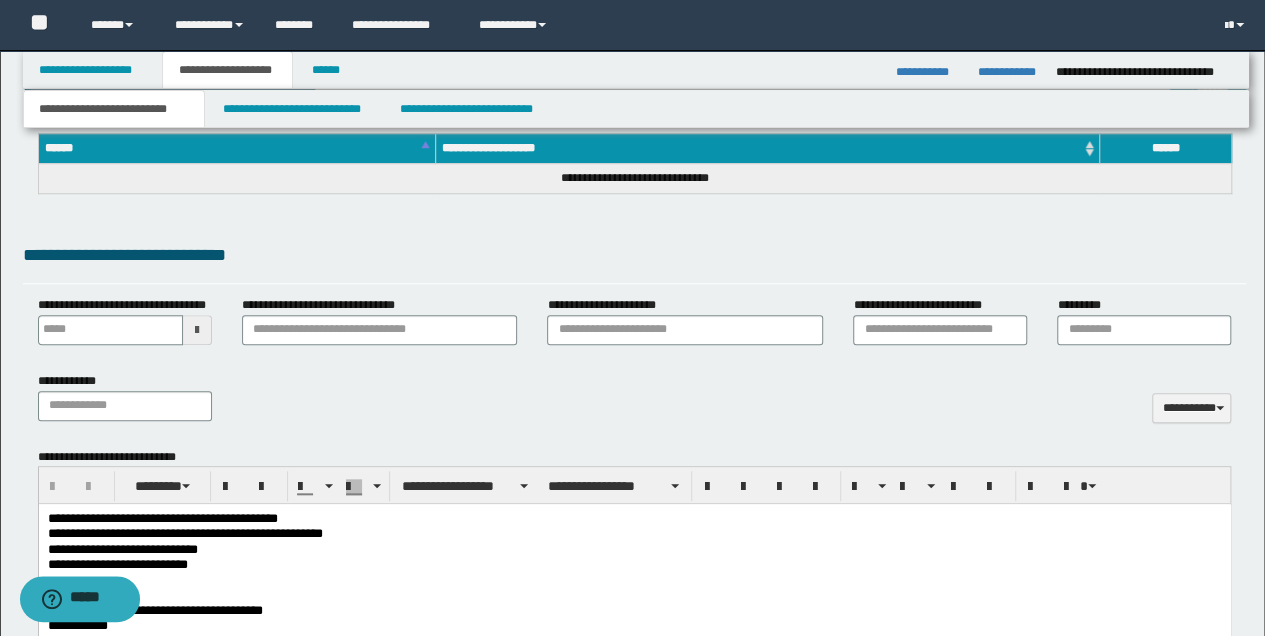 scroll, scrollTop: 866, scrollLeft: 0, axis: vertical 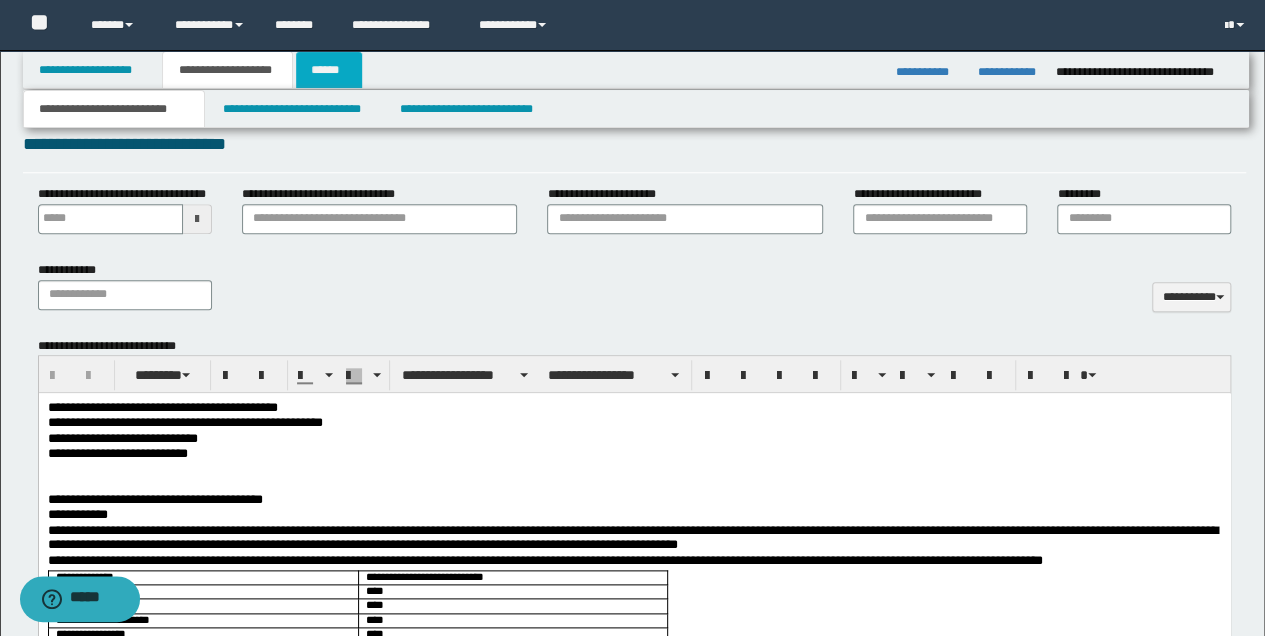 click on "******" at bounding box center (329, 70) 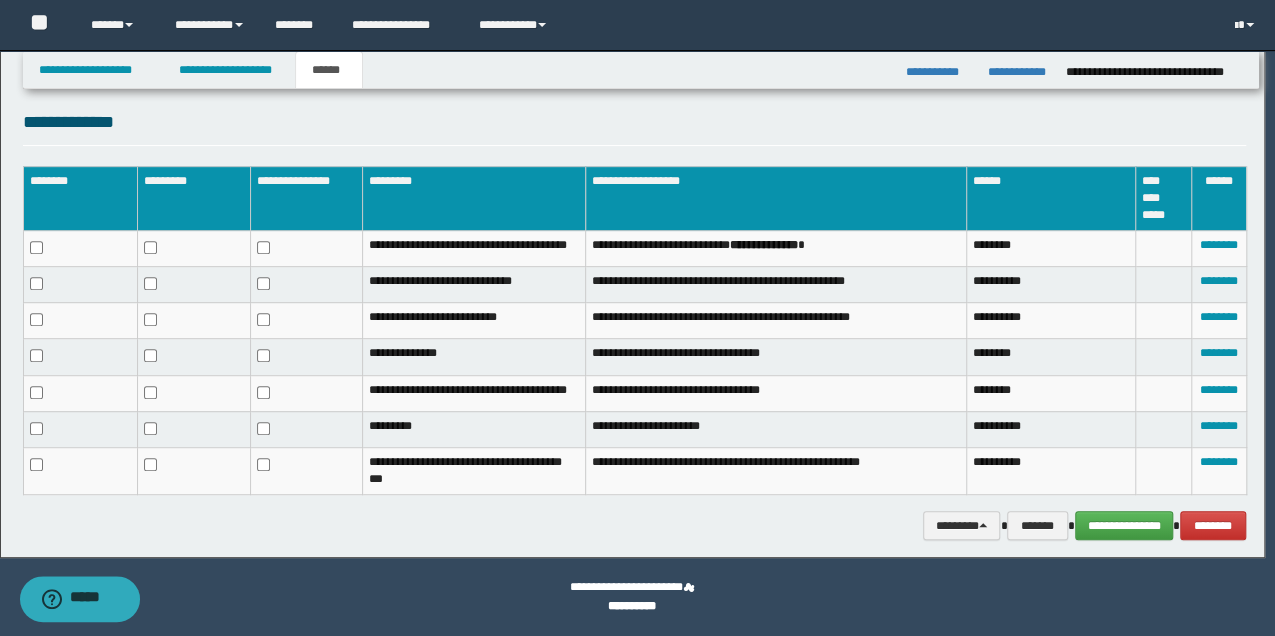 scroll, scrollTop: 399, scrollLeft: 0, axis: vertical 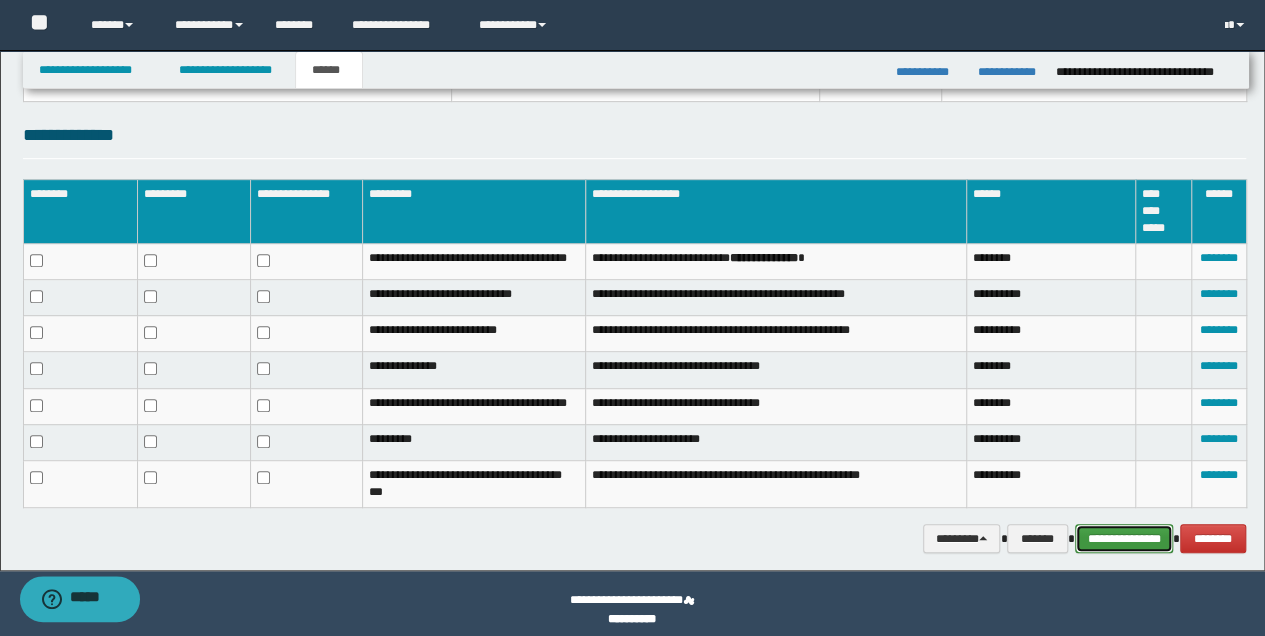 click on "**********" at bounding box center [1124, 538] 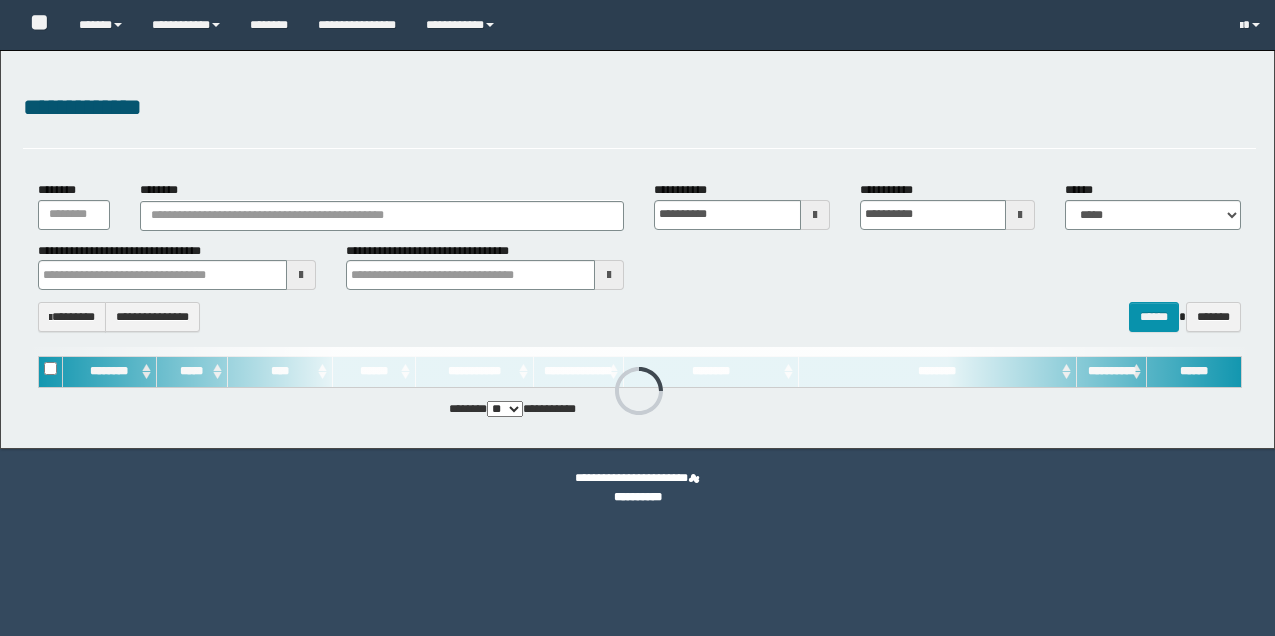 scroll, scrollTop: 0, scrollLeft: 0, axis: both 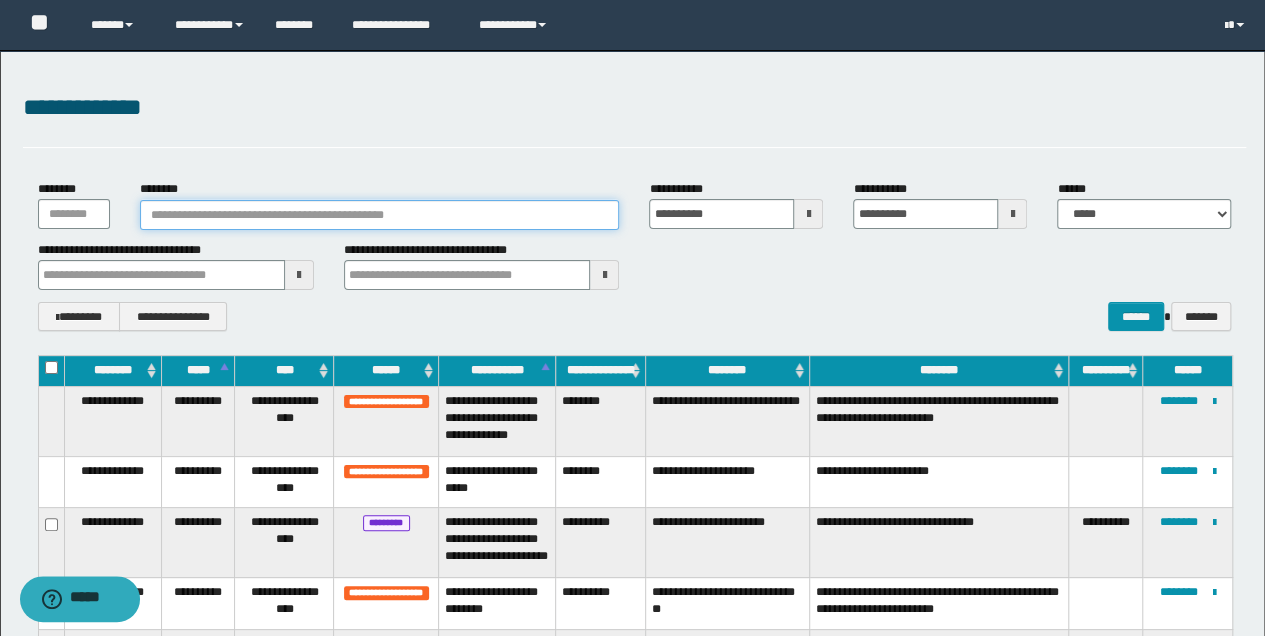 click on "********" at bounding box center (380, 215) 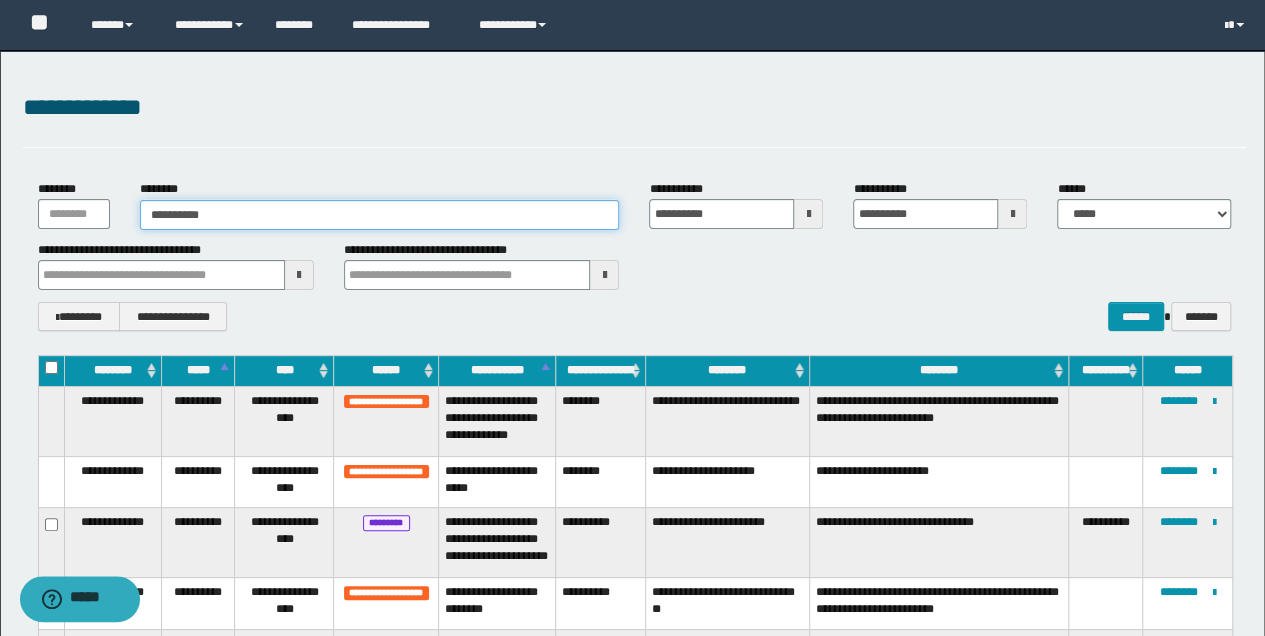 type on "**********" 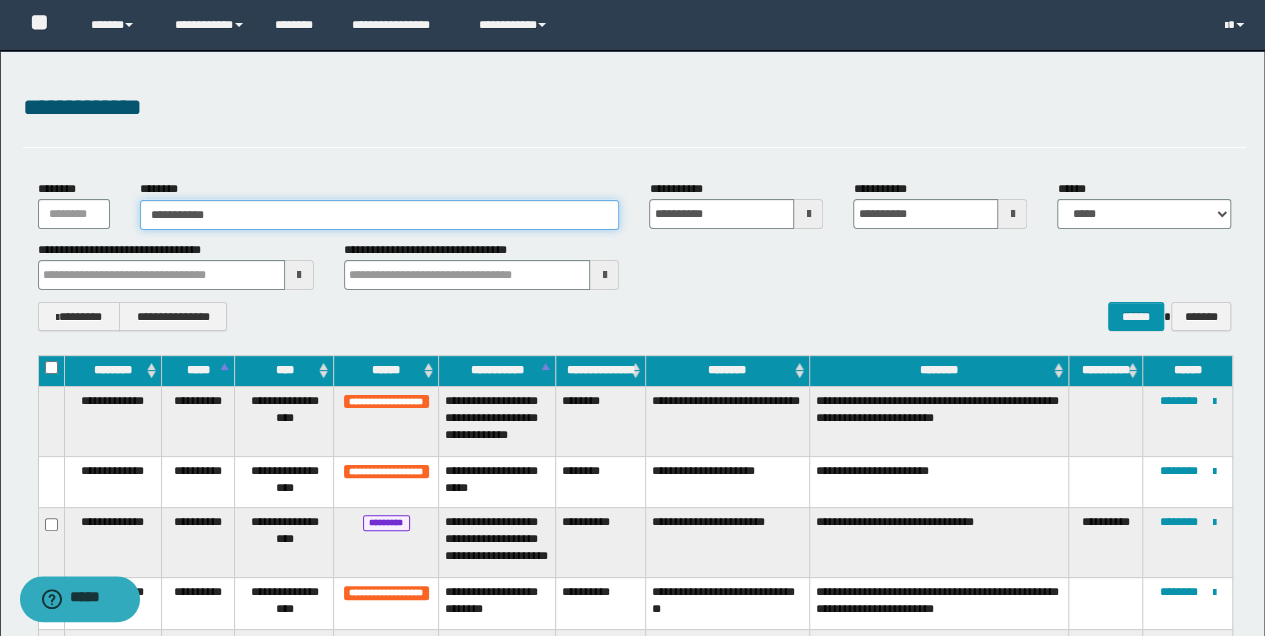 type on "**********" 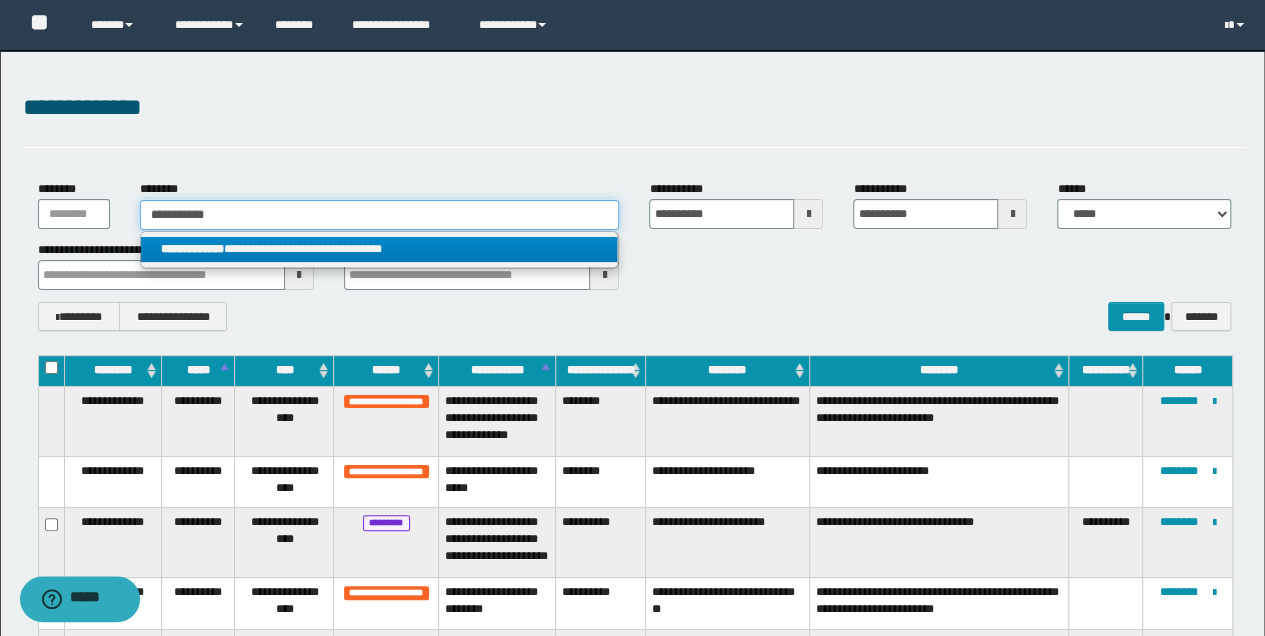 type on "**********" 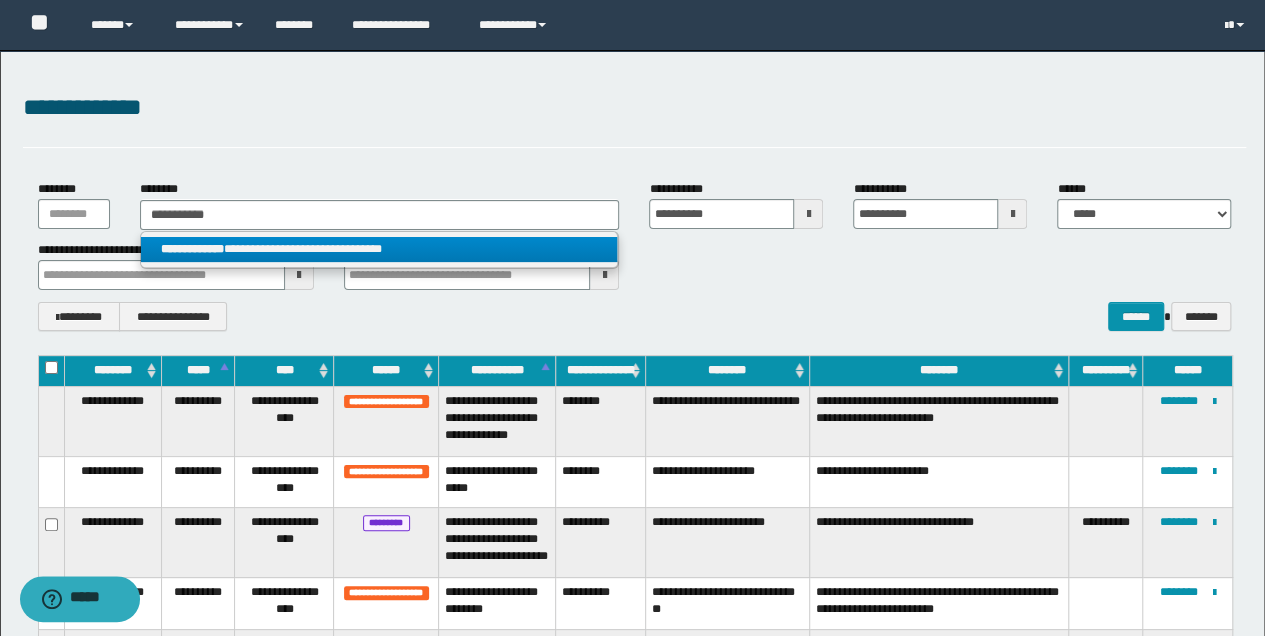 click on "**********" at bounding box center (379, 249) 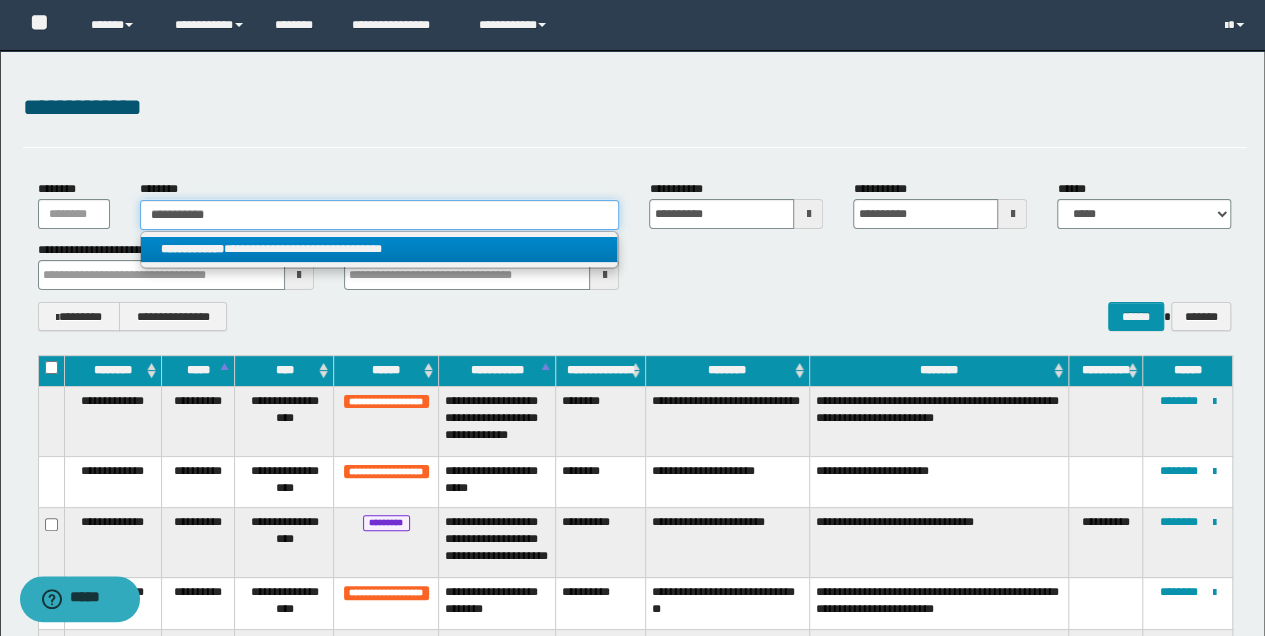 type 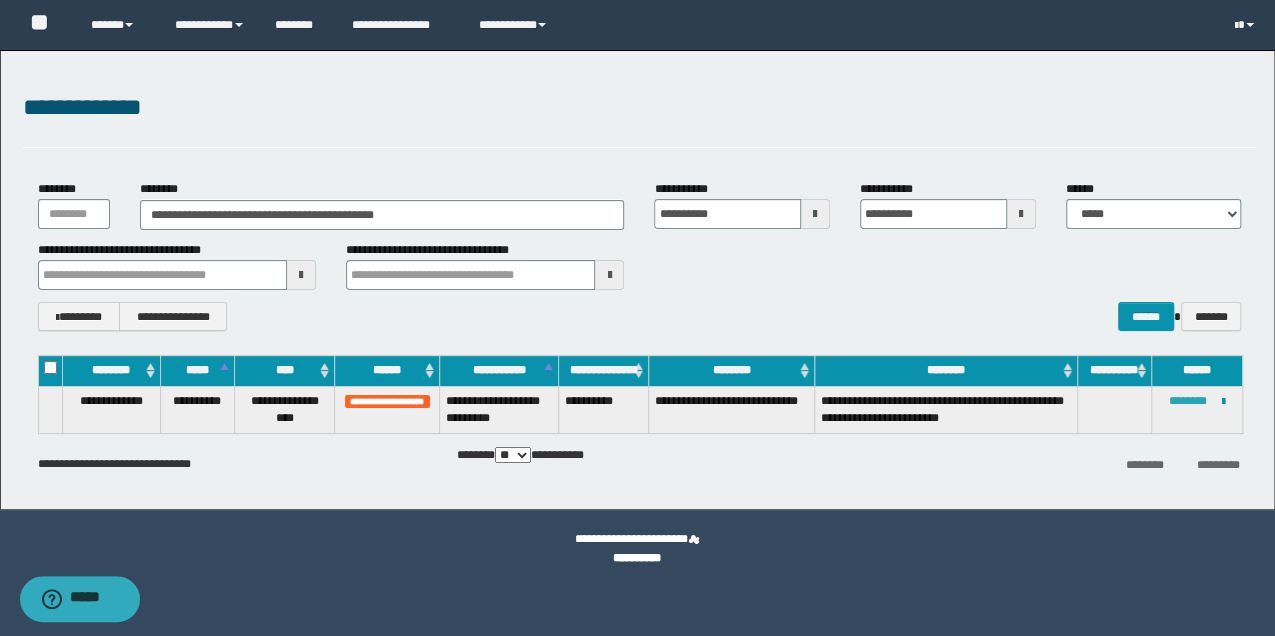 click on "********" at bounding box center [1188, 401] 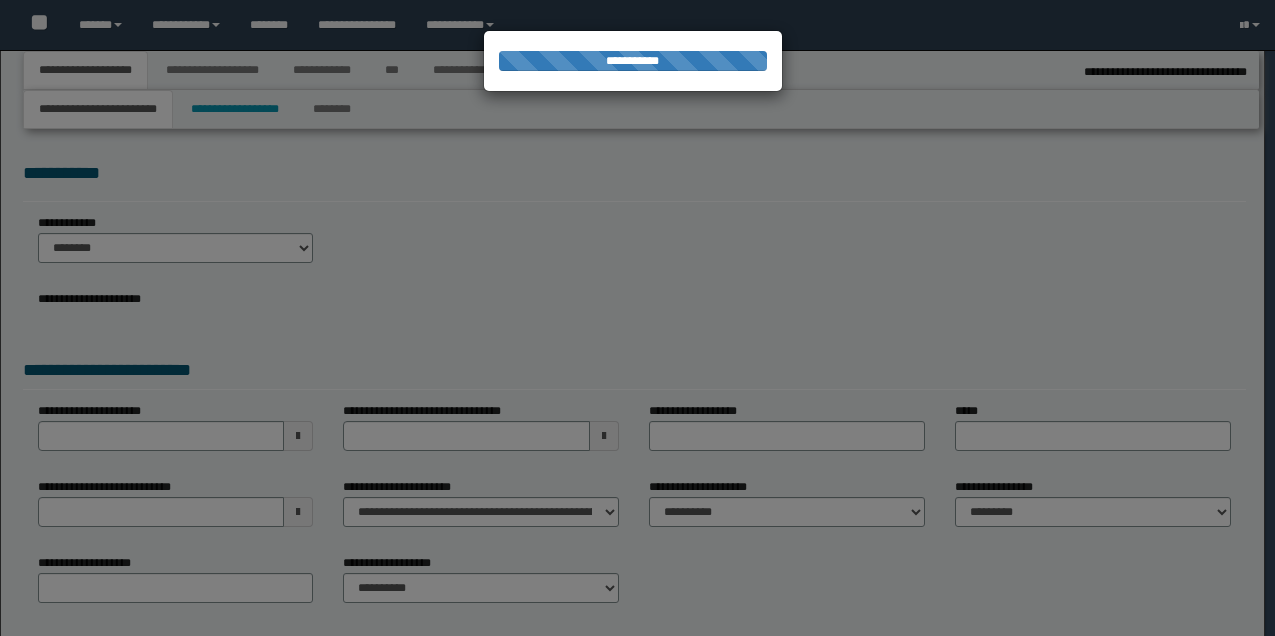 select on "*" 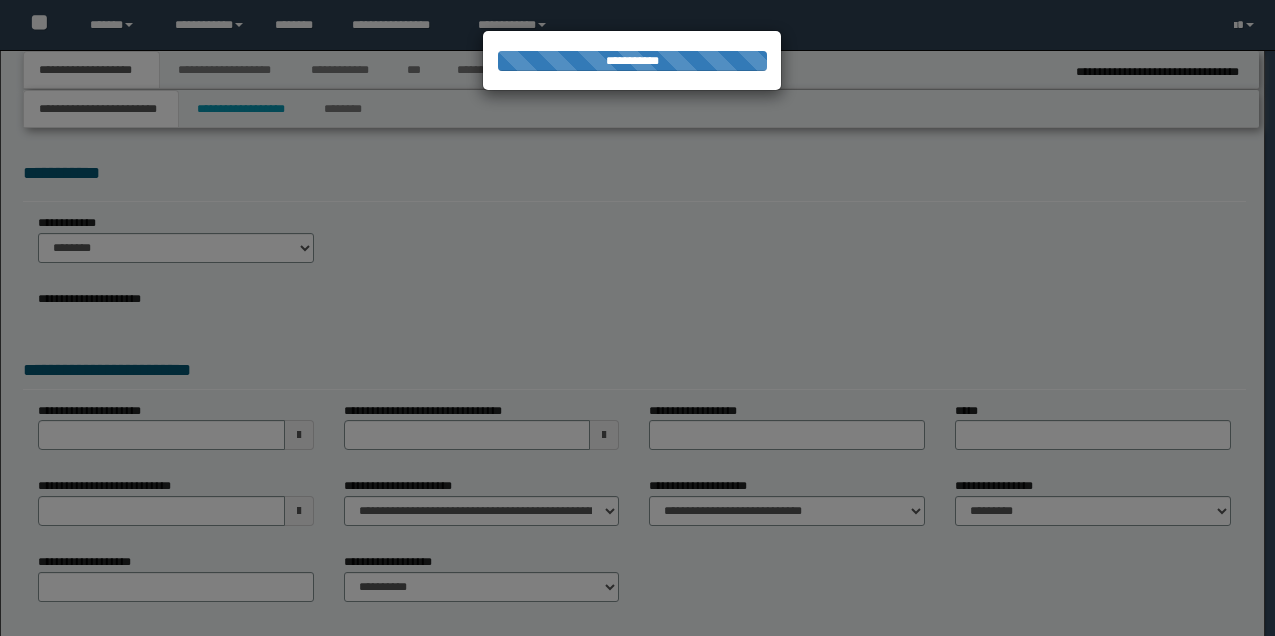 scroll, scrollTop: 0, scrollLeft: 0, axis: both 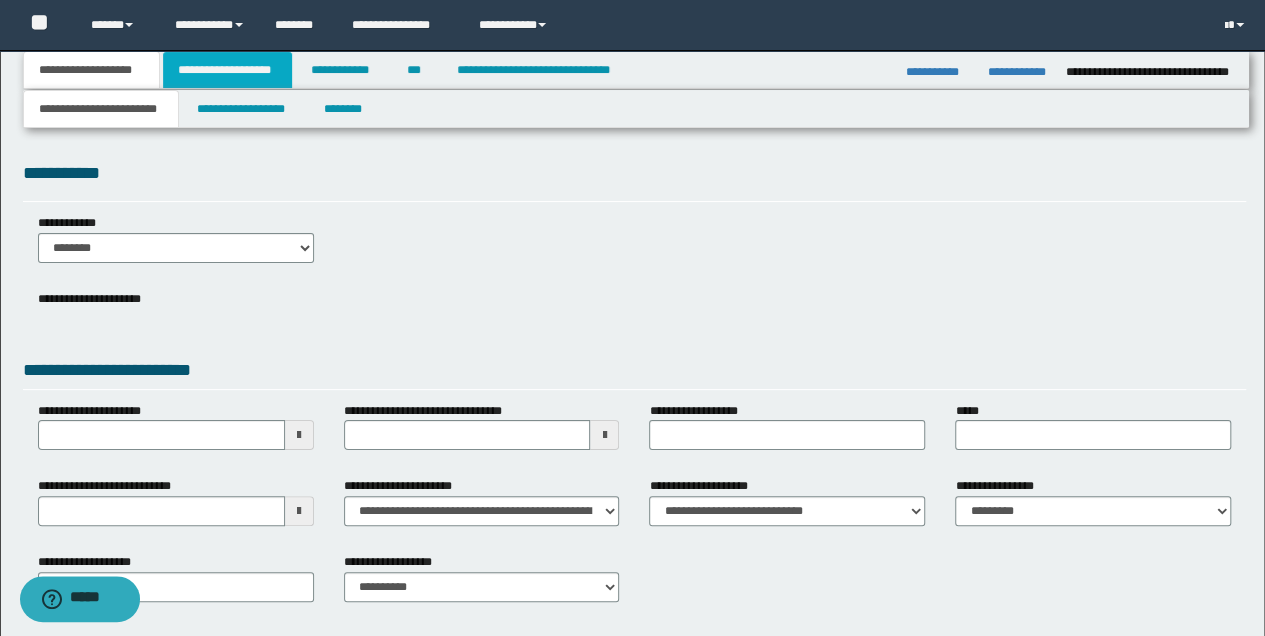 click on "**********" at bounding box center (227, 70) 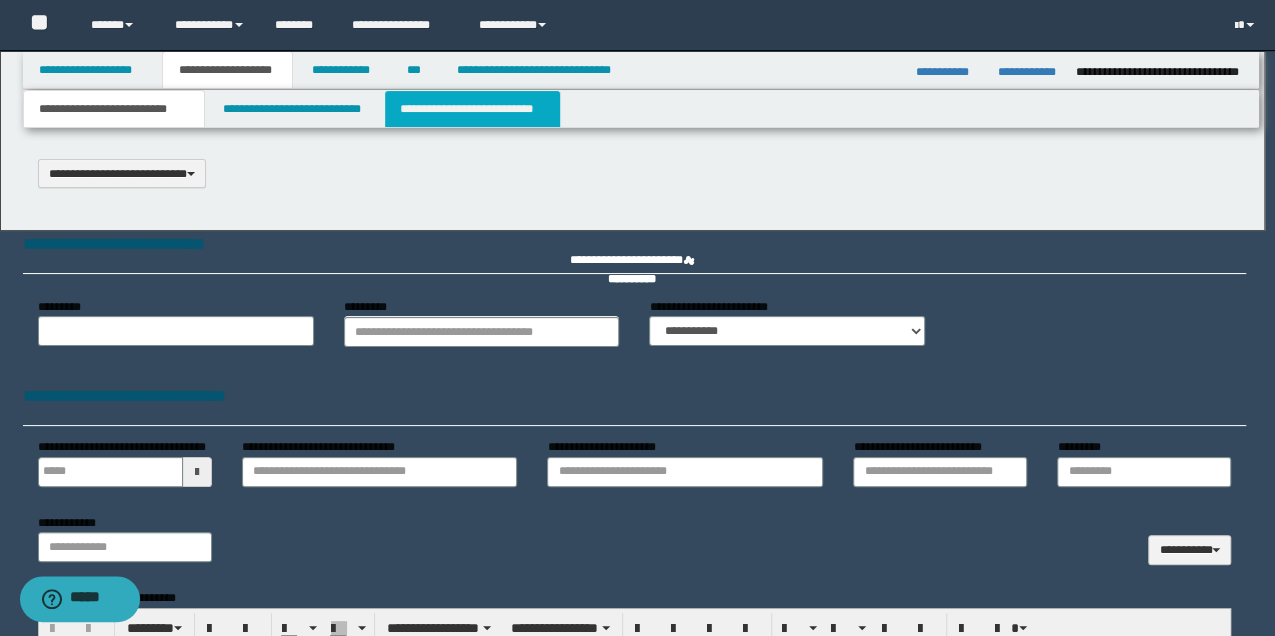 type 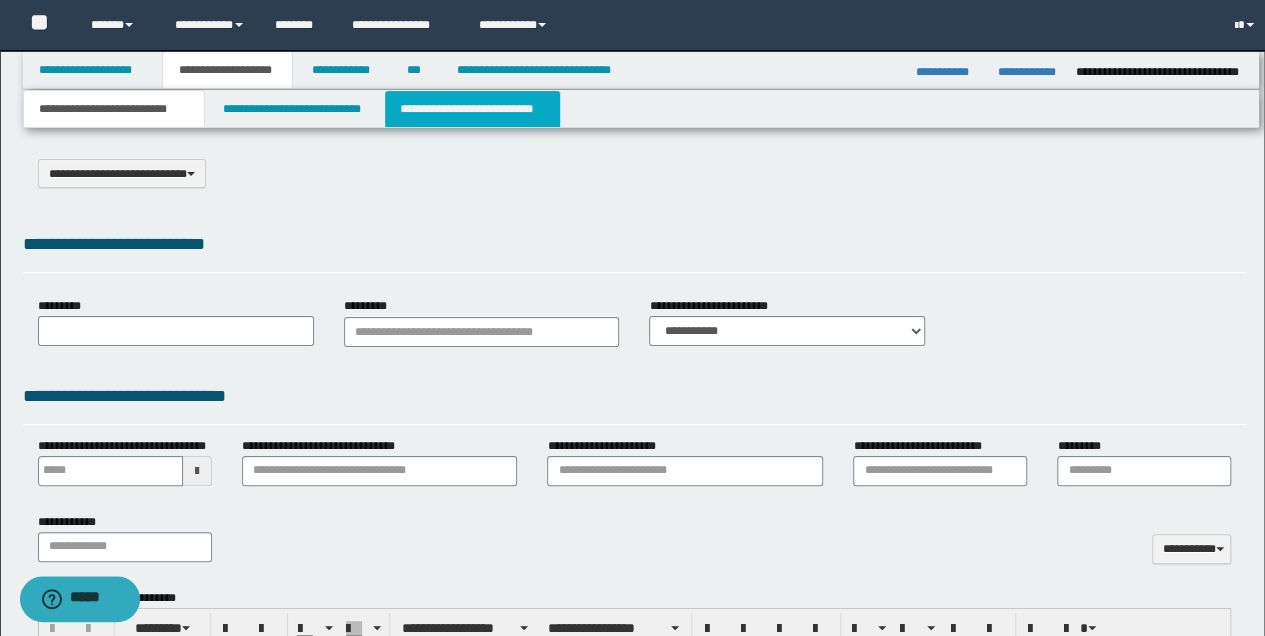 select on "*" 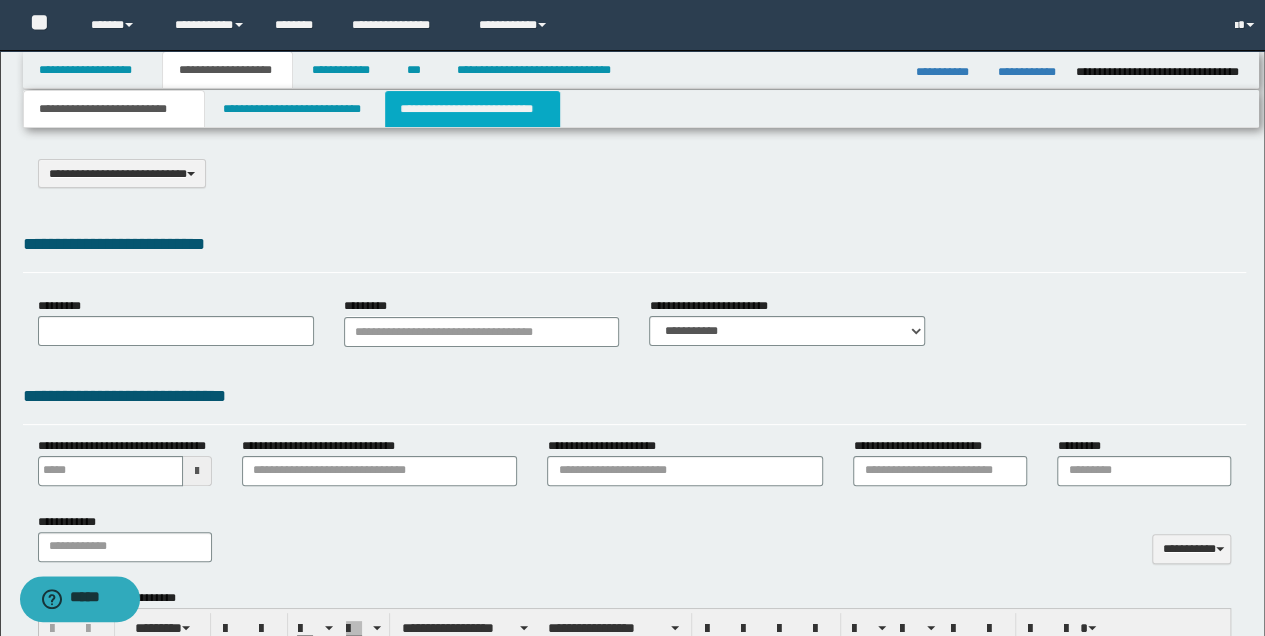 type 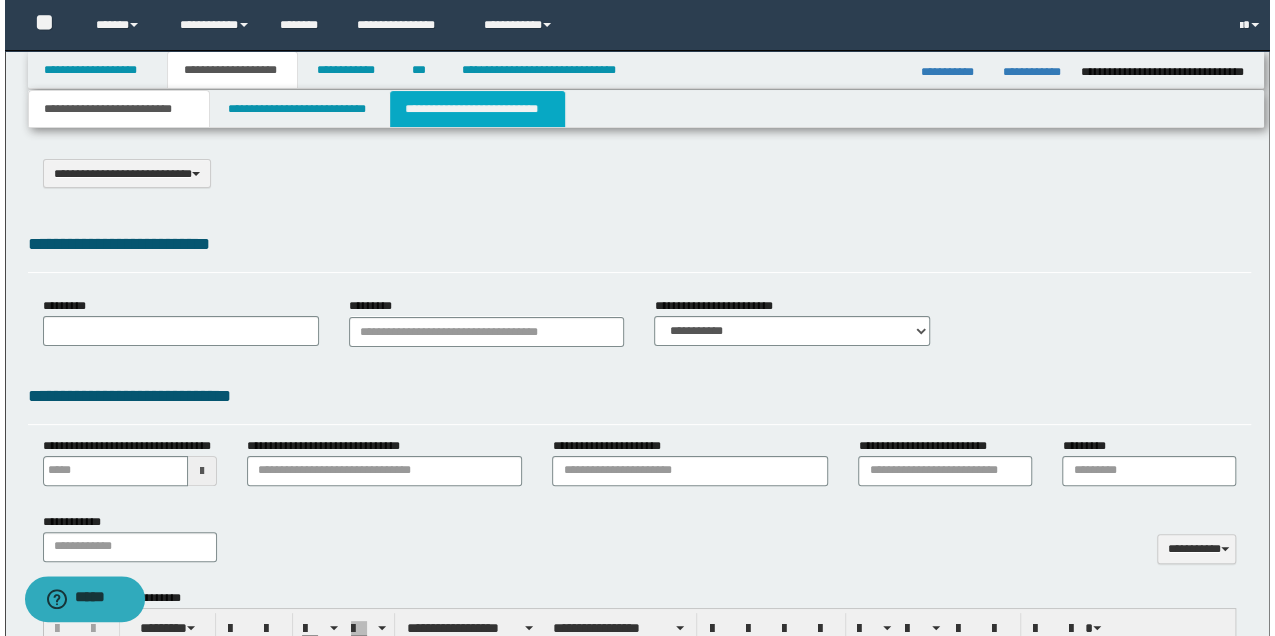 scroll, scrollTop: 0, scrollLeft: 0, axis: both 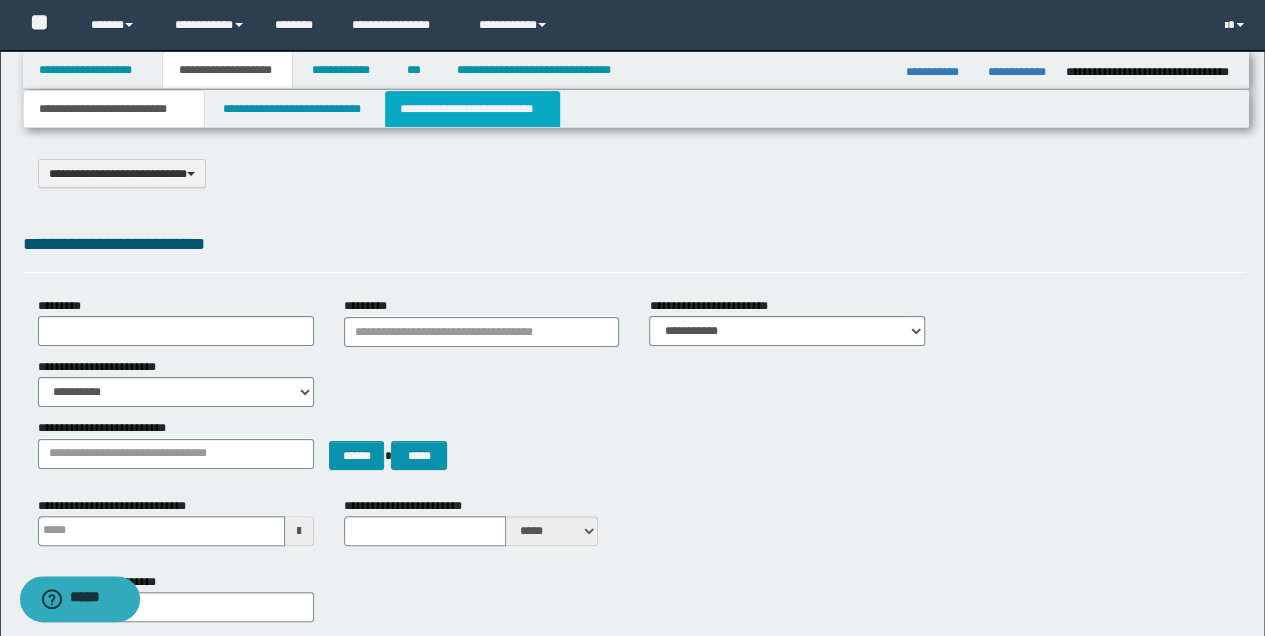 click on "**********" at bounding box center [472, 109] 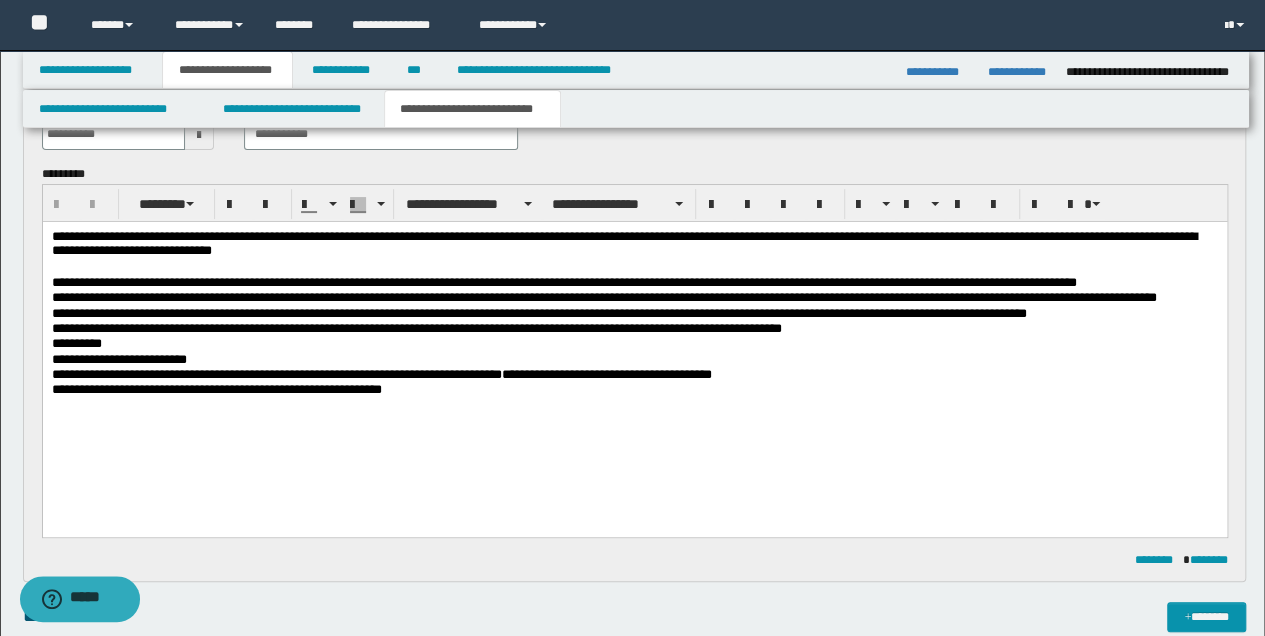 scroll, scrollTop: 333, scrollLeft: 0, axis: vertical 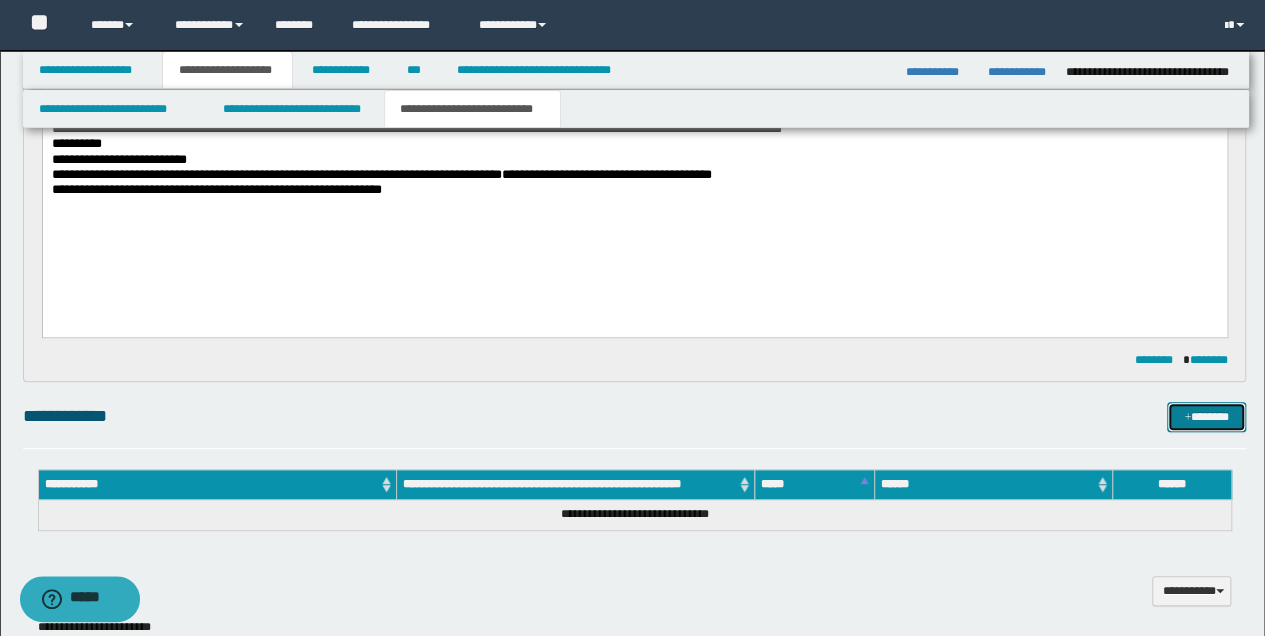 click on "*******" at bounding box center [1206, 416] 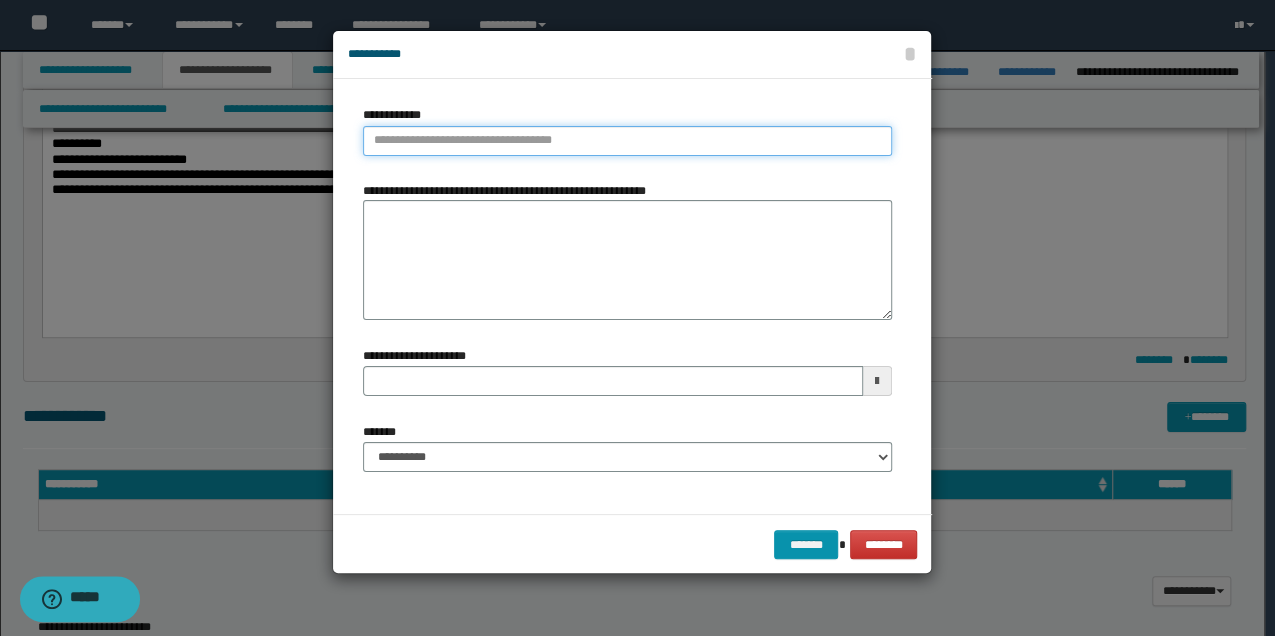 click on "**********" at bounding box center [627, 141] 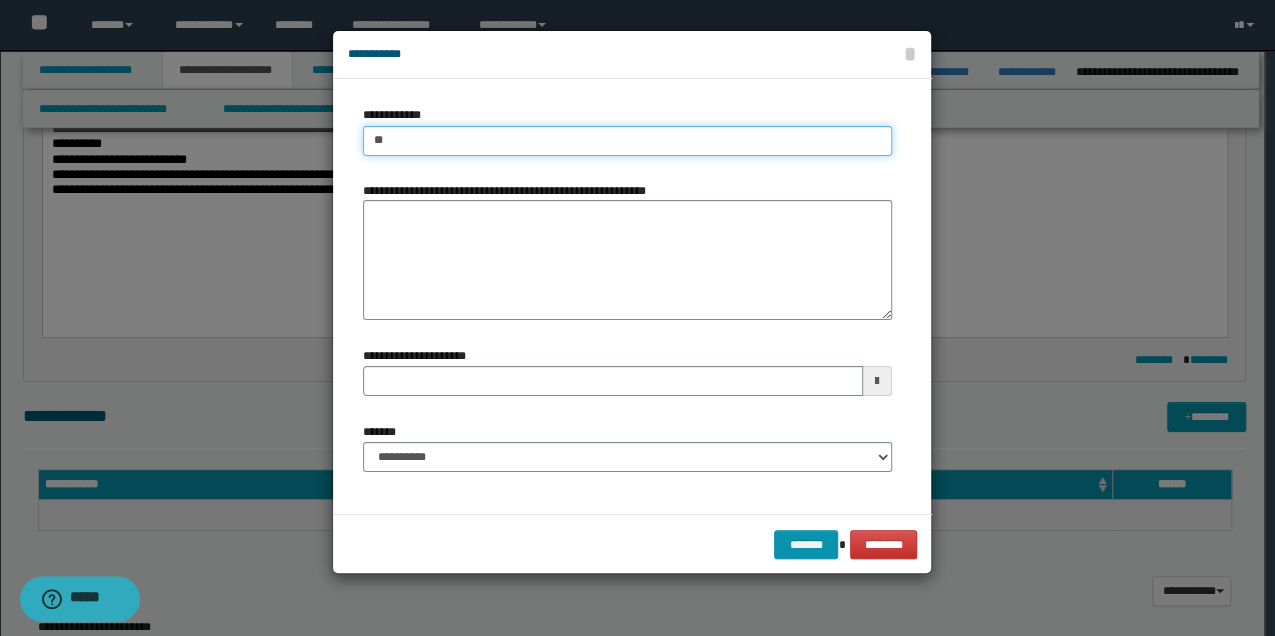 type on "***" 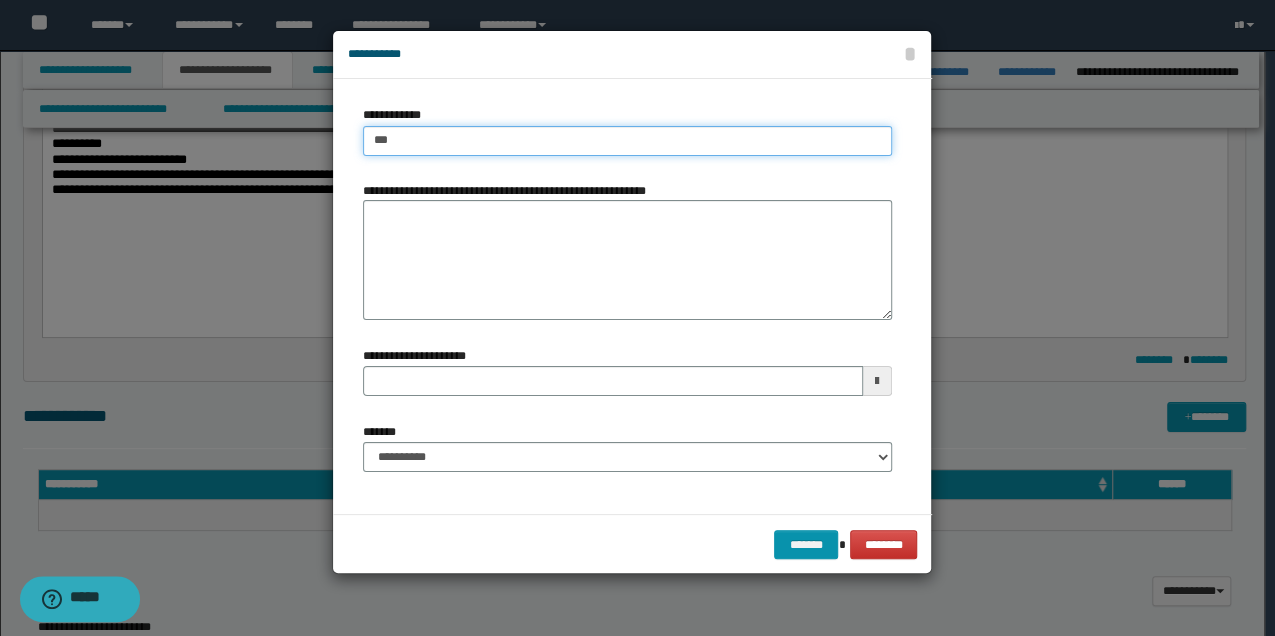 type on "***" 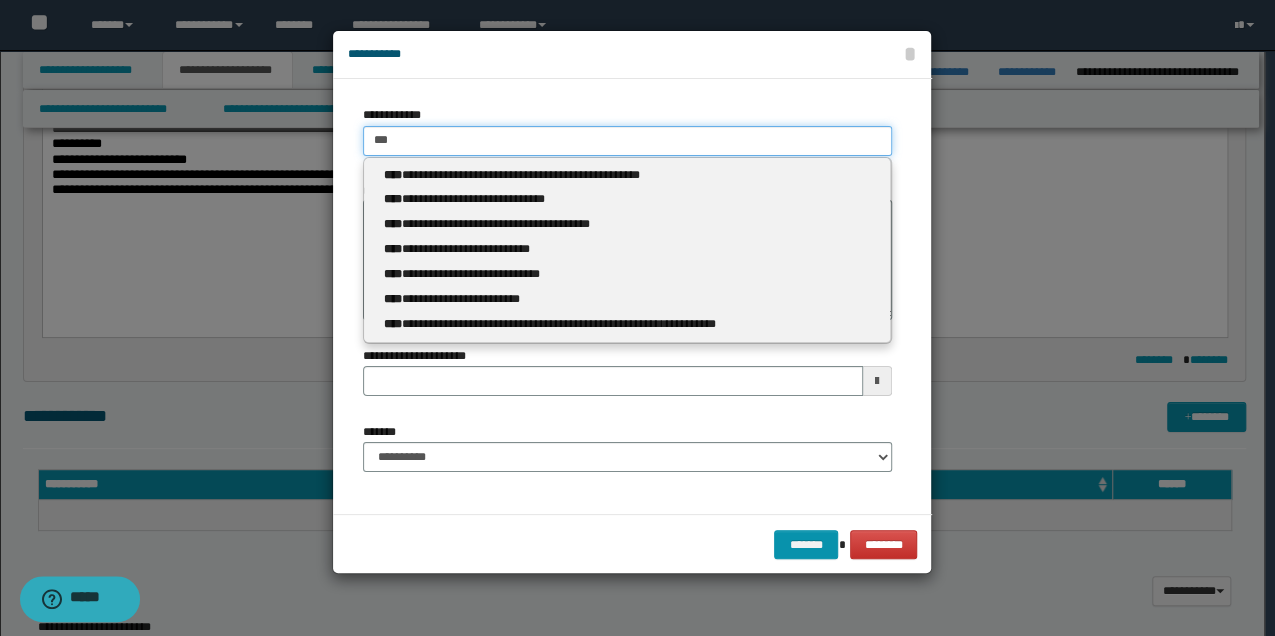 type 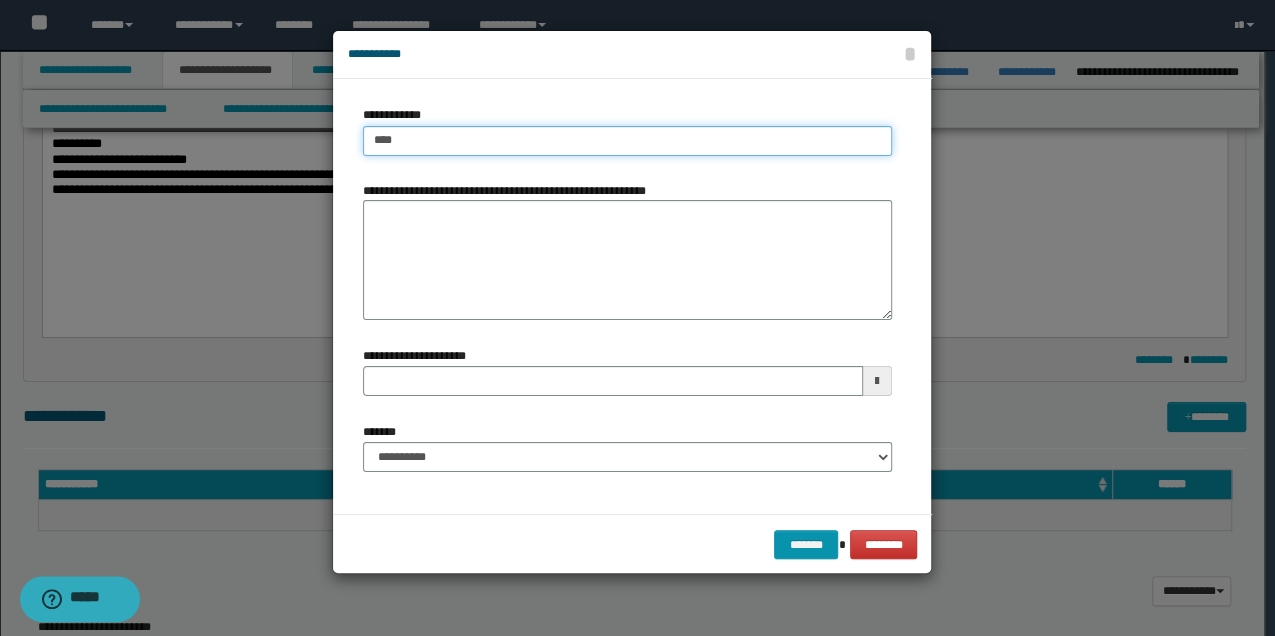 type on "****" 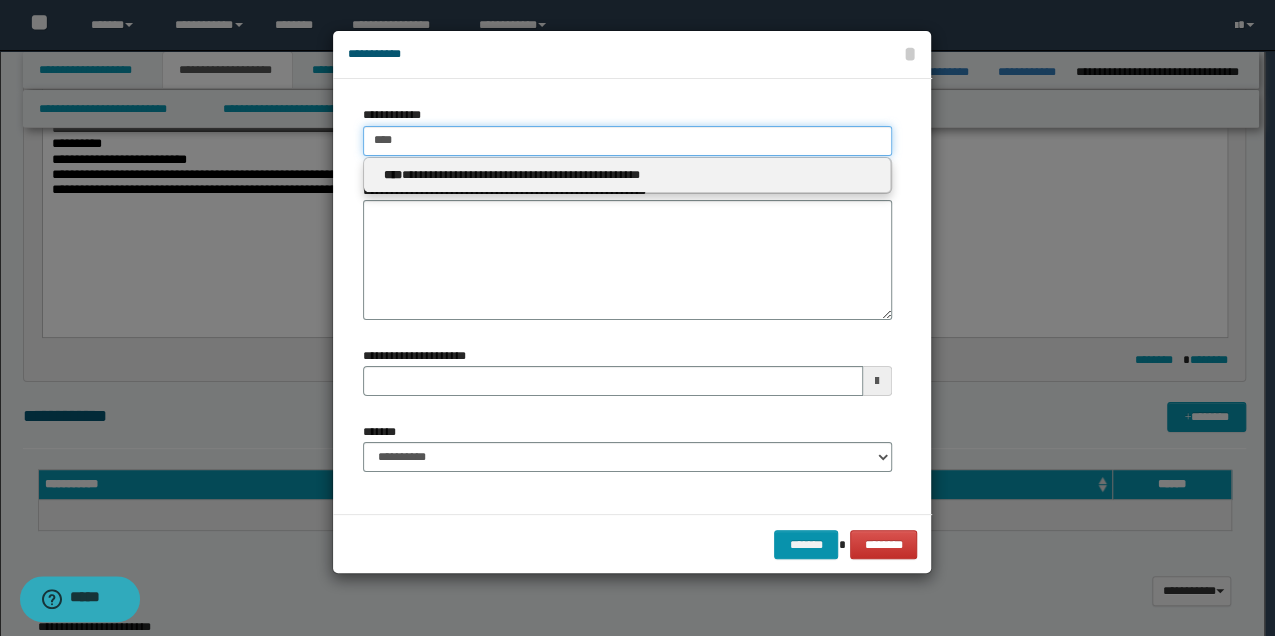 type 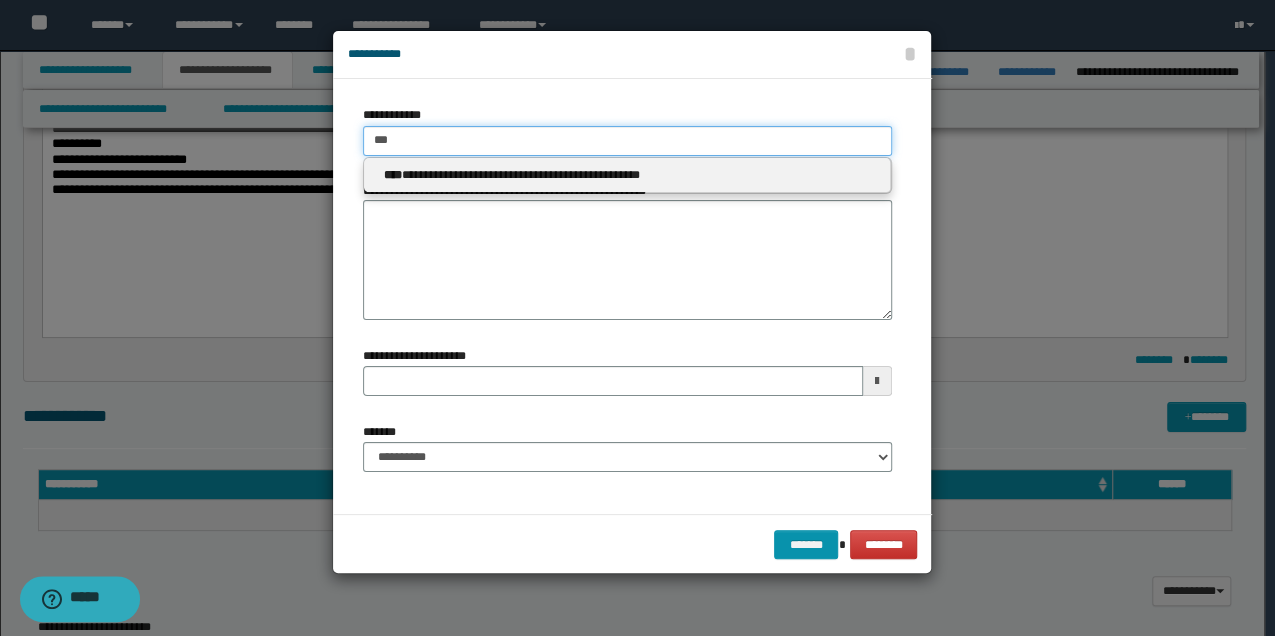 type on "***" 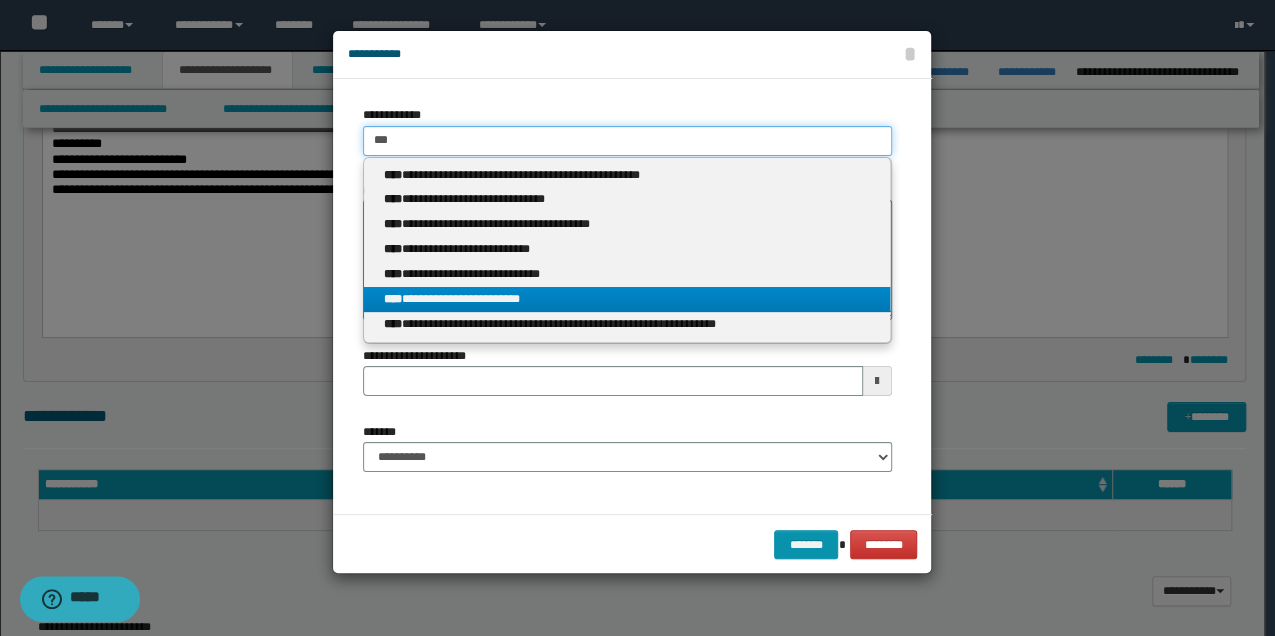 type 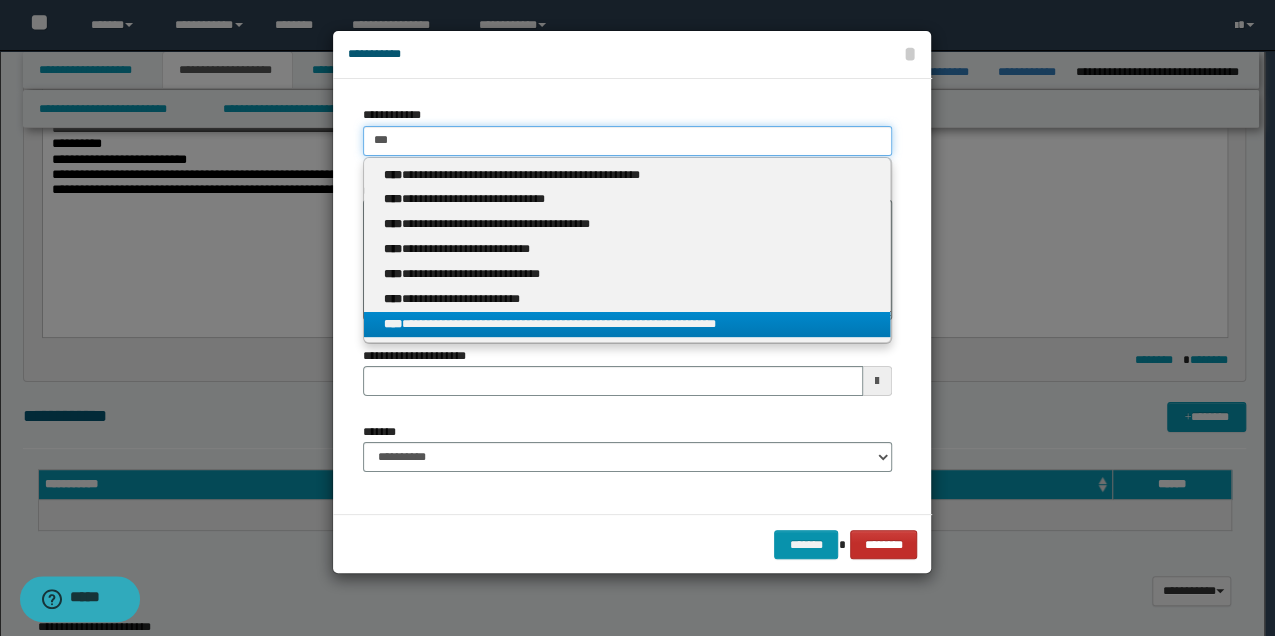 type on "***" 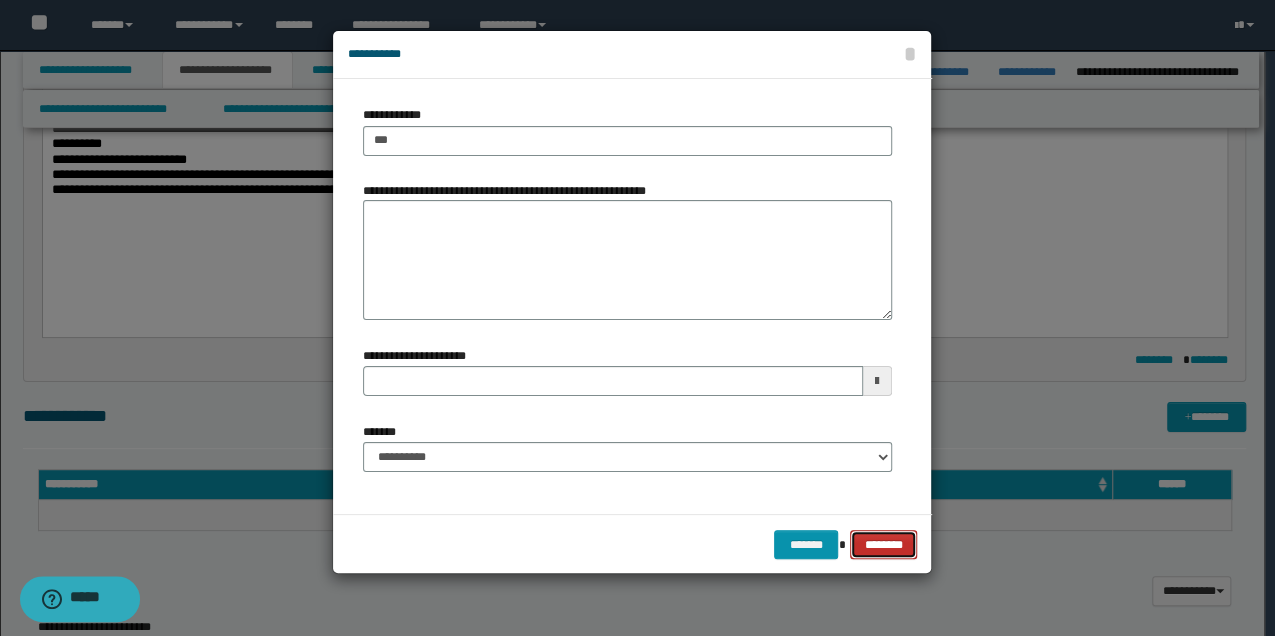 click on "********" at bounding box center [883, 544] 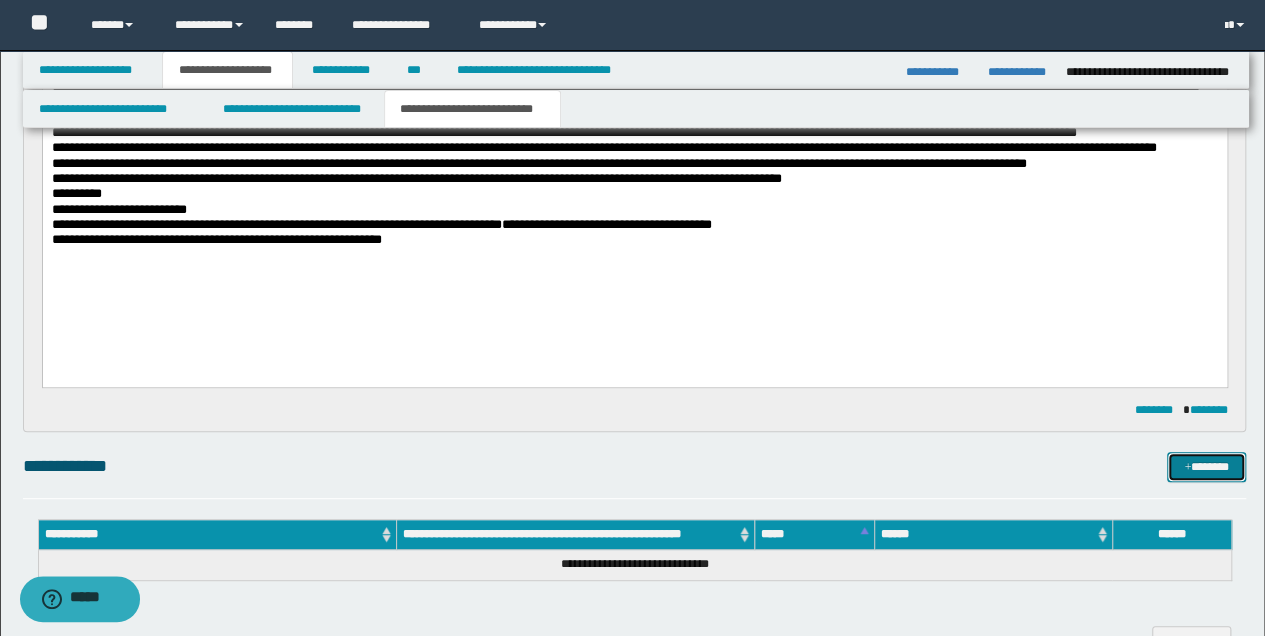 scroll, scrollTop: 133, scrollLeft: 0, axis: vertical 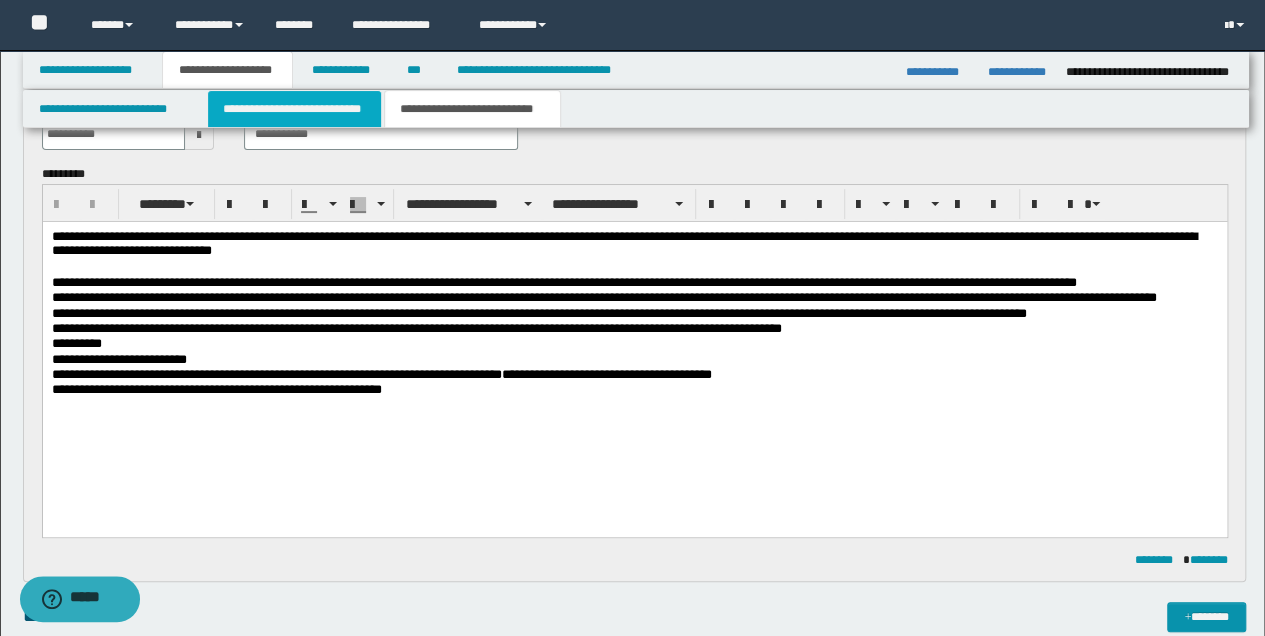 click on "**********" at bounding box center [294, 109] 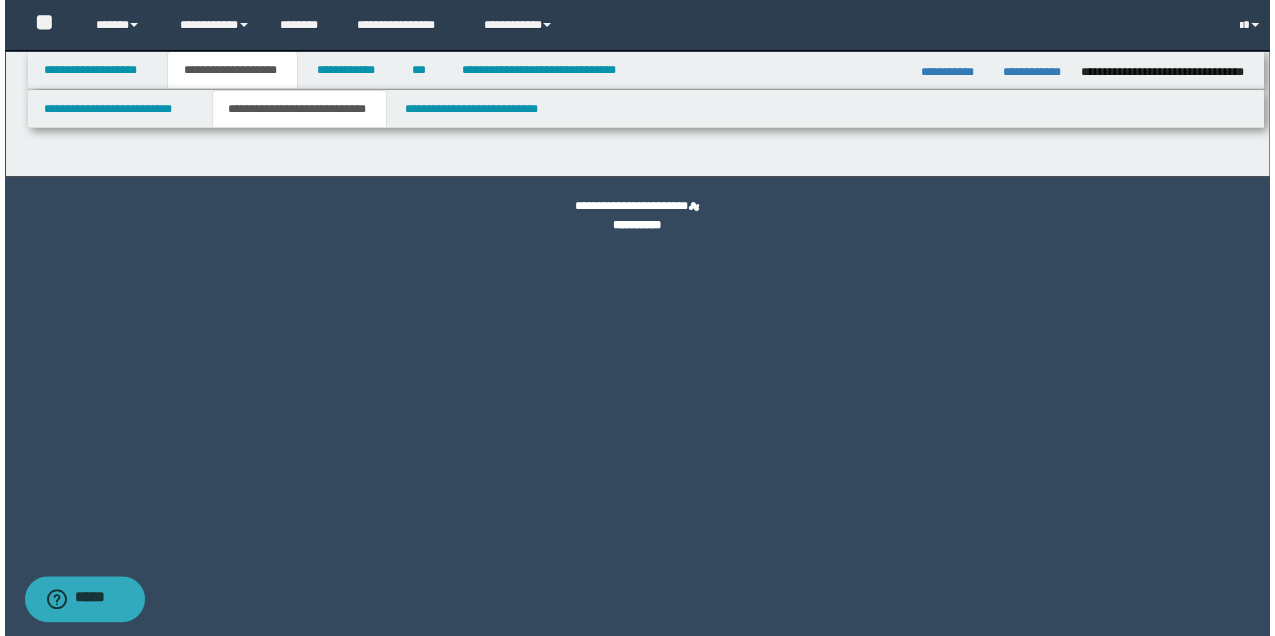 scroll, scrollTop: 0, scrollLeft: 0, axis: both 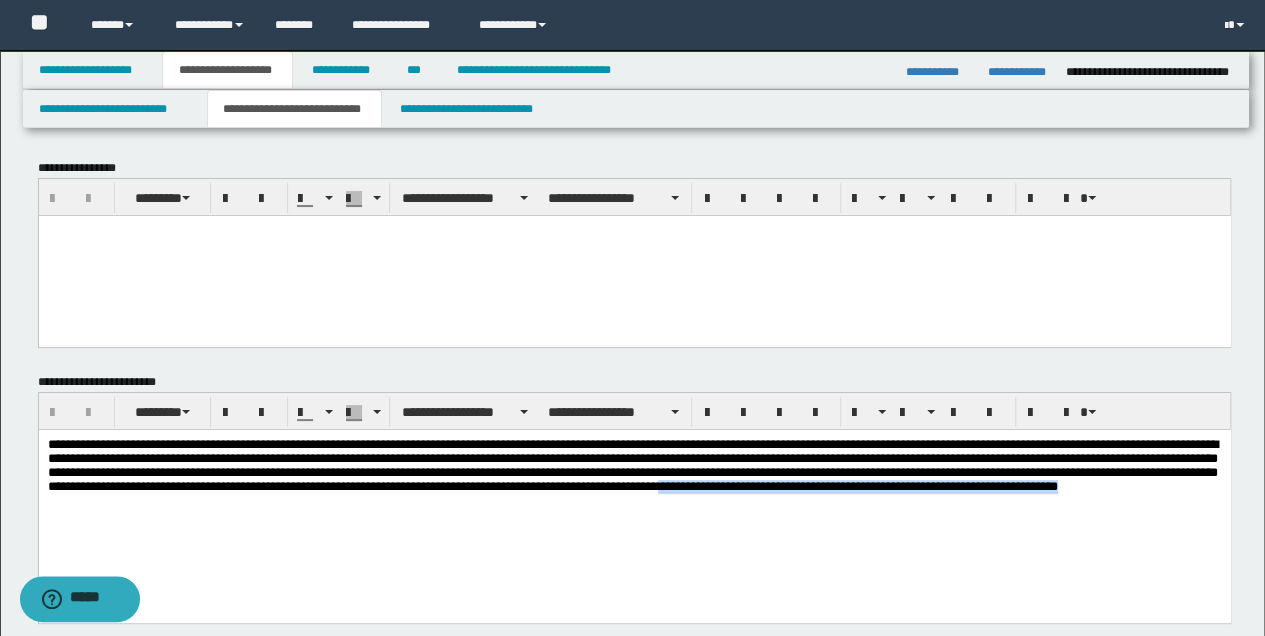 drag, startPoint x: 995, startPoint y: 492, endPoint x: 996, endPoint y: 506, distance: 14.035668 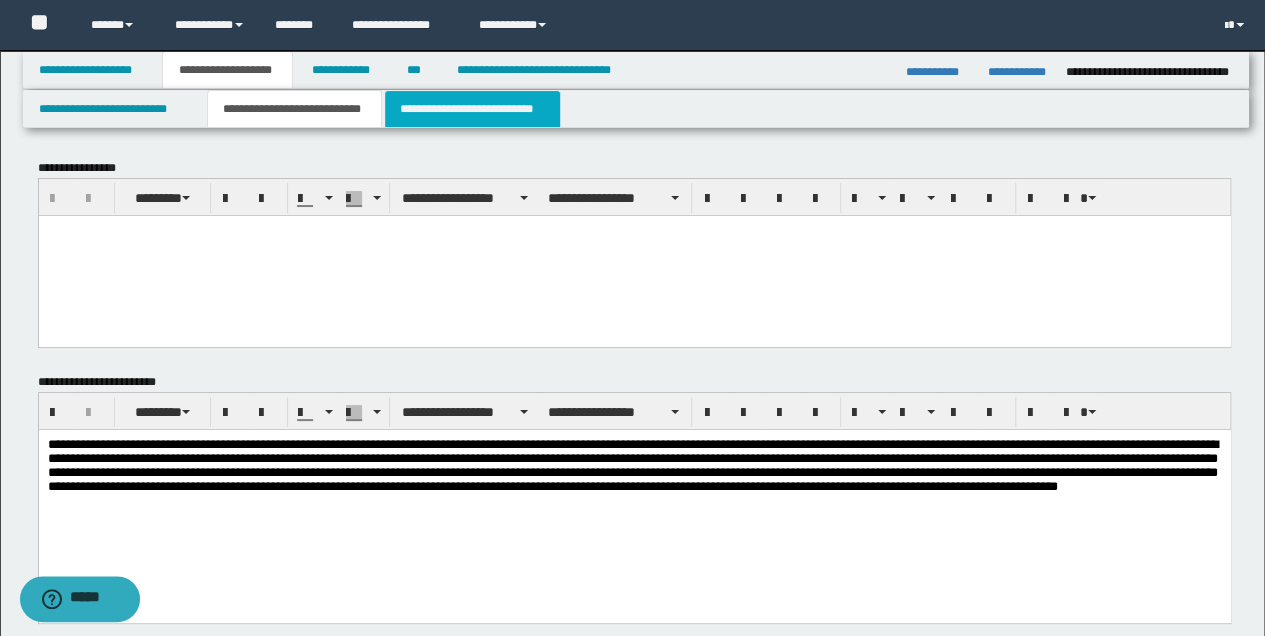 click on "**********" at bounding box center (472, 109) 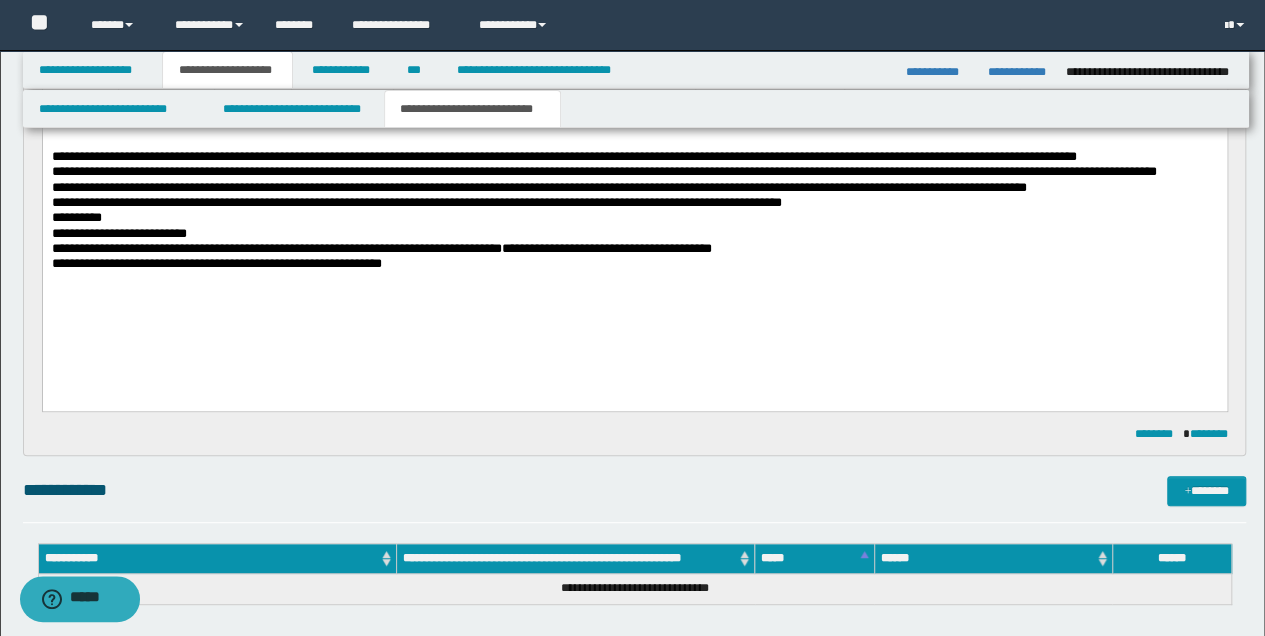 scroll, scrollTop: 400, scrollLeft: 0, axis: vertical 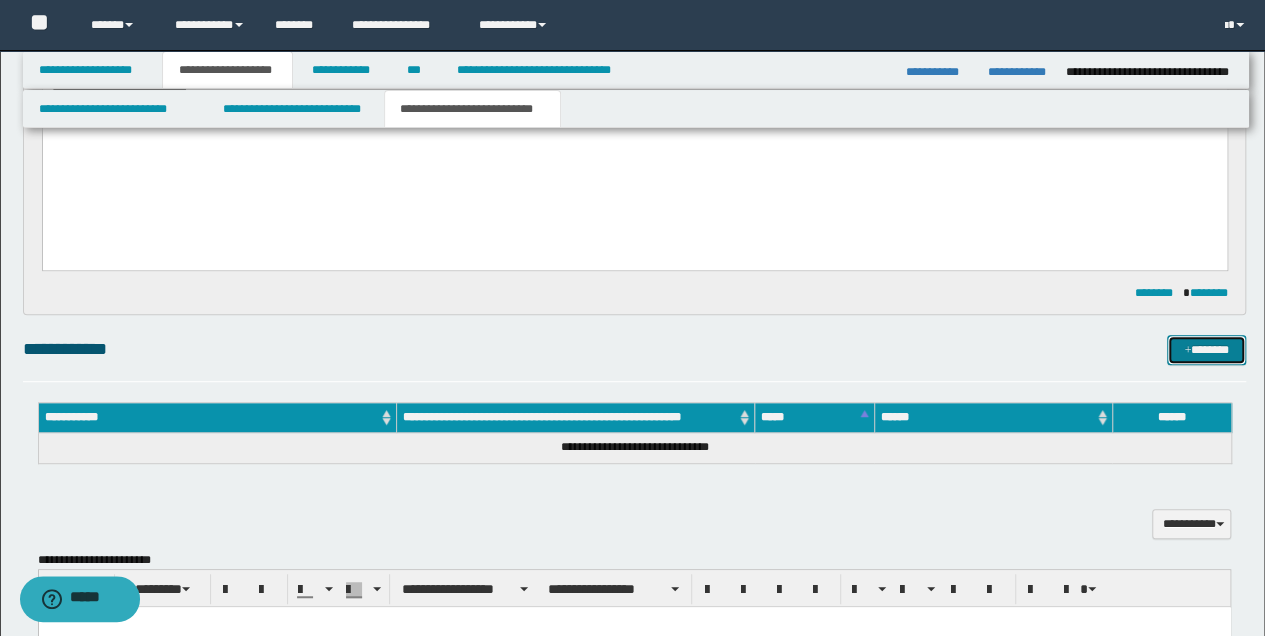 click on "*******" at bounding box center [1206, 349] 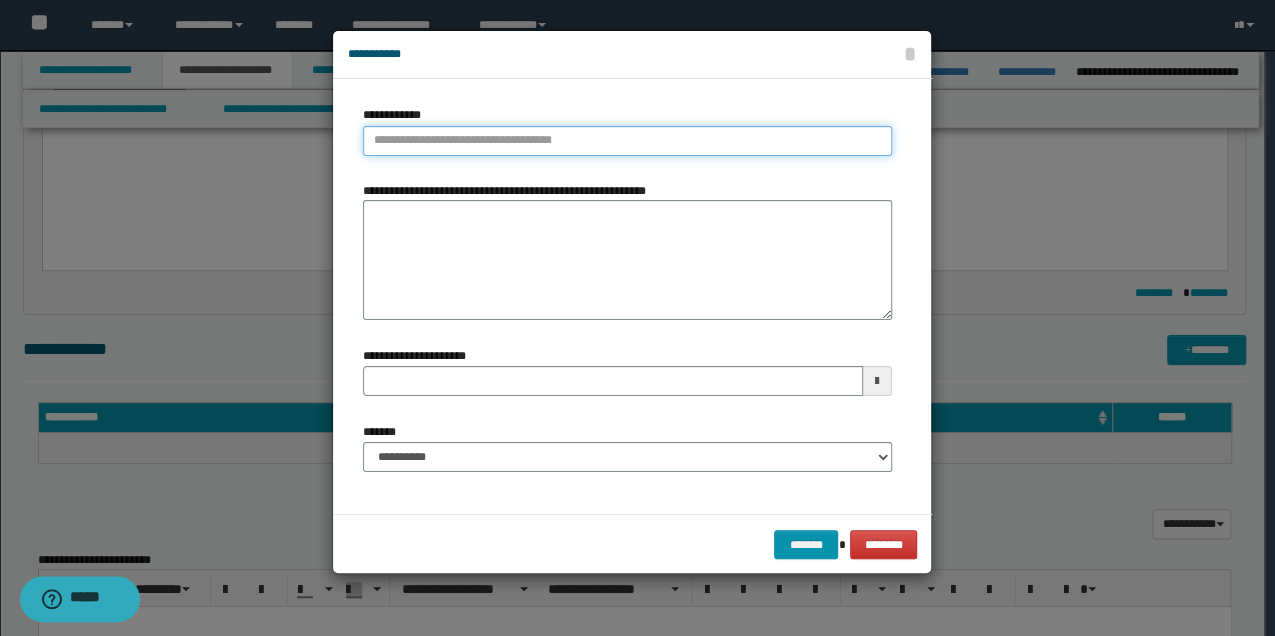 type on "**********" 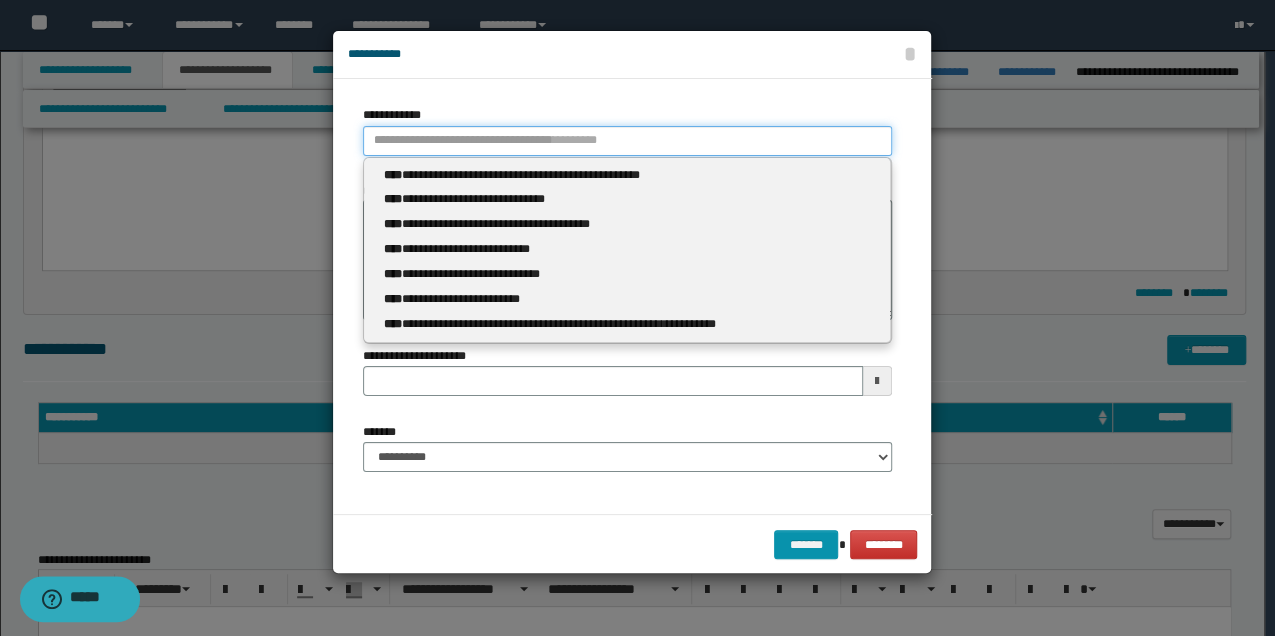 click on "**********" at bounding box center [627, 141] 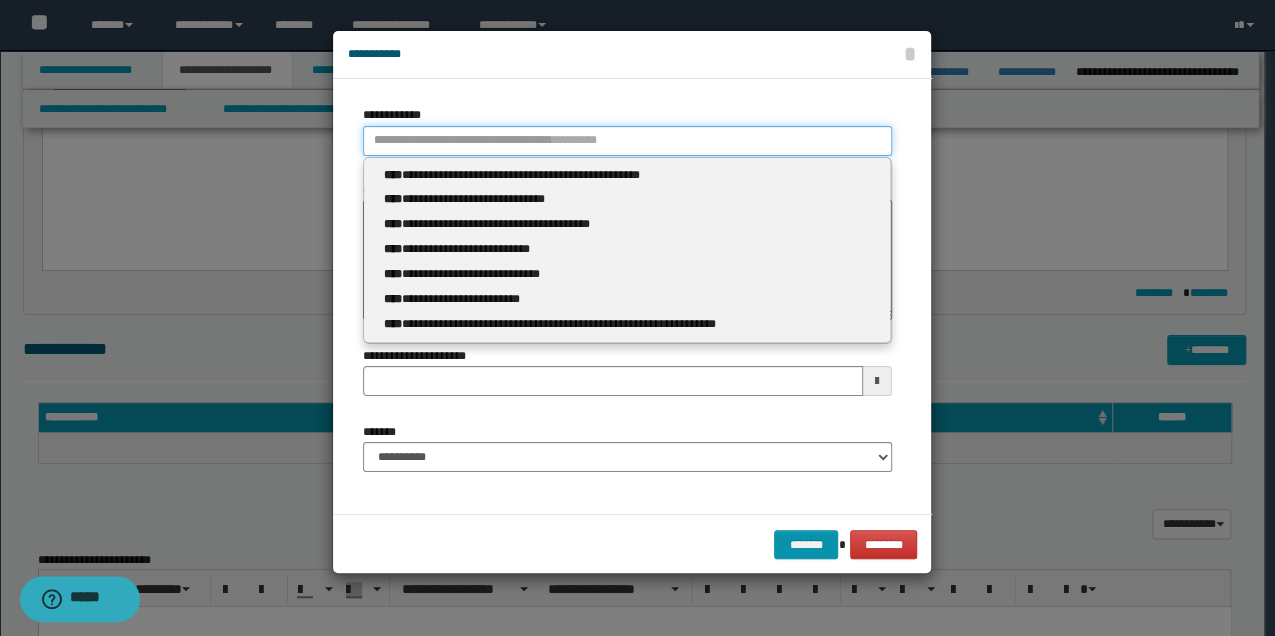 paste on "**********" 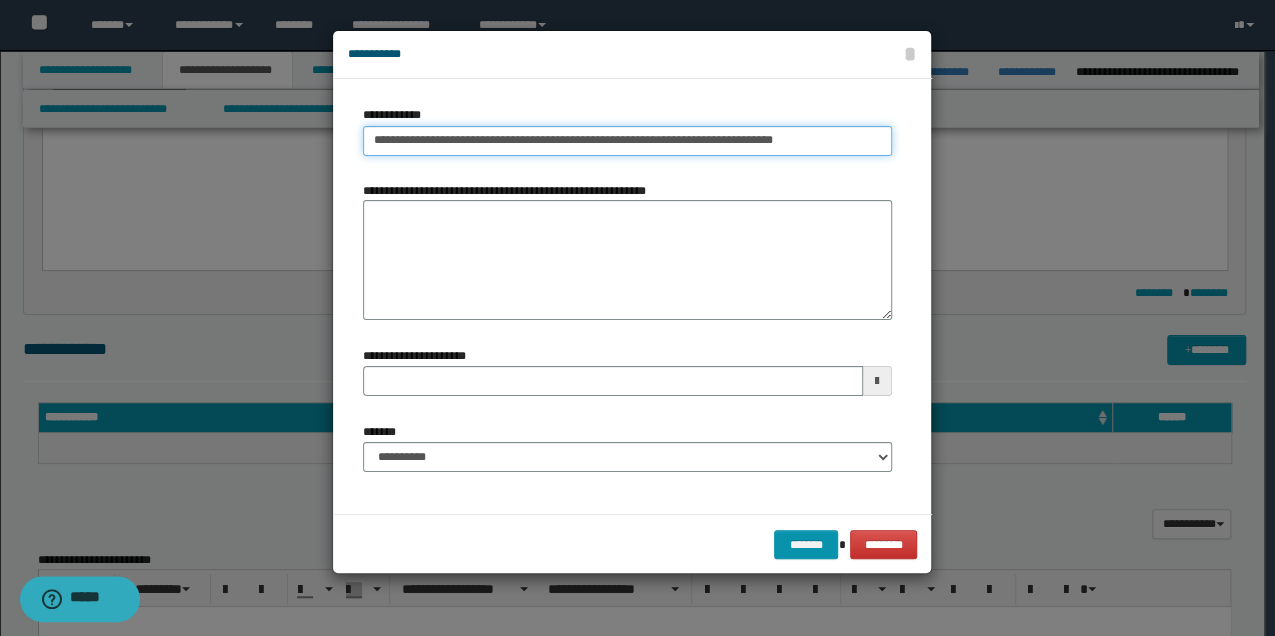 drag, startPoint x: 579, startPoint y: 140, endPoint x: 806, endPoint y: 149, distance: 227.17834 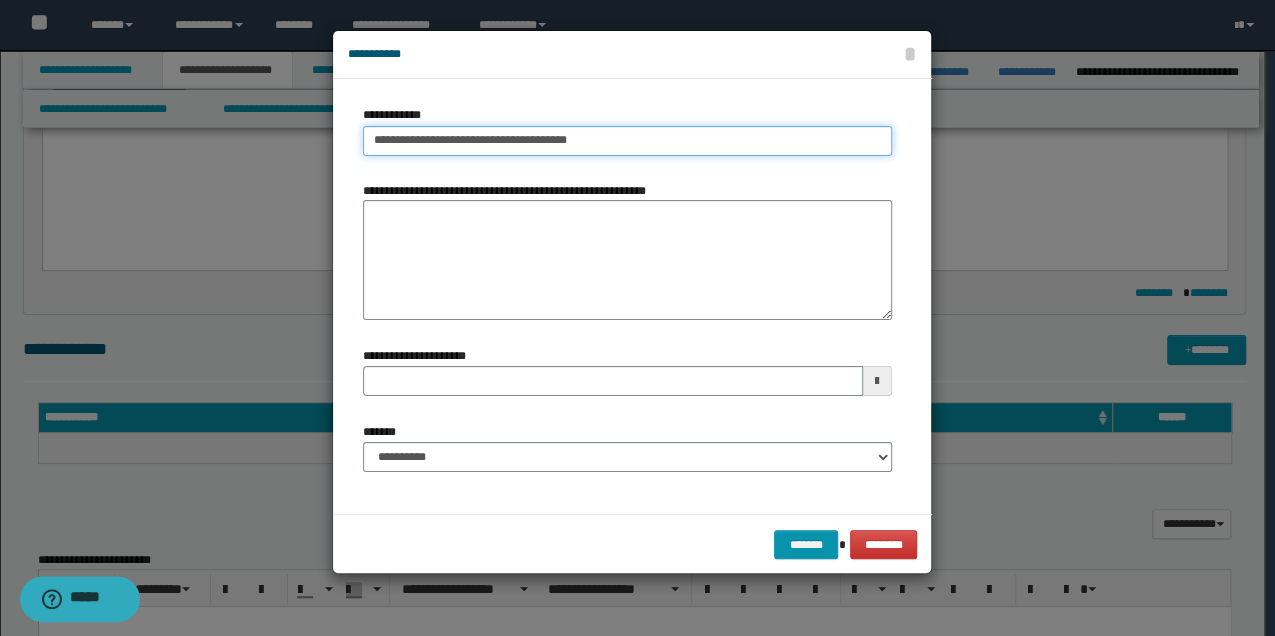 type on "**********" 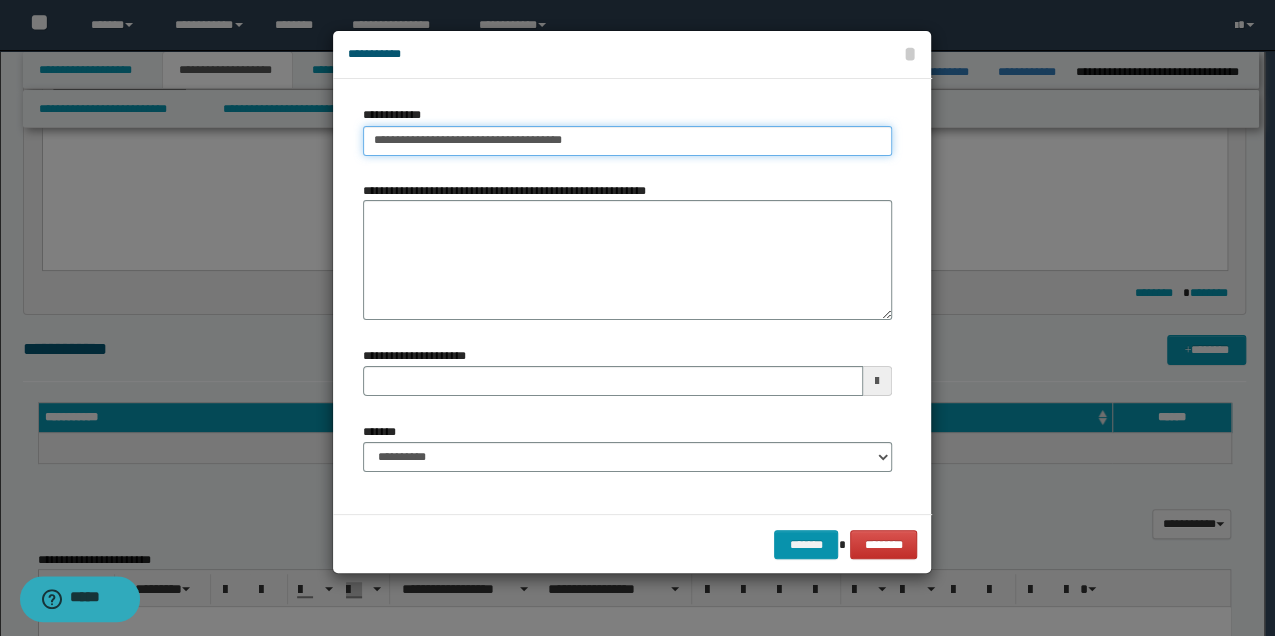 type 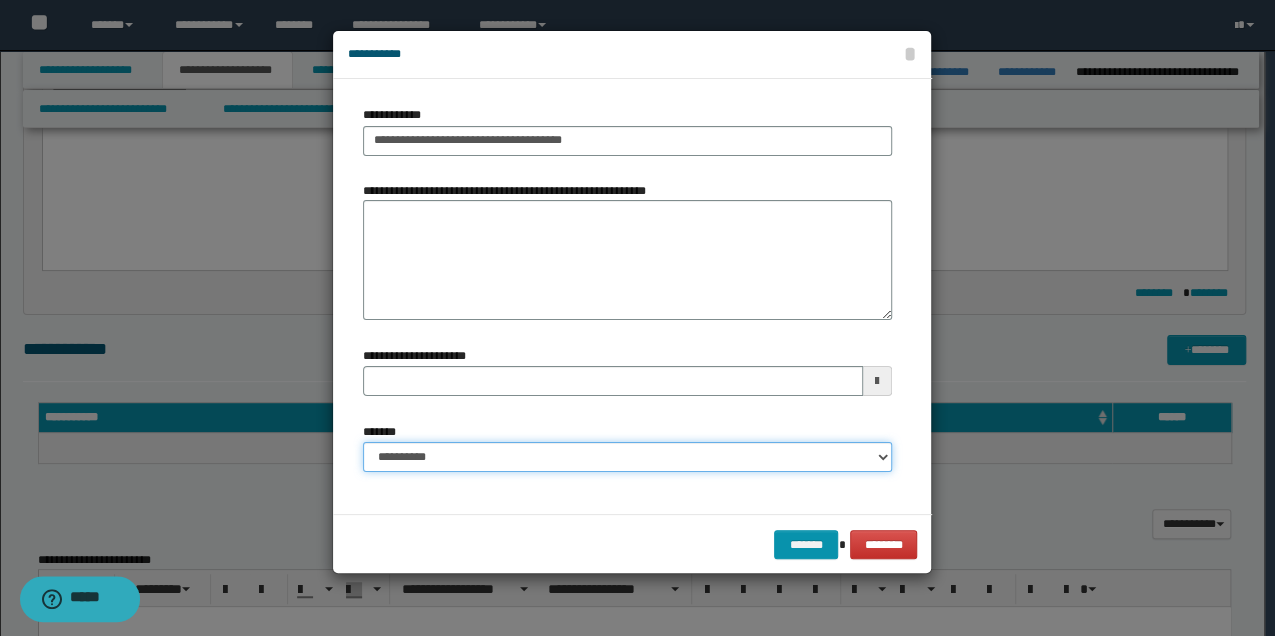 click on "**********" at bounding box center [627, 457] 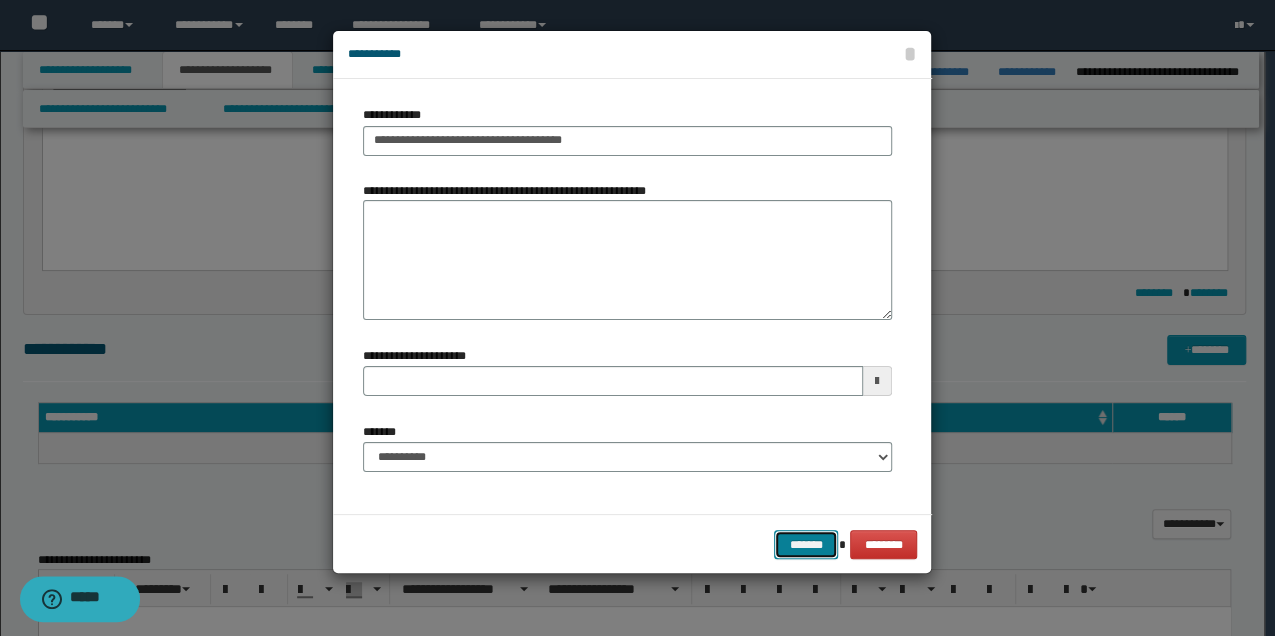 click on "*******" at bounding box center [806, 544] 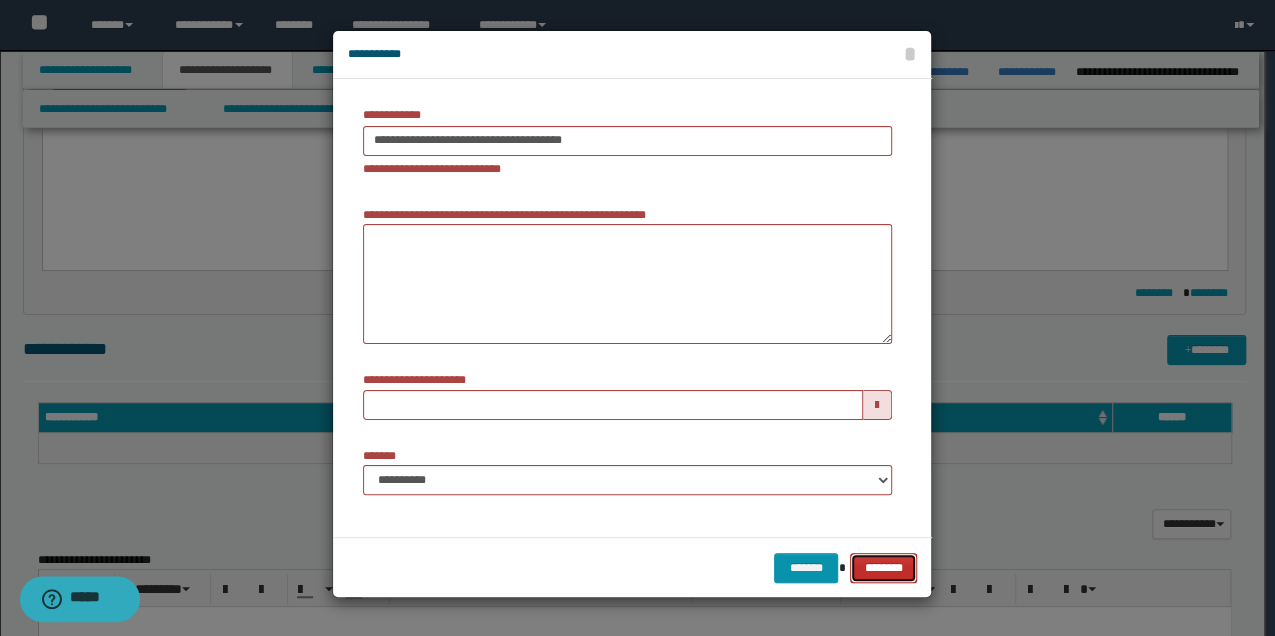 click on "********" at bounding box center [883, 567] 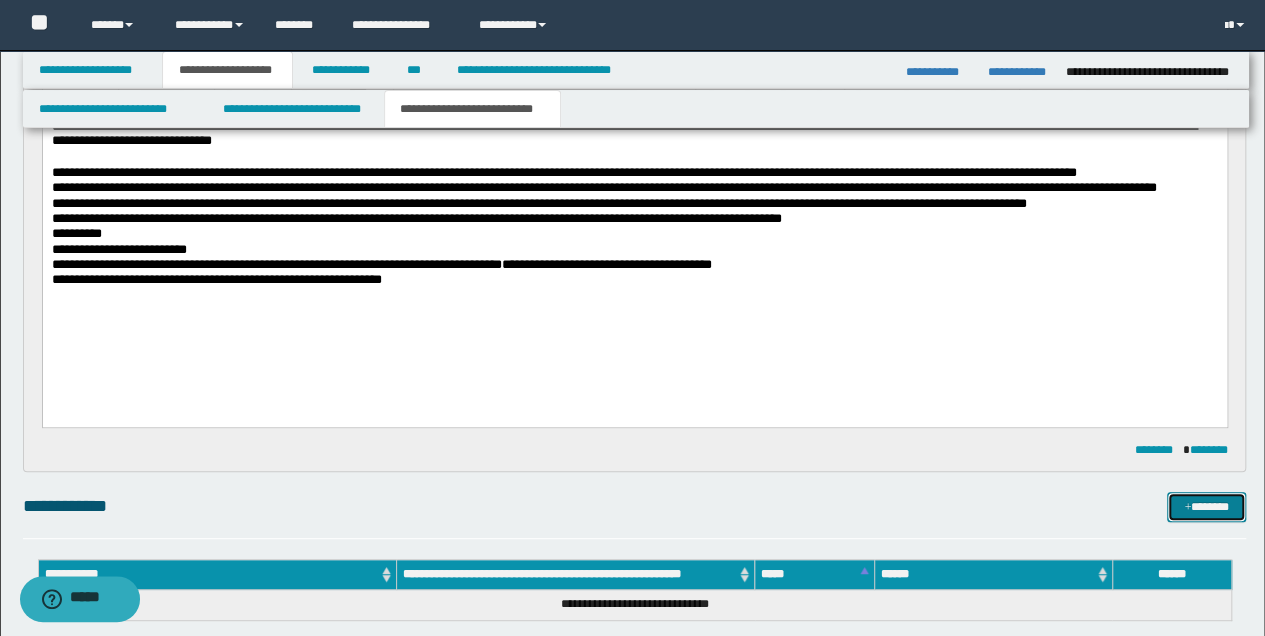 scroll, scrollTop: 133, scrollLeft: 0, axis: vertical 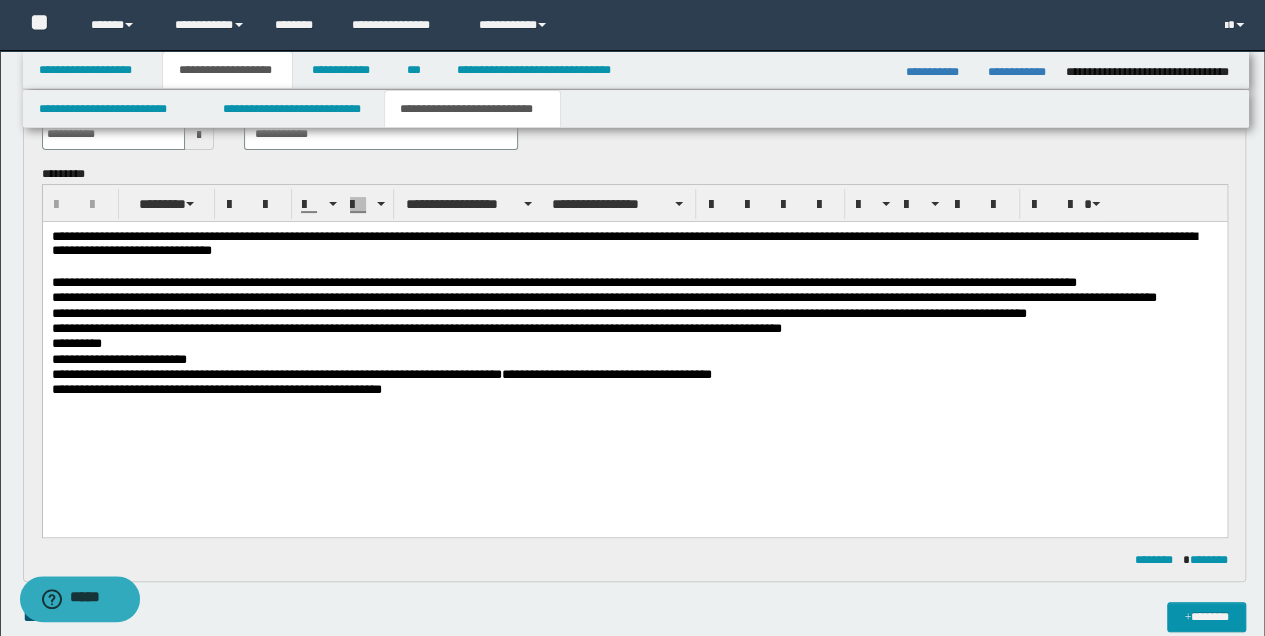 click on "**********" at bounding box center [634, 389] 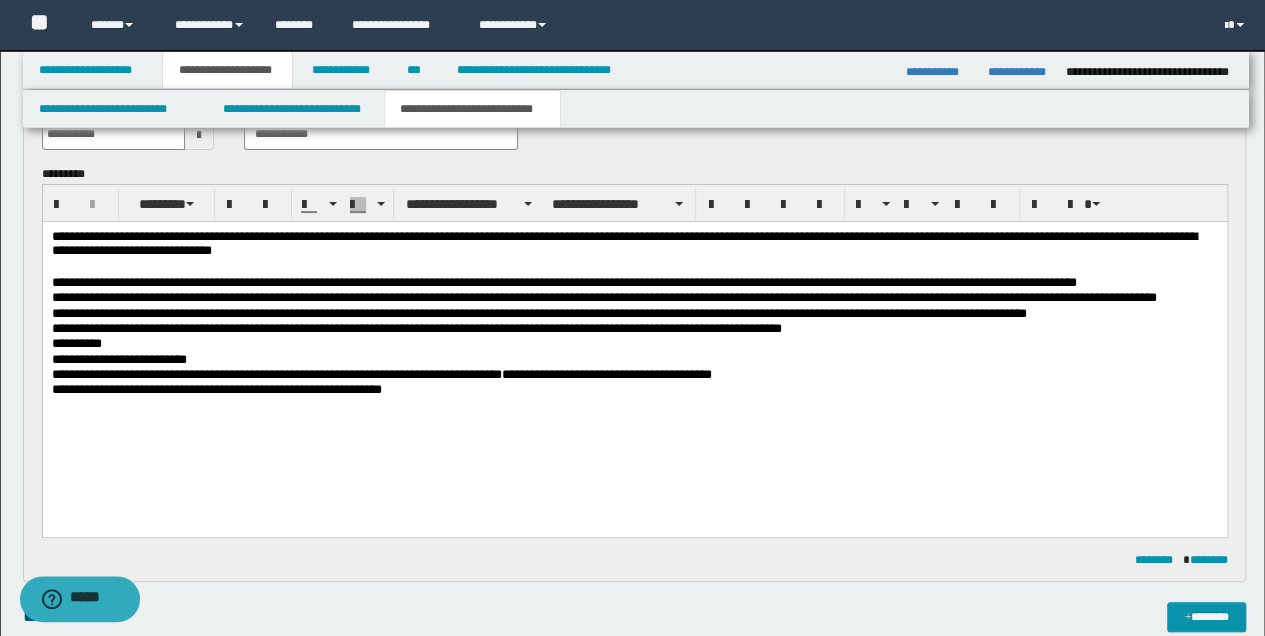type 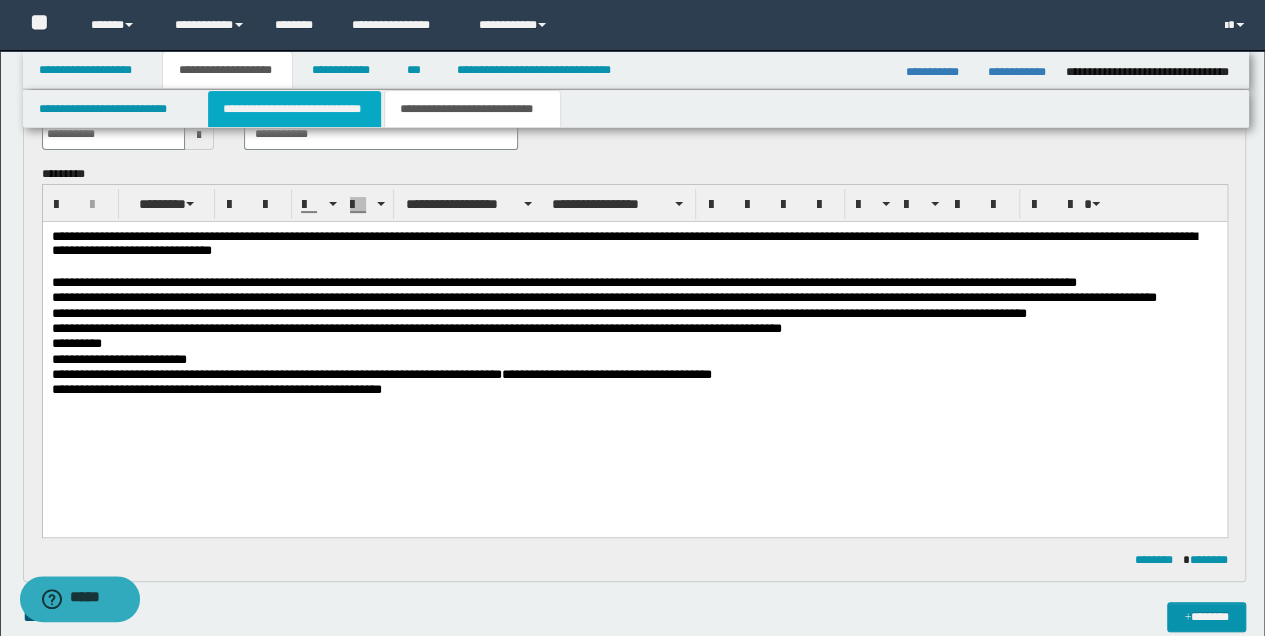 click on "**********" at bounding box center [294, 109] 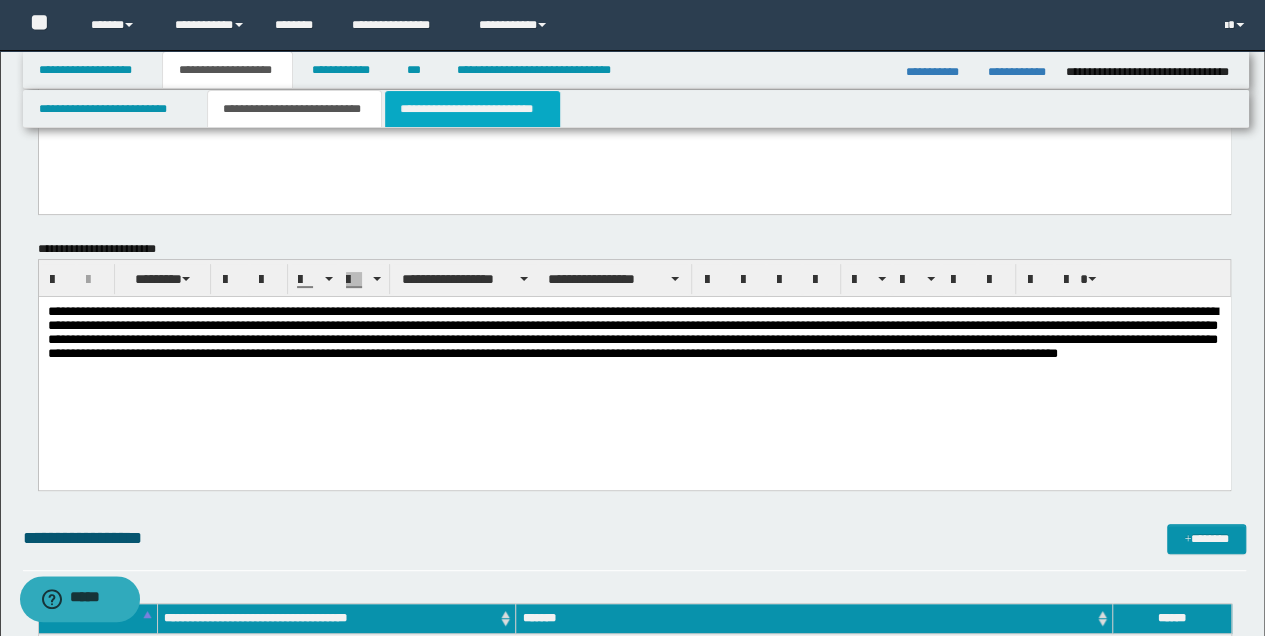 click on "**********" at bounding box center [472, 109] 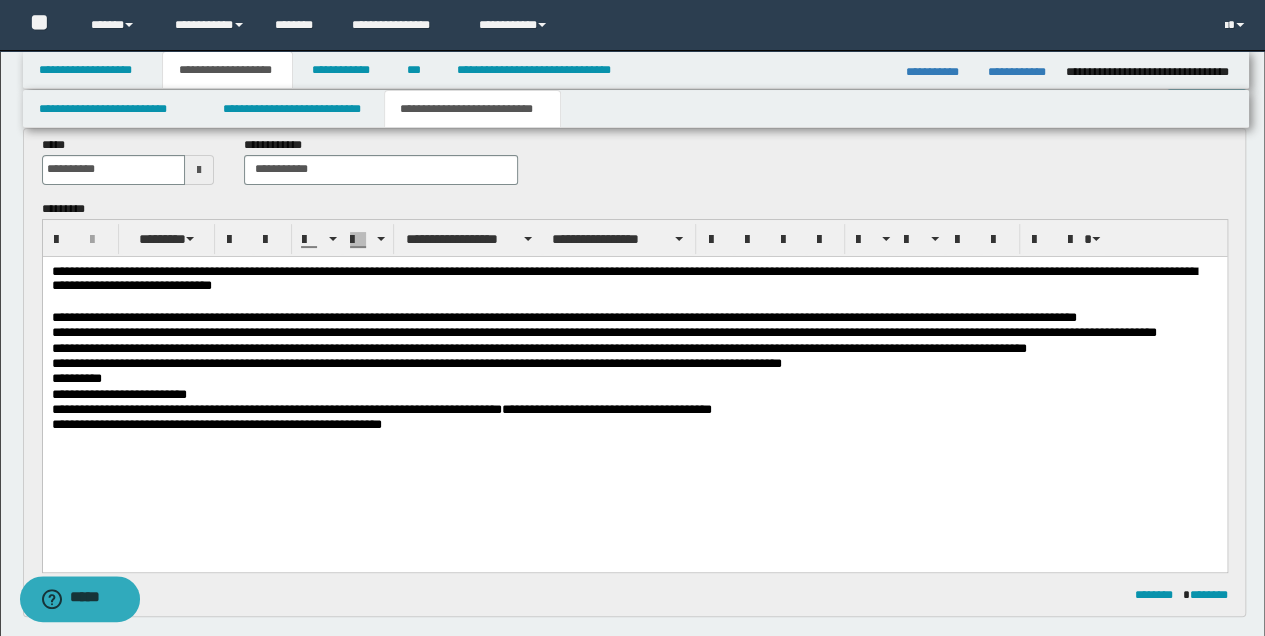 scroll, scrollTop: 66, scrollLeft: 0, axis: vertical 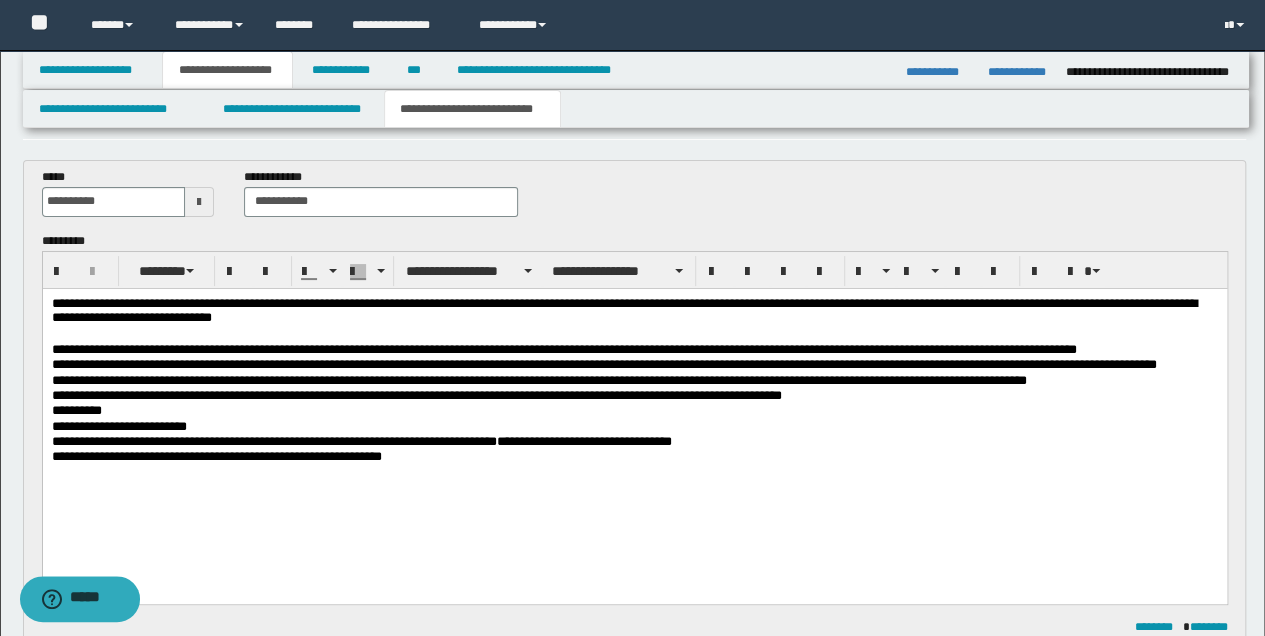 drag, startPoint x: 682, startPoint y: 448, endPoint x: 681, endPoint y: 461, distance: 13.038404 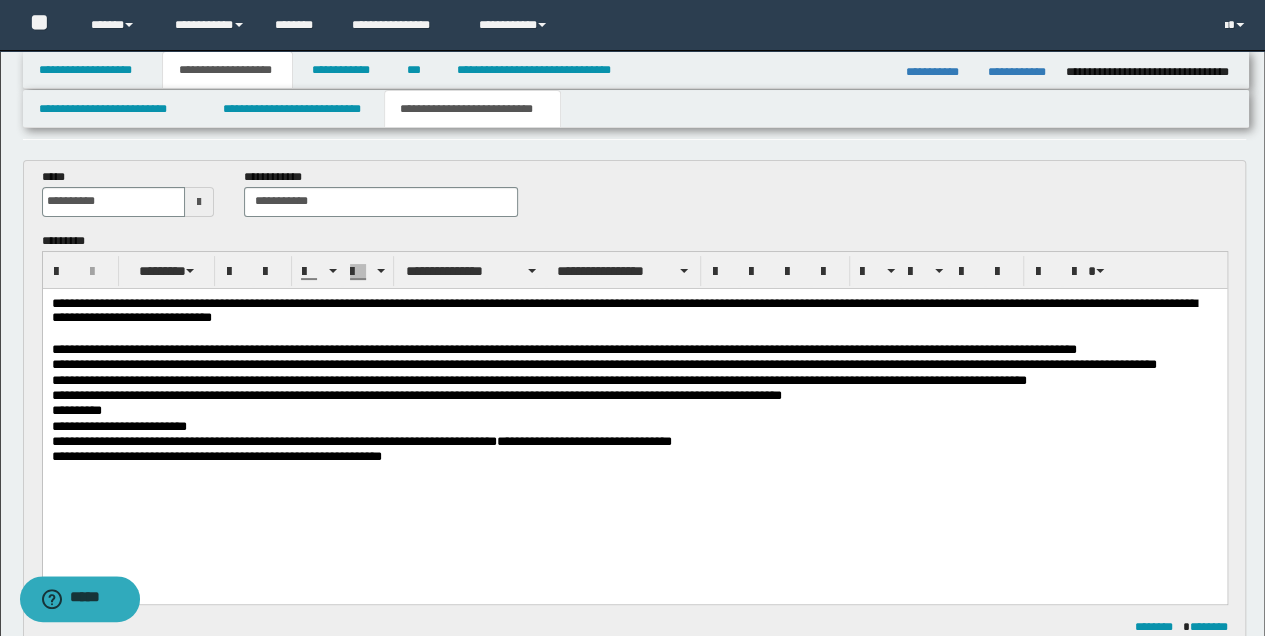 click on "**********" at bounding box center [634, 441] 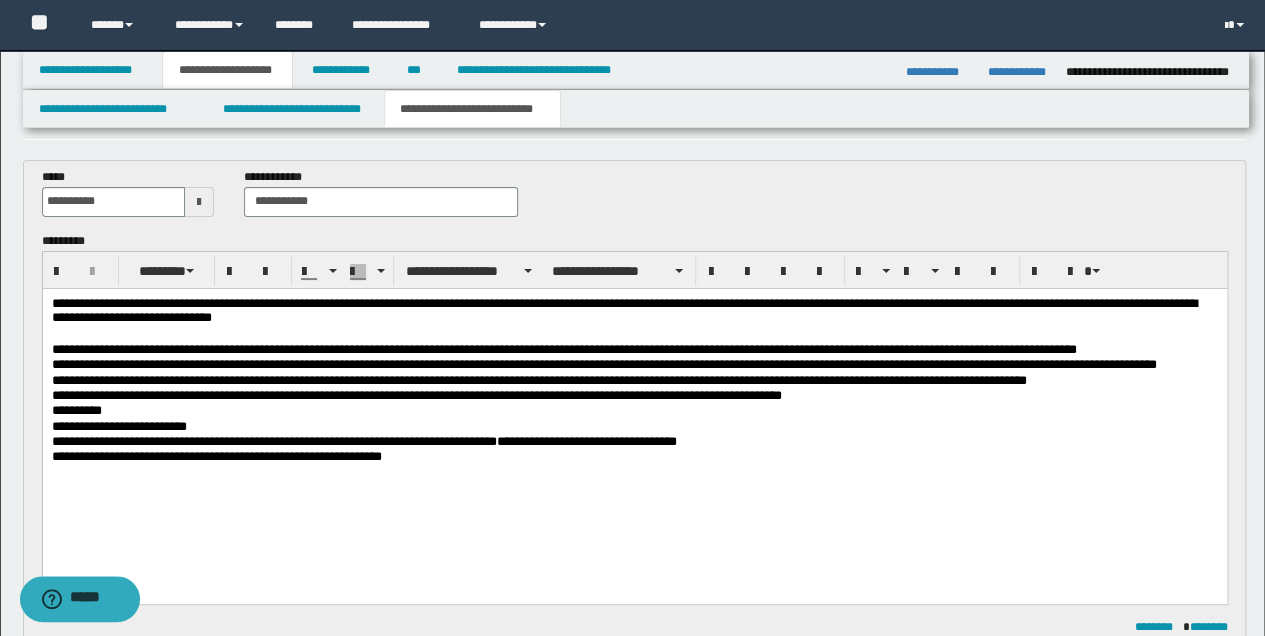 click on "**********" at bounding box center [634, 456] 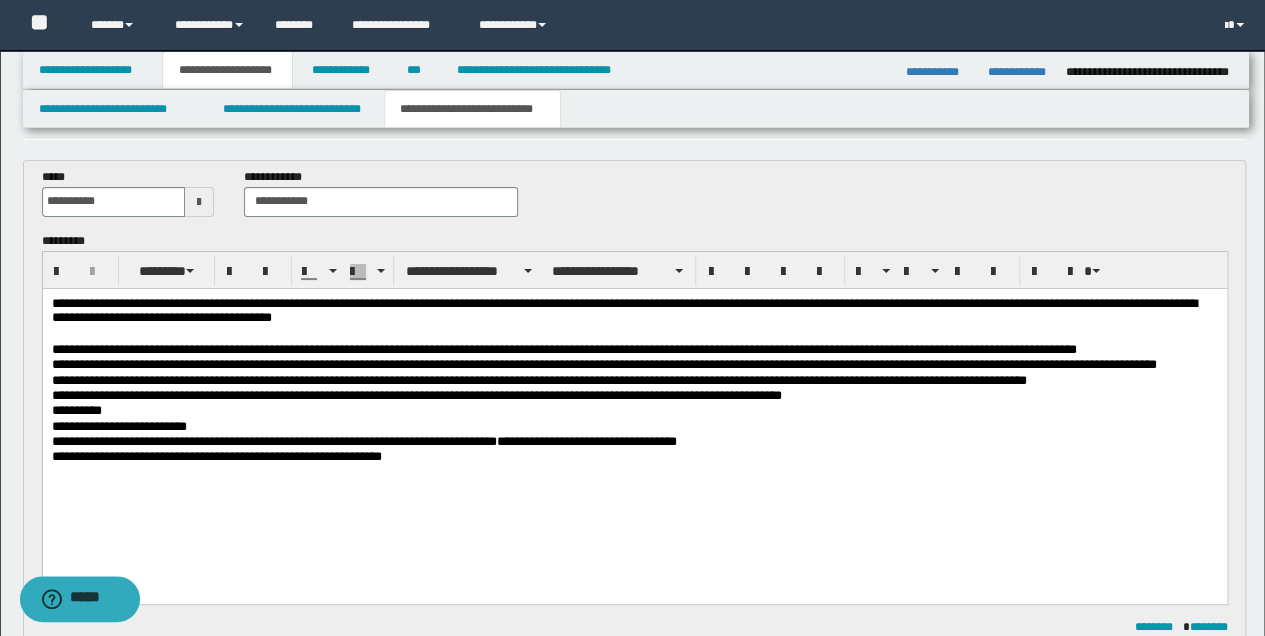 click on "**********" at bounding box center (634, 311) 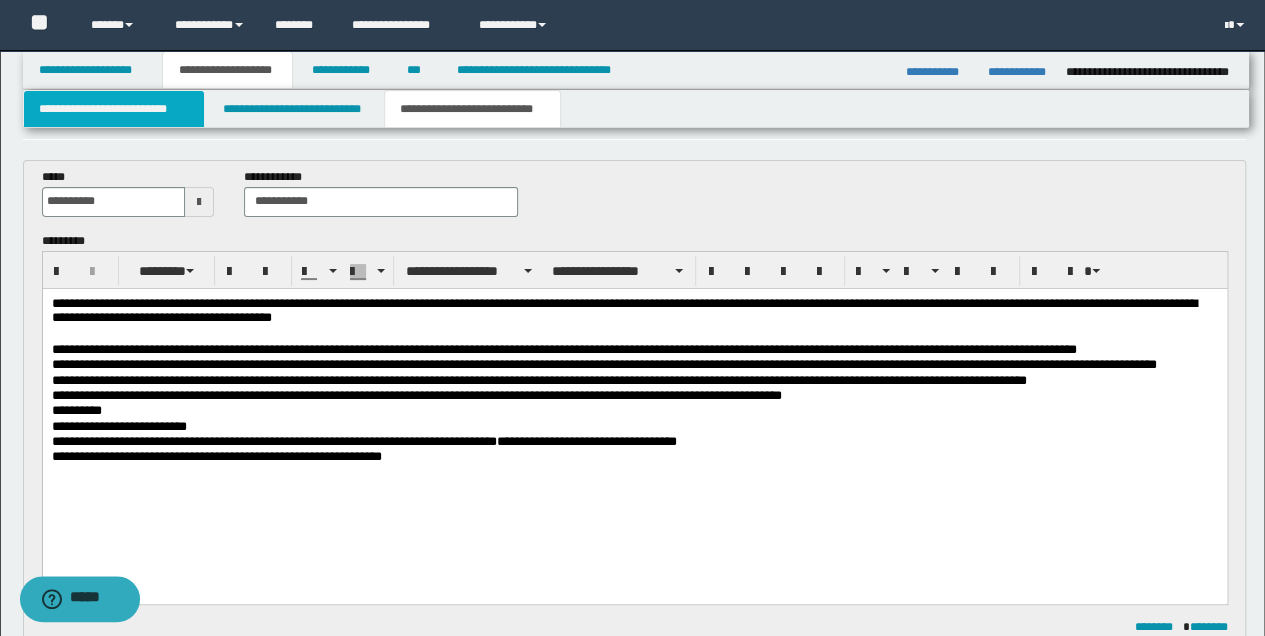 click on "**********" at bounding box center [114, 109] 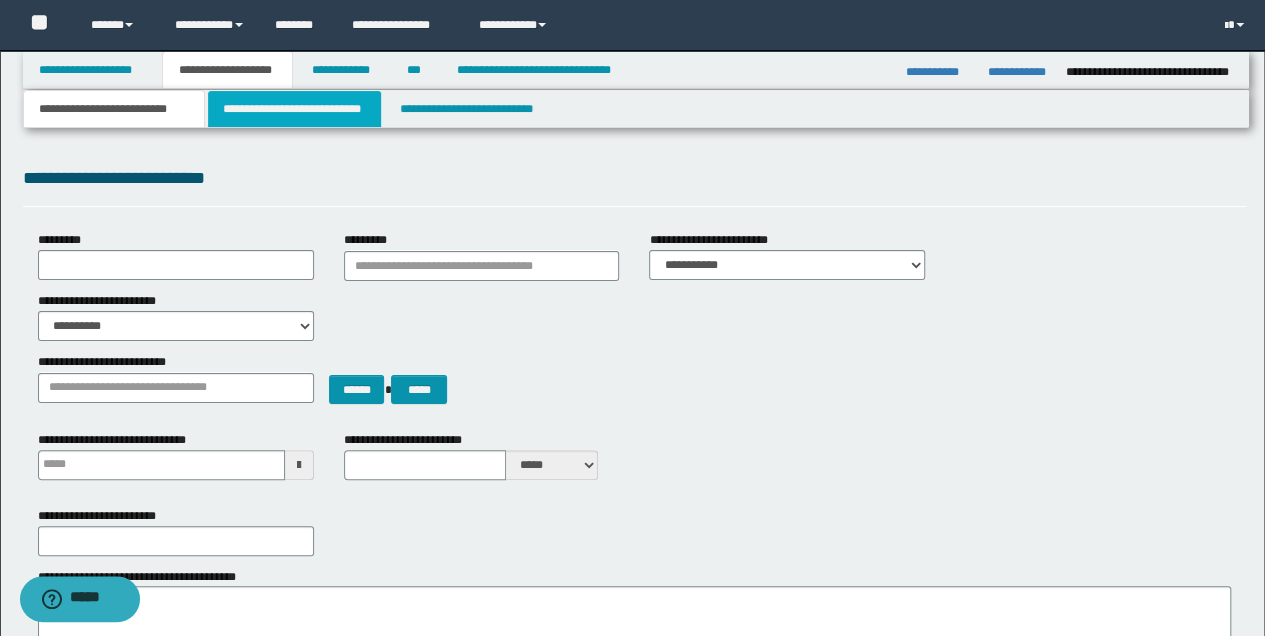 click on "**********" at bounding box center (294, 109) 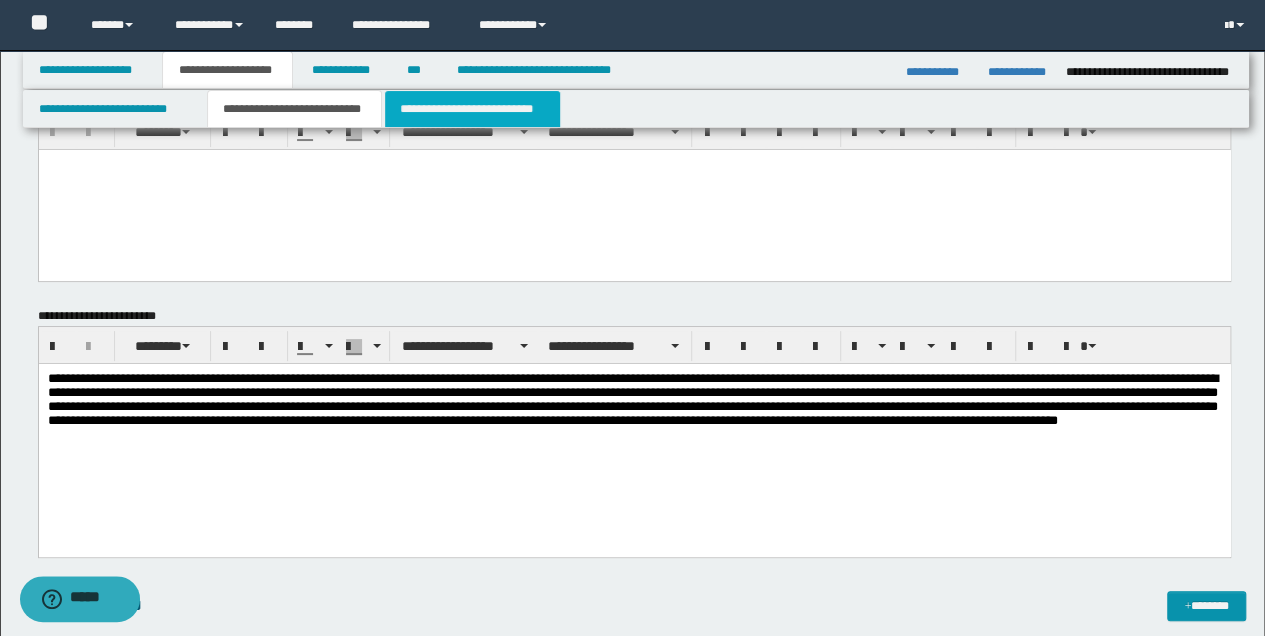 click on "**********" at bounding box center (472, 109) 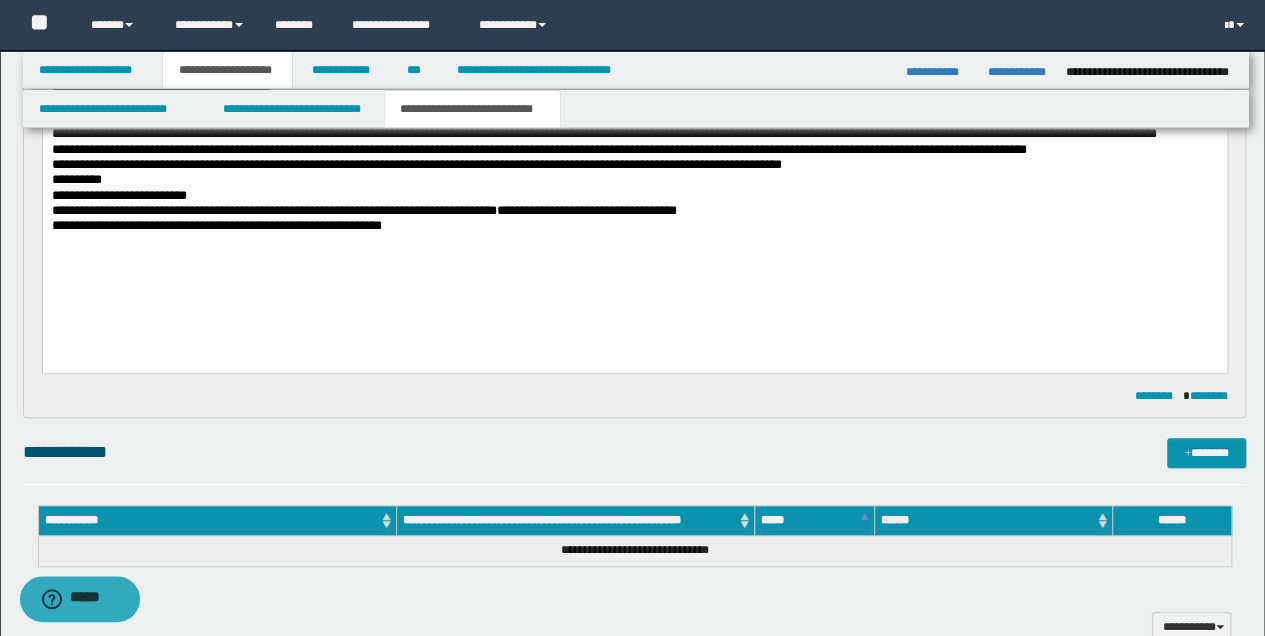 scroll, scrollTop: 333, scrollLeft: 0, axis: vertical 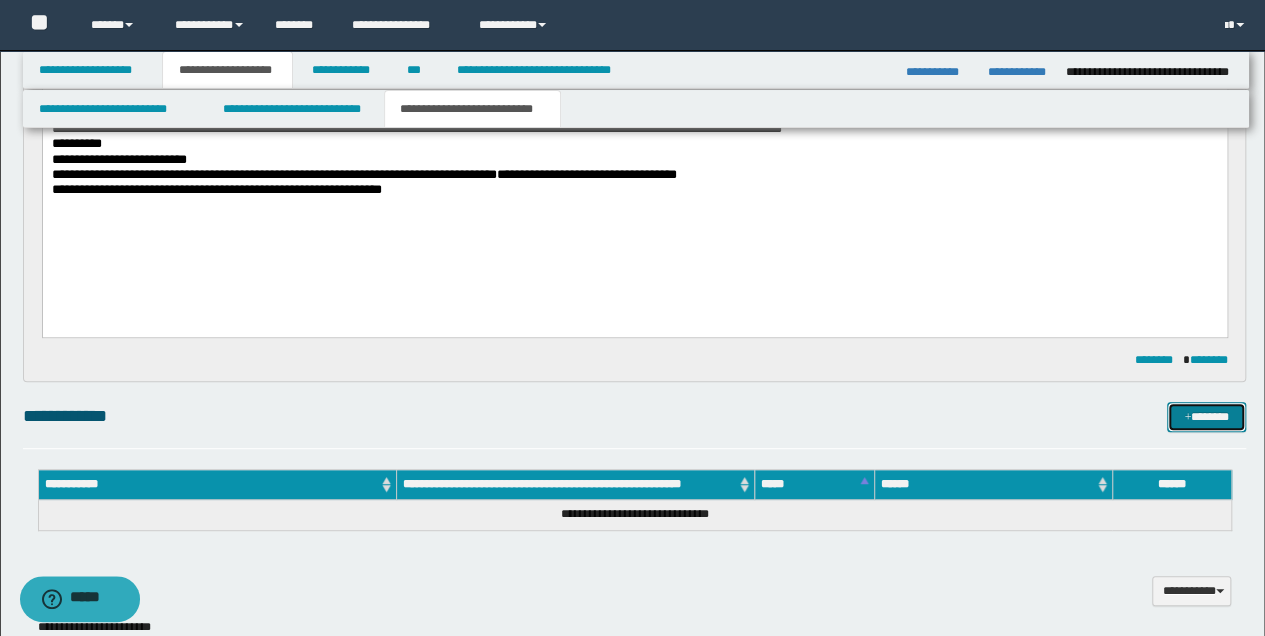 click on "*******" at bounding box center (1206, 416) 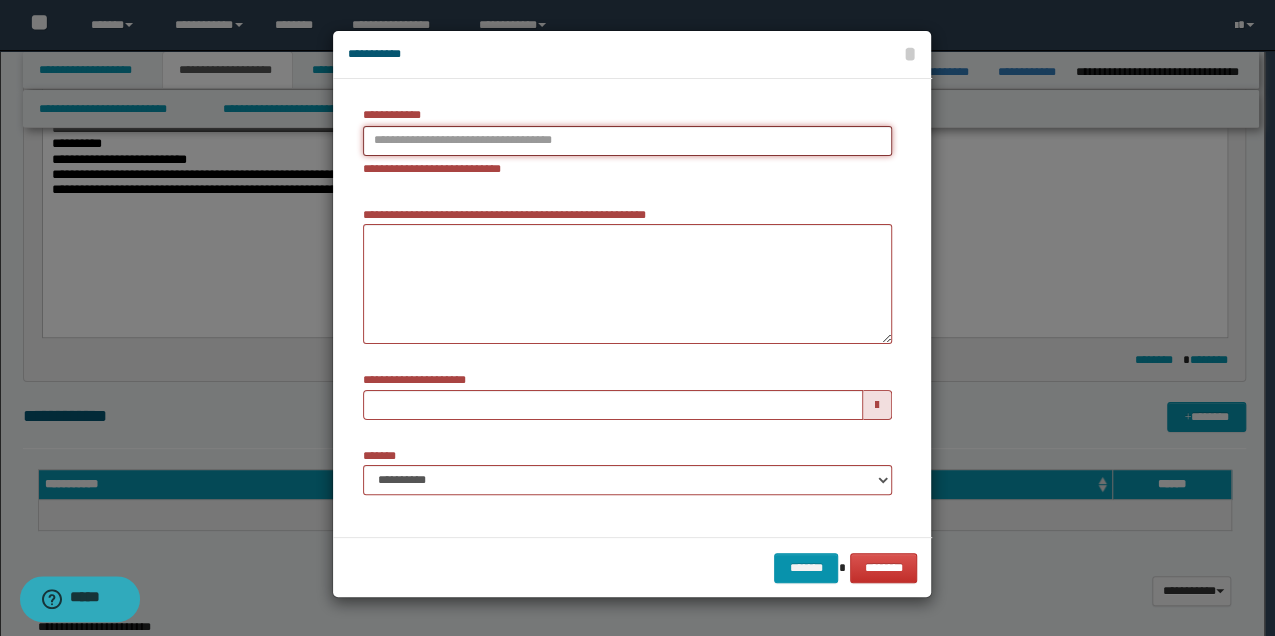 click on "**********" at bounding box center (627, 141) 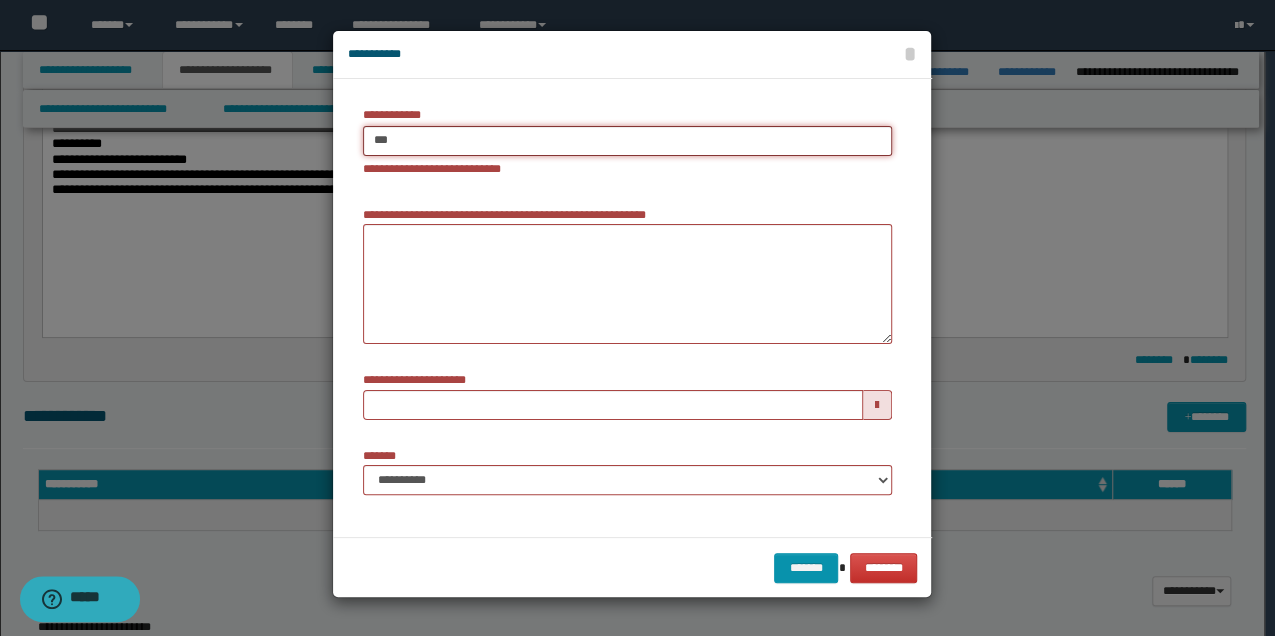 type on "****" 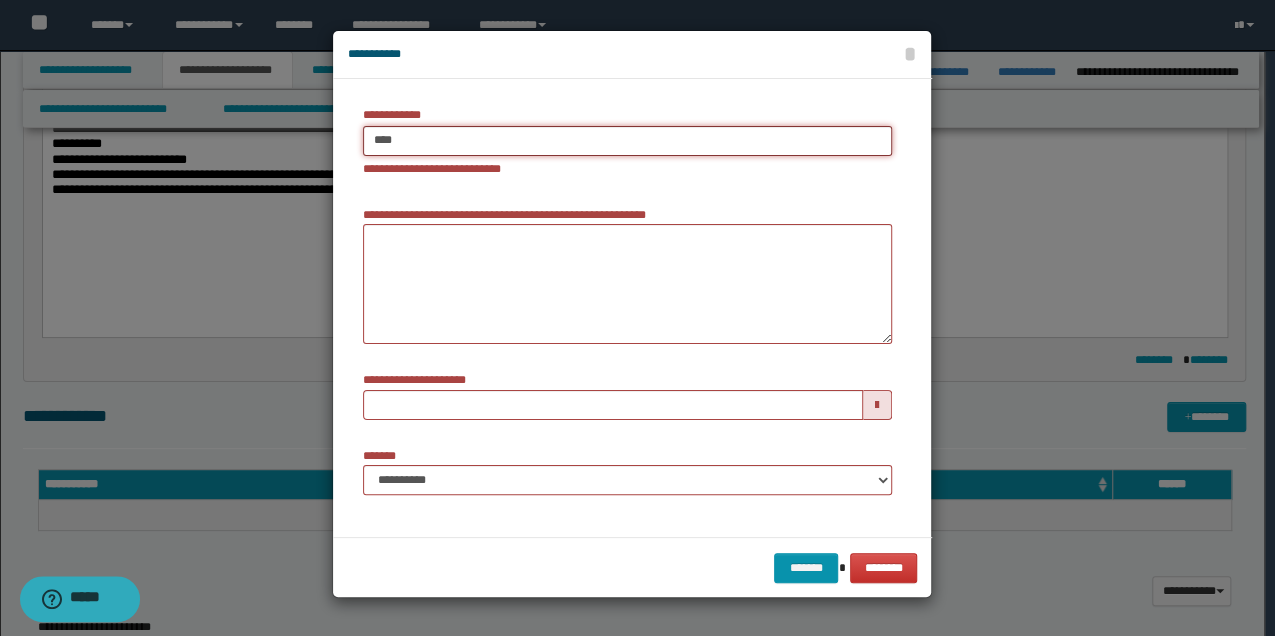 type on "****" 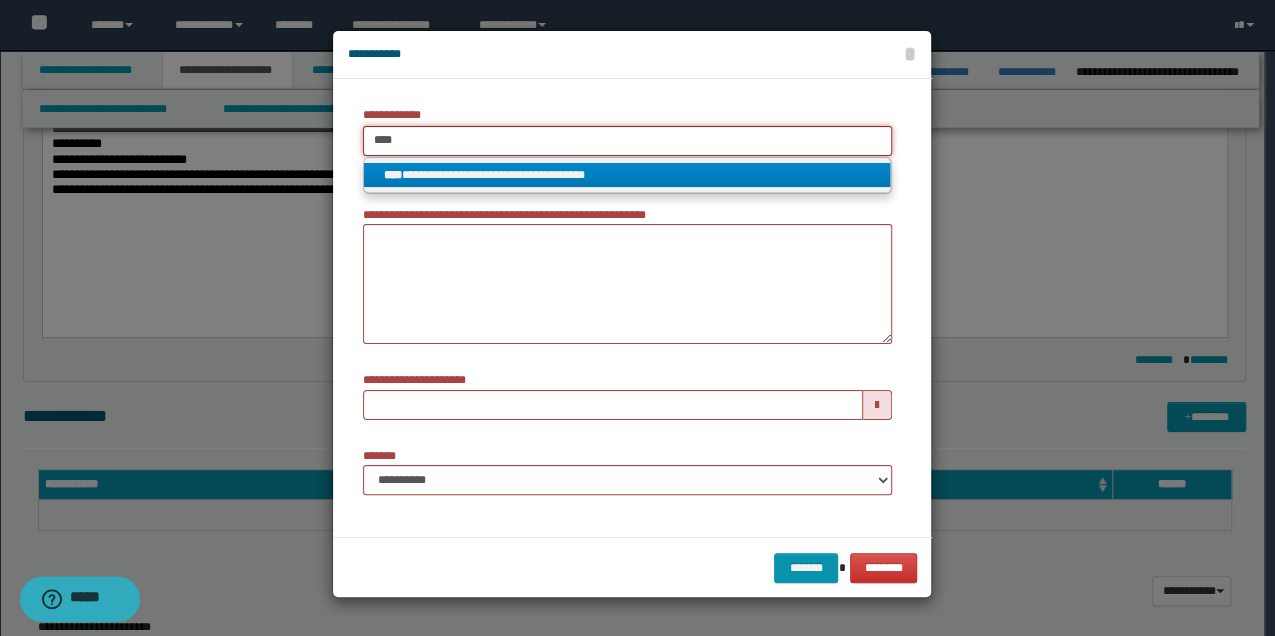 type on "****" 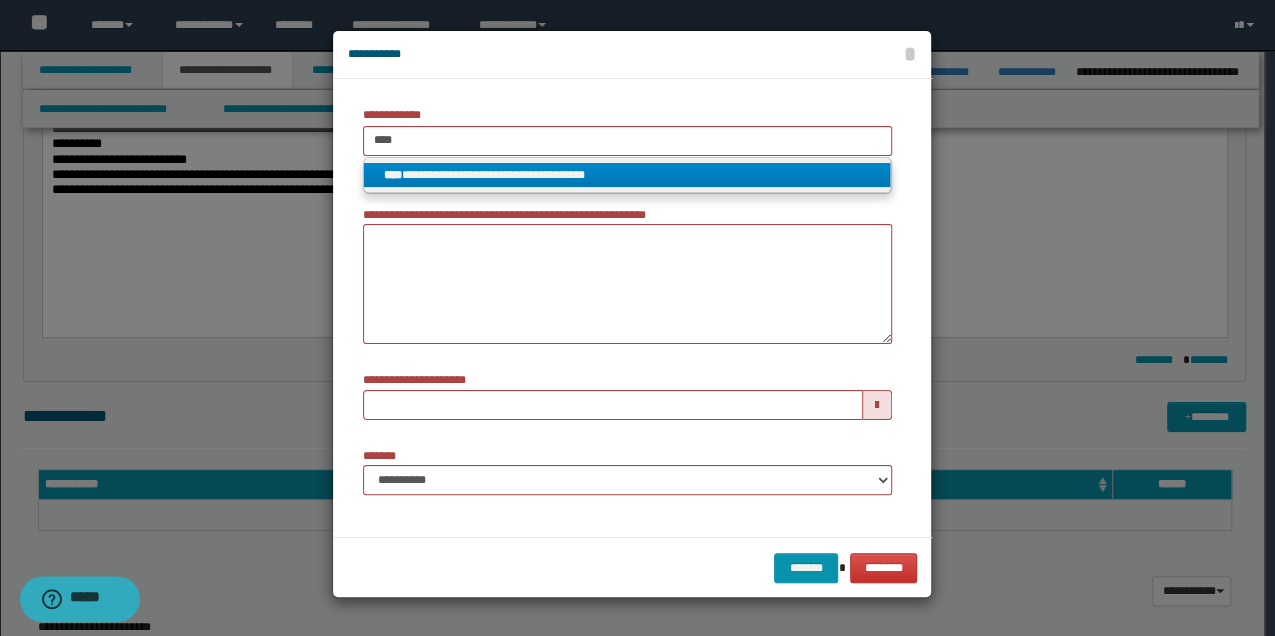 click on "**********" at bounding box center [627, 175] 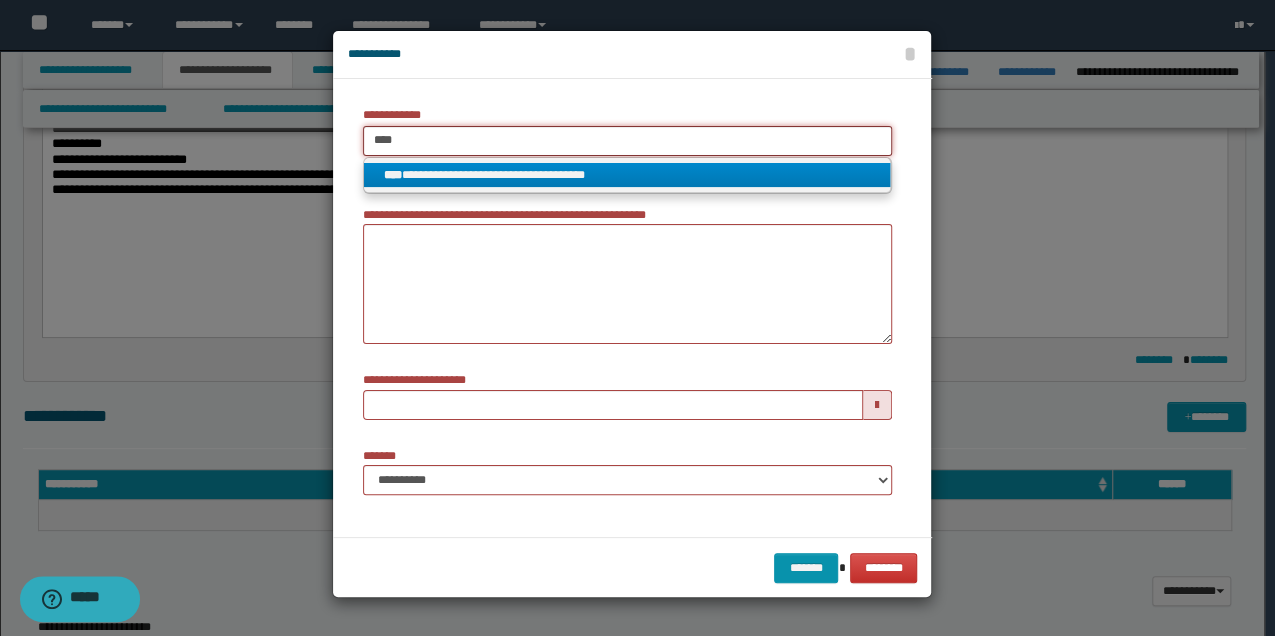 type 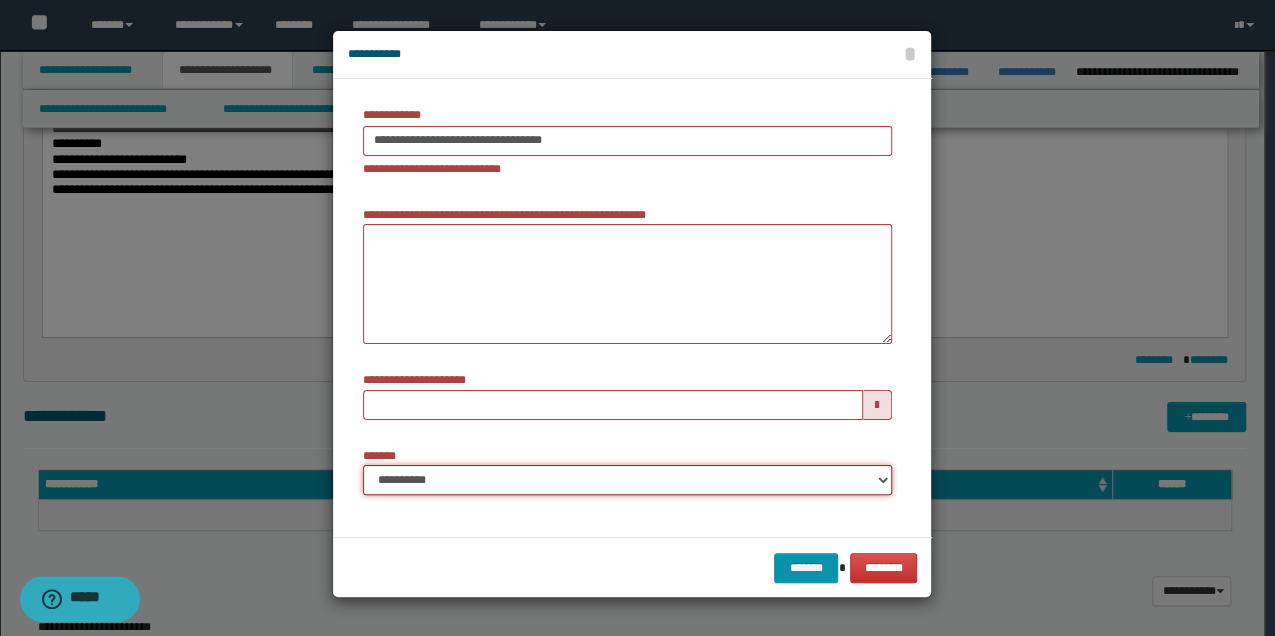 click on "**********" at bounding box center (627, 480) 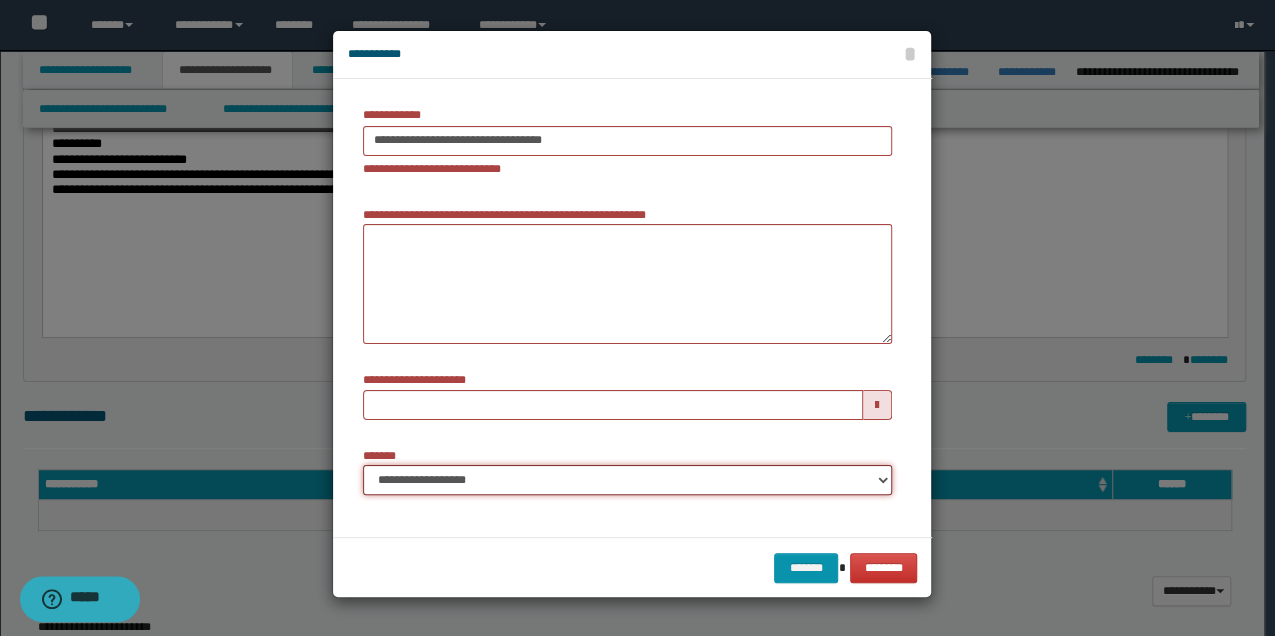 type 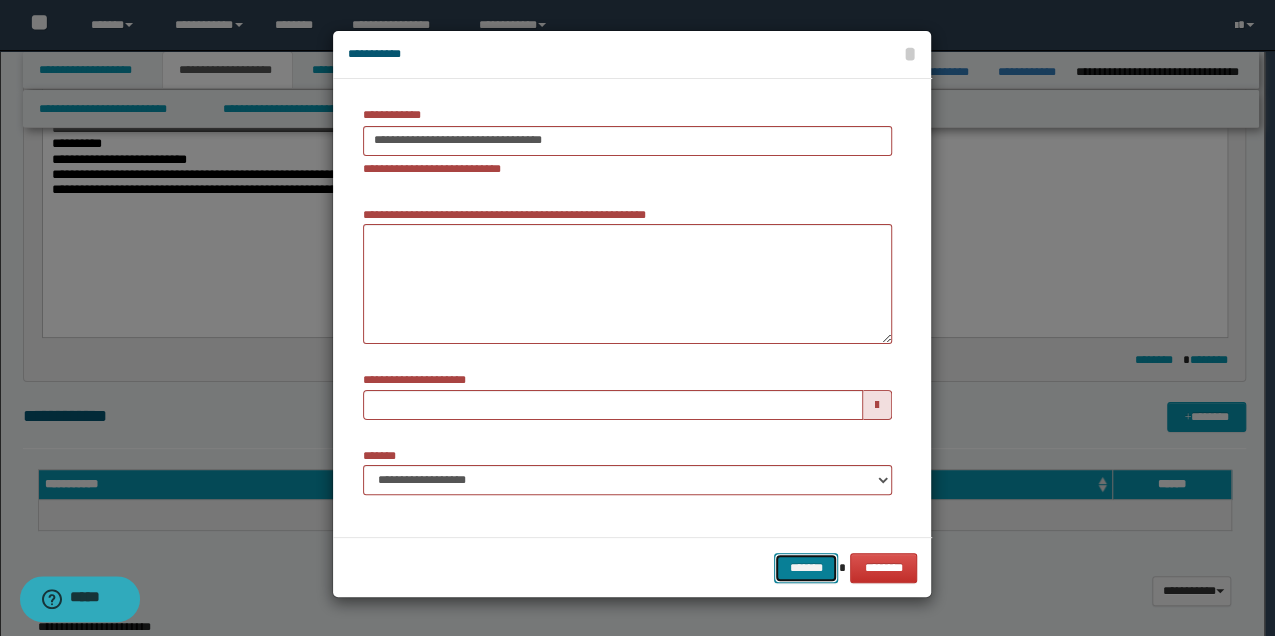 click on "*******" at bounding box center (806, 567) 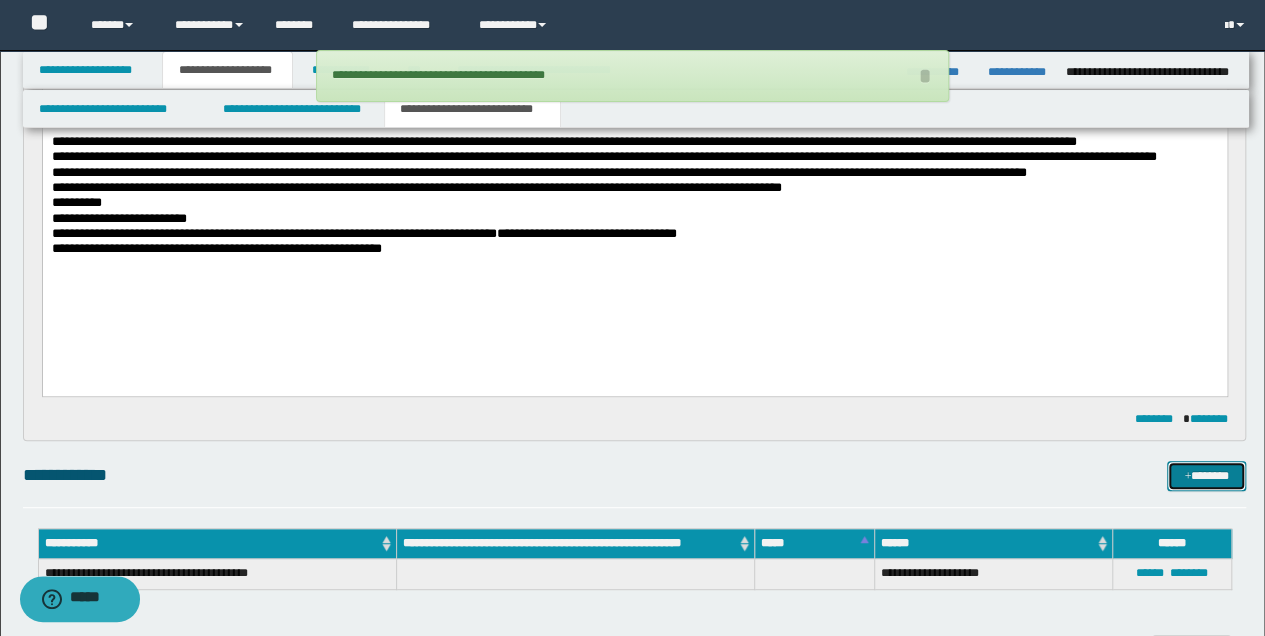 scroll, scrollTop: 200, scrollLeft: 0, axis: vertical 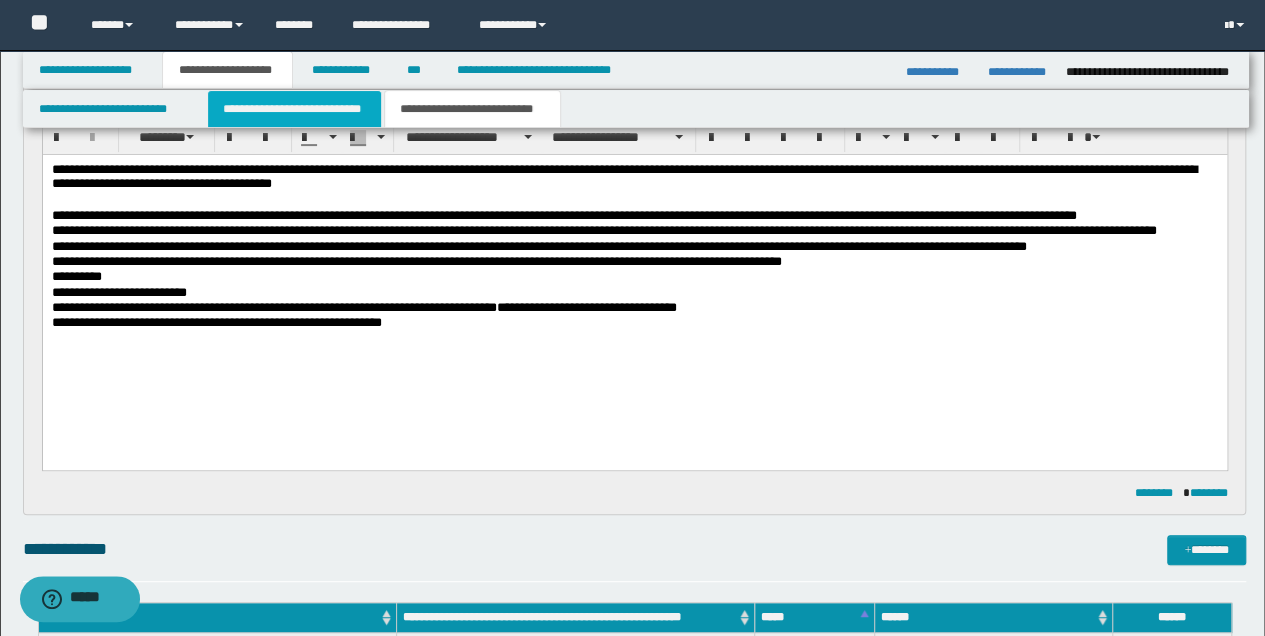 click on "**********" at bounding box center [294, 109] 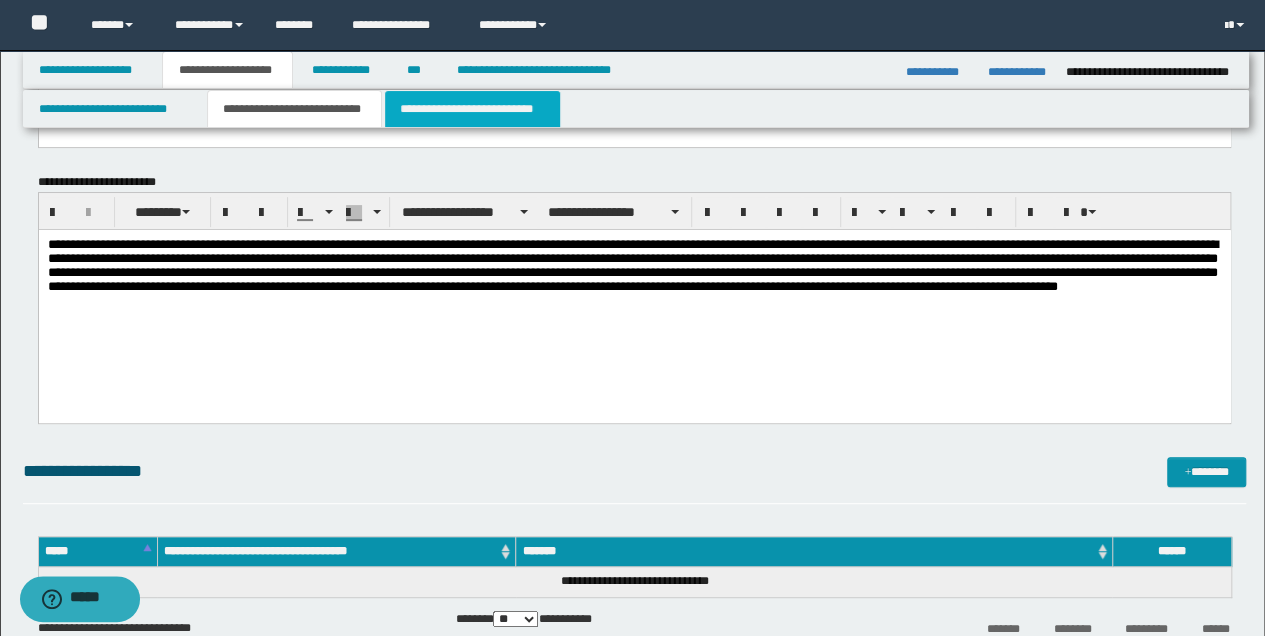 click on "**********" at bounding box center (472, 109) 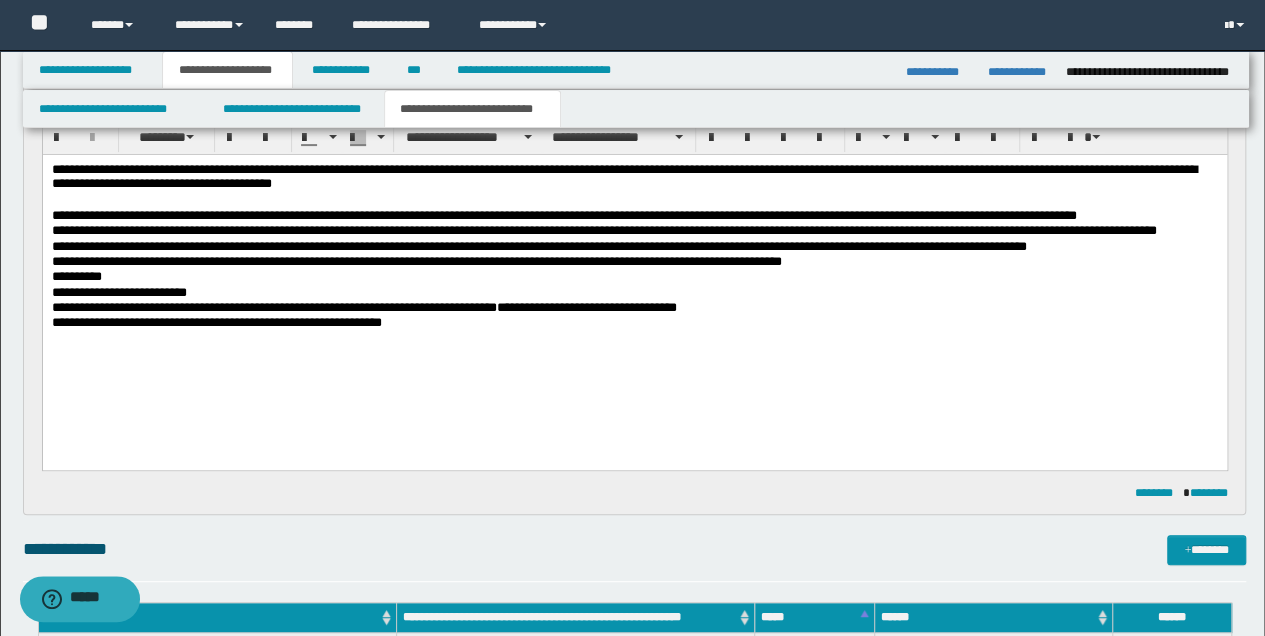 scroll, scrollTop: 400, scrollLeft: 0, axis: vertical 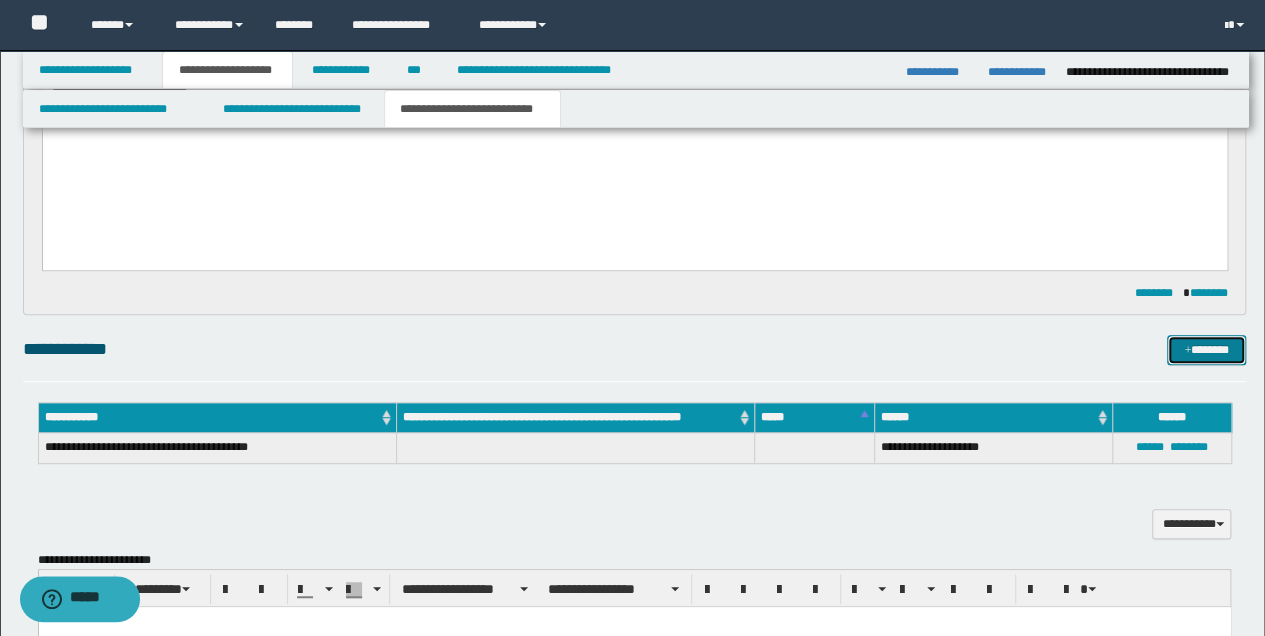 click on "*******" at bounding box center (1206, 349) 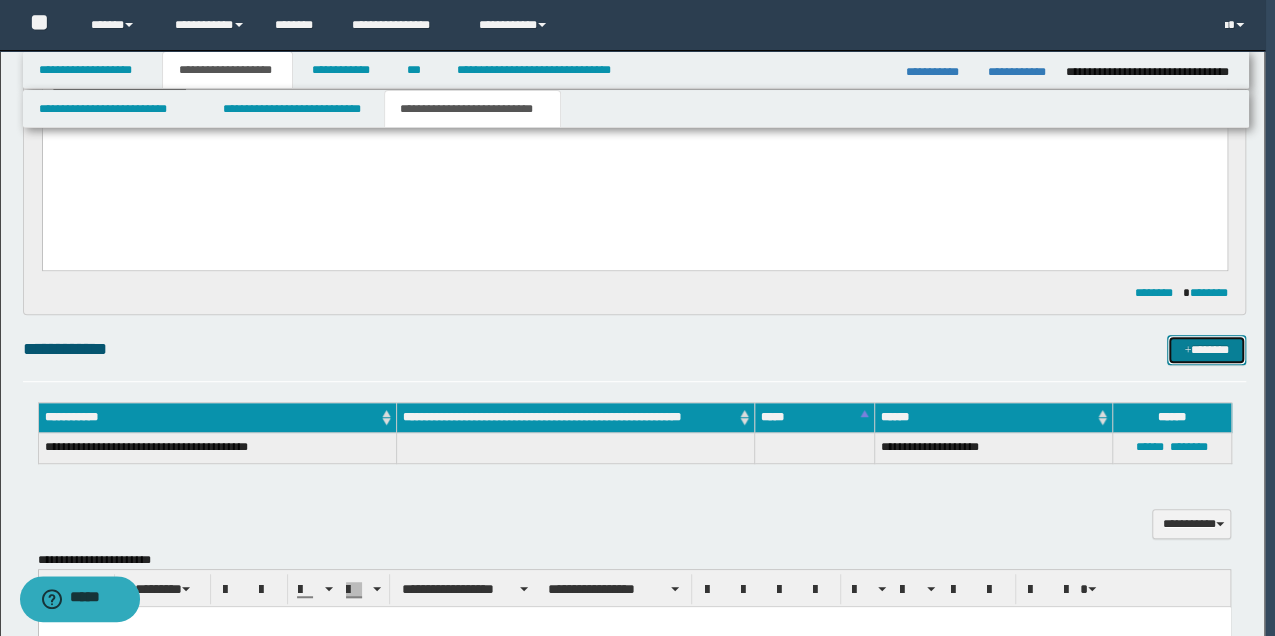 type 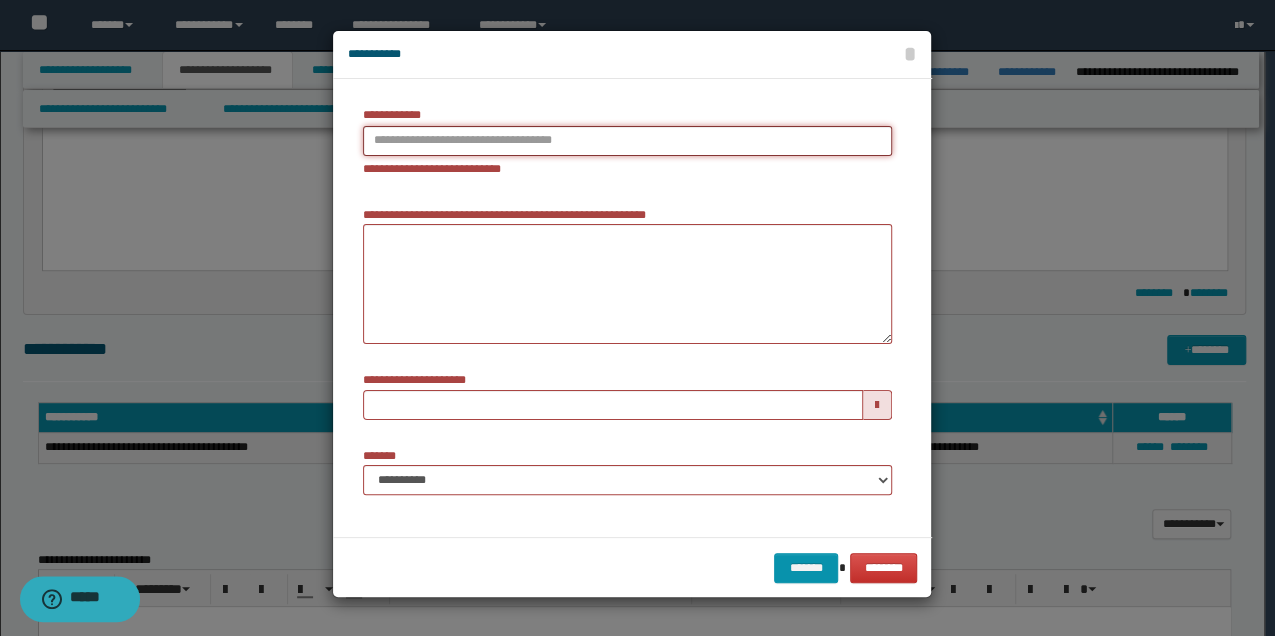 type on "**********" 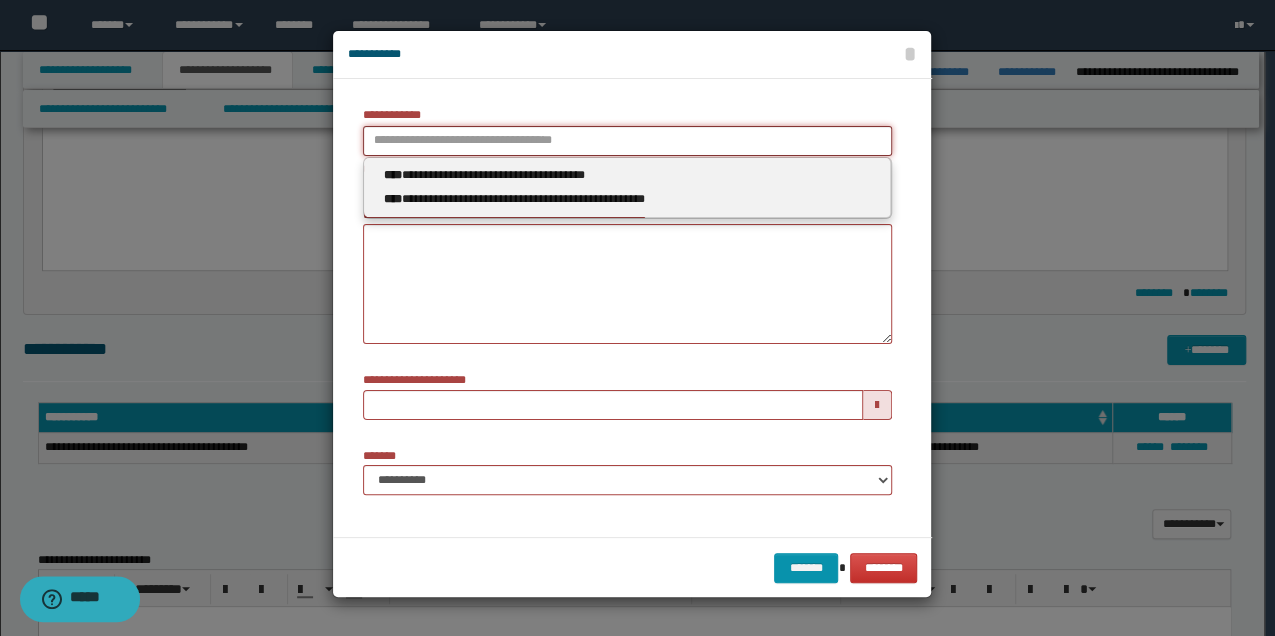 click on "**********" at bounding box center (627, 141) 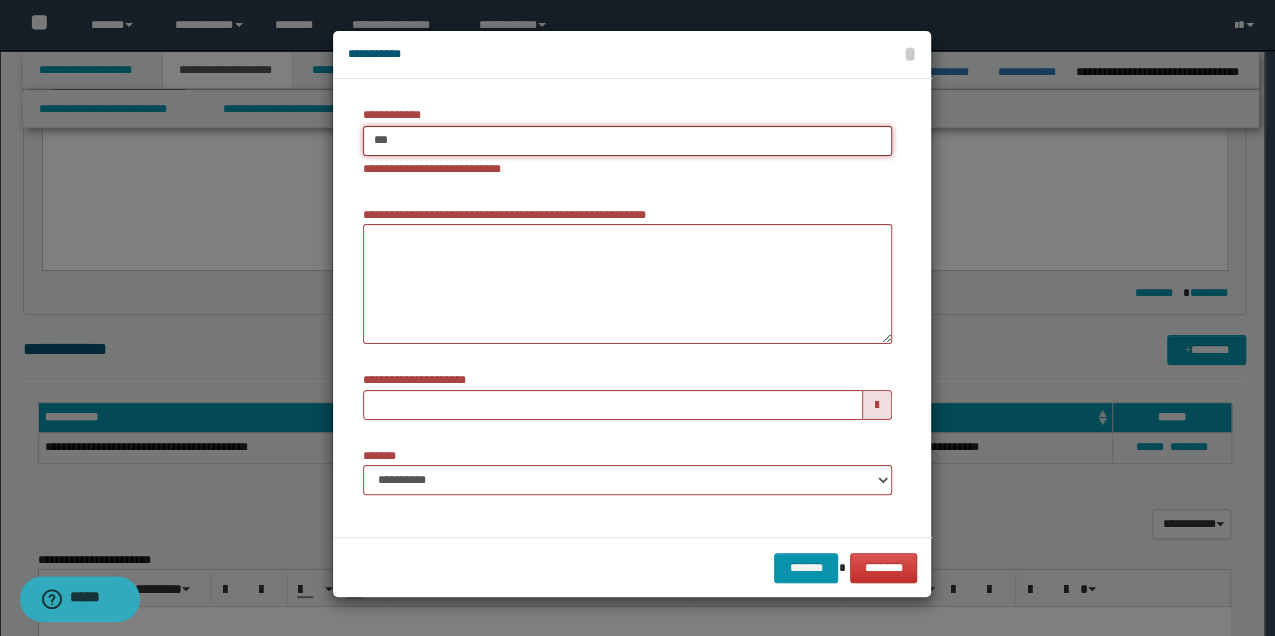 type on "****" 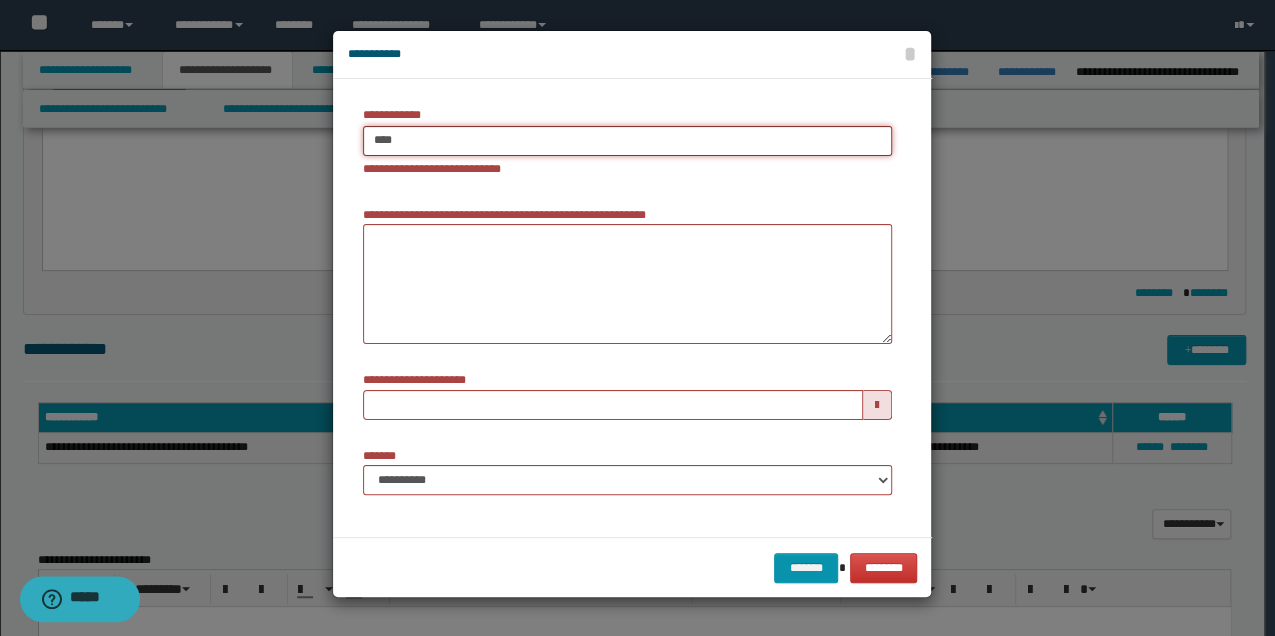 type on "****" 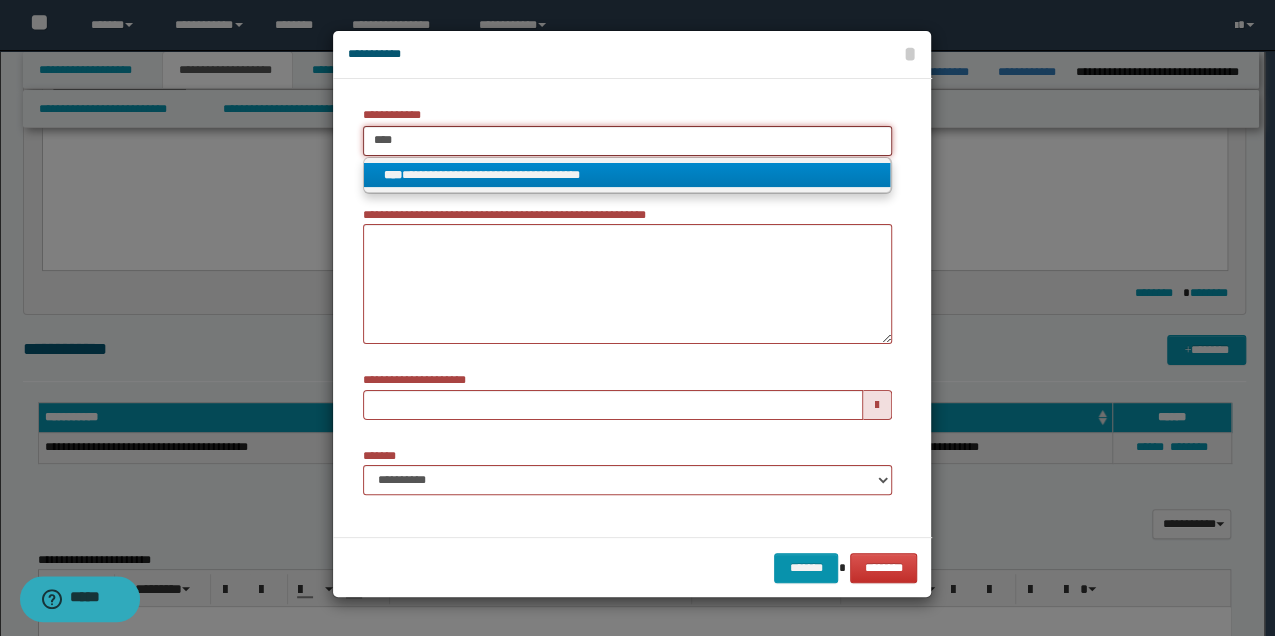 type on "****" 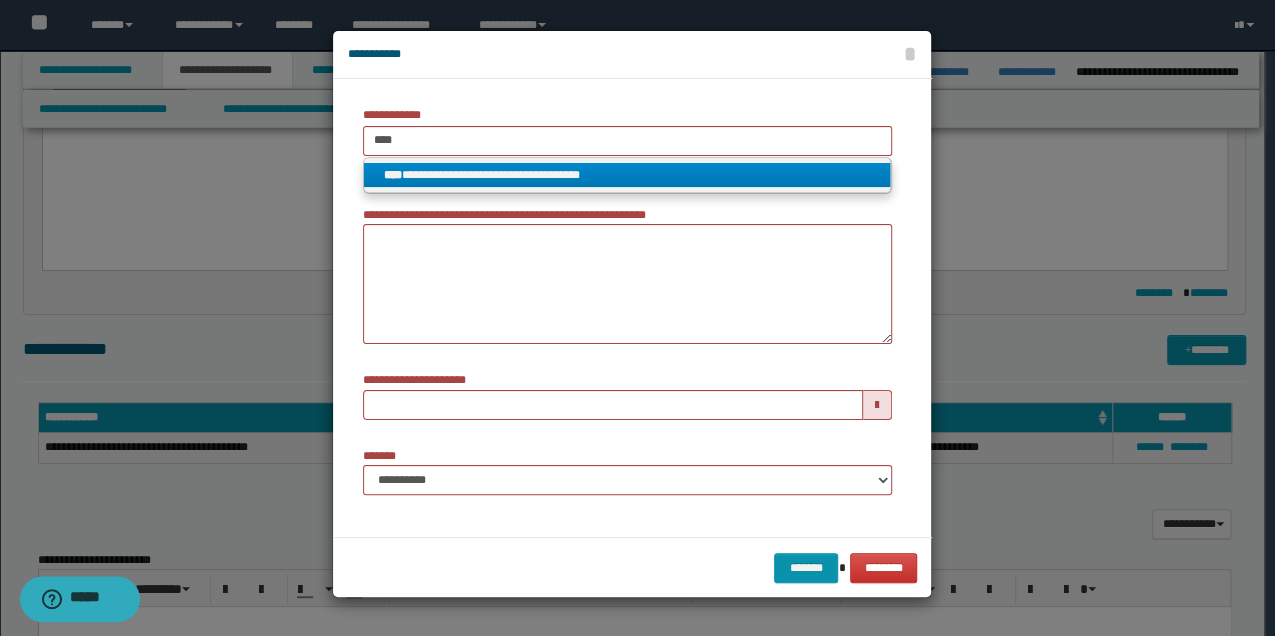 click on "**********" at bounding box center [627, 175] 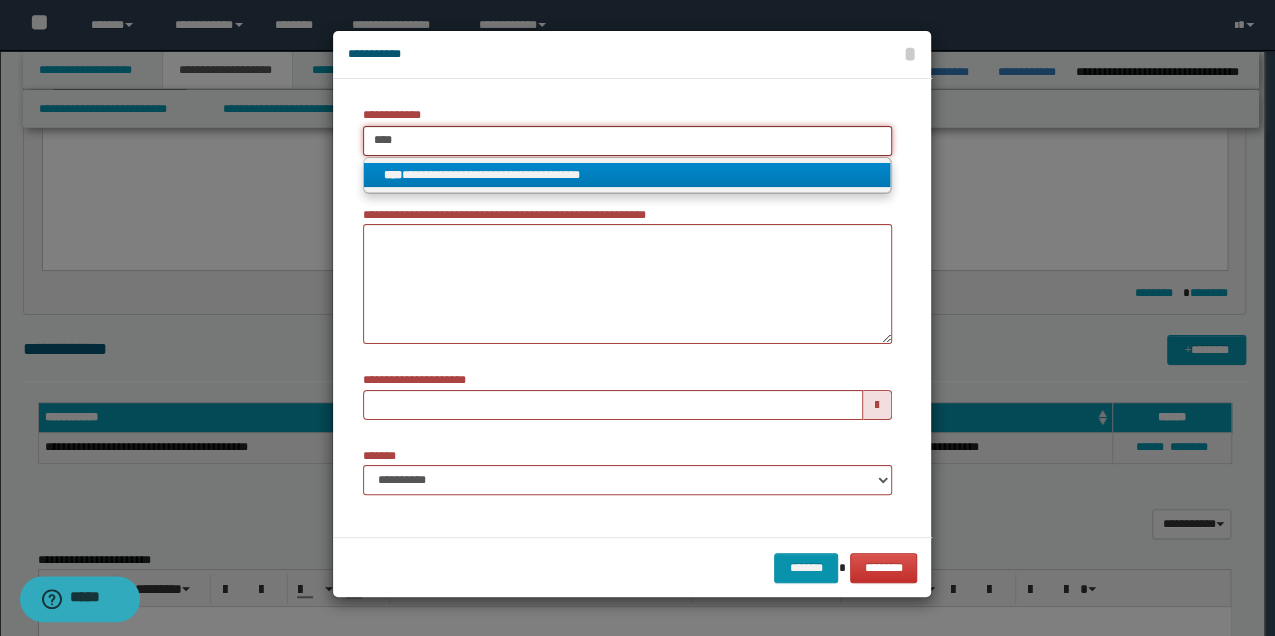 type 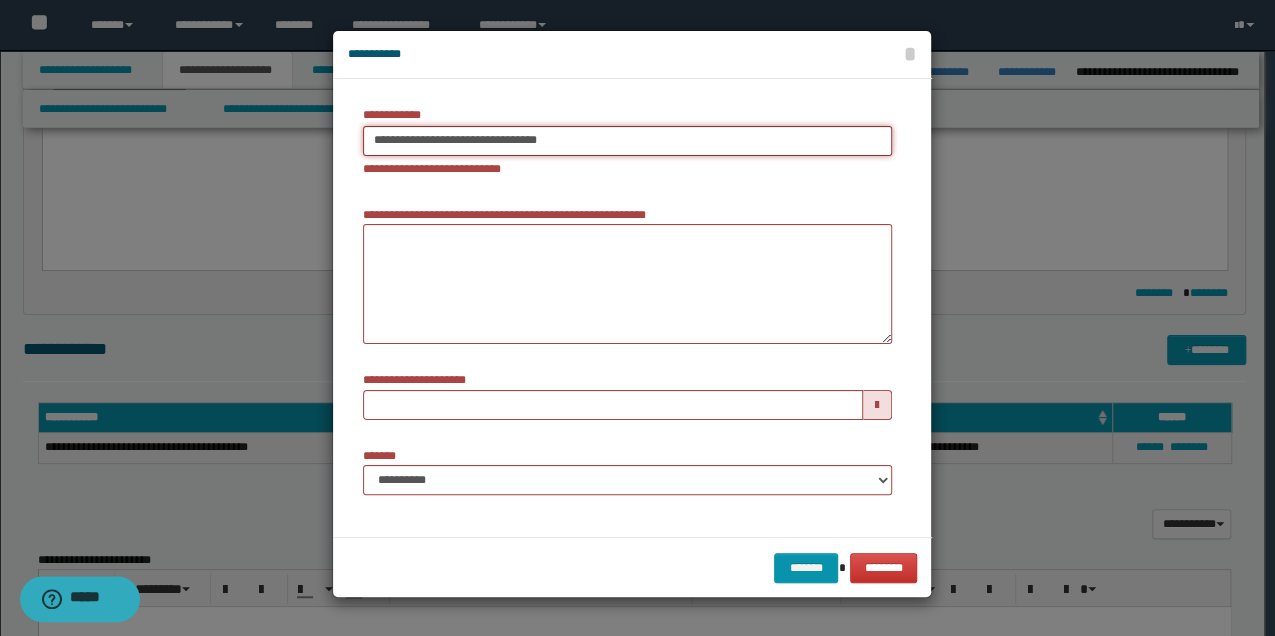 type 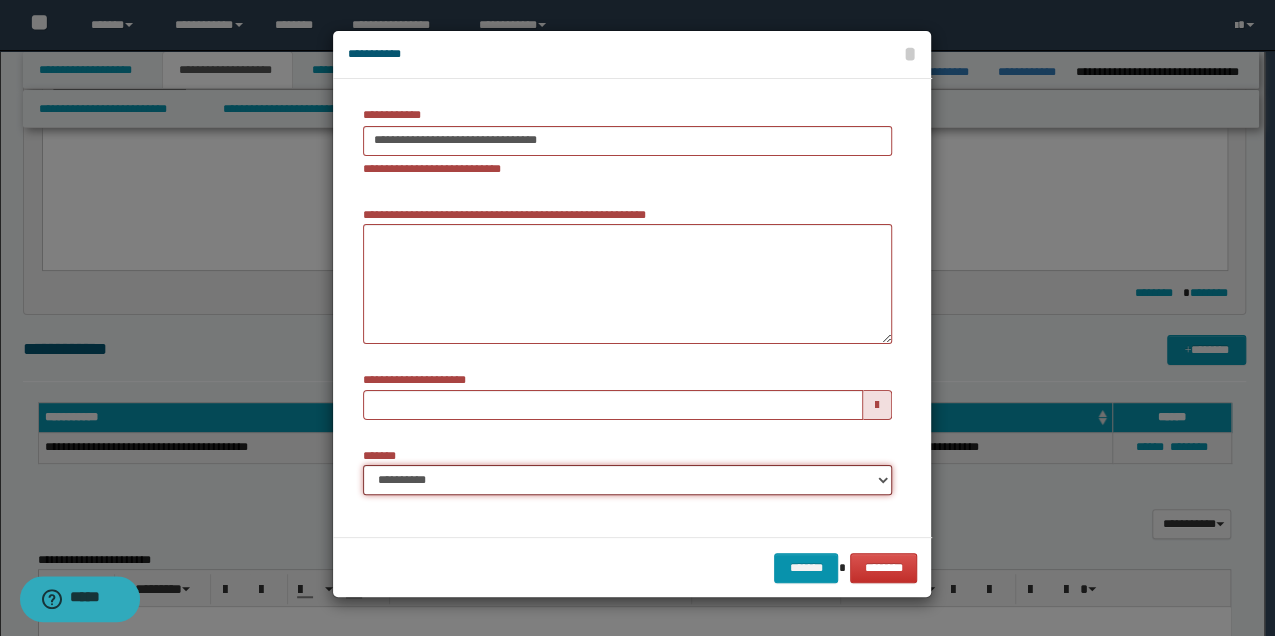 click on "**********" at bounding box center (627, 480) 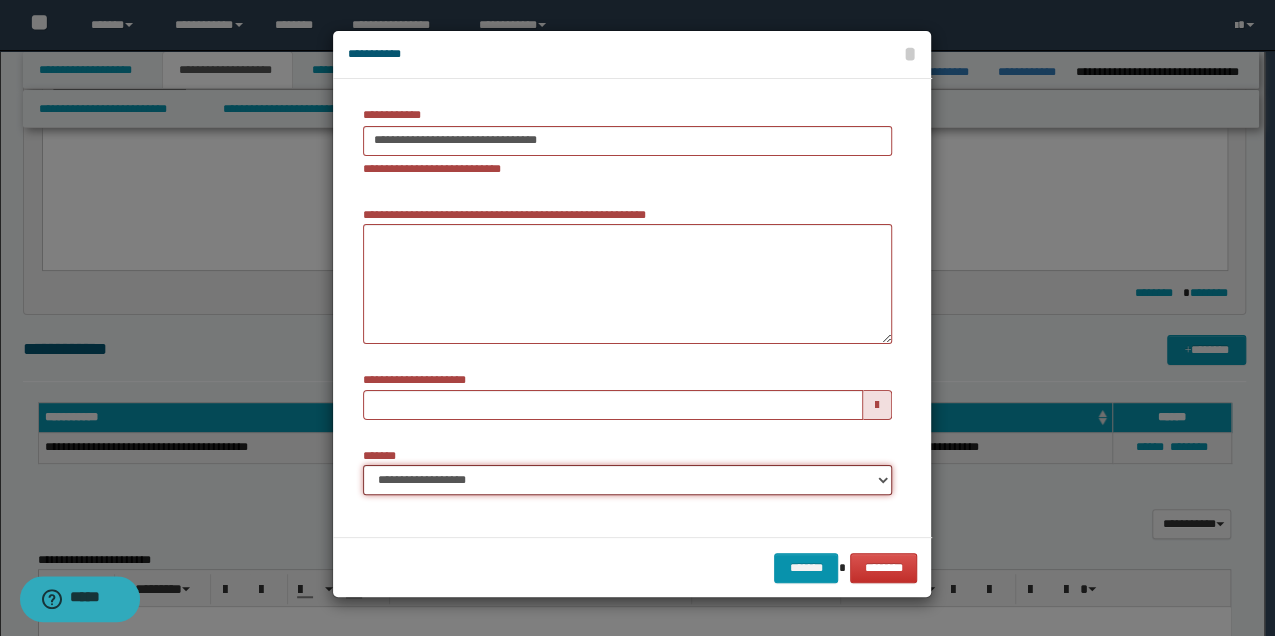 type 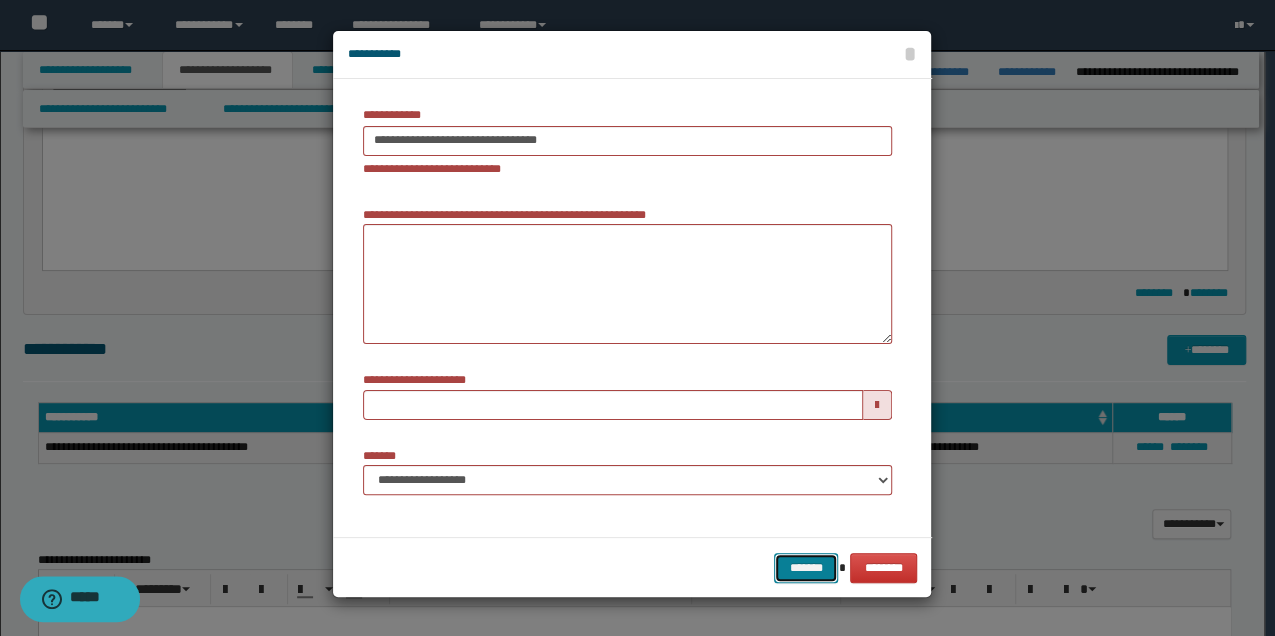 click on "*******" at bounding box center [806, 567] 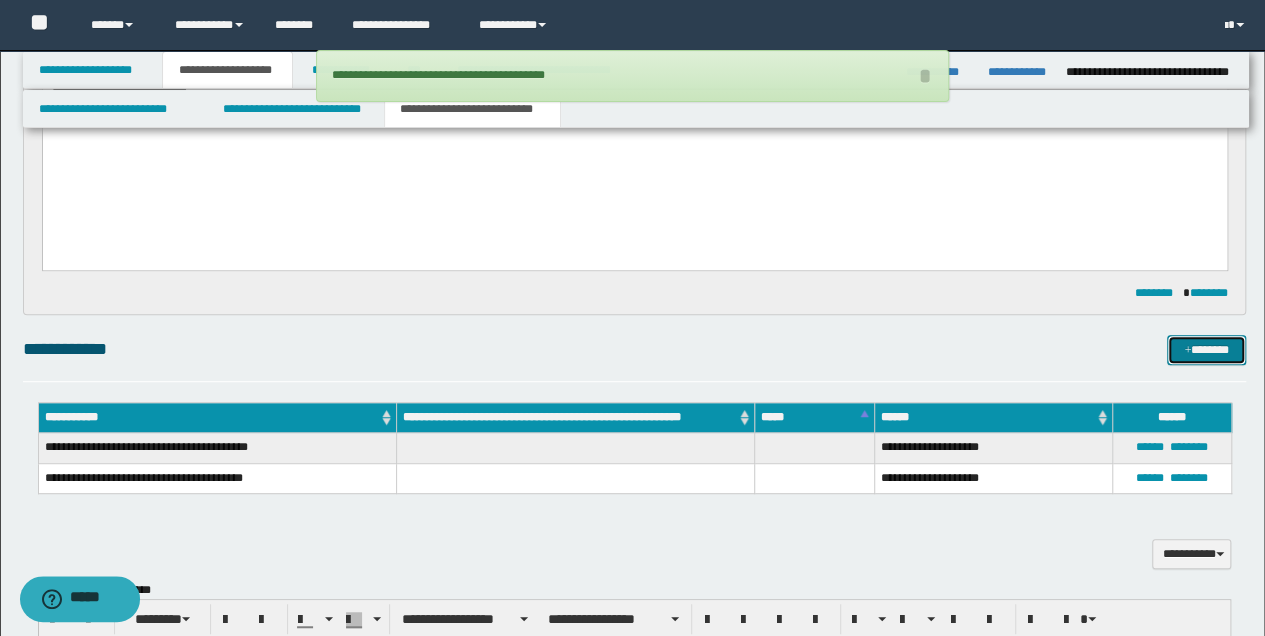 scroll, scrollTop: 200, scrollLeft: 0, axis: vertical 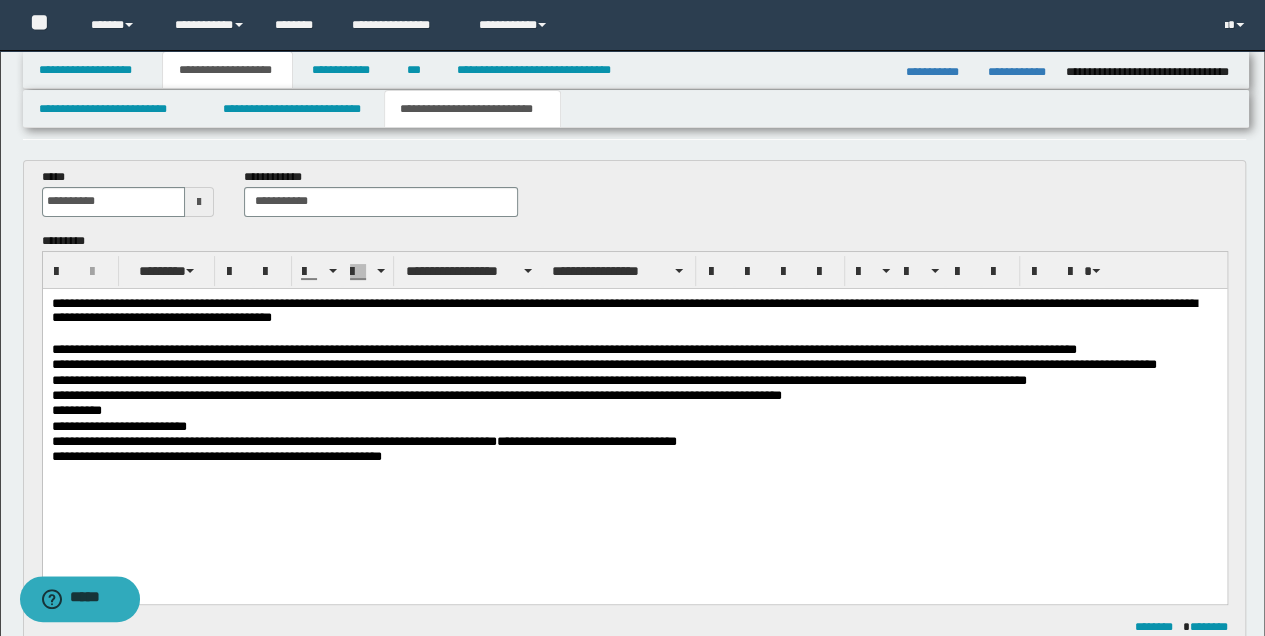 click on "**********" at bounding box center (634, 311) 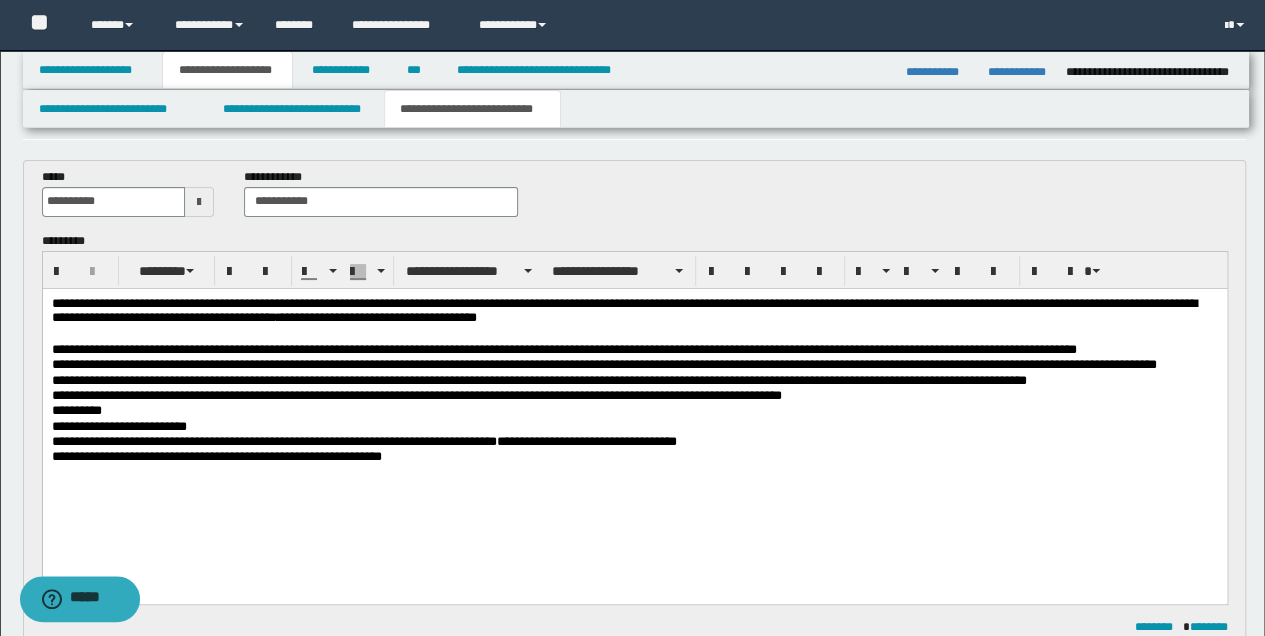 click on "**********" at bounding box center (634, 311) 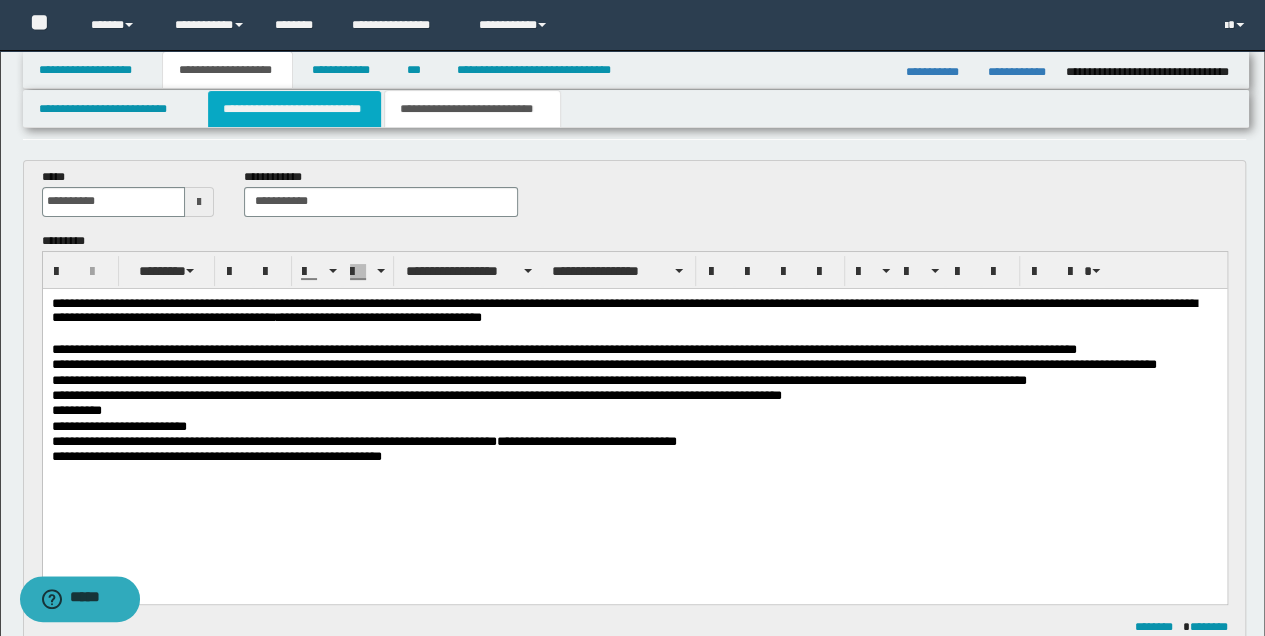 click on "**********" at bounding box center (294, 109) 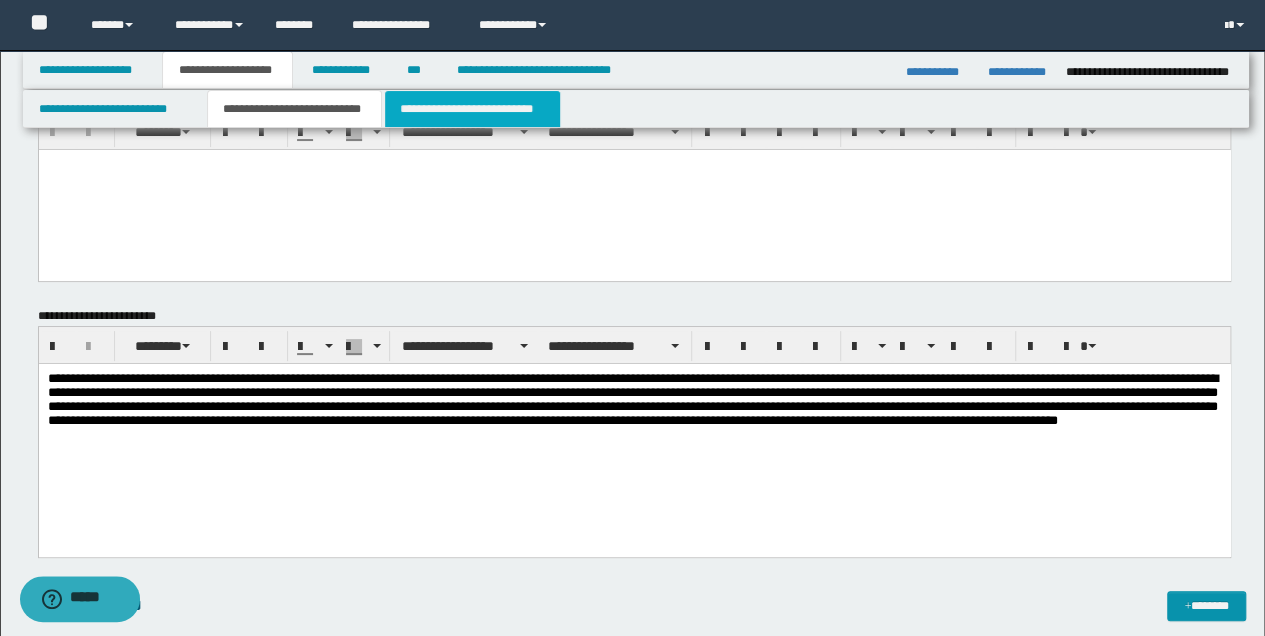 click on "**********" at bounding box center [472, 109] 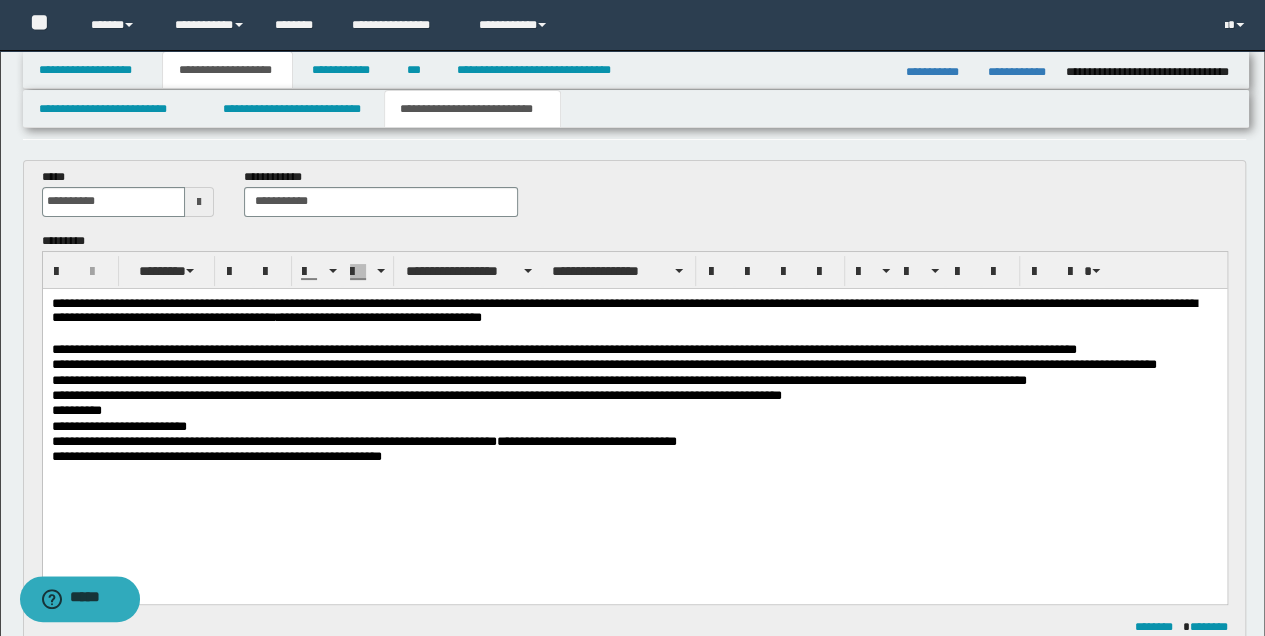 click on "**********" at bounding box center (634, 311) 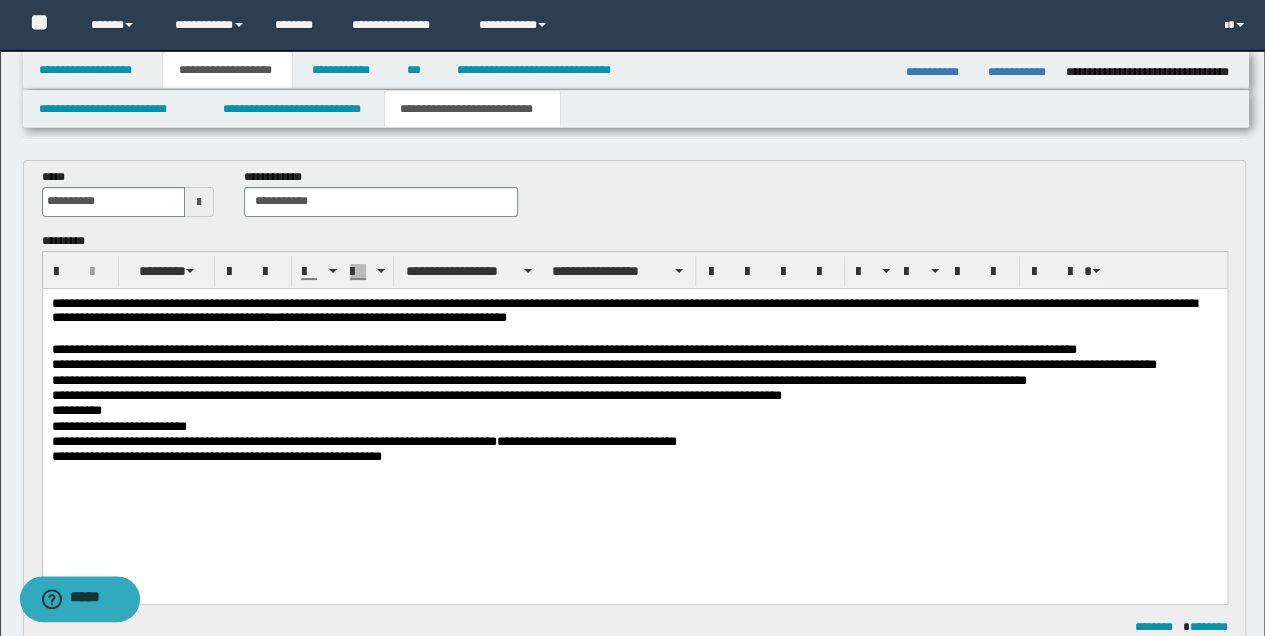 click on "**********" at bounding box center (634, 311) 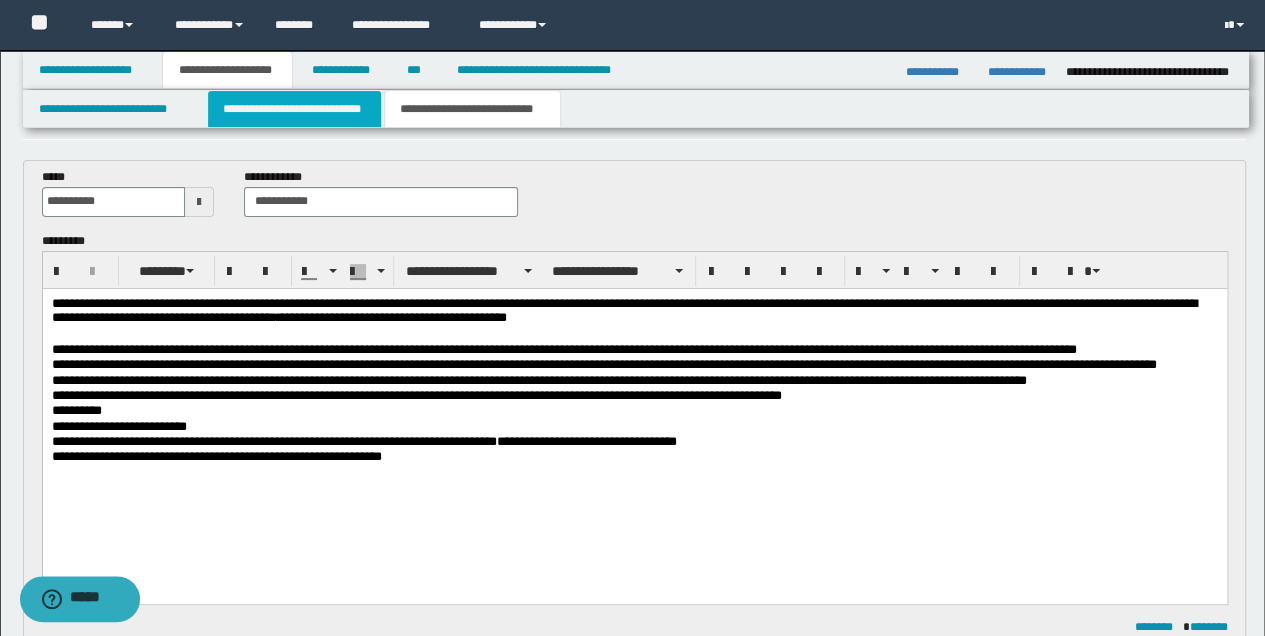 click on "**********" at bounding box center [294, 109] 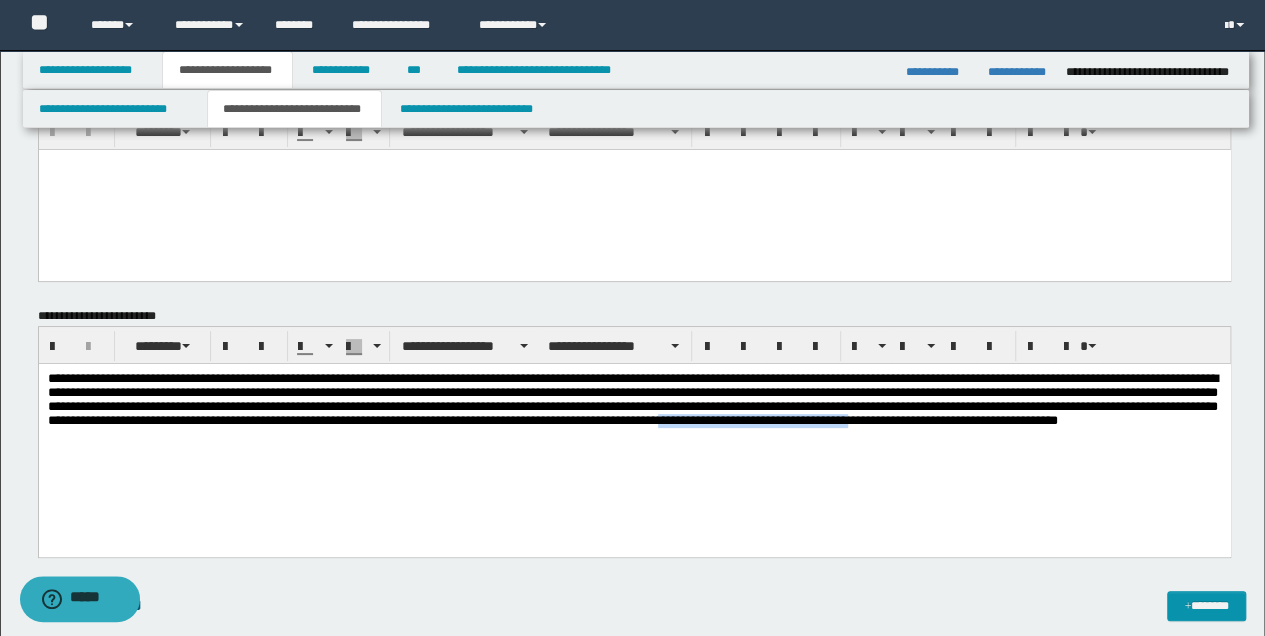 drag, startPoint x: 992, startPoint y: 424, endPoint x: 1207, endPoint y: 421, distance: 215.02094 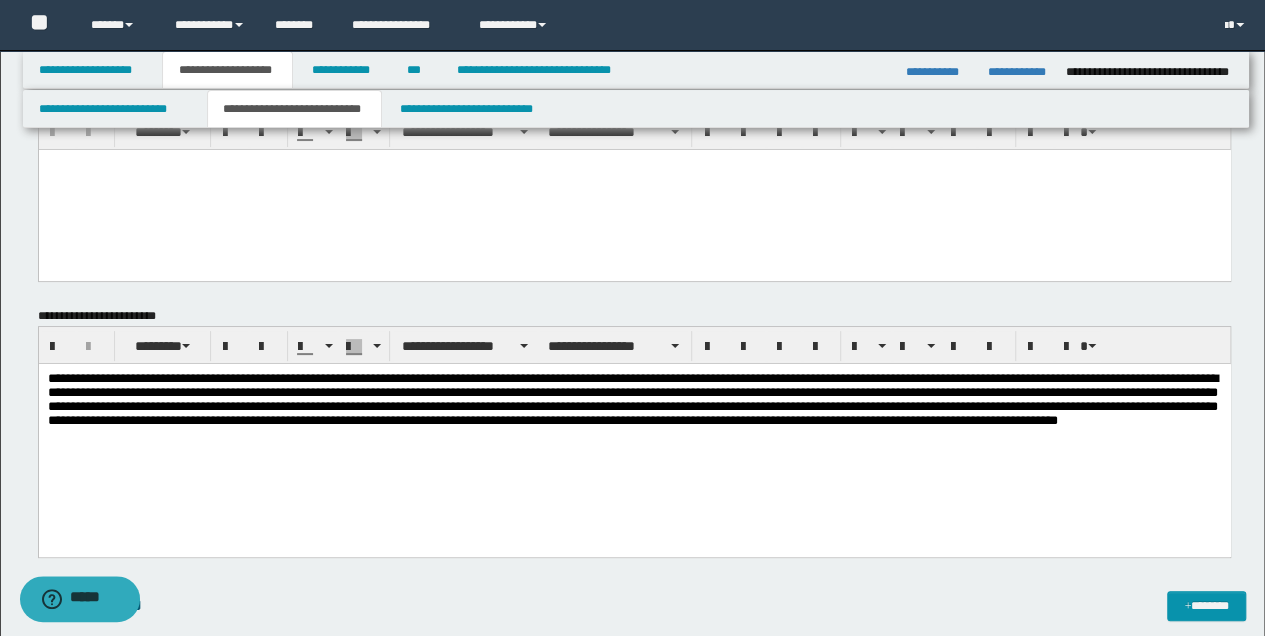click on "**********" at bounding box center [634, 435] 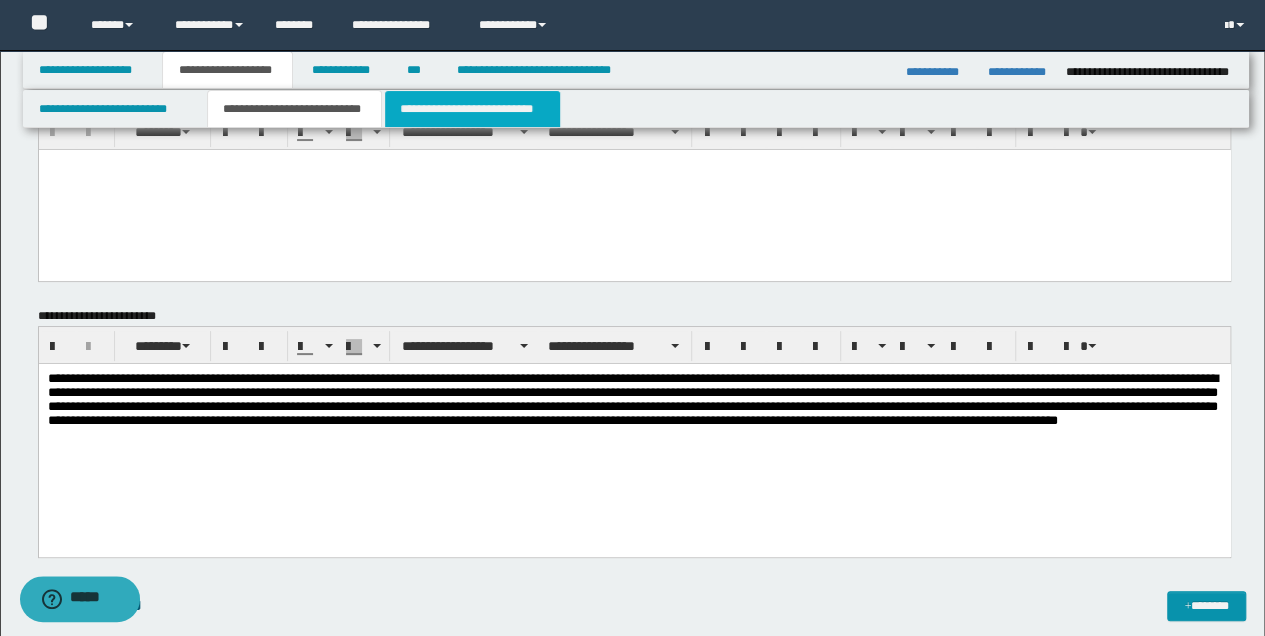 click on "**********" at bounding box center (472, 109) 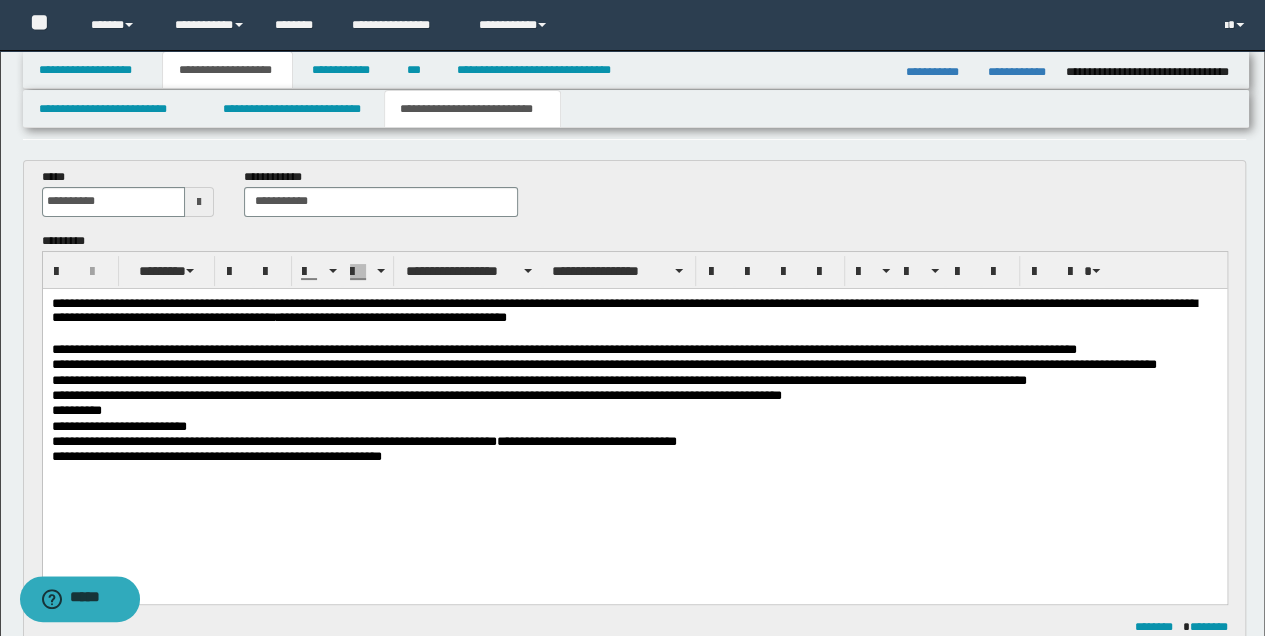 click on "**********" at bounding box center (634, 311) 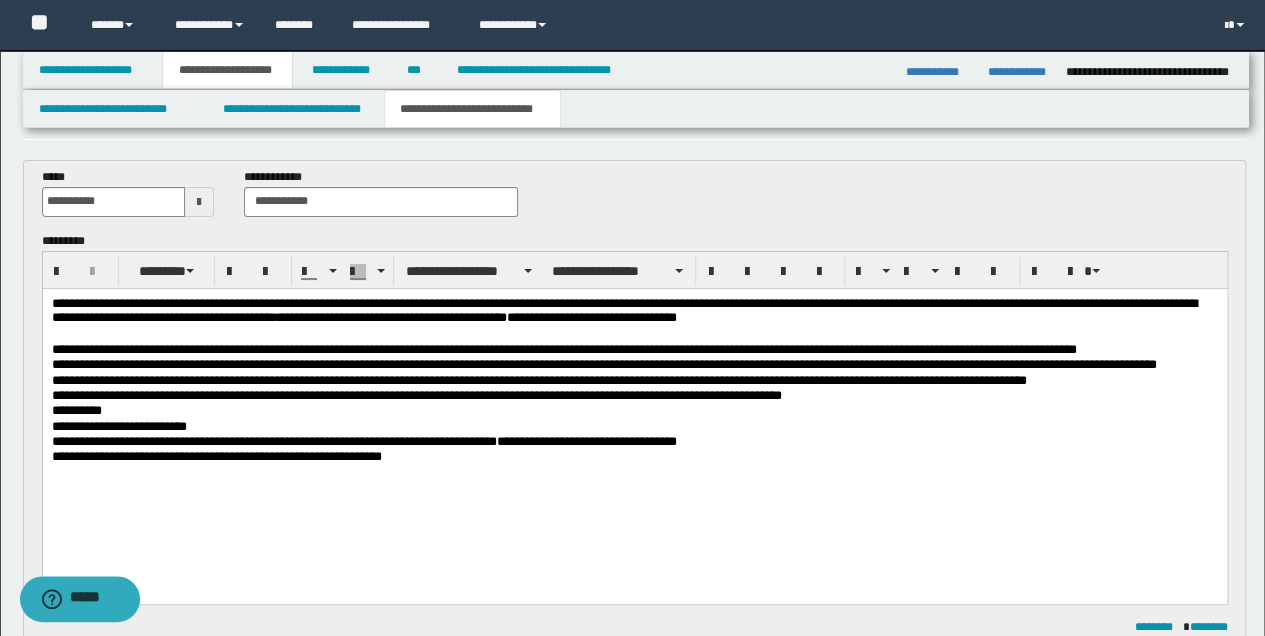 click on "**********" at bounding box center (634, 311) 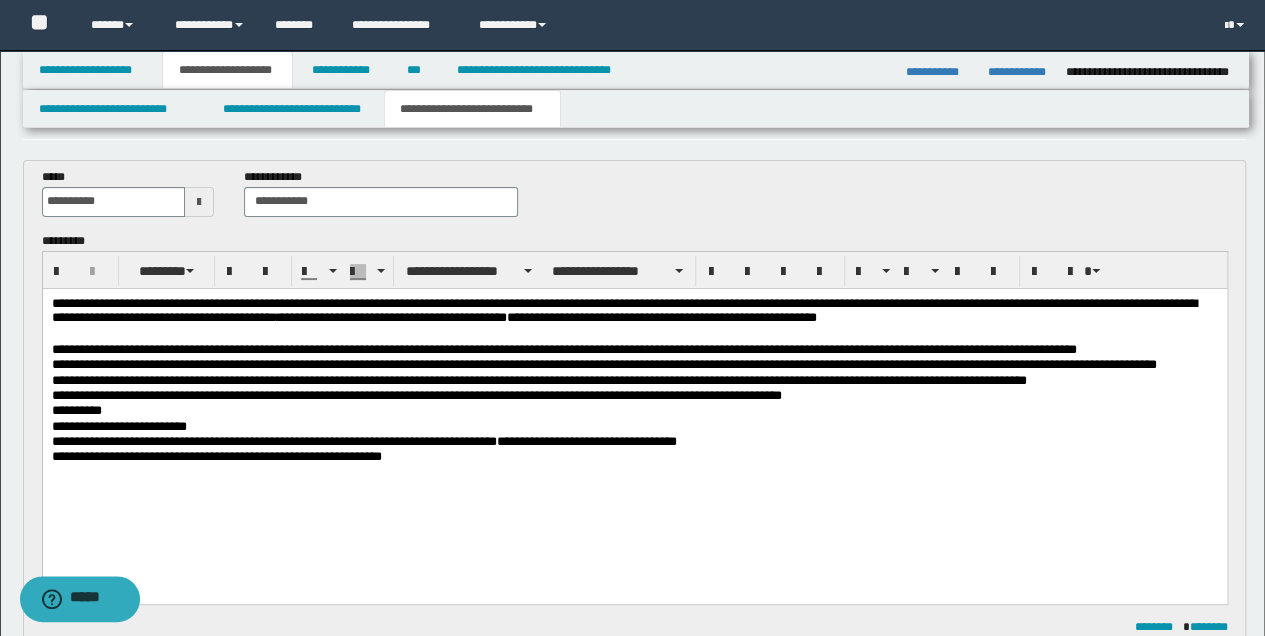 drag, startPoint x: 855, startPoint y: 309, endPoint x: 791, endPoint y: 443, distance: 148.49916 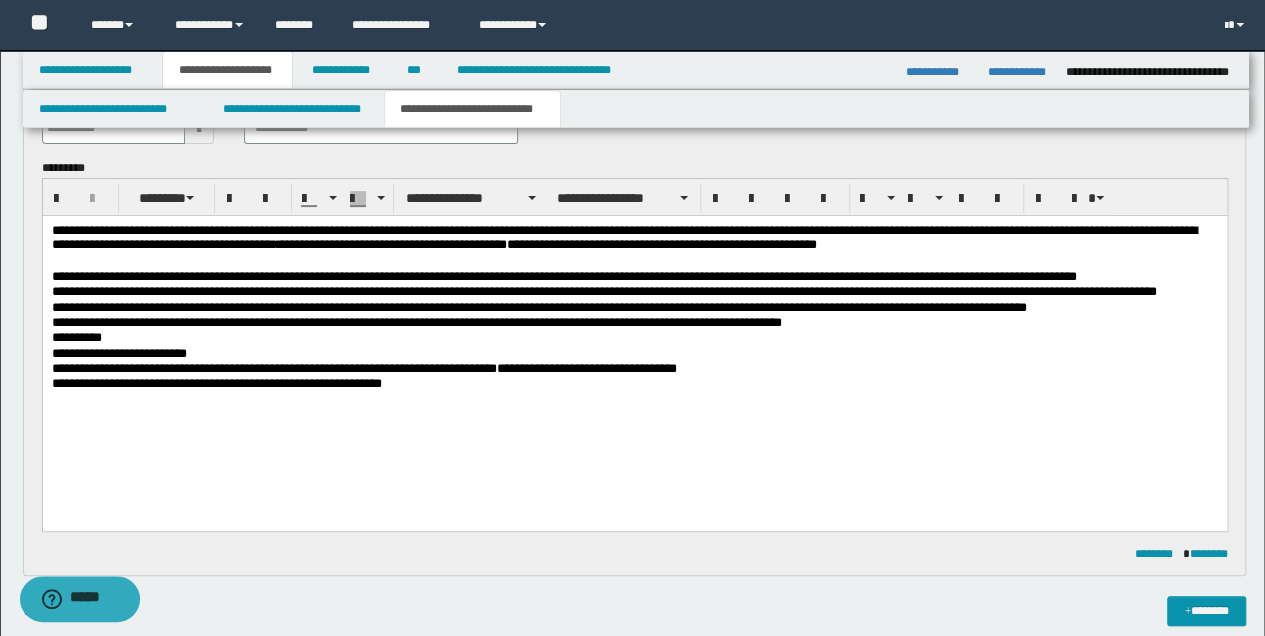 scroll, scrollTop: 133, scrollLeft: 0, axis: vertical 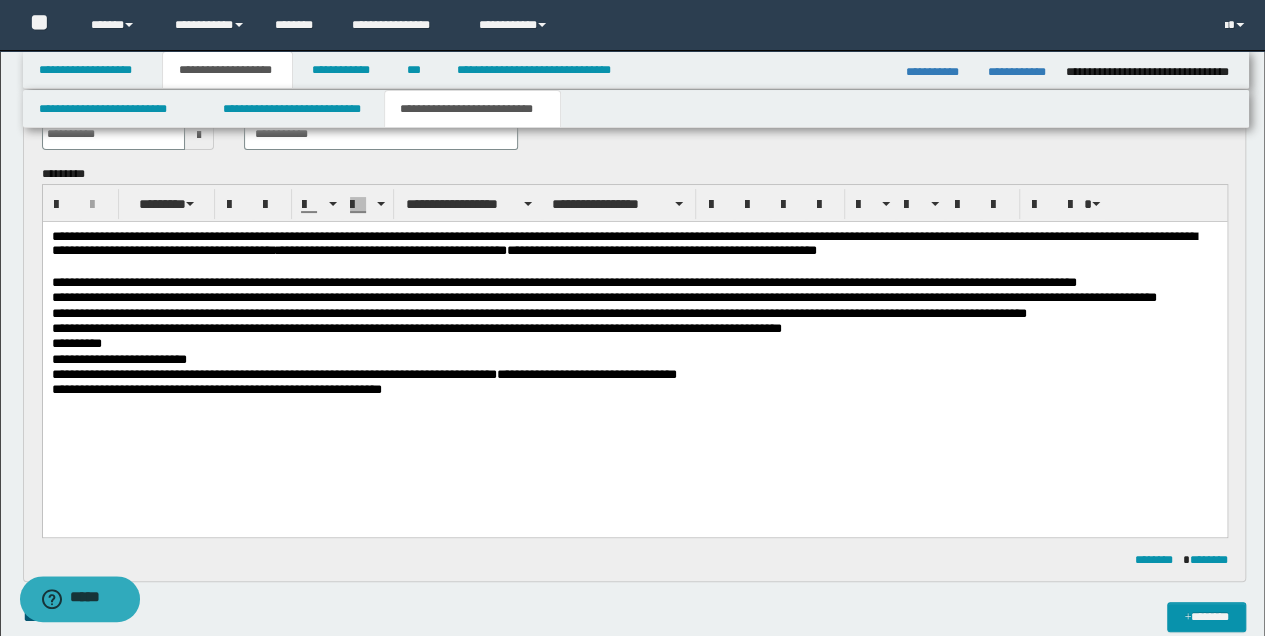 click on "**********" at bounding box center [634, 328] 